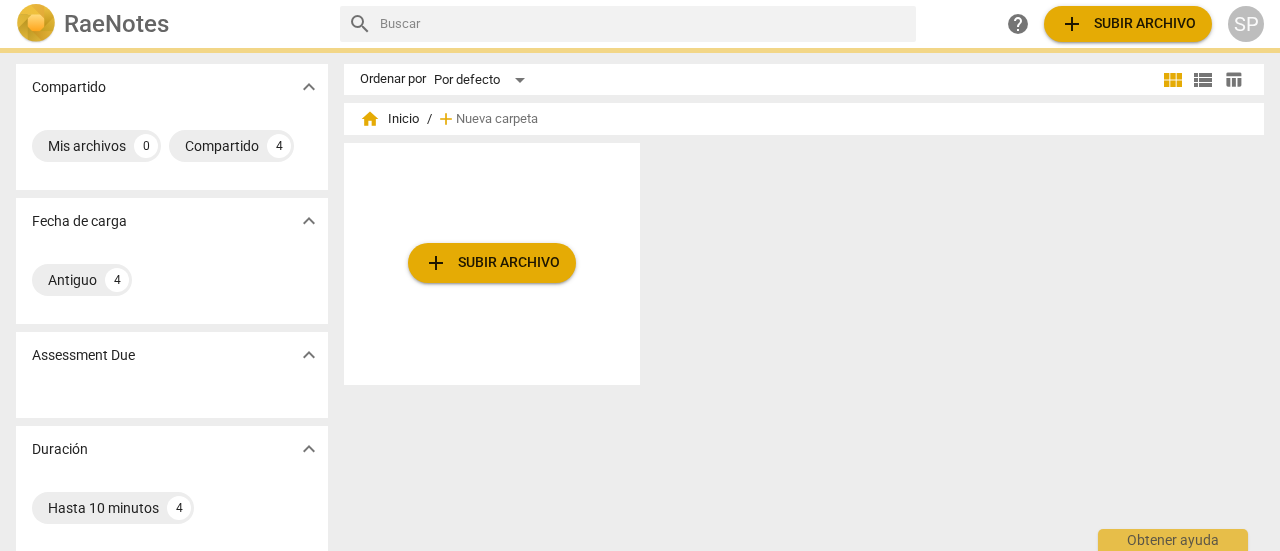 scroll, scrollTop: 0, scrollLeft: 0, axis: both 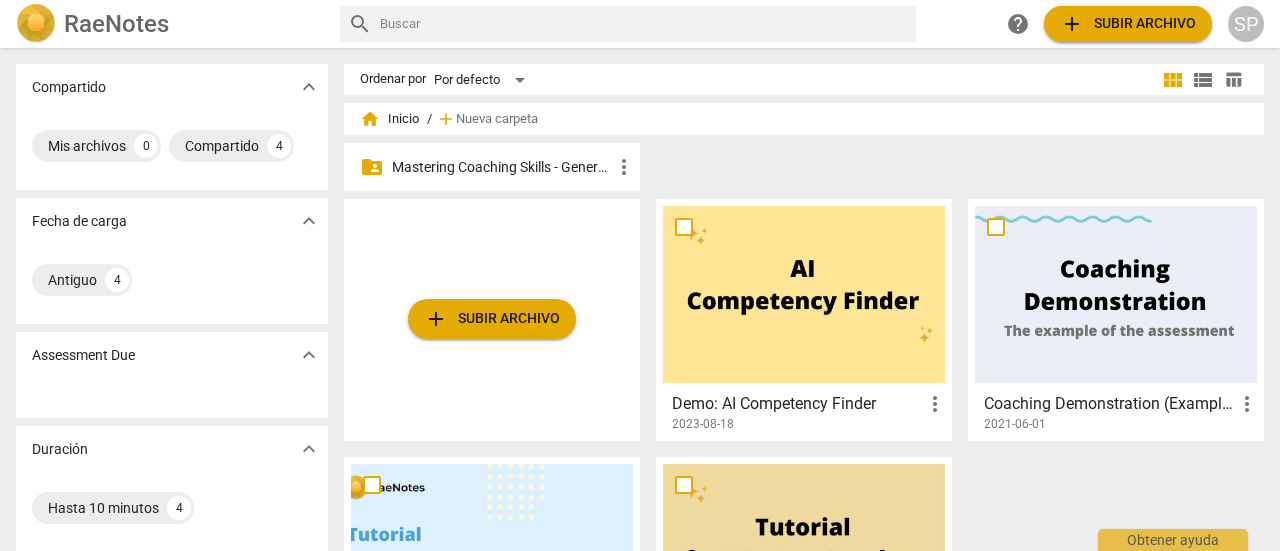 click on "Mastering Coaching Skills - Generación 31" at bounding box center [502, 167] 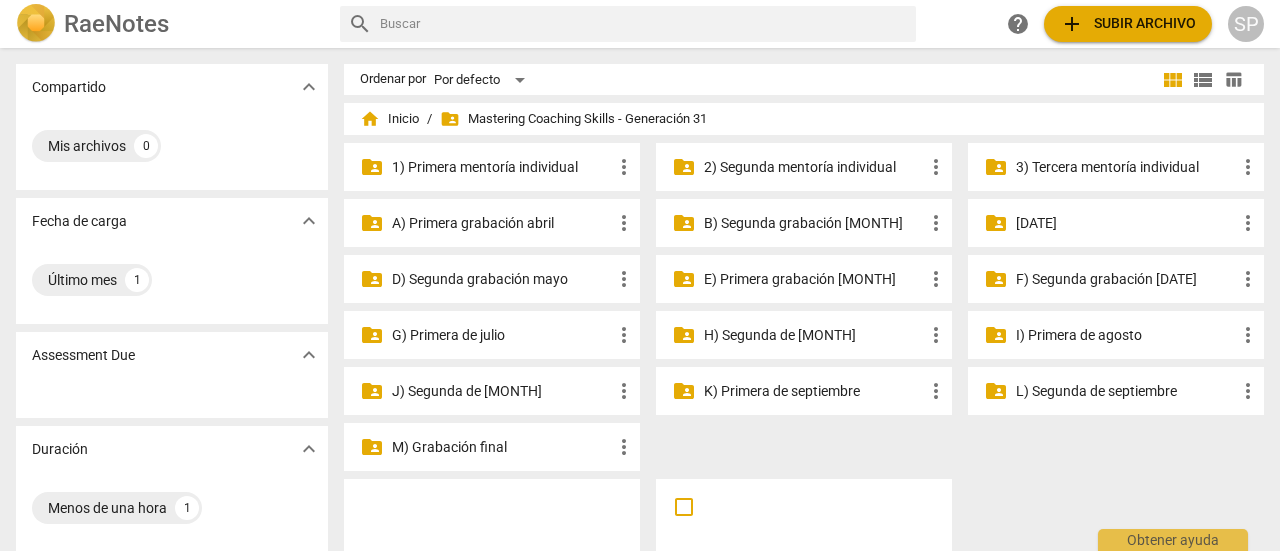 click on "G) Primera de julio" at bounding box center (502, 335) 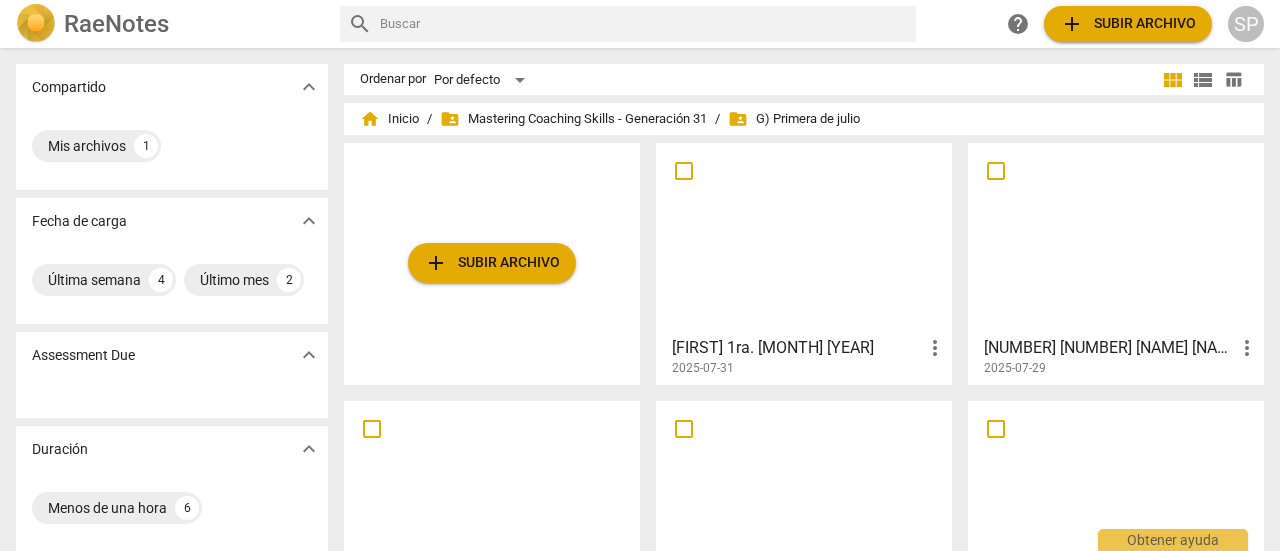 click at bounding box center [804, 238] 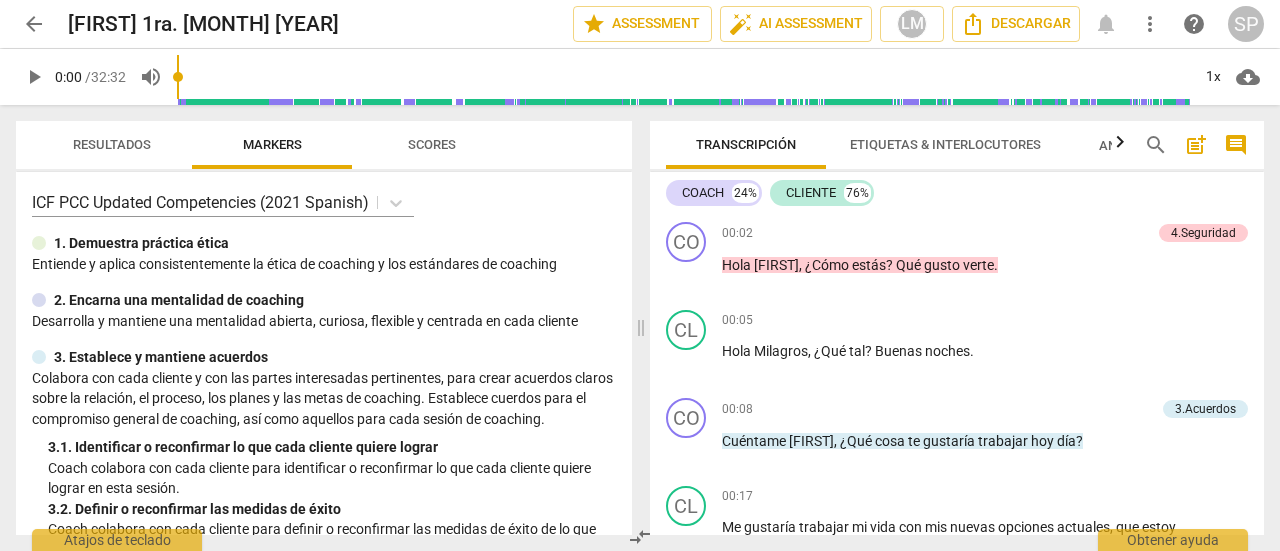 click on "arrow_back" at bounding box center (34, 24) 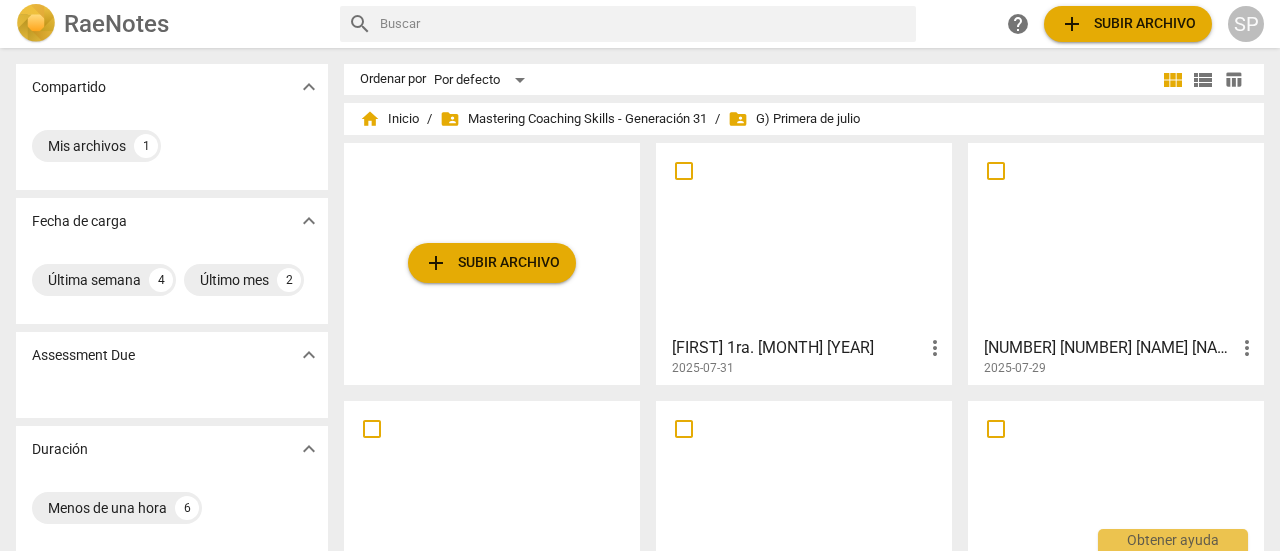 click at bounding box center (1116, 238) 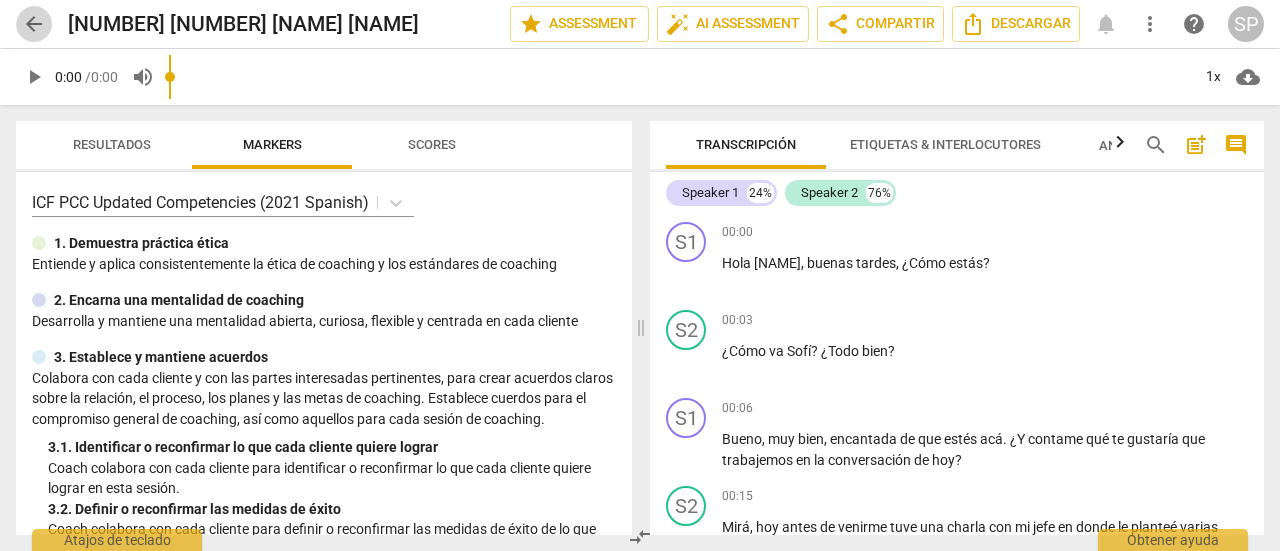 click on "arrow_back" at bounding box center (34, 24) 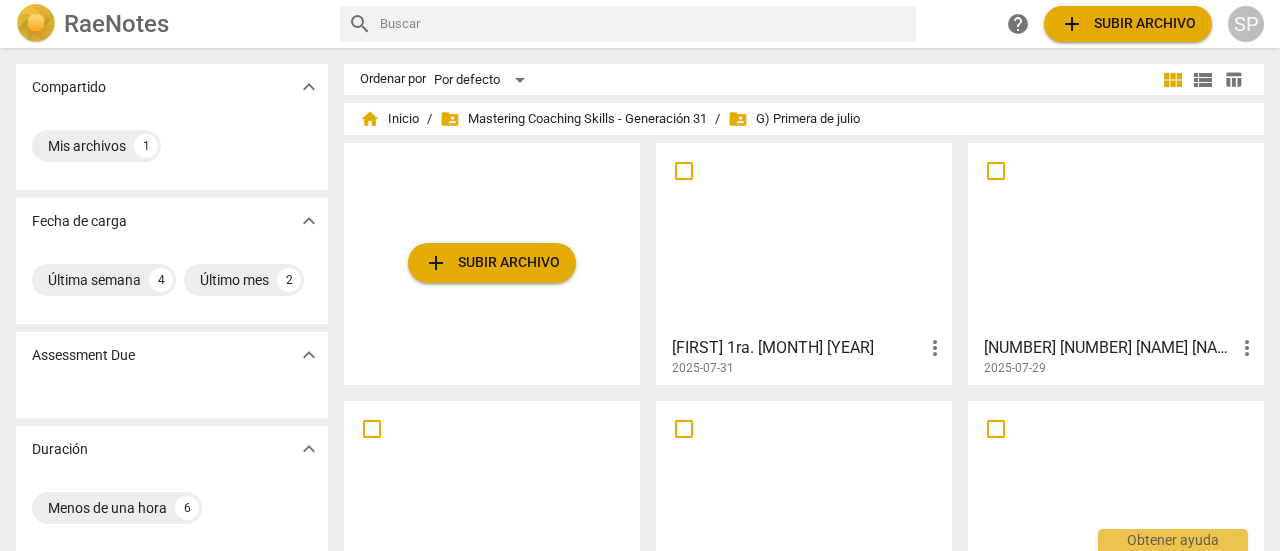 click at bounding box center (804, 238) 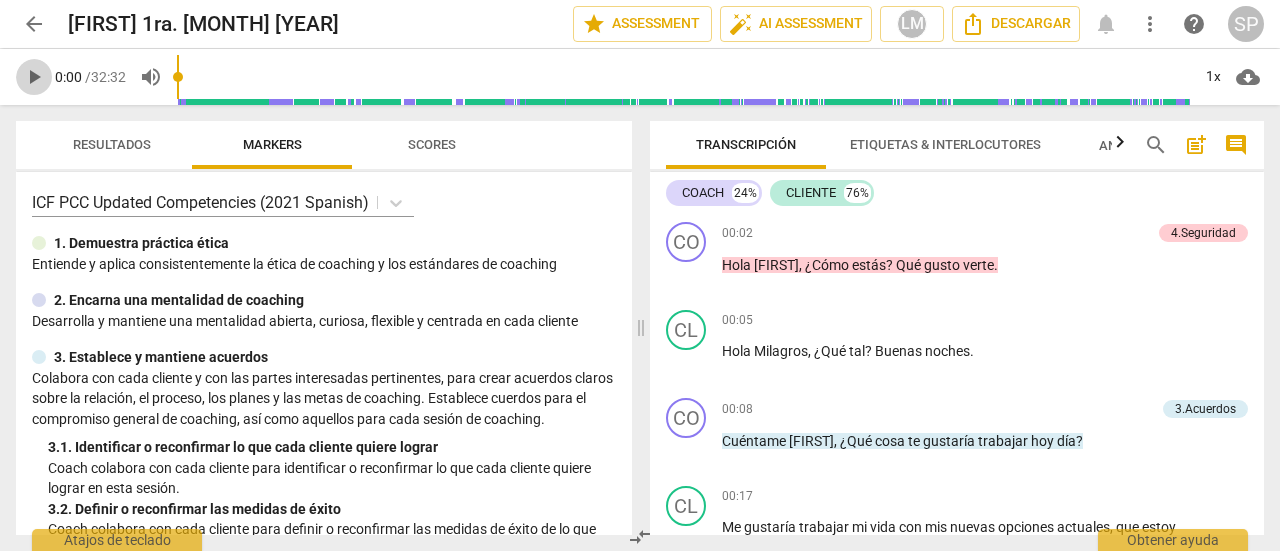 click on "play_arrow" at bounding box center [34, 77] 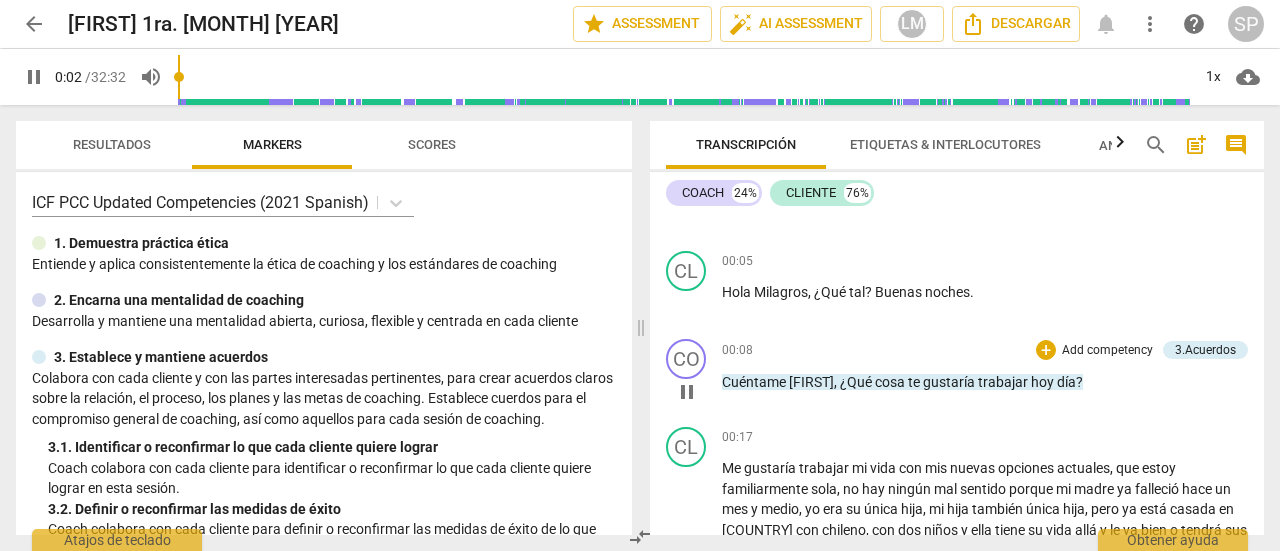 scroll, scrollTop: 0, scrollLeft: 0, axis: both 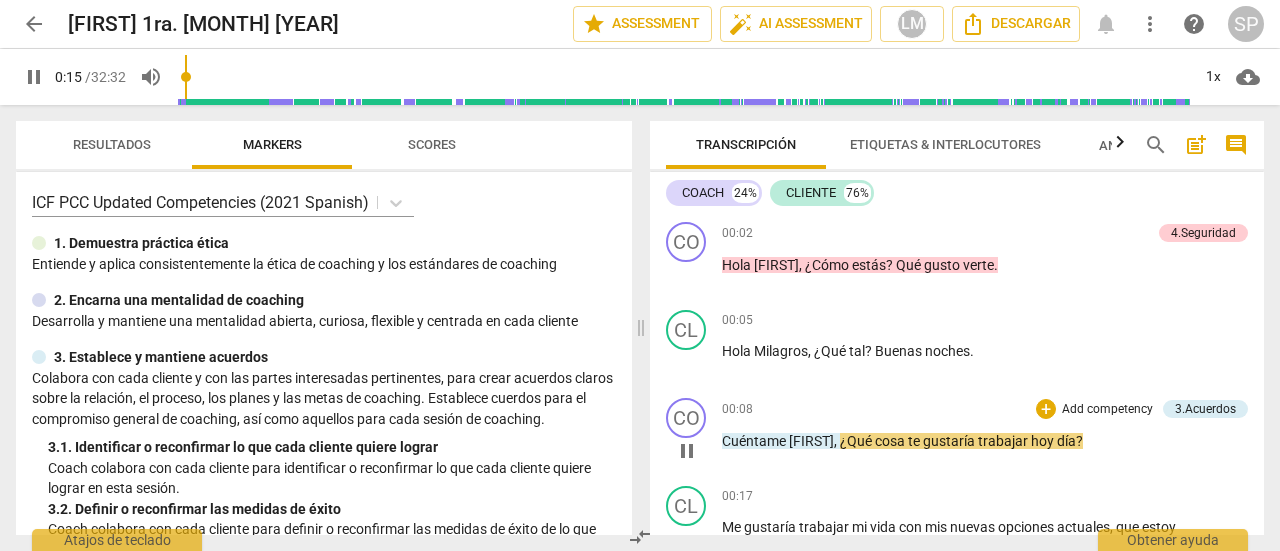 click on "Add competency" at bounding box center [1107, 410] 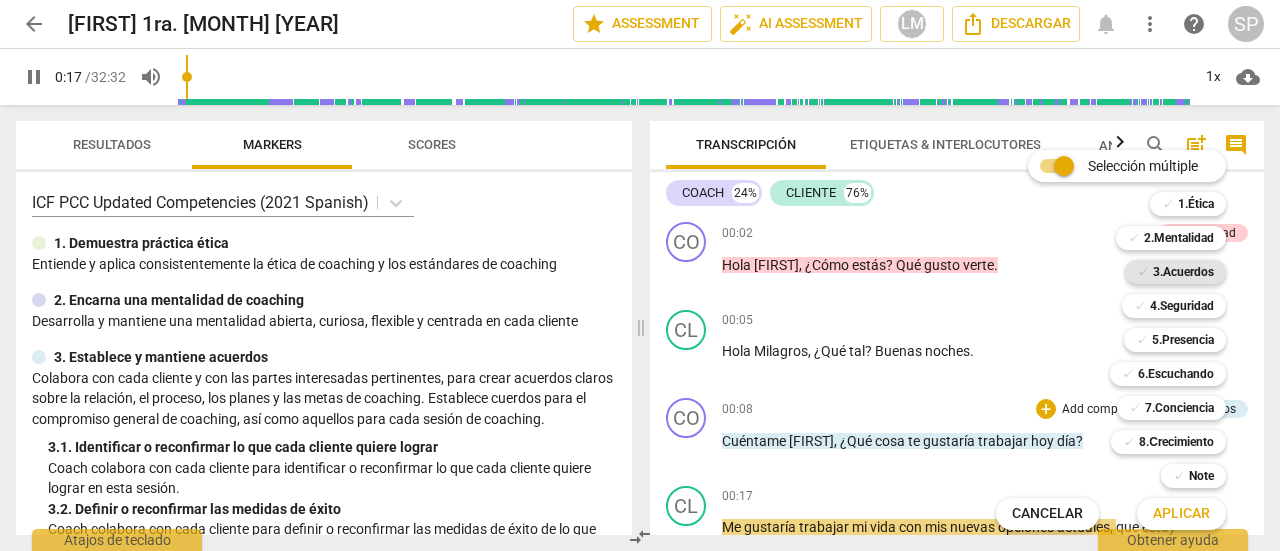 click on "3.Acuerdos" at bounding box center (1183, 272) 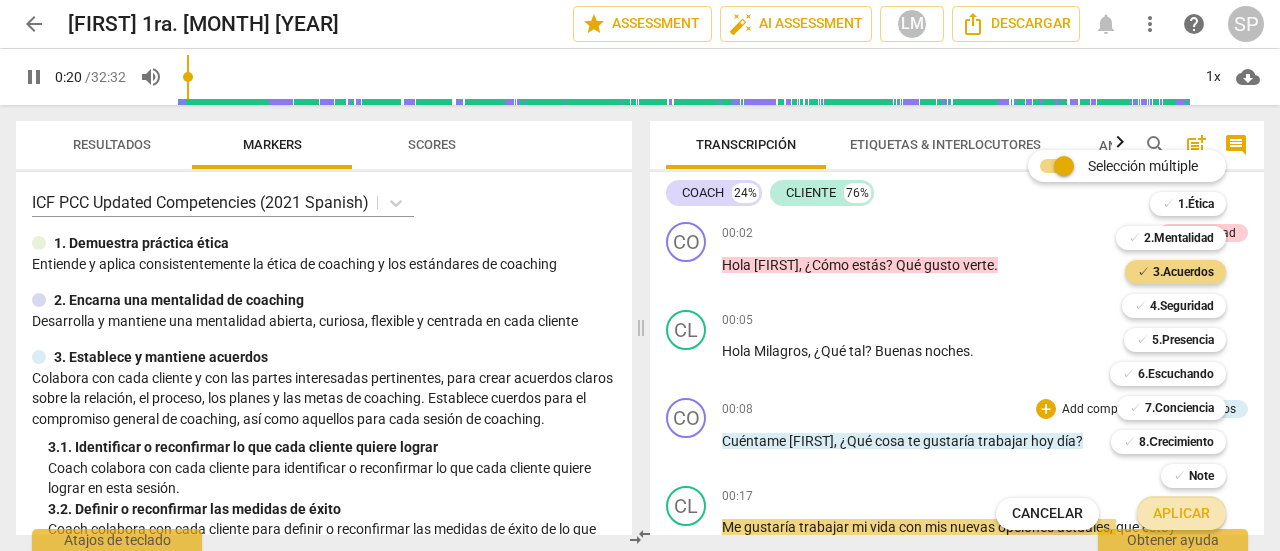 click on "Aplicar" at bounding box center (1181, 514) 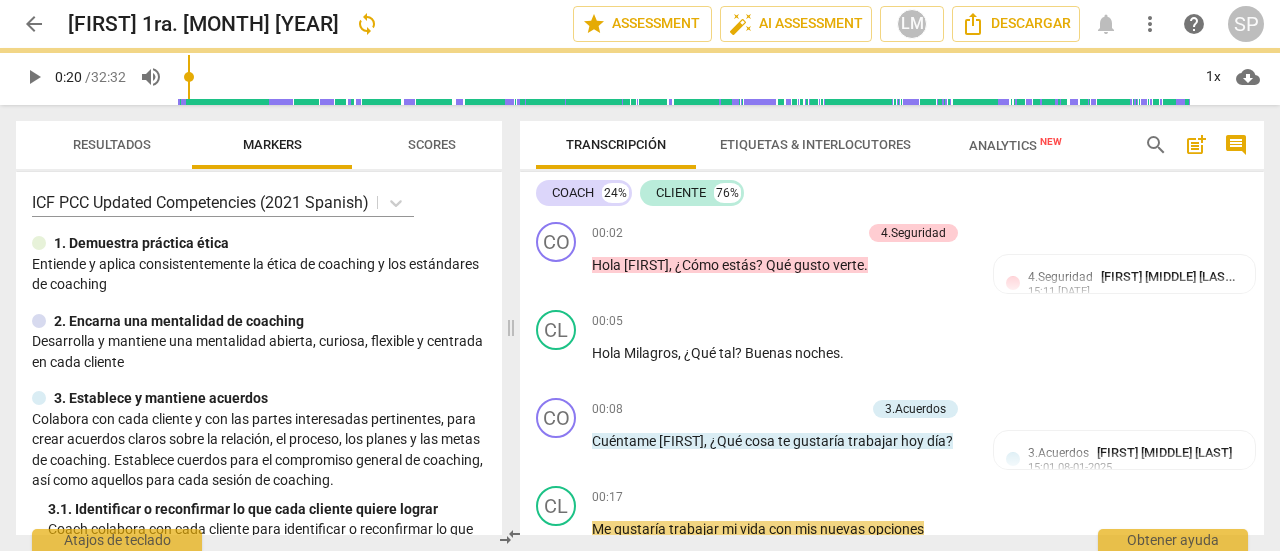 type on "21" 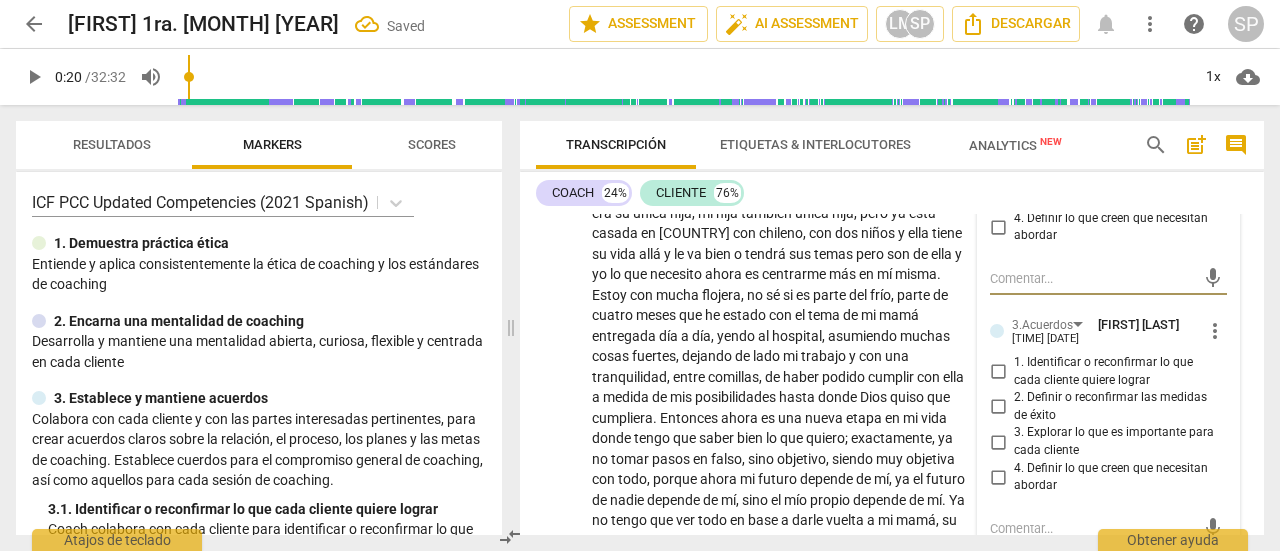 scroll, scrollTop: 381, scrollLeft: 0, axis: vertical 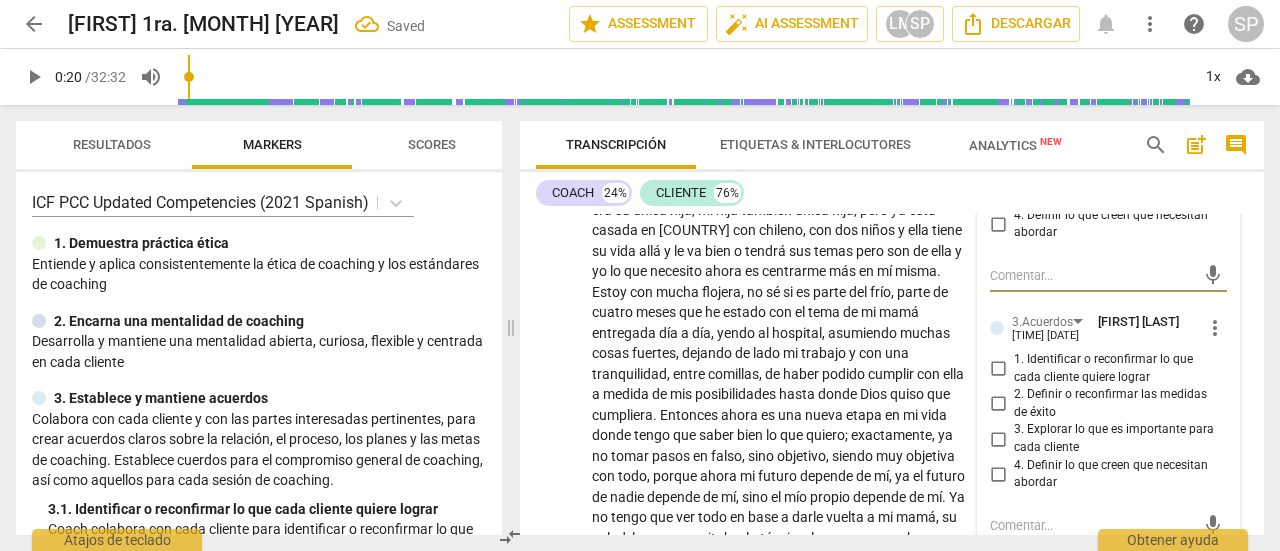 click on "1. Identificar o reconfirmar lo que cada cliente quiere lograr" at bounding box center [998, 369] 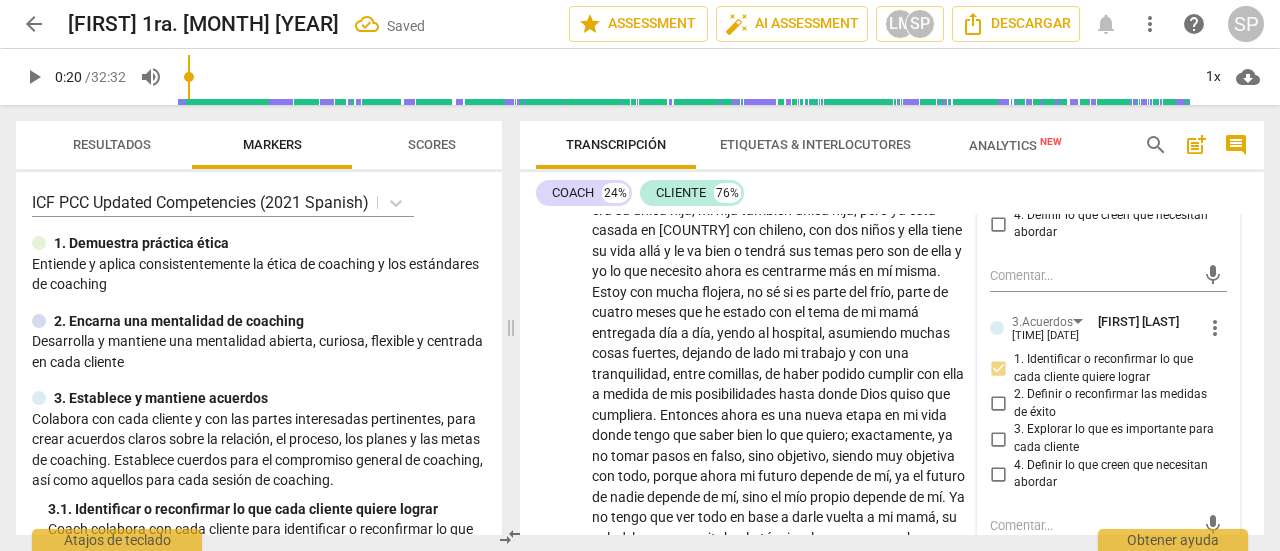 click on "COACH 24% CLIENTE 76%" at bounding box center [892, 193] 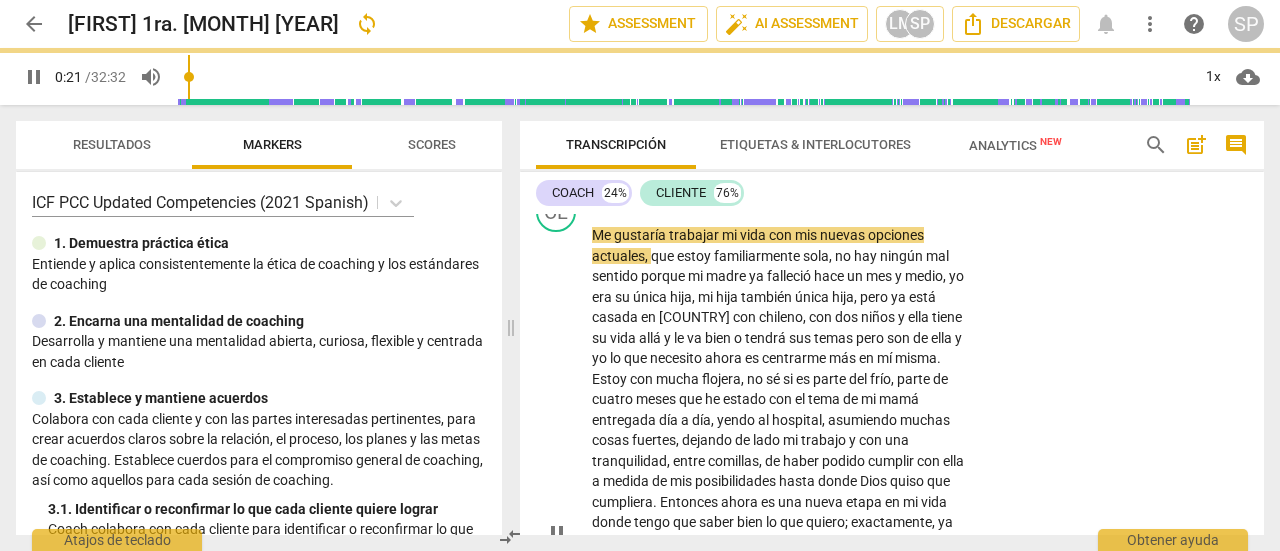 scroll, scrollTop: 181, scrollLeft: 0, axis: vertical 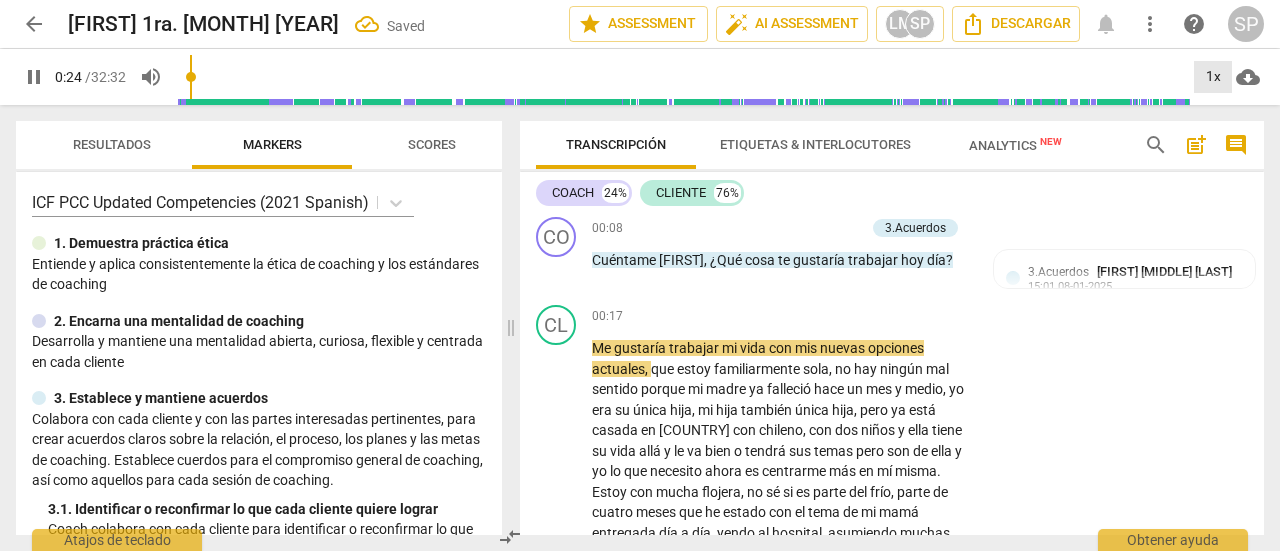 click on "1x" at bounding box center [1213, 77] 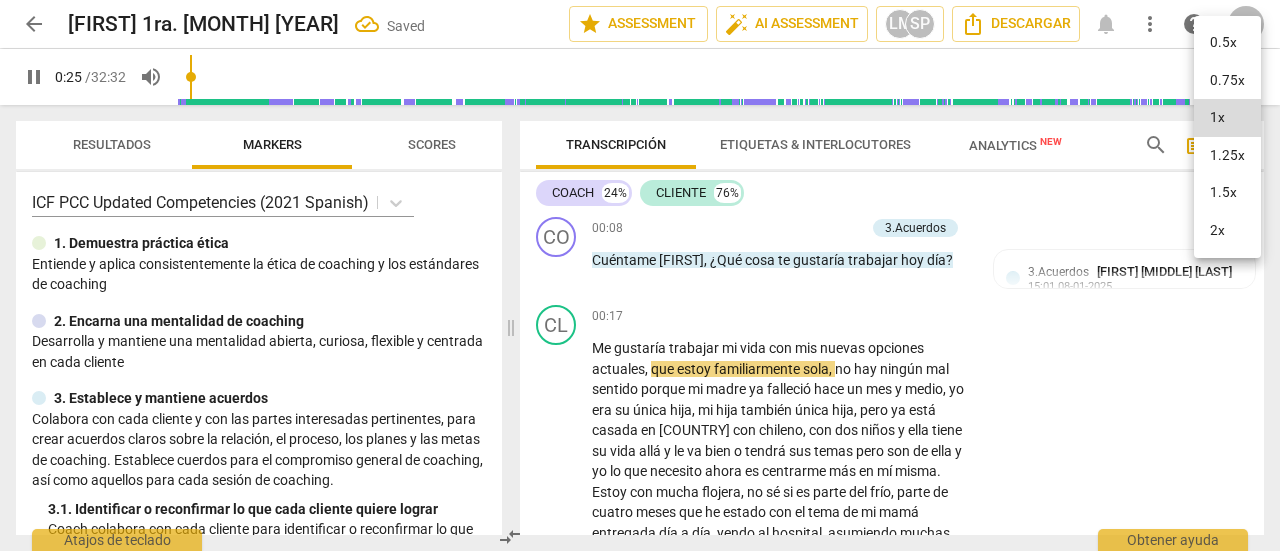 click on "1.5x" at bounding box center (1227, 193) 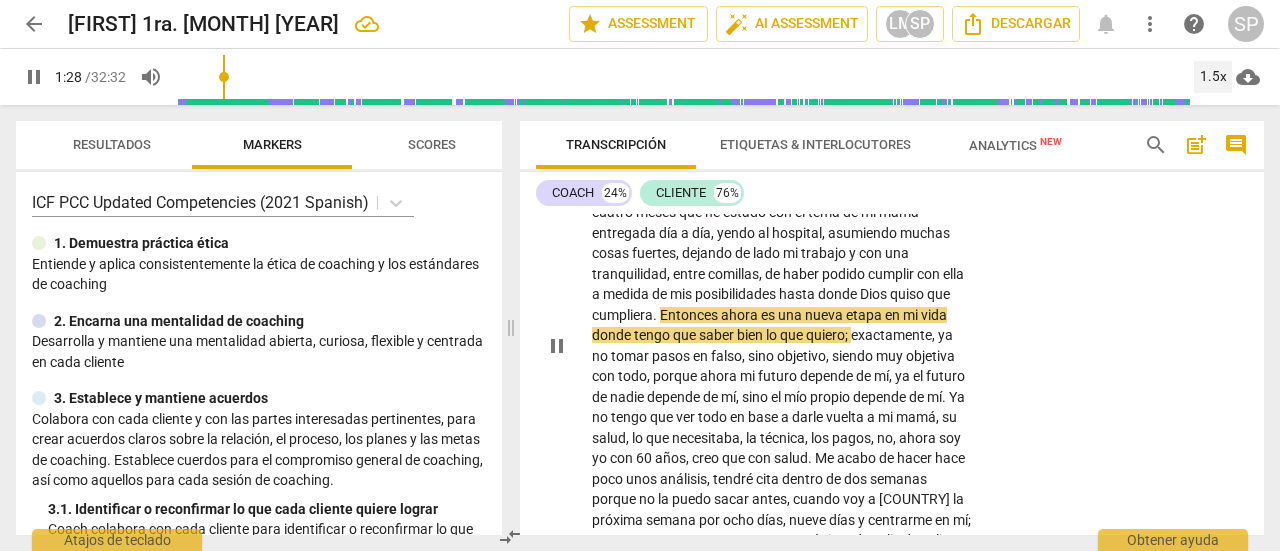 scroll, scrollTop: 581, scrollLeft: 0, axis: vertical 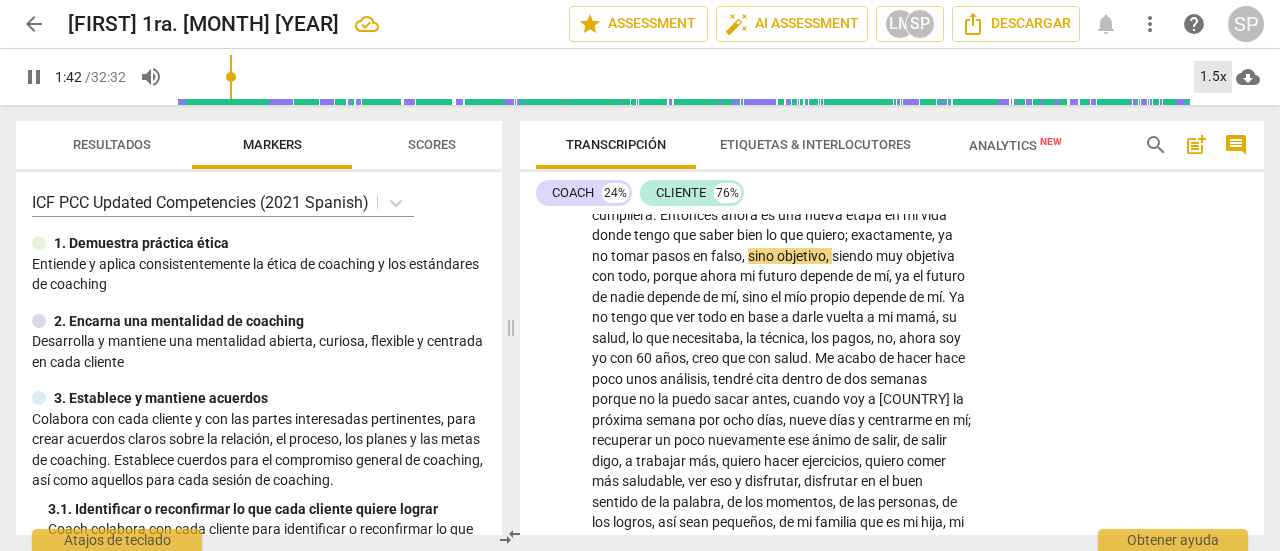 click on "1.5x" at bounding box center (1213, 77) 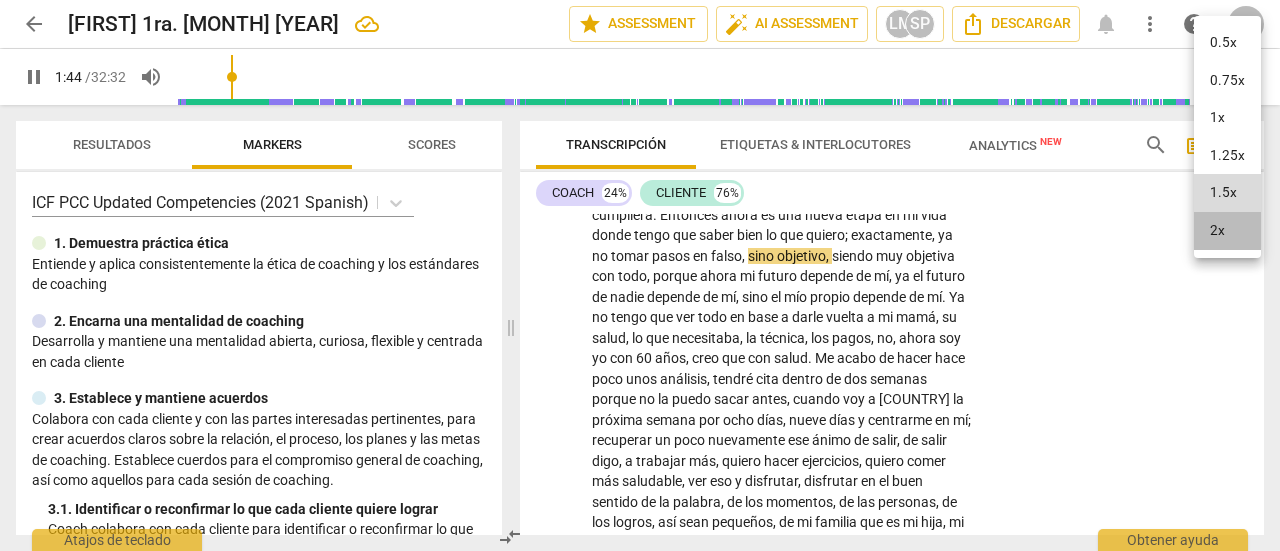 click on "2x" at bounding box center [1227, 231] 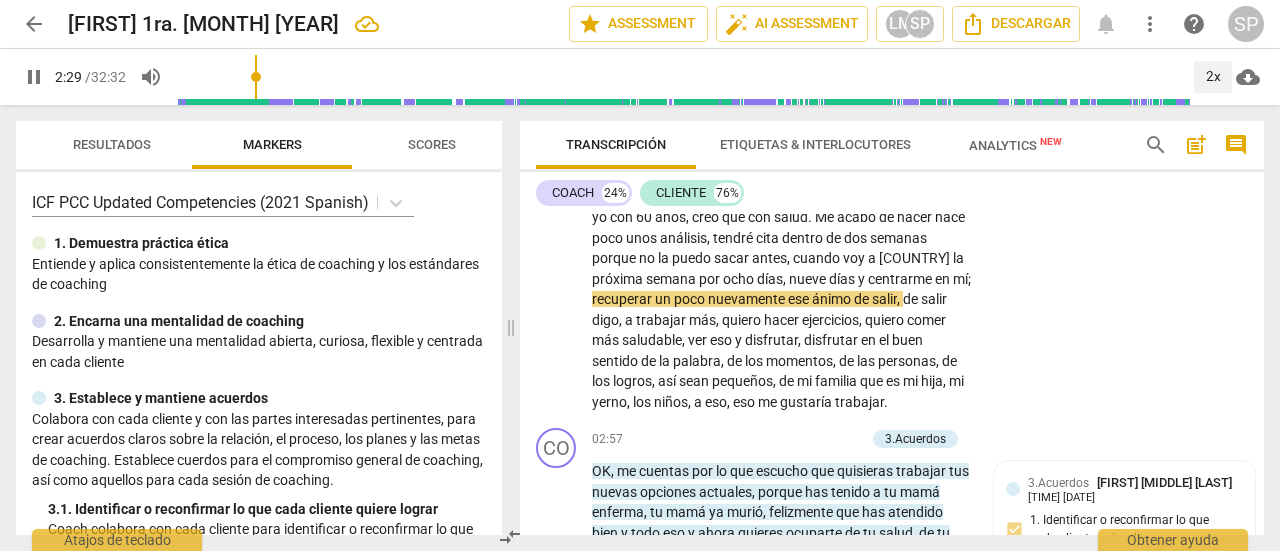 scroll, scrollTop: 781, scrollLeft: 0, axis: vertical 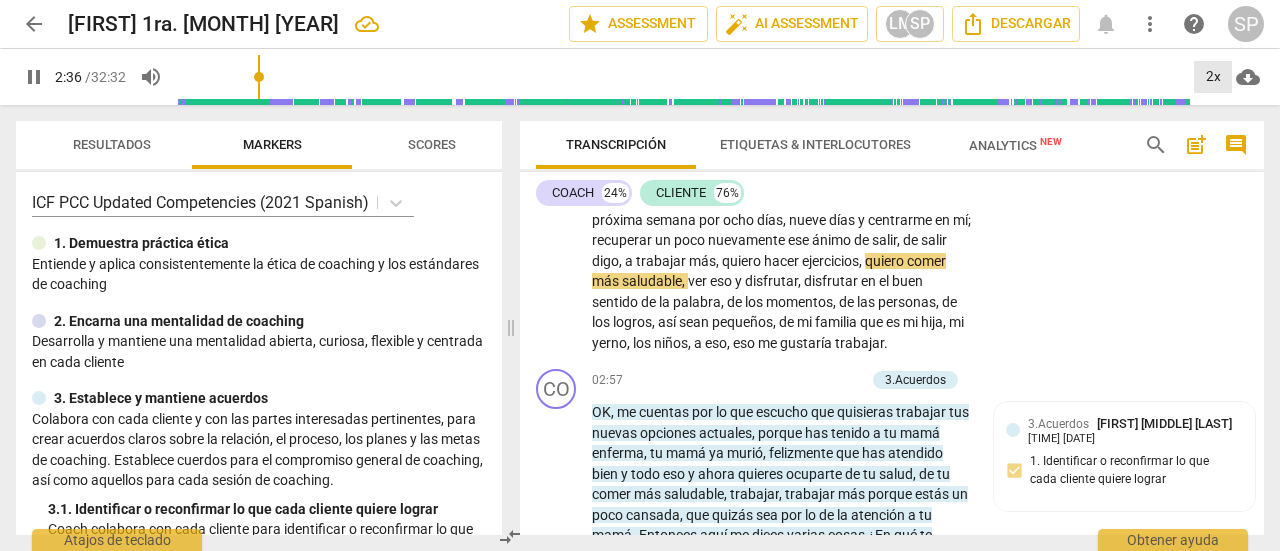 click on "2x" at bounding box center [1213, 77] 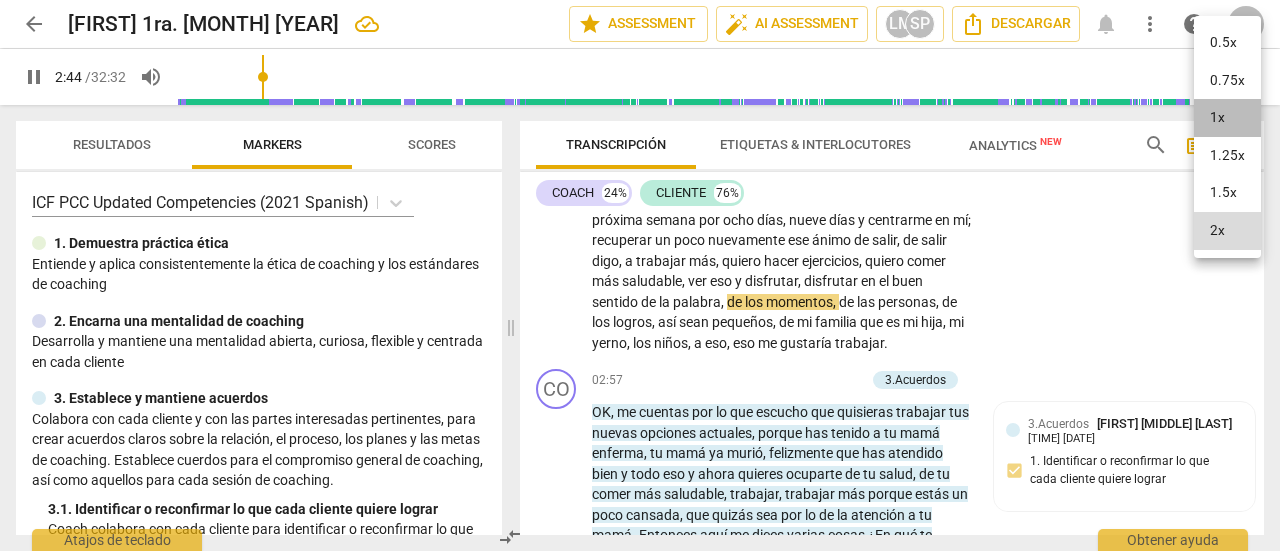 click on "1x" at bounding box center (1227, 118) 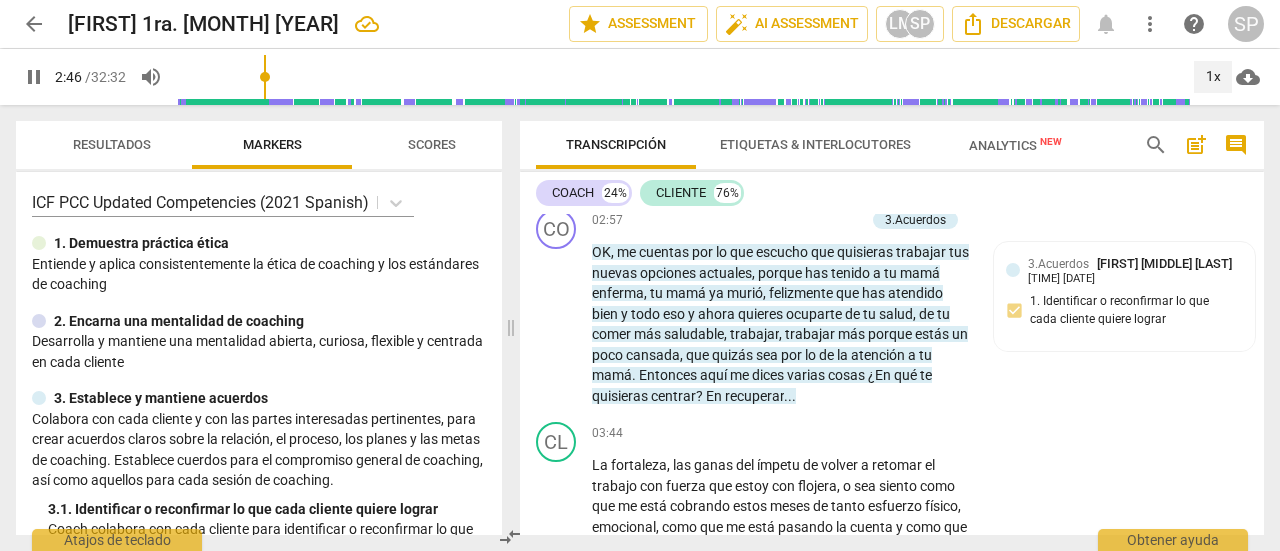 scroll, scrollTop: 881, scrollLeft: 0, axis: vertical 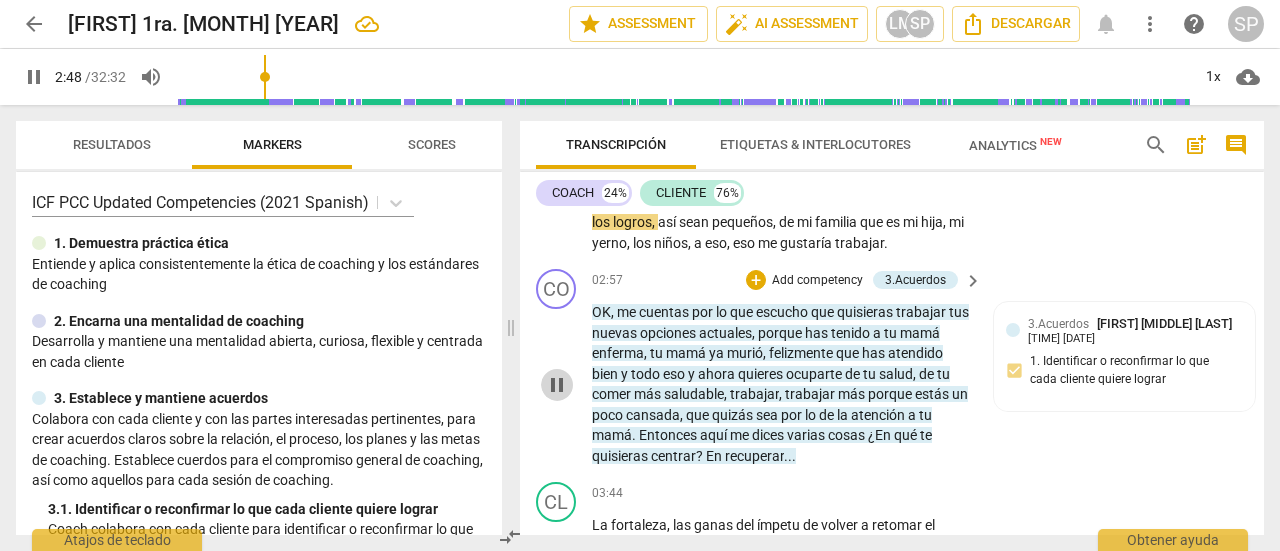 click on "pause" at bounding box center [557, 385] 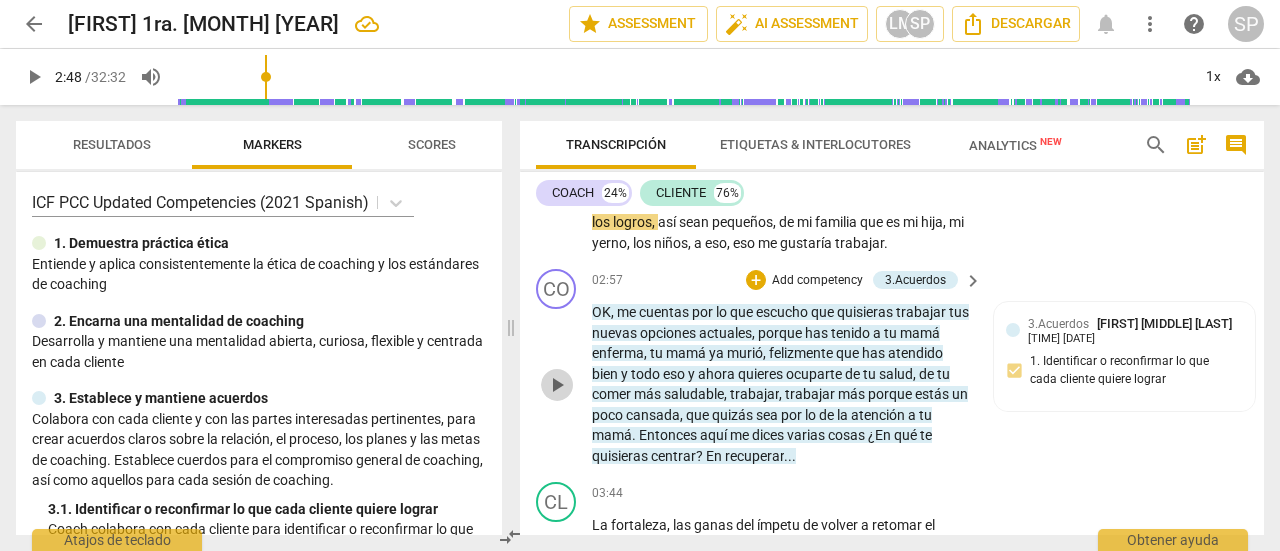 click on "play_arrow" at bounding box center (557, 385) 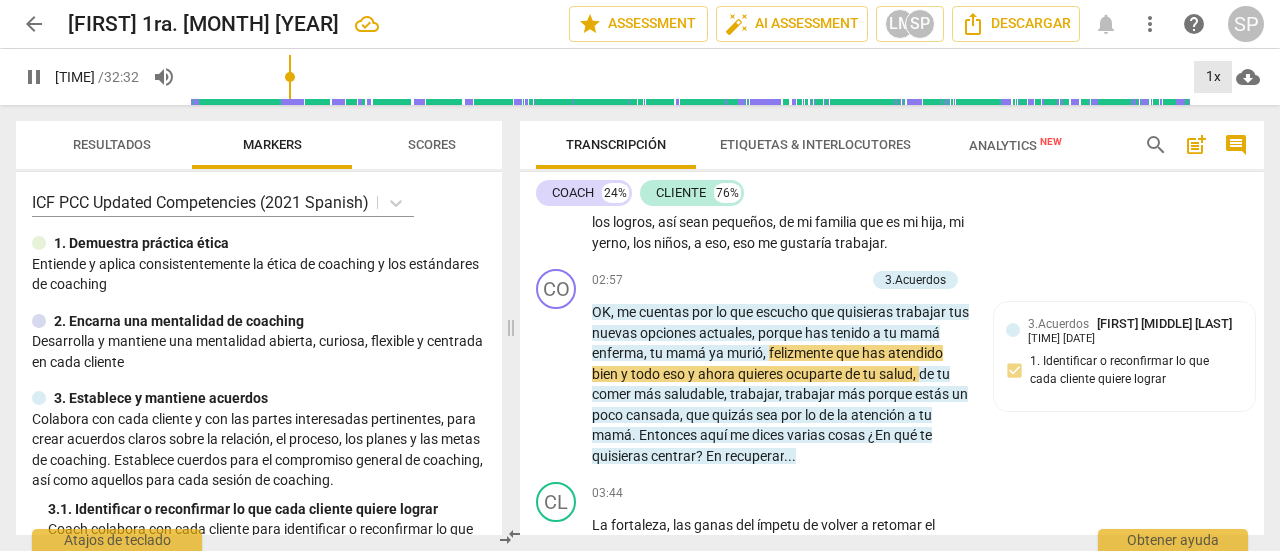 click on "1x" at bounding box center (1213, 77) 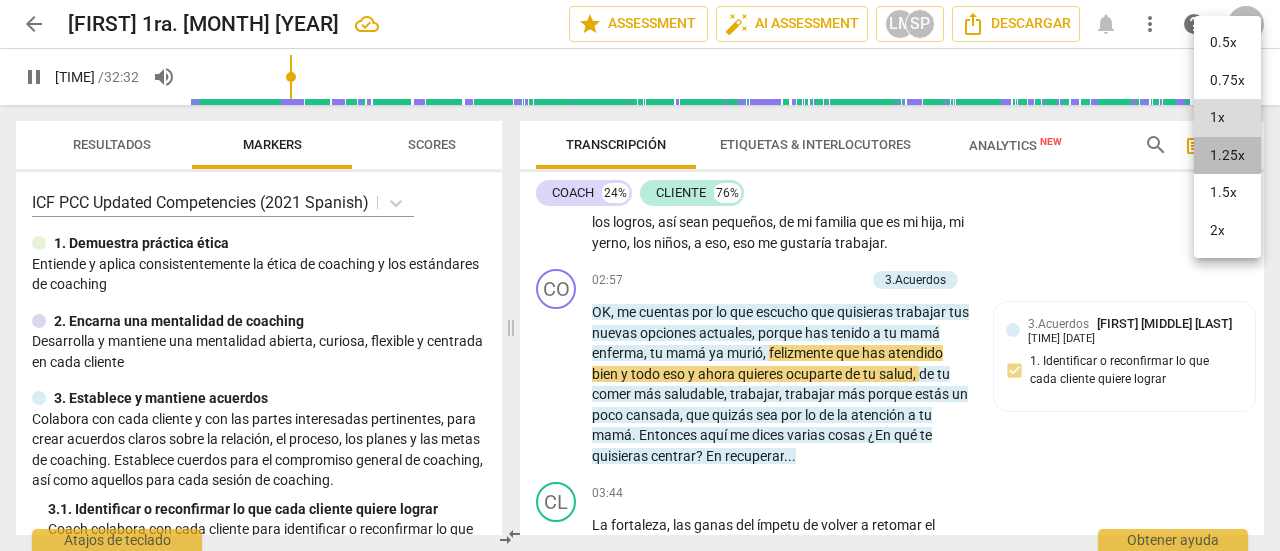 click on "1.25x" at bounding box center [1227, 156] 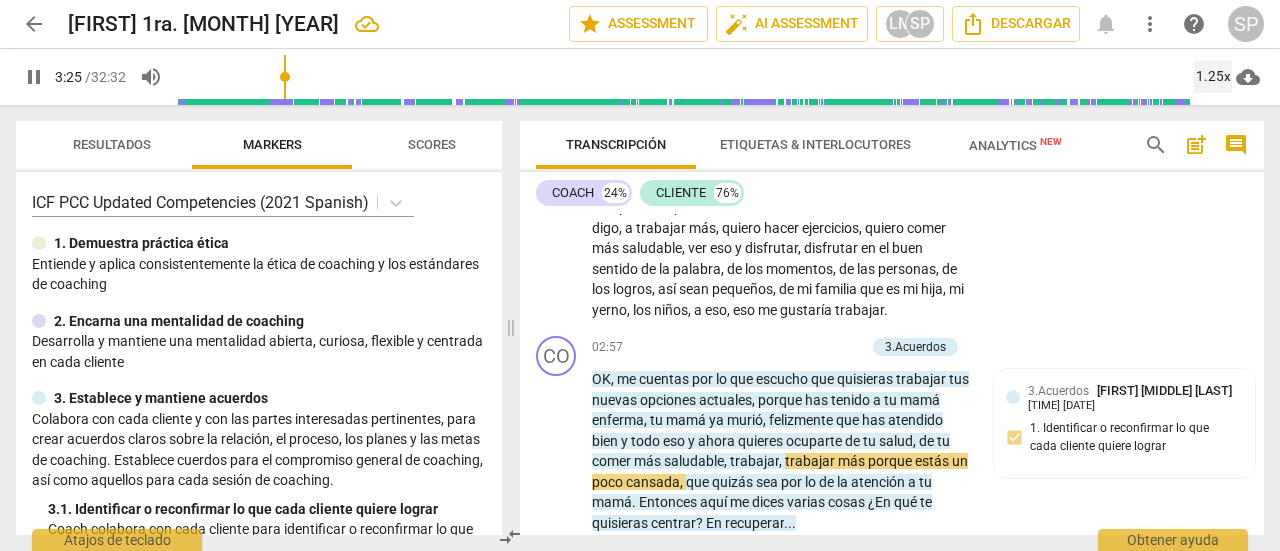 scroll, scrollTop: 881, scrollLeft: 0, axis: vertical 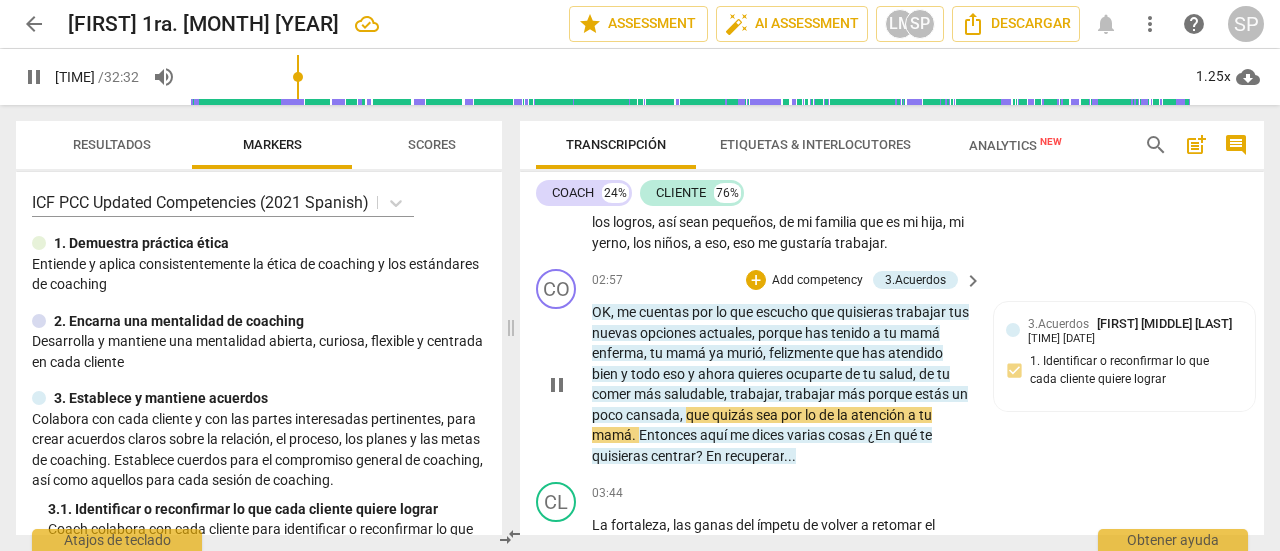 click on "Add competency" at bounding box center (817, 281) 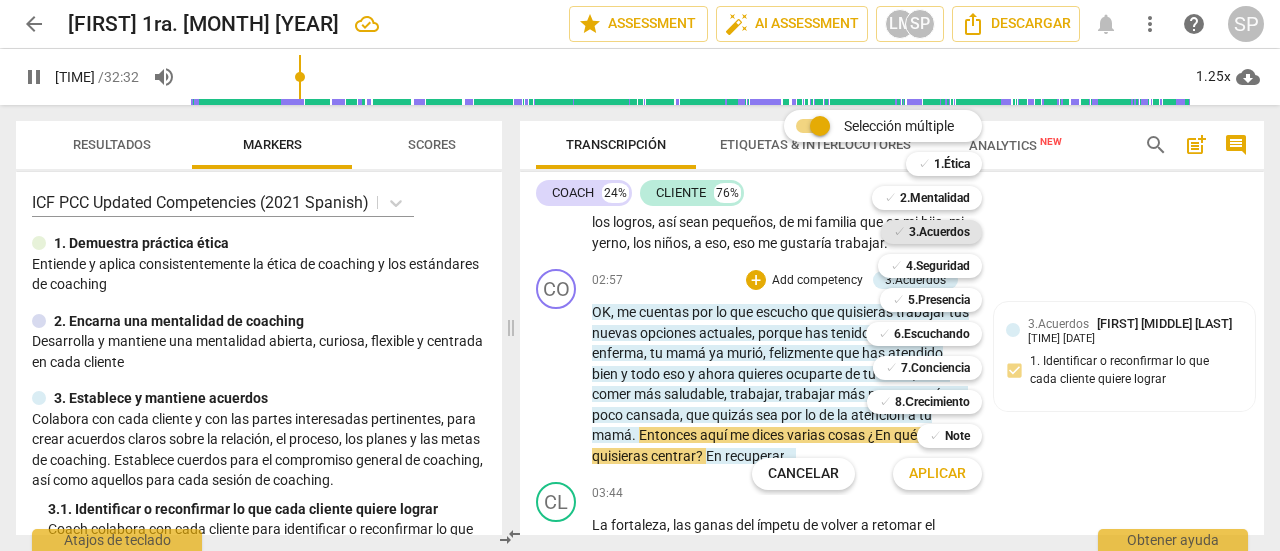 click on "3.Acuerdos" at bounding box center [939, 232] 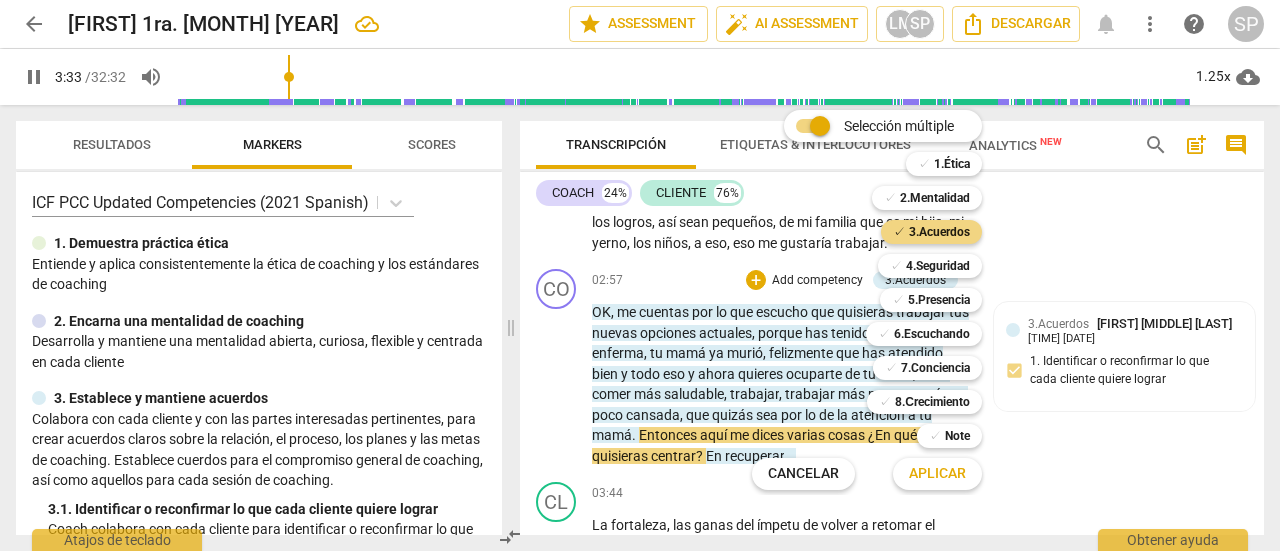 click on "Aplicar" at bounding box center (937, 474) 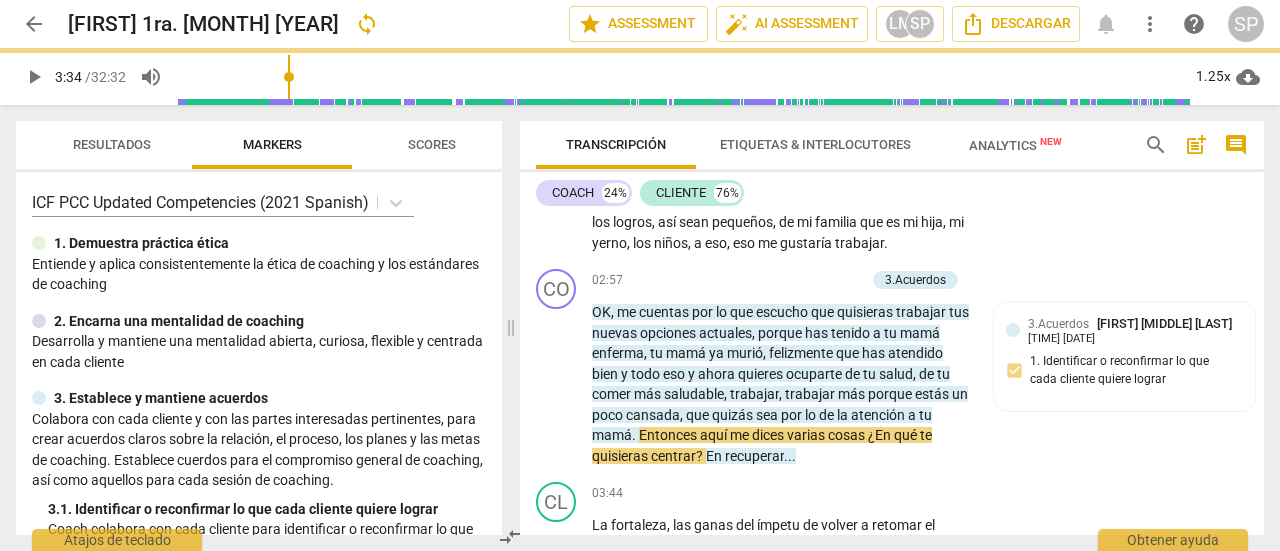 type on "215" 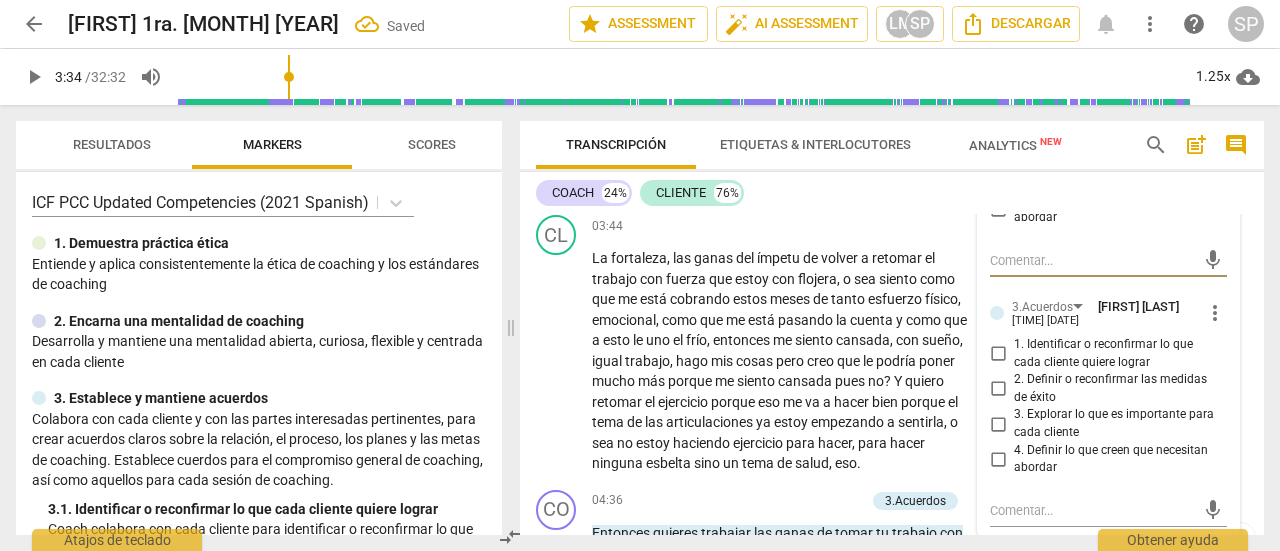 scroll, scrollTop: 1154, scrollLeft: 0, axis: vertical 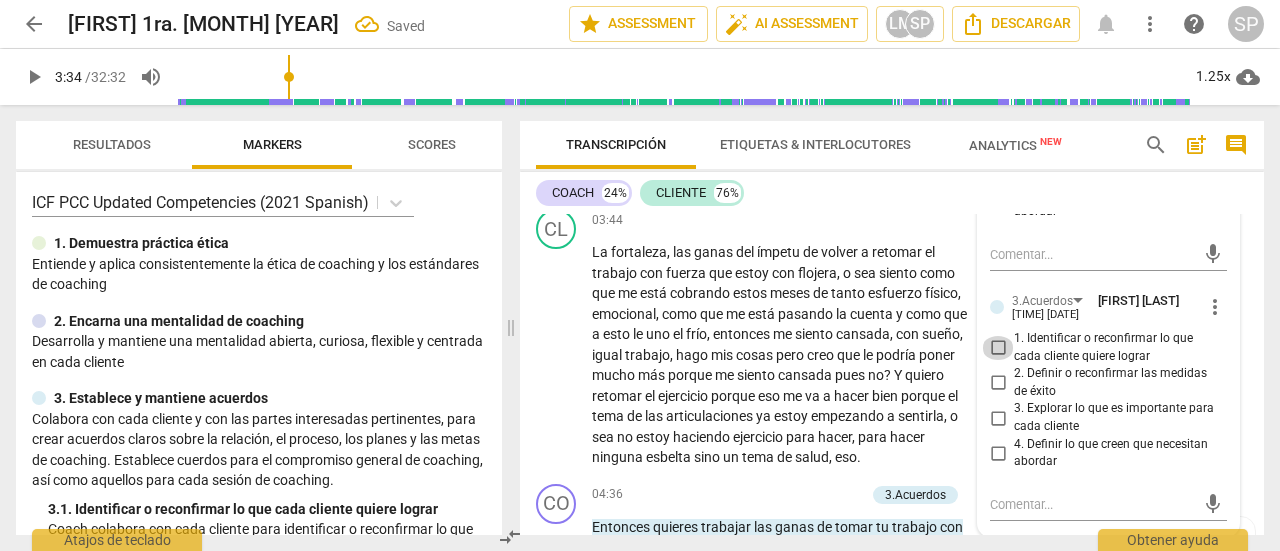 click on "1. Identificar o reconfirmar lo que cada cliente quiere lograr" at bounding box center [998, 348] 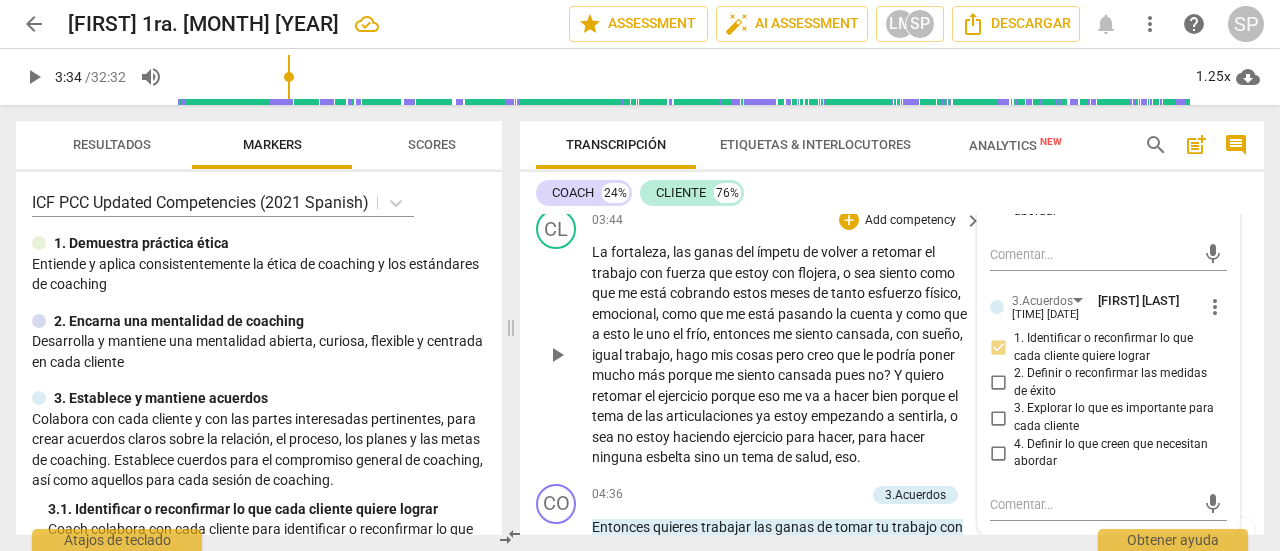 click on "[TIME] + Add competency keyboard_arrow_right" at bounding box center [788, 220] 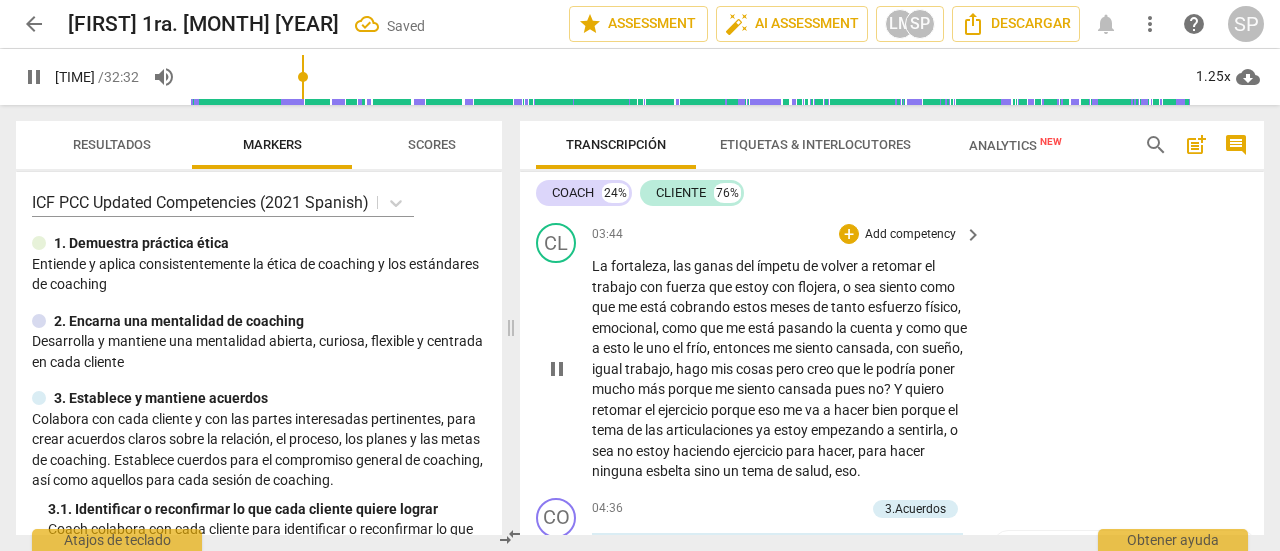 scroll, scrollTop: 1154, scrollLeft: 0, axis: vertical 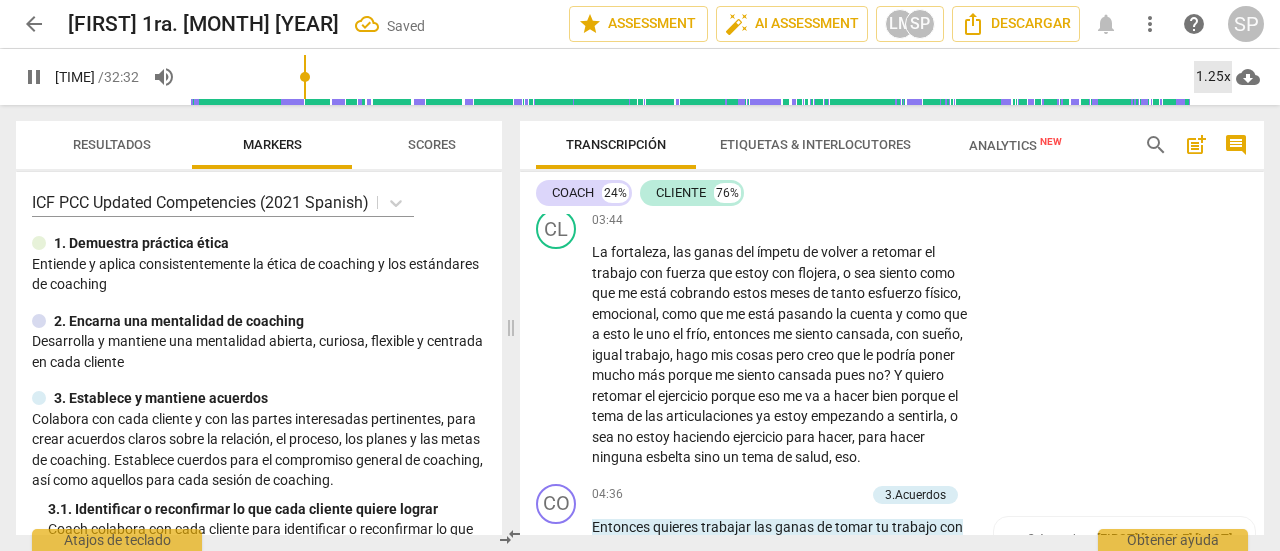 click on "1.25x" at bounding box center [1213, 77] 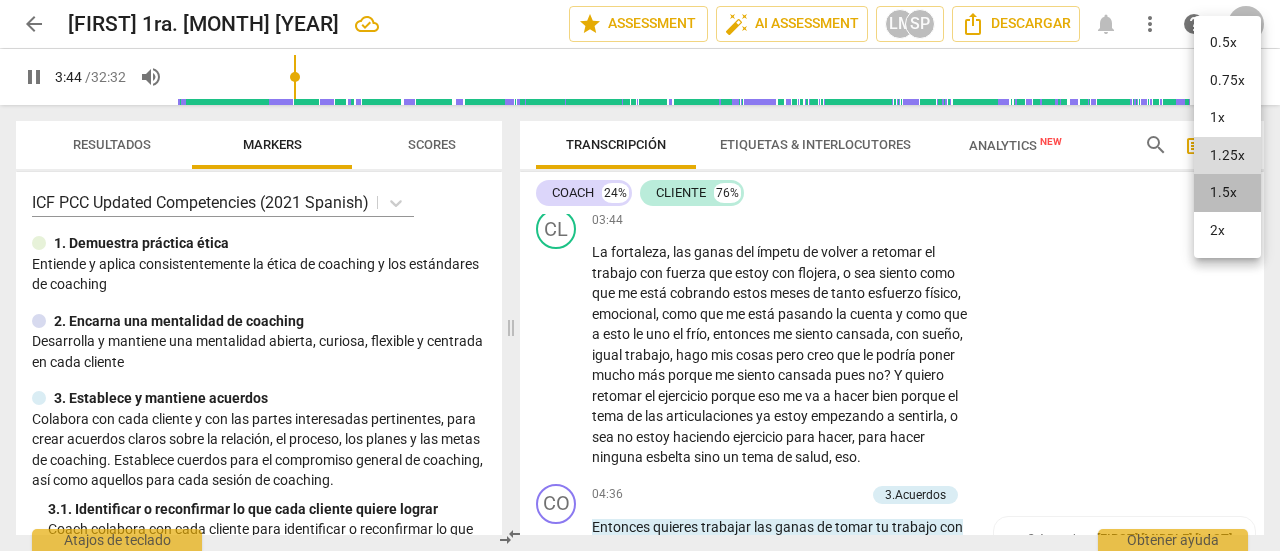 click on "1.5x" at bounding box center [1227, 193] 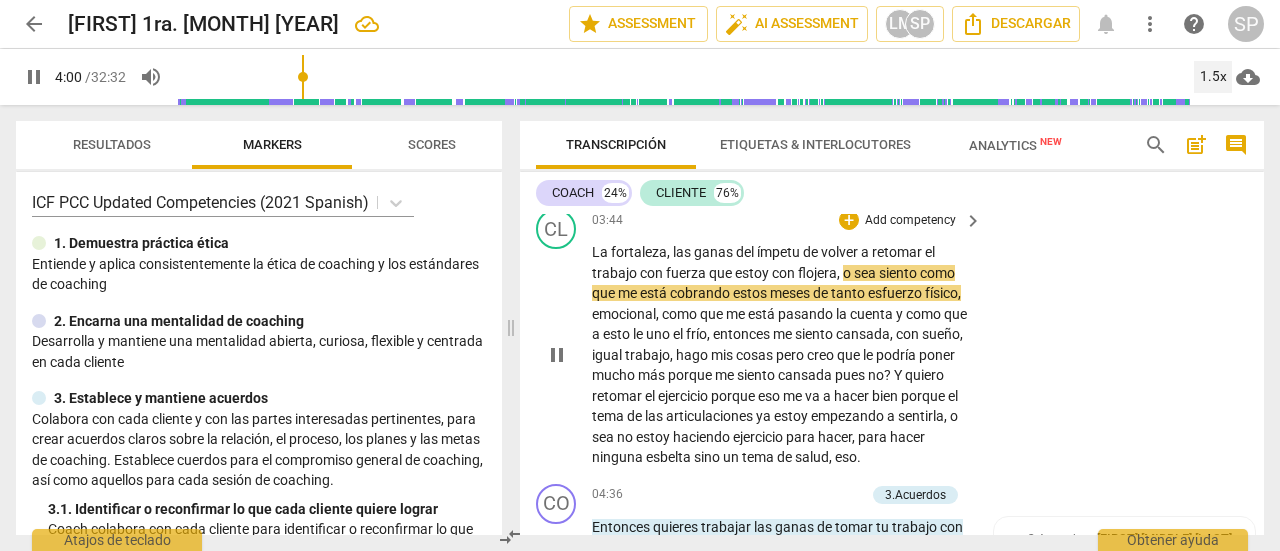 scroll, scrollTop: 1254, scrollLeft: 0, axis: vertical 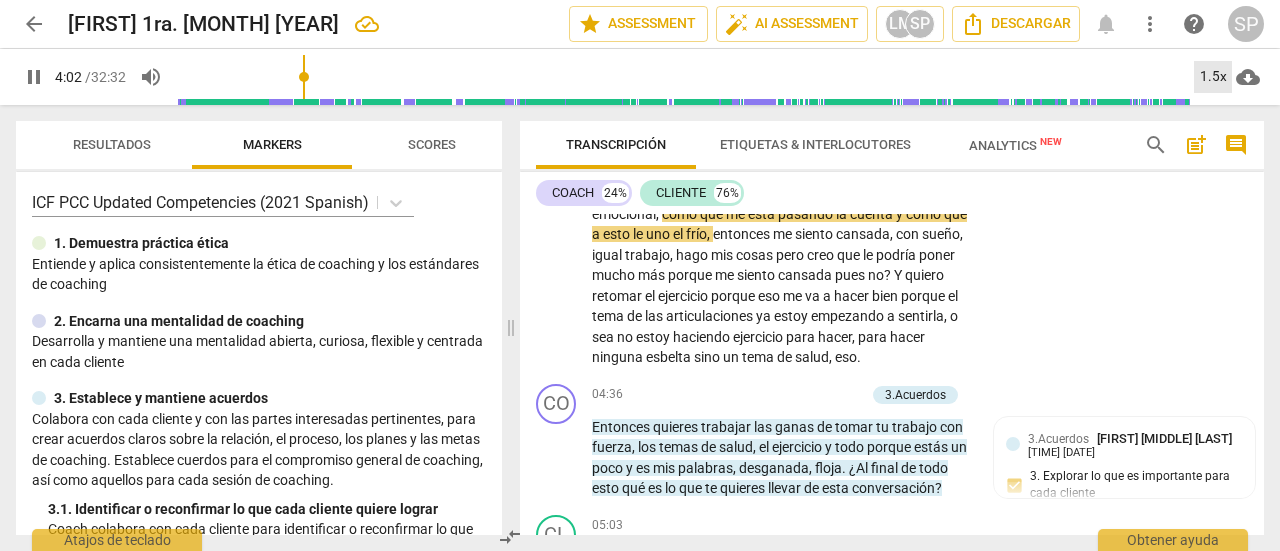 click on "1.5x" at bounding box center [1213, 77] 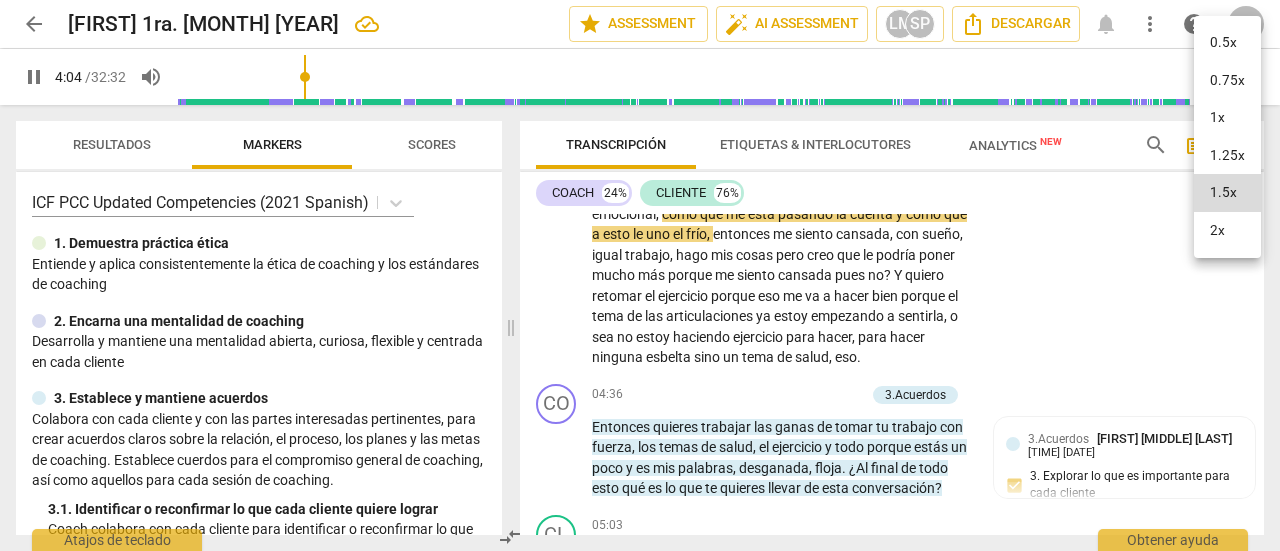 click on "2x" at bounding box center (1227, 231) 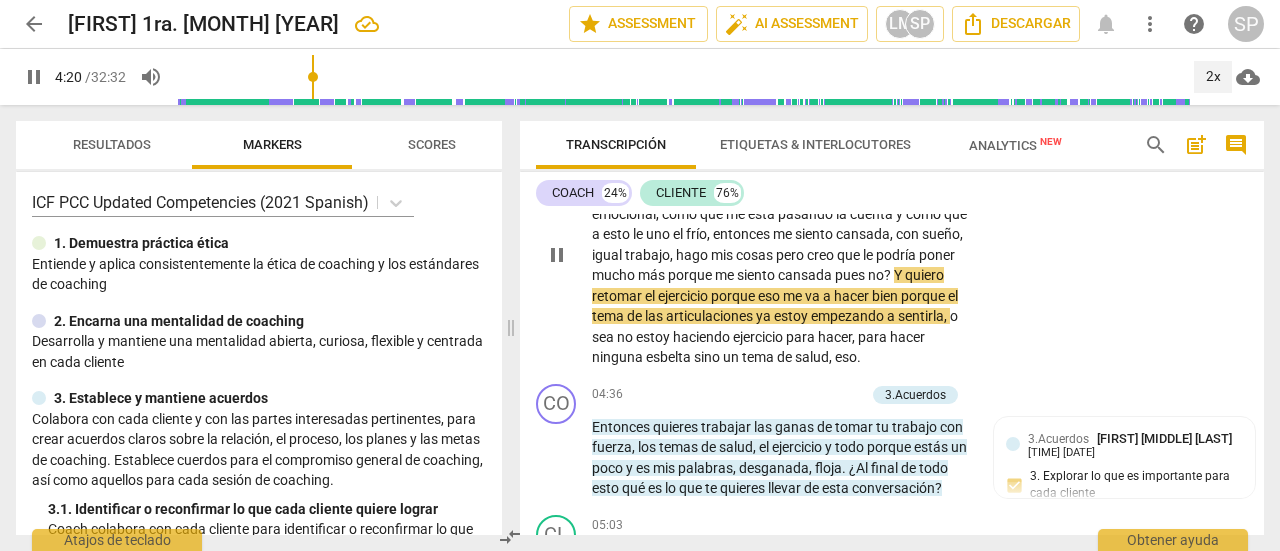 scroll, scrollTop: 1354, scrollLeft: 0, axis: vertical 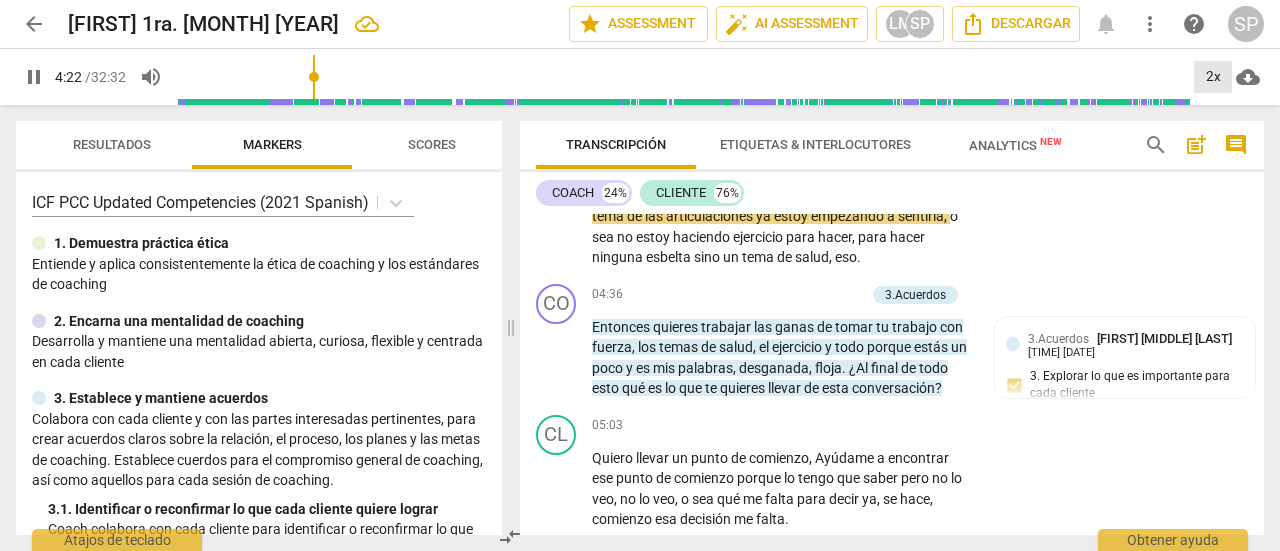 click on "2x" at bounding box center [1213, 77] 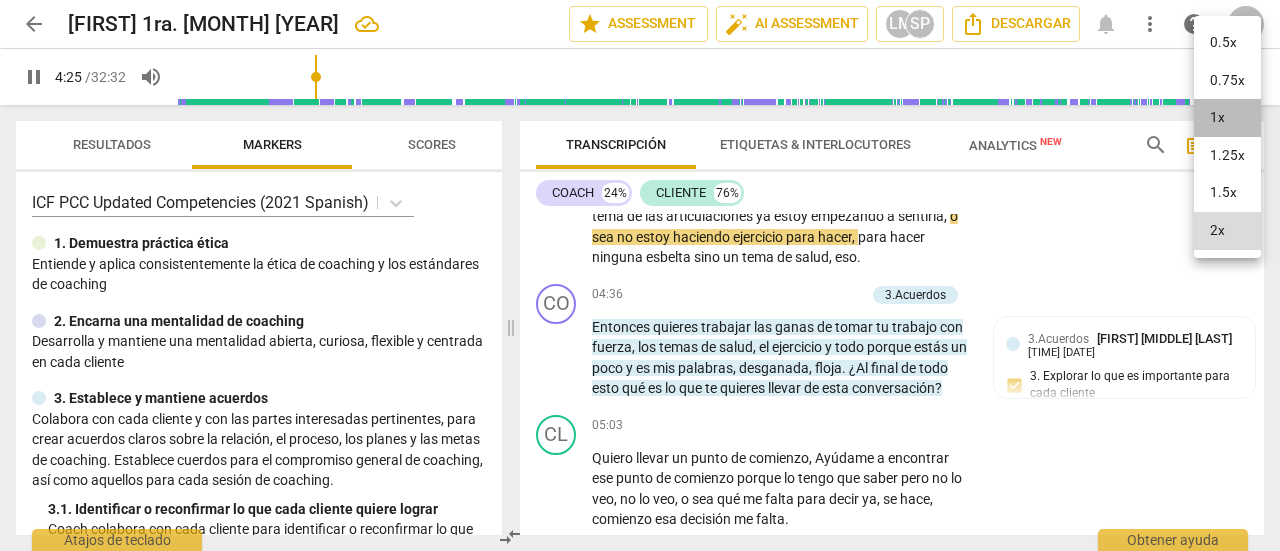 click on "1x" at bounding box center [1227, 118] 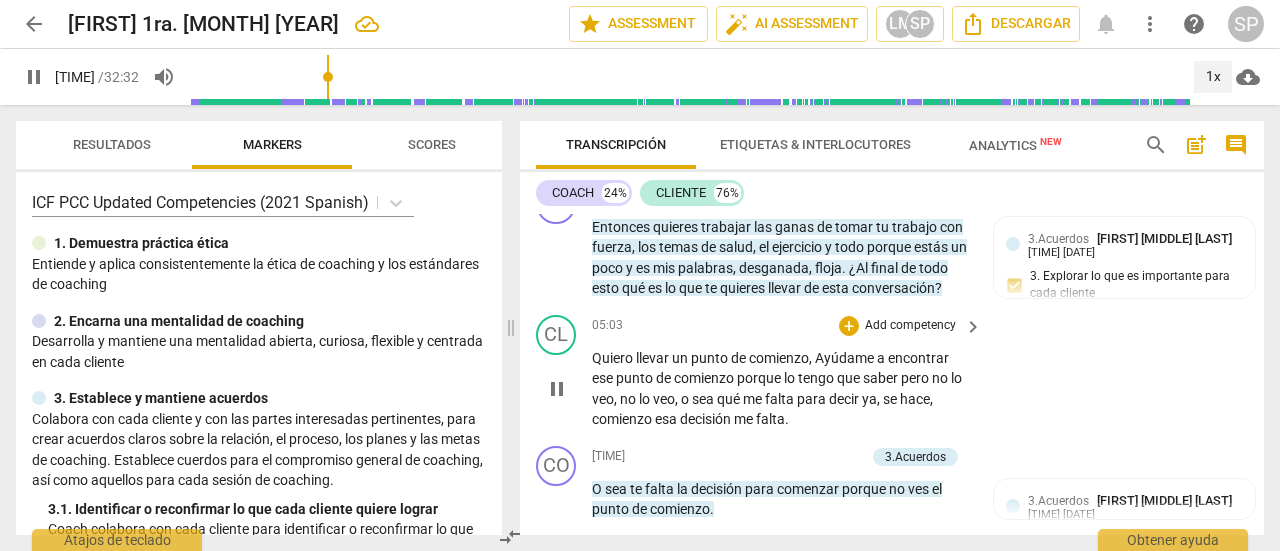 scroll, scrollTop: 1354, scrollLeft: 0, axis: vertical 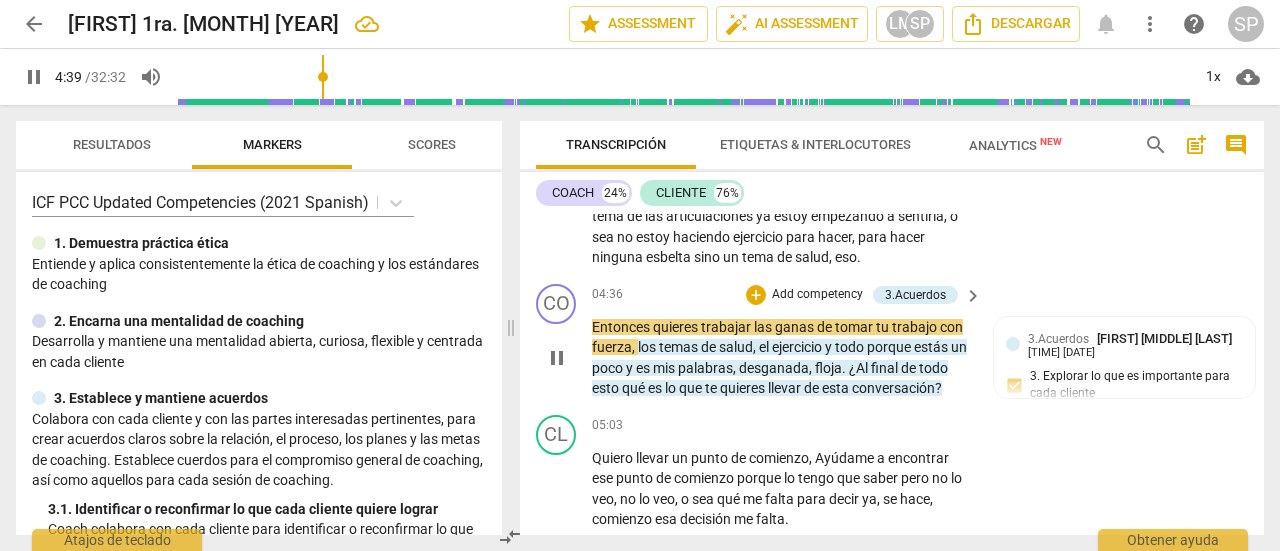 click on "Add competency" at bounding box center (817, 295) 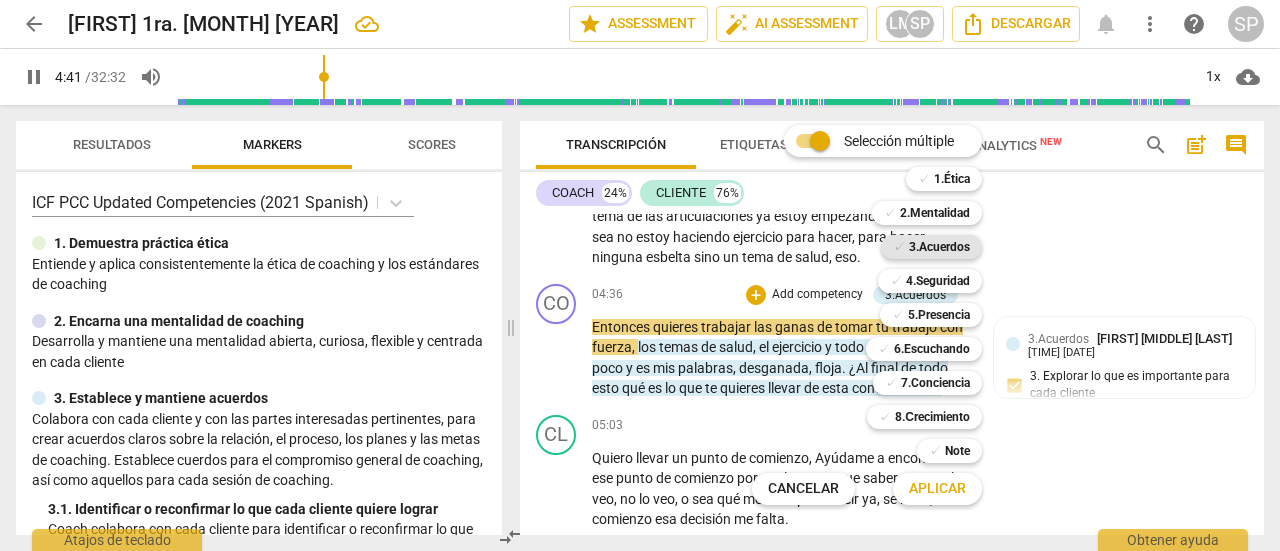 click on "3.Acuerdos" at bounding box center (939, 247) 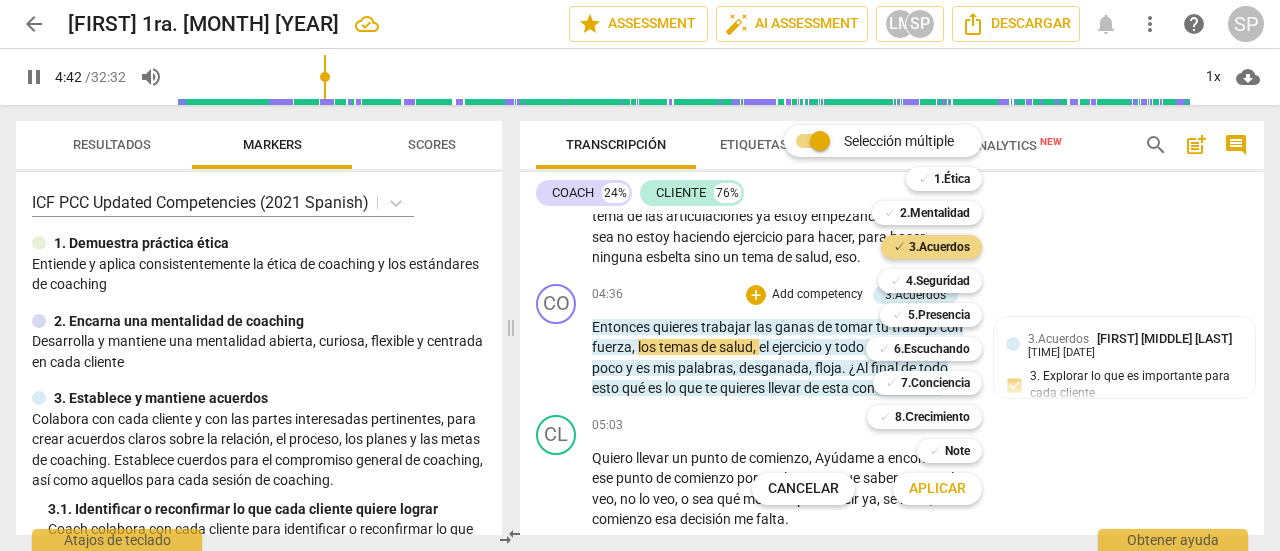 click on "Aplicar" at bounding box center [937, 489] 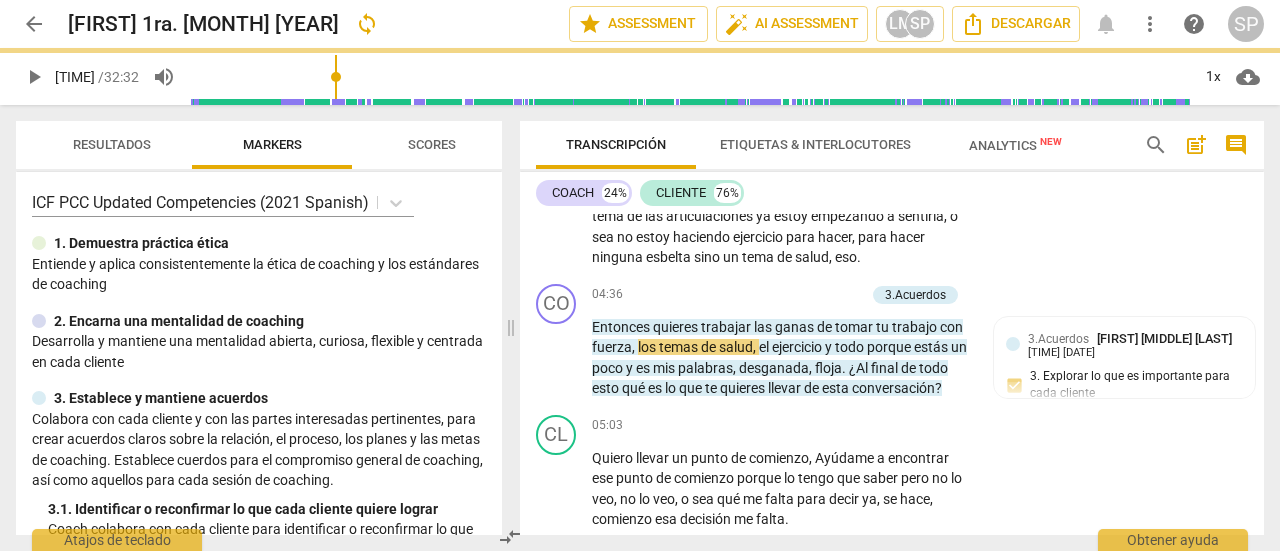 type on "283" 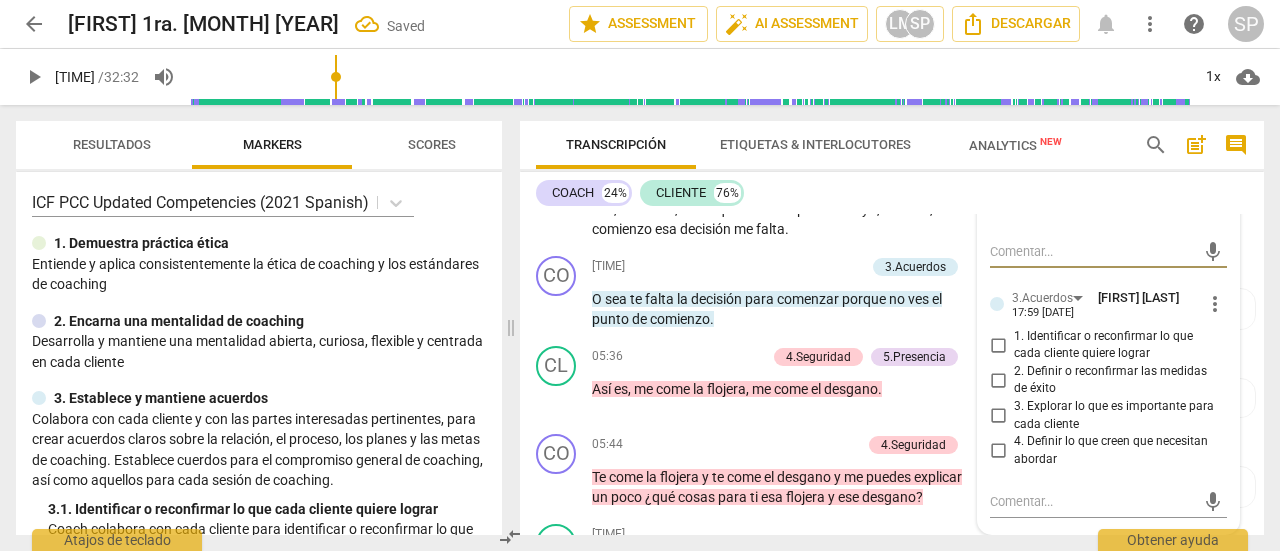 scroll, scrollTop: 1741, scrollLeft: 0, axis: vertical 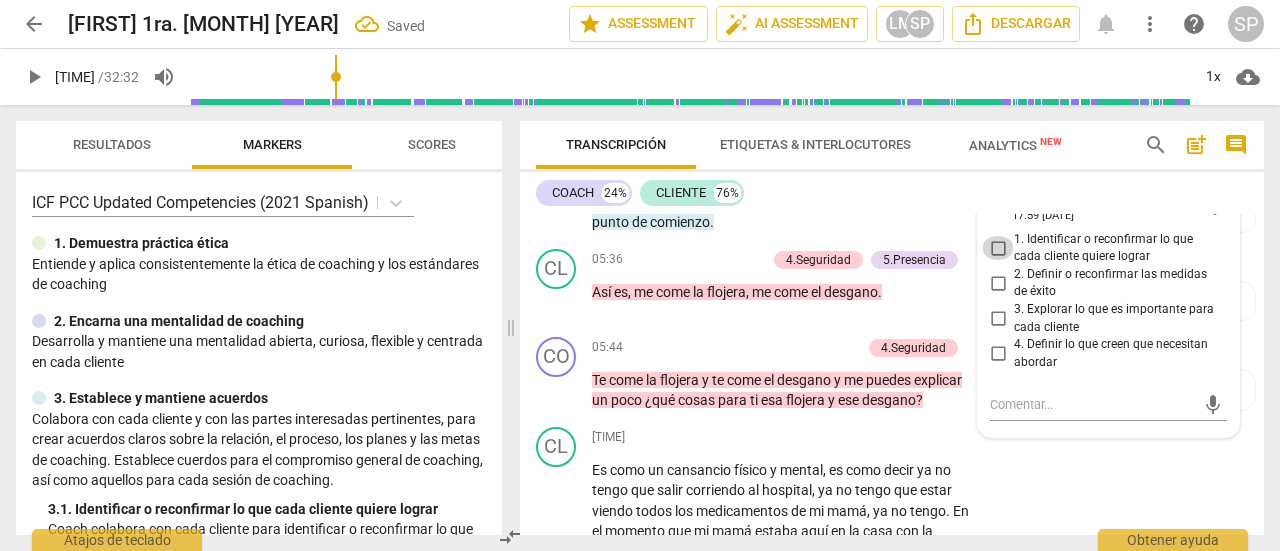 click on "1. Identificar o reconfirmar lo que cada cliente quiere lograr" at bounding box center [998, 248] 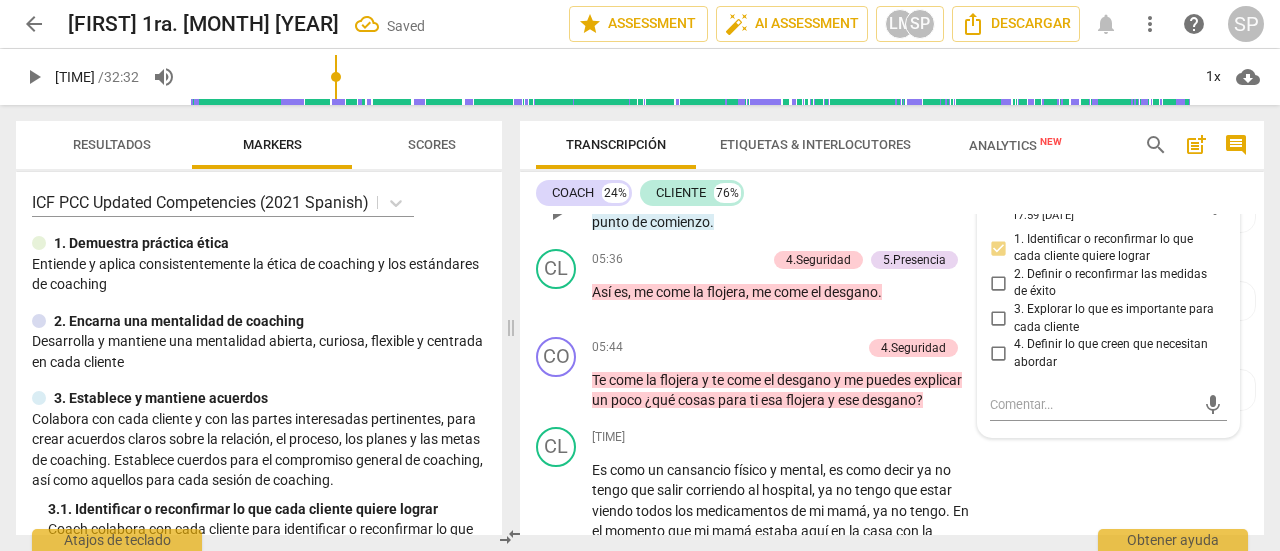 click on "CO play_arrow pause [TIME] + Add competency 3.Acuerdos keyboard_arrow_right O sea te falta la decisión para comenzar porque no ves el punto de comienzo . 3.Acuerdos [FIRST] [LAST] [LAST] [TIME] [DATE] Parafraséo" at bounding box center (892, 196) 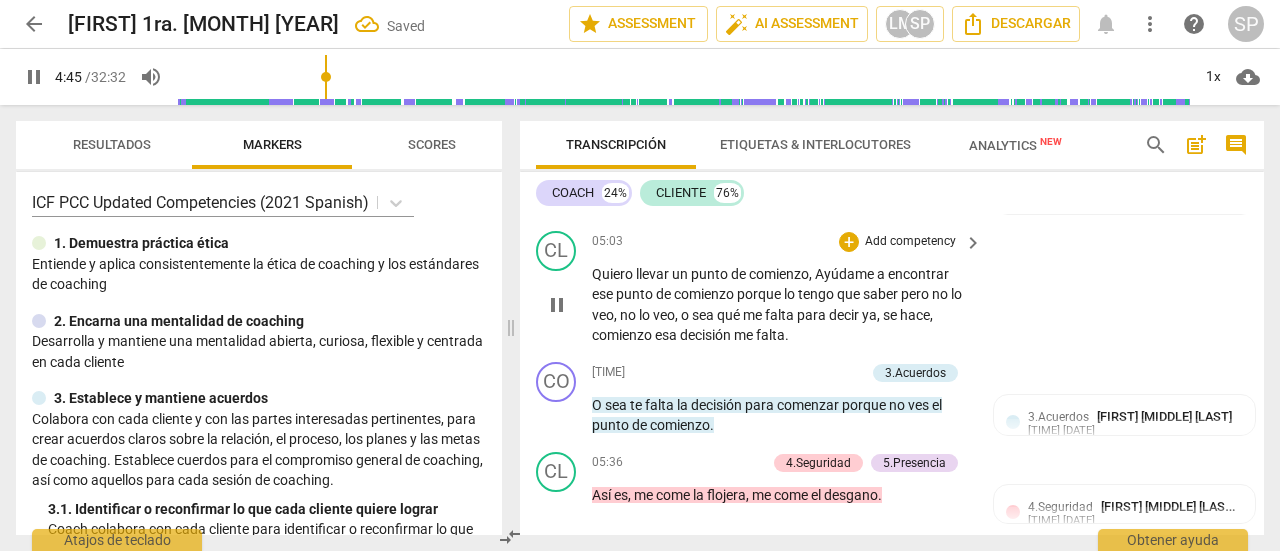 scroll, scrollTop: 1541, scrollLeft: 0, axis: vertical 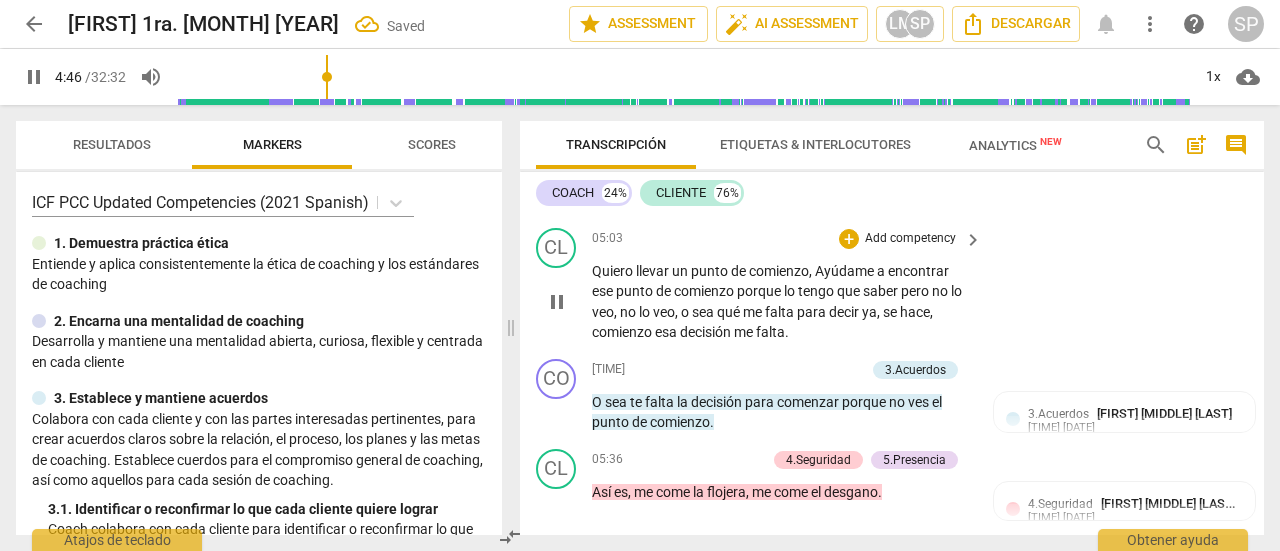 click on "pause" at bounding box center (557, 302) 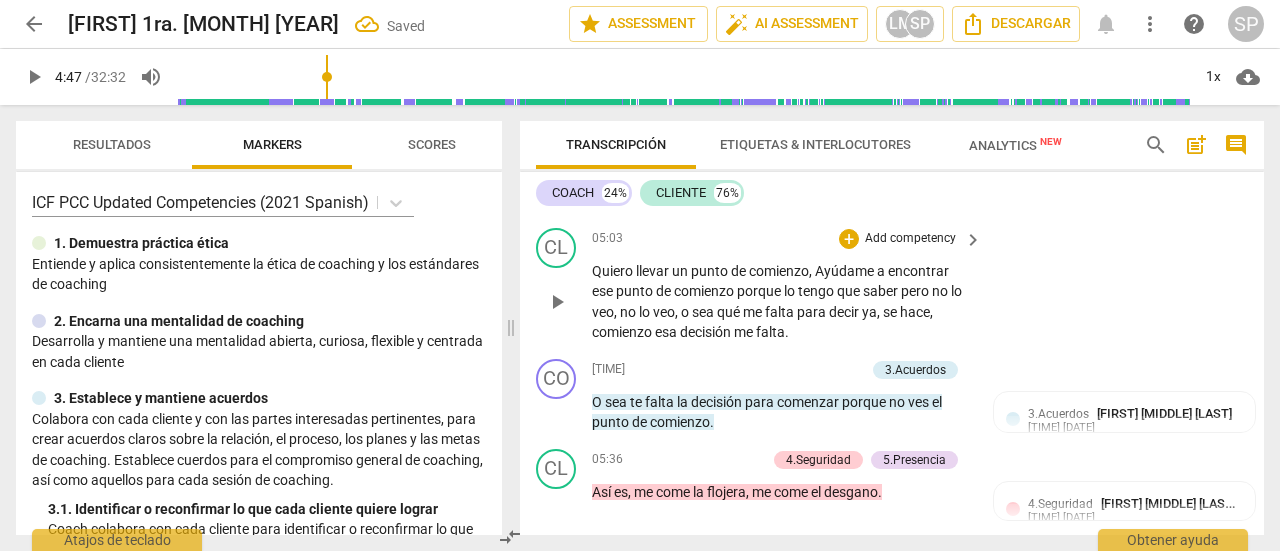 click on "play_arrow" at bounding box center (557, 302) 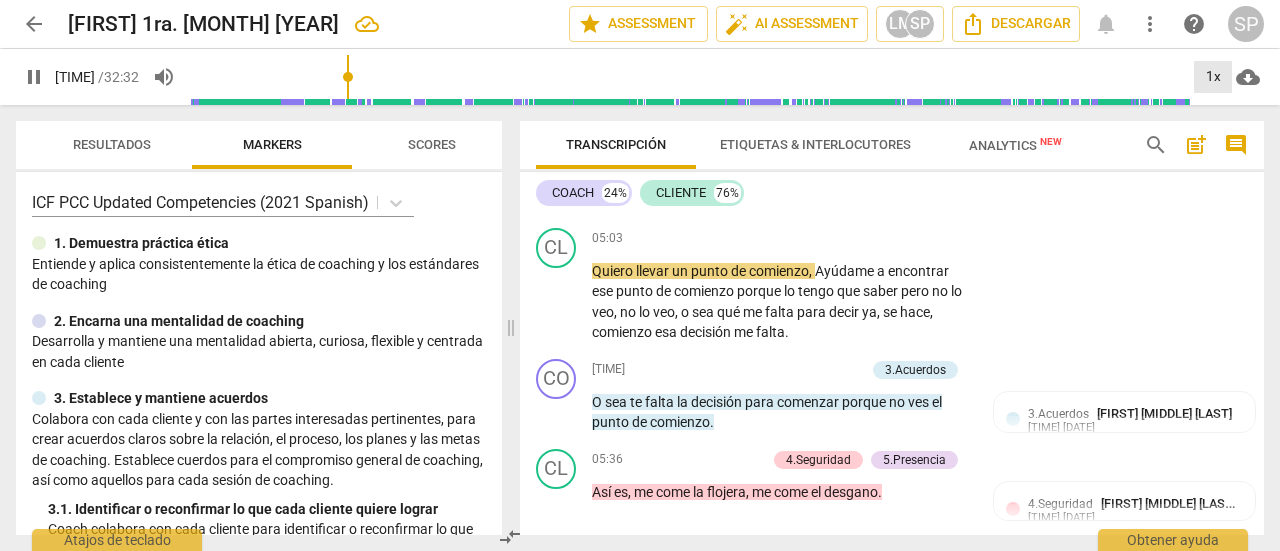 click on "1x" at bounding box center [1213, 77] 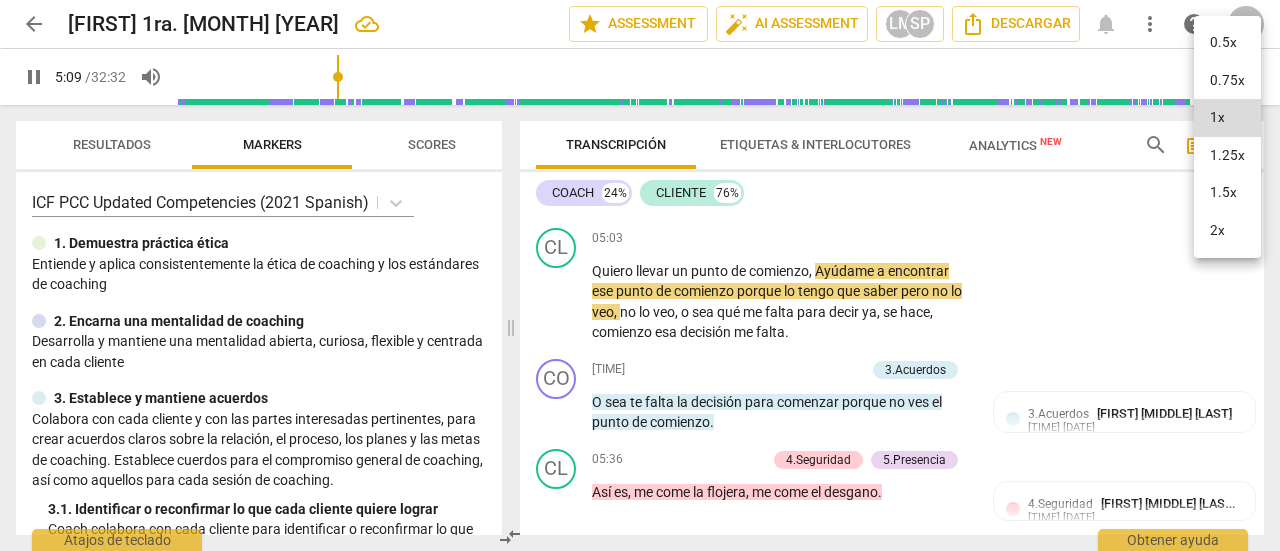 click at bounding box center [640, 275] 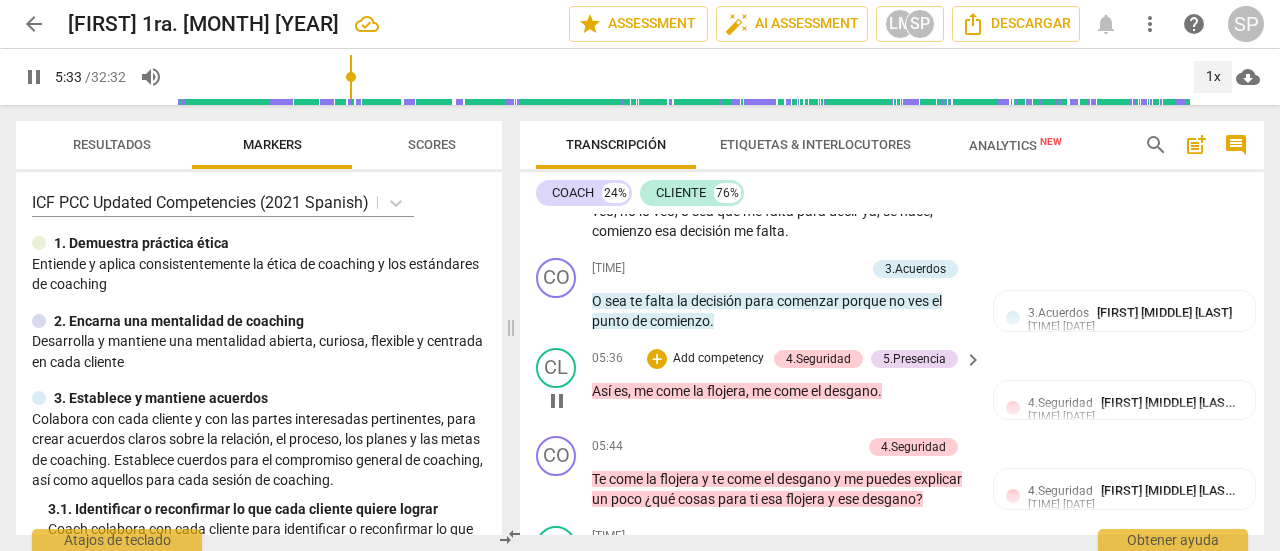 scroll, scrollTop: 1641, scrollLeft: 0, axis: vertical 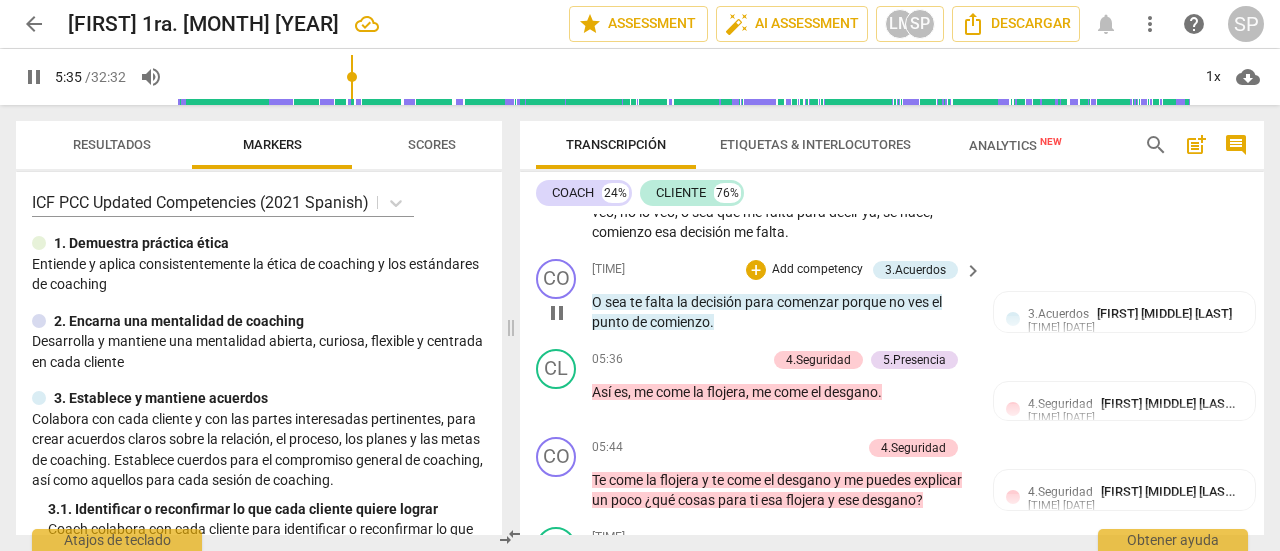 click on "Add competency" at bounding box center (817, 270) 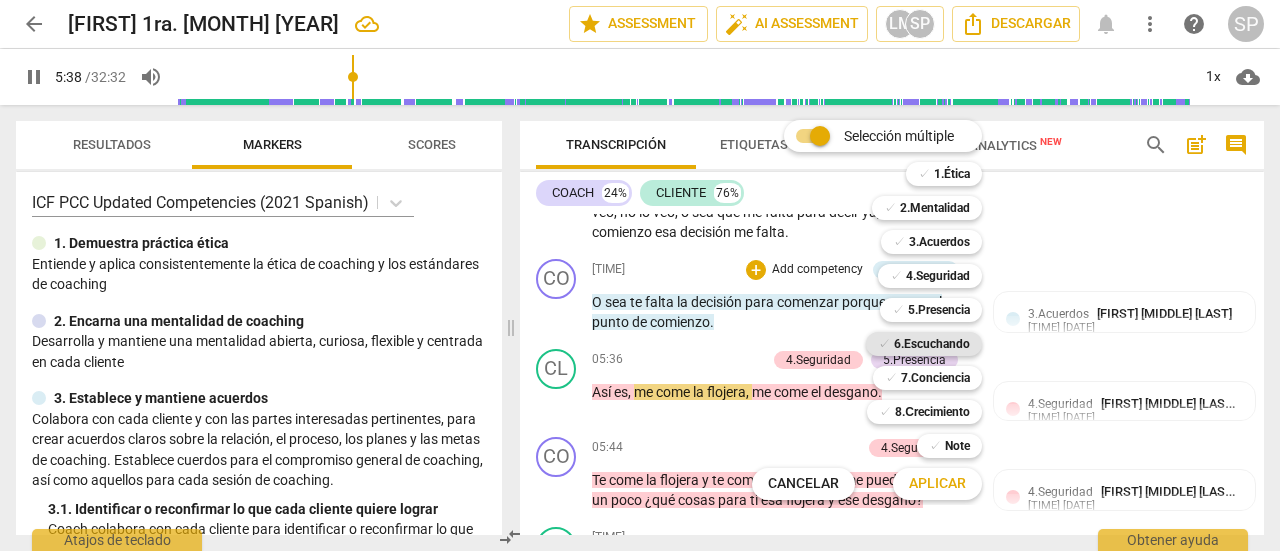 click on "6.Escuchando" at bounding box center (932, 344) 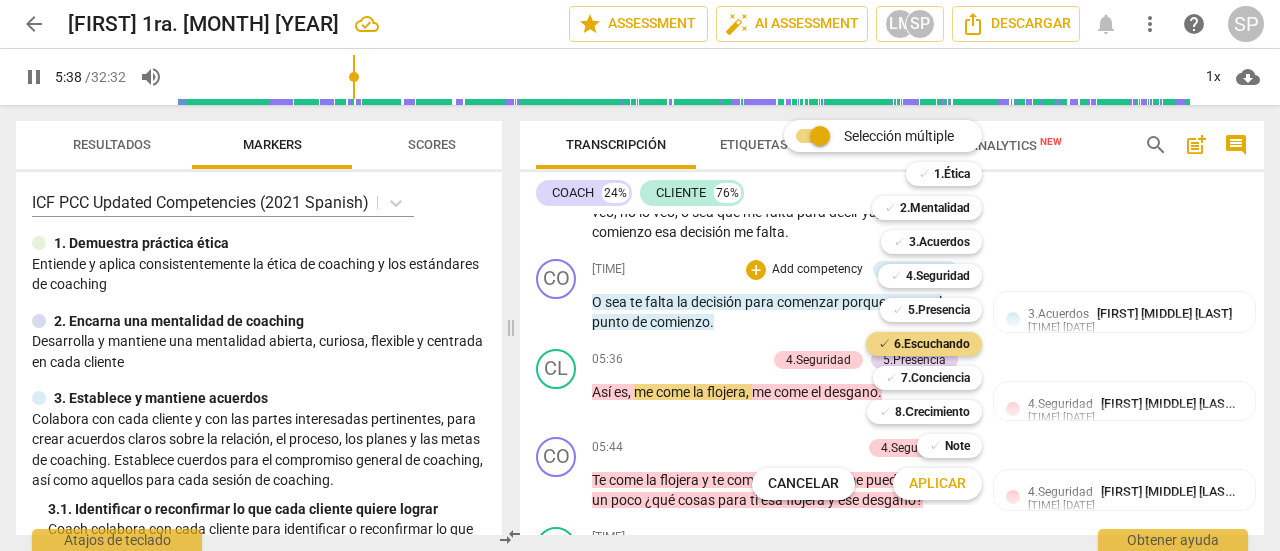click on "Aplicar" at bounding box center (937, 484) 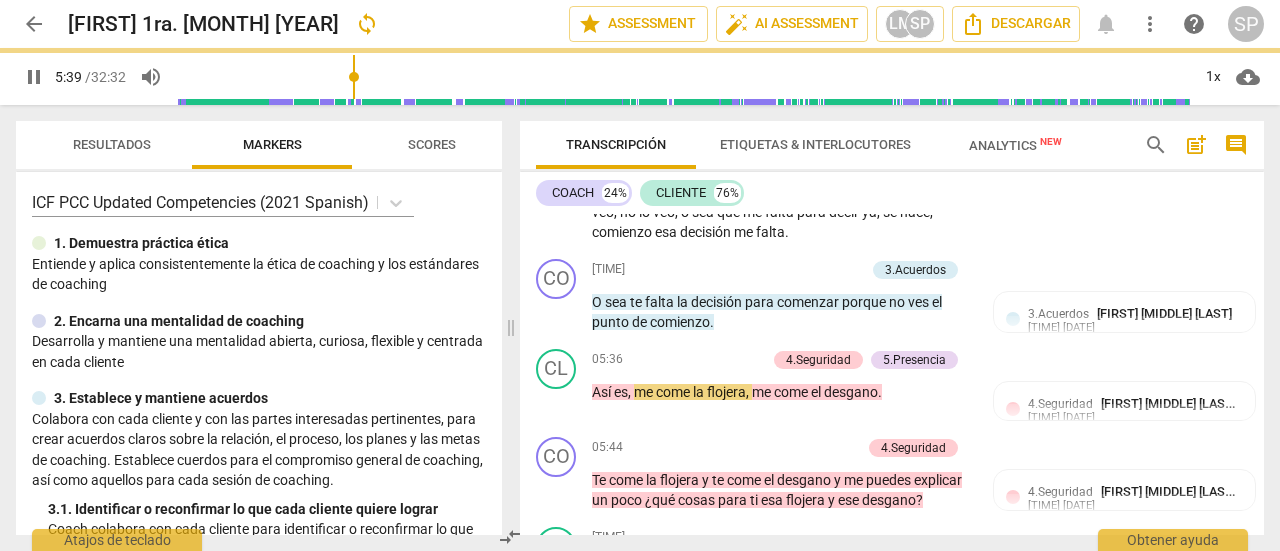type on "339" 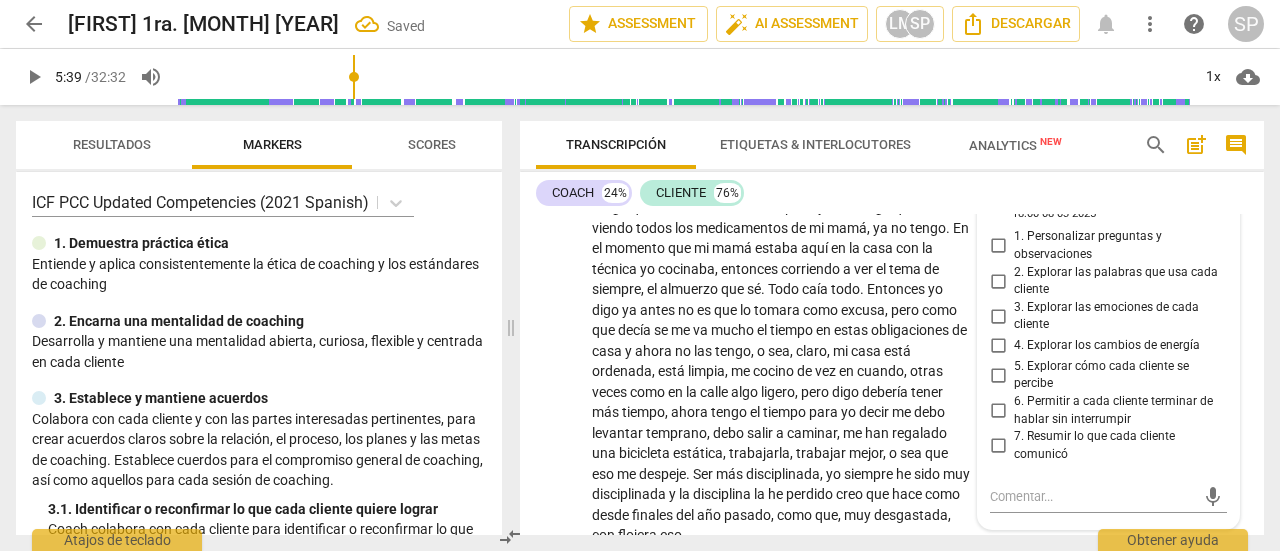 scroll, scrollTop: 2041, scrollLeft: 0, axis: vertical 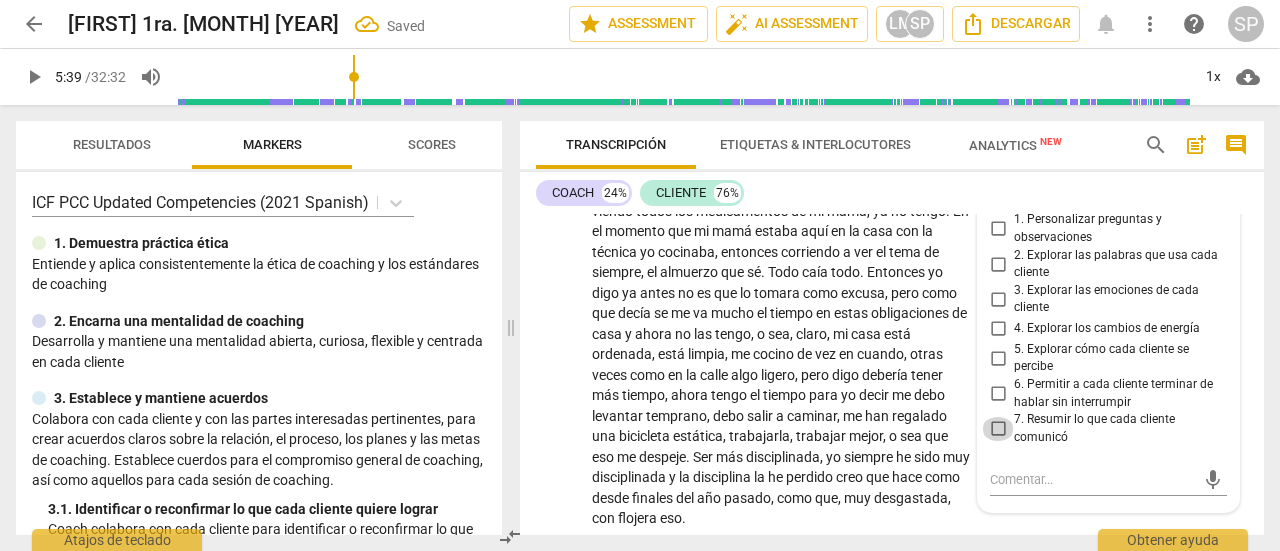 click on "7. Resumir lo que cada cliente comunicó" at bounding box center [998, 429] 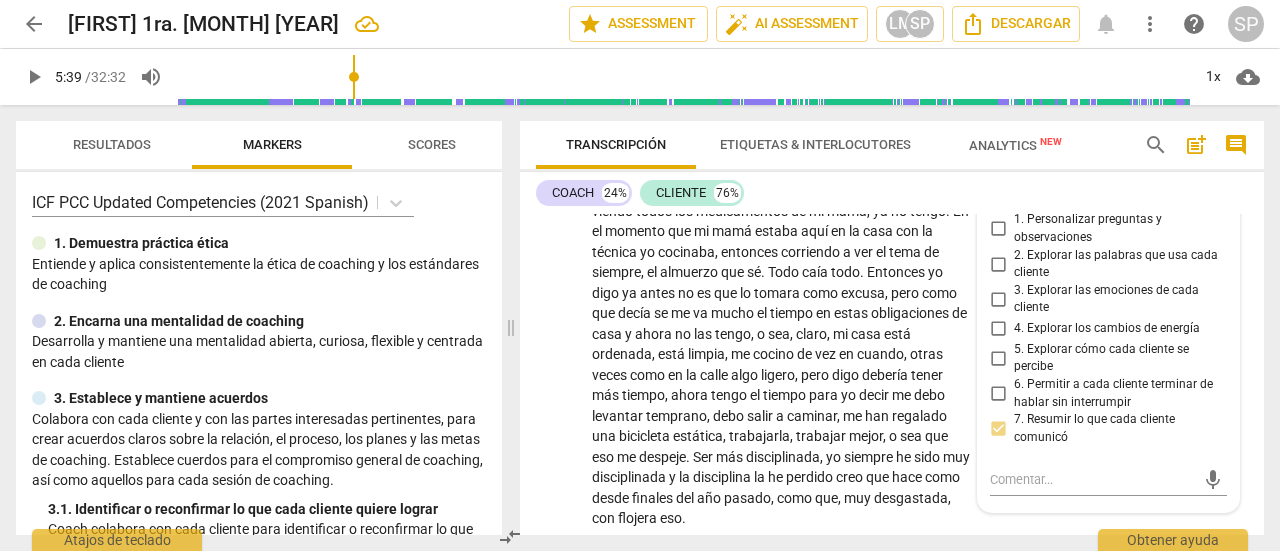 click on "COACH 24% CLIENTE 76%" at bounding box center (892, 193) 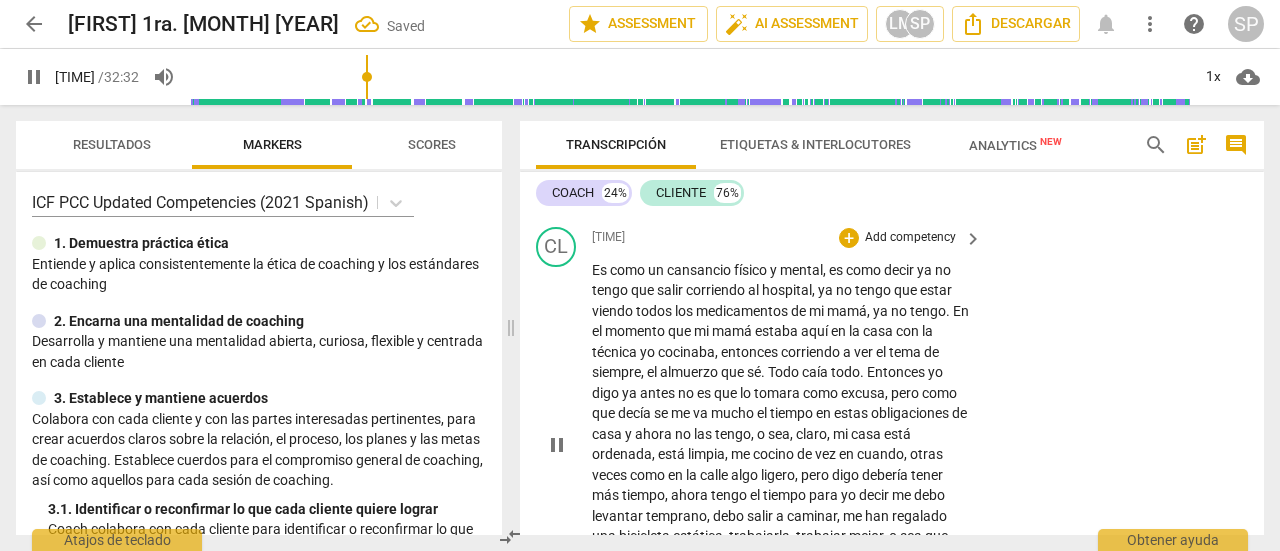 scroll, scrollTop: 1841, scrollLeft: 0, axis: vertical 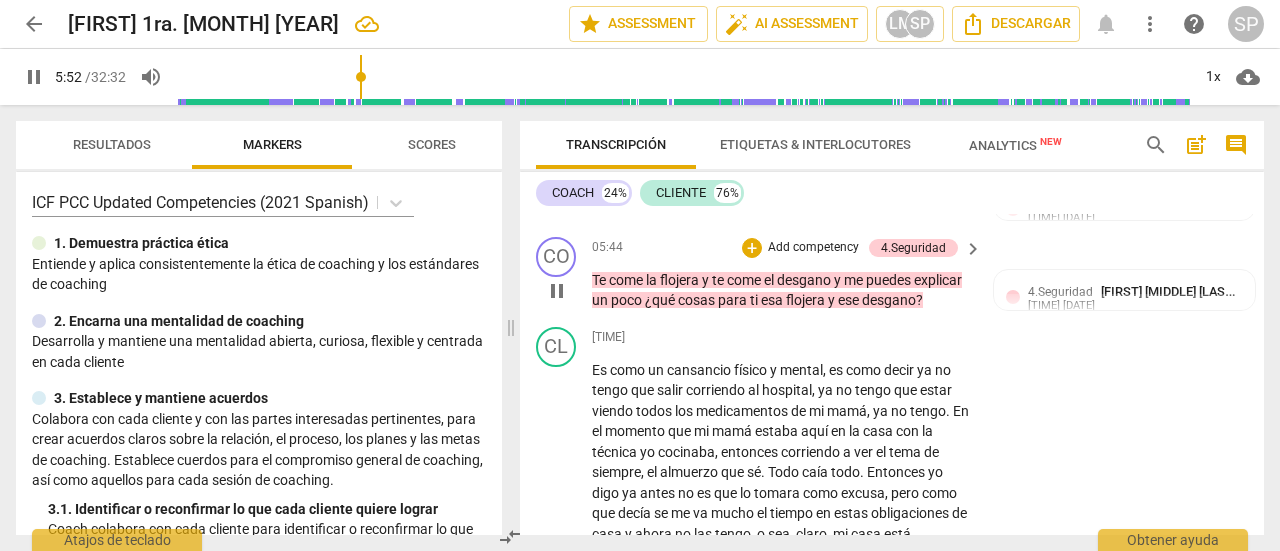 click on "Add competency" at bounding box center (813, 248) 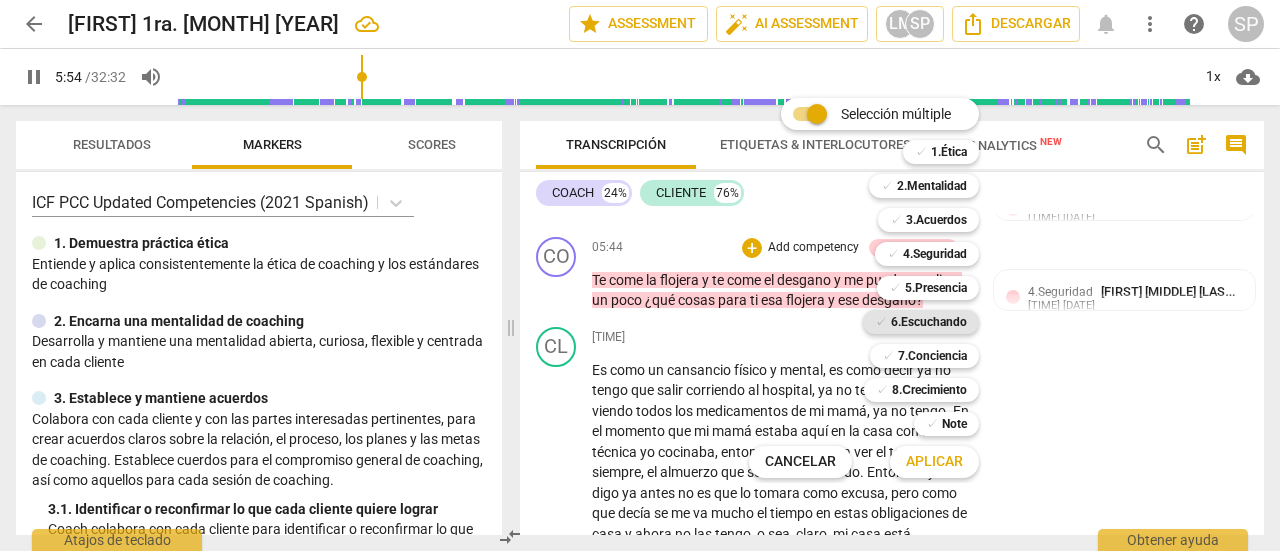 click on "6.Escuchando" at bounding box center [929, 322] 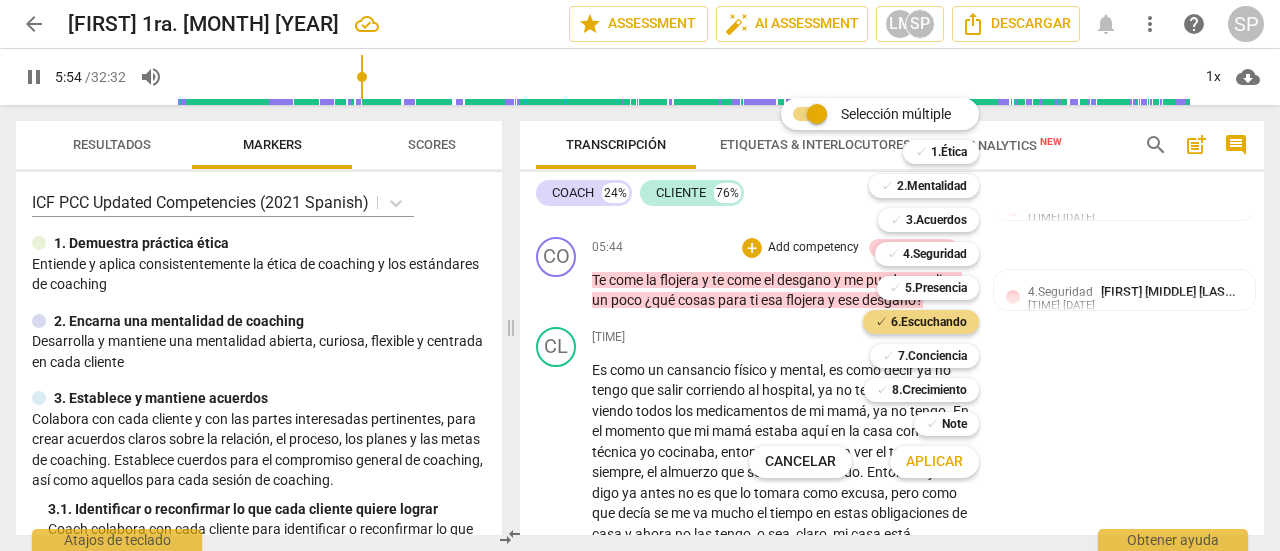click on "Aplicar" at bounding box center [934, 462] 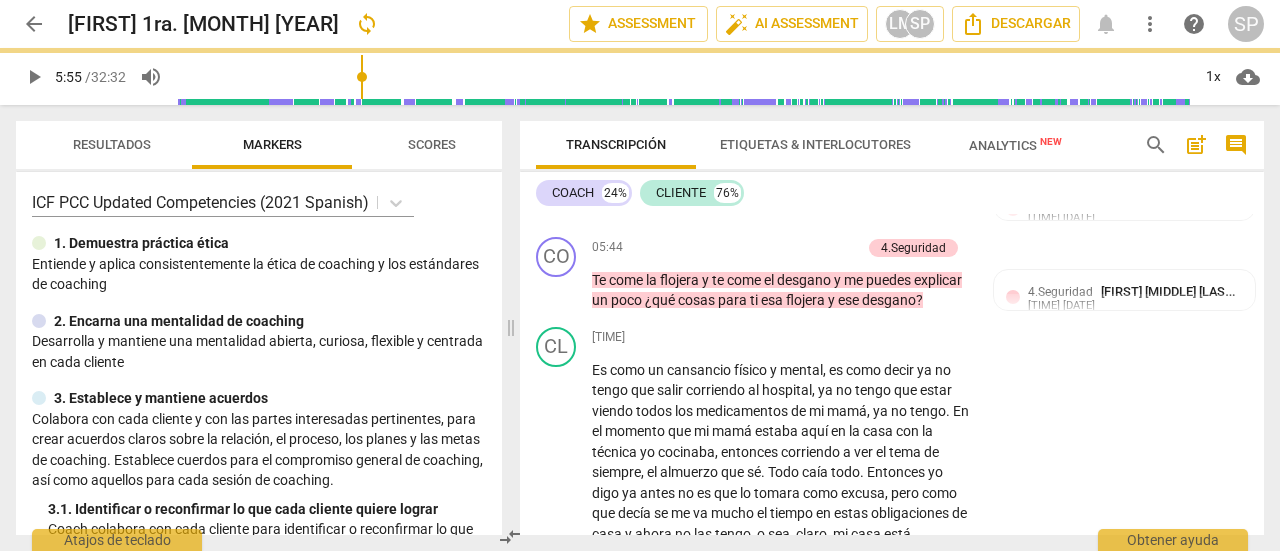 type on "356" 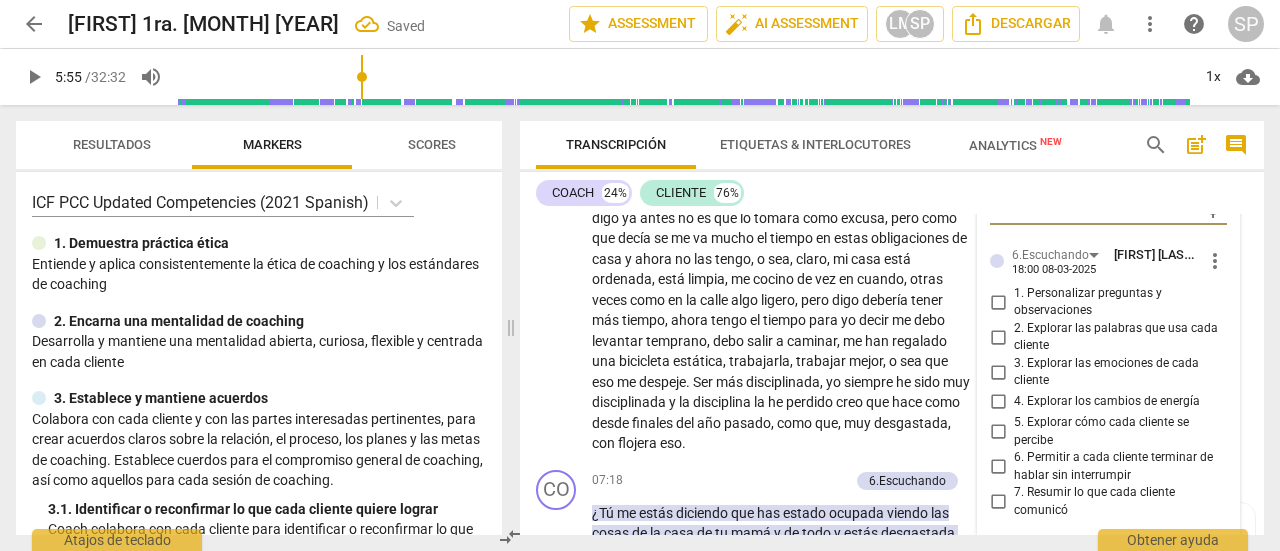 scroll, scrollTop: 2141, scrollLeft: 0, axis: vertical 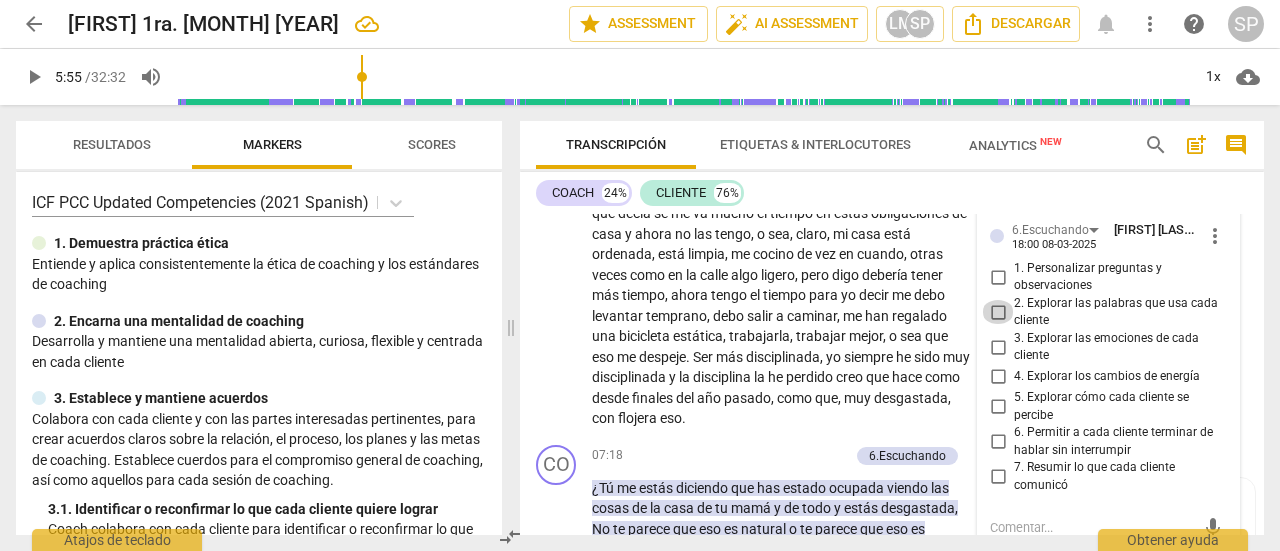 click on "2. Explorar las palabras que usa cada cliente" at bounding box center (998, 312) 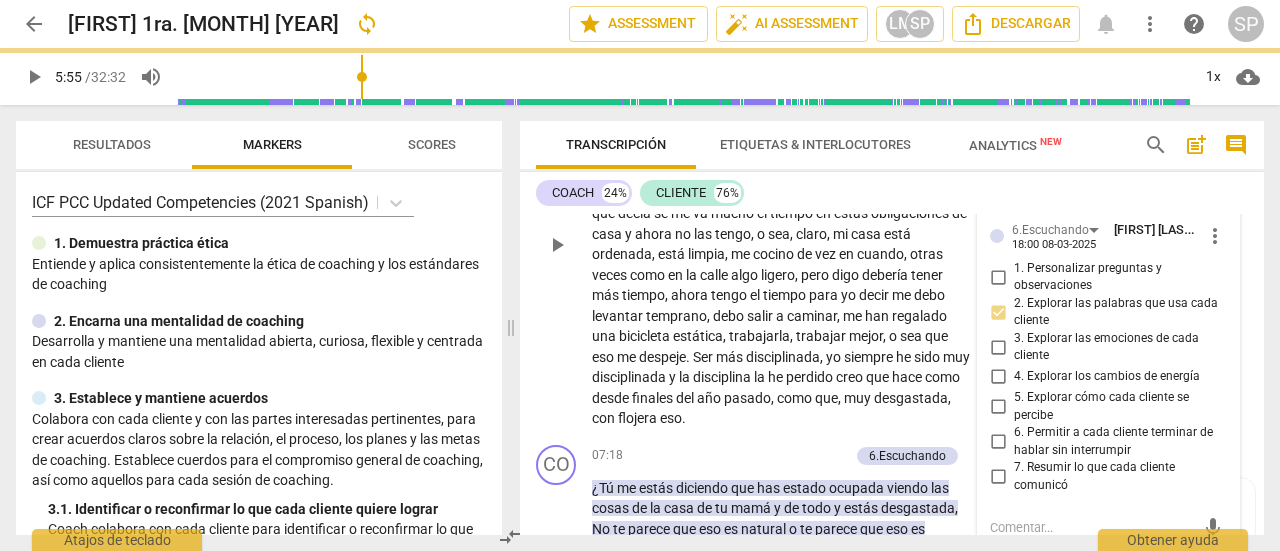 click on "play_arrow pause" at bounding box center [566, 245] 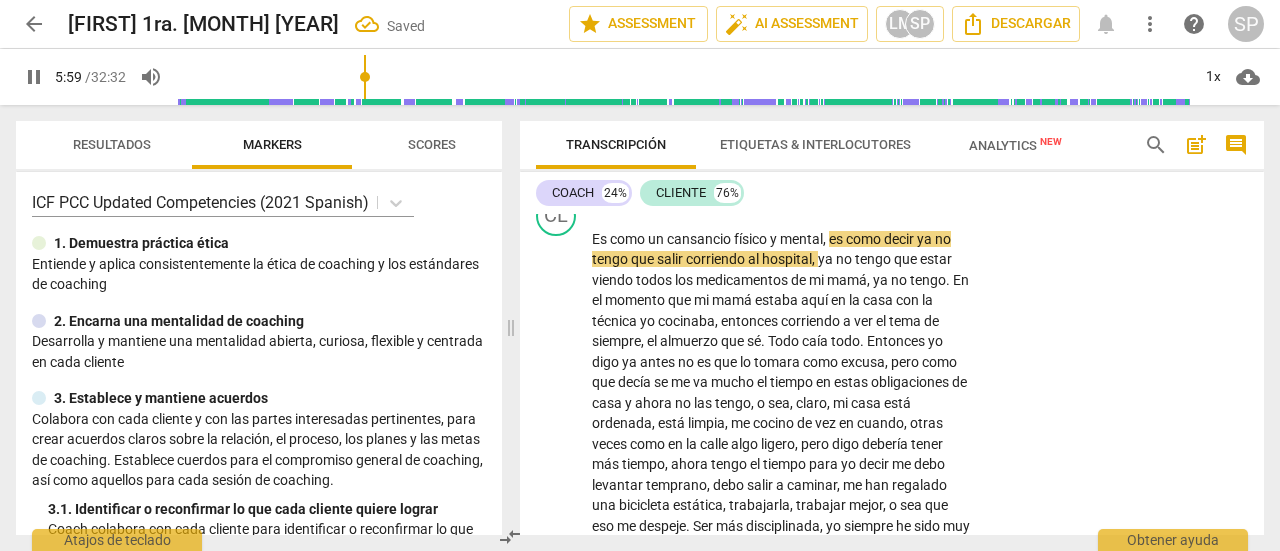 scroll, scrollTop: 1941, scrollLeft: 0, axis: vertical 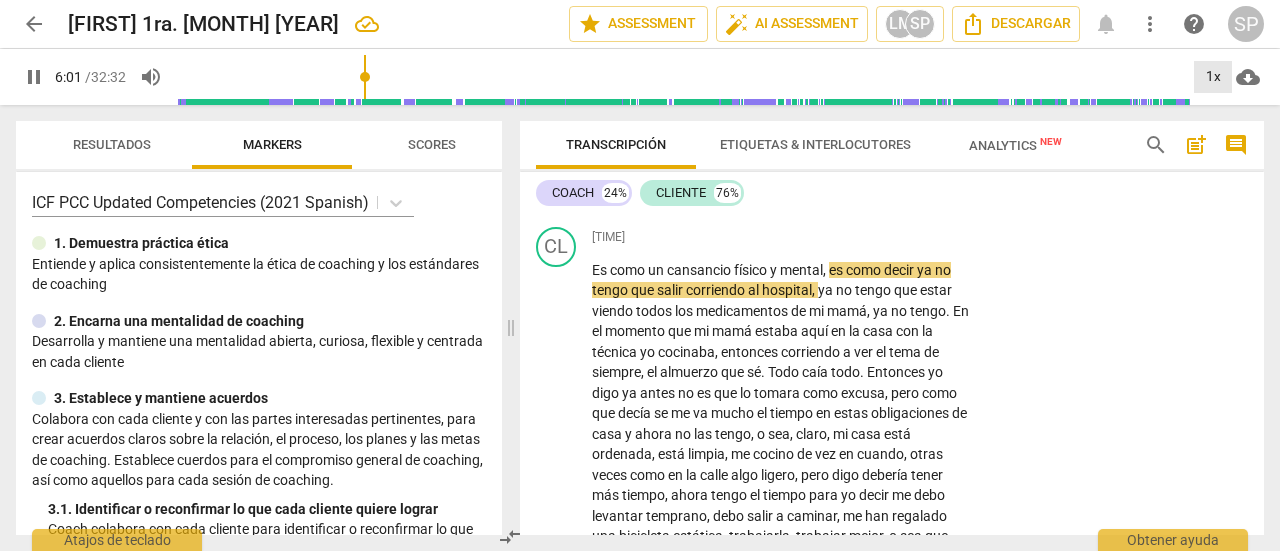 click on "1x" at bounding box center (1213, 77) 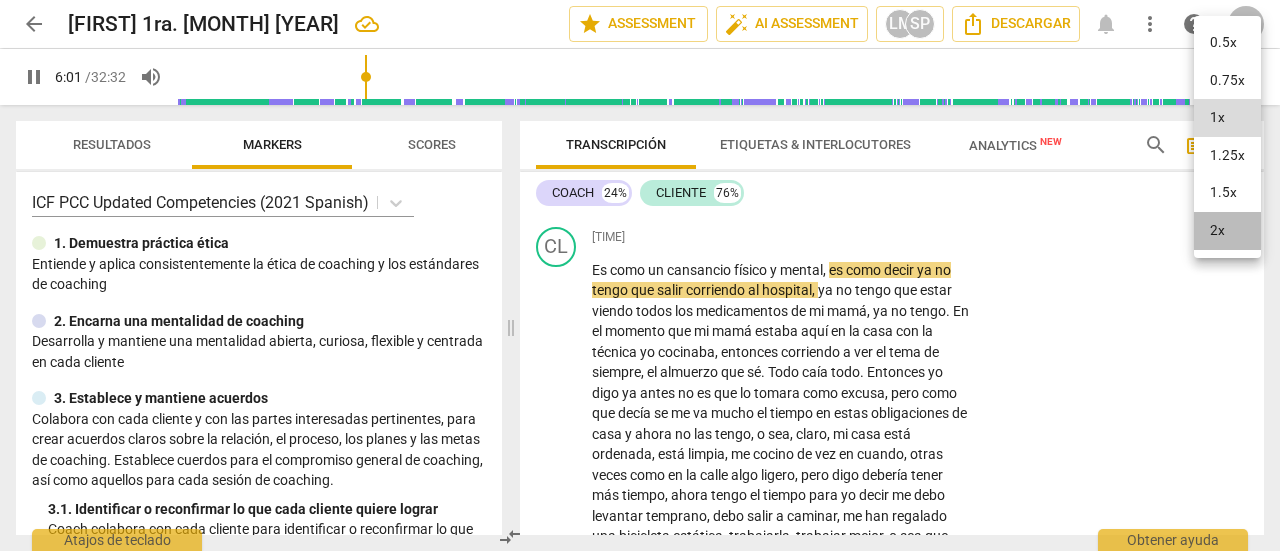 click on "2x" at bounding box center [1227, 231] 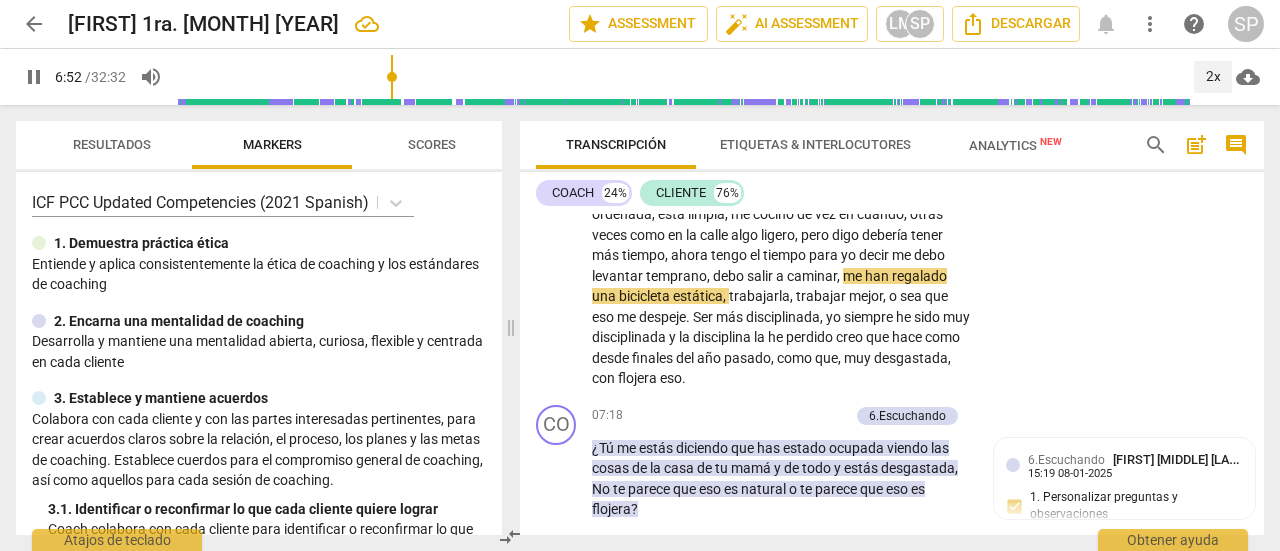 scroll, scrollTop: 2241, scrollLeft: 0, axis: vertical 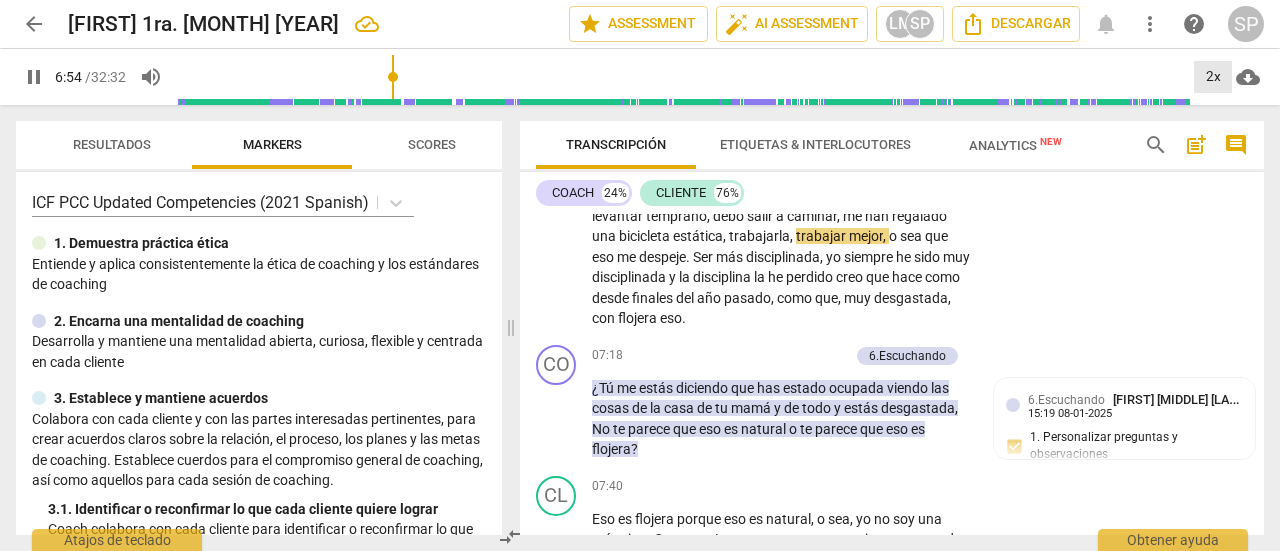 click on "2x" at bounding box center [1213, 77] 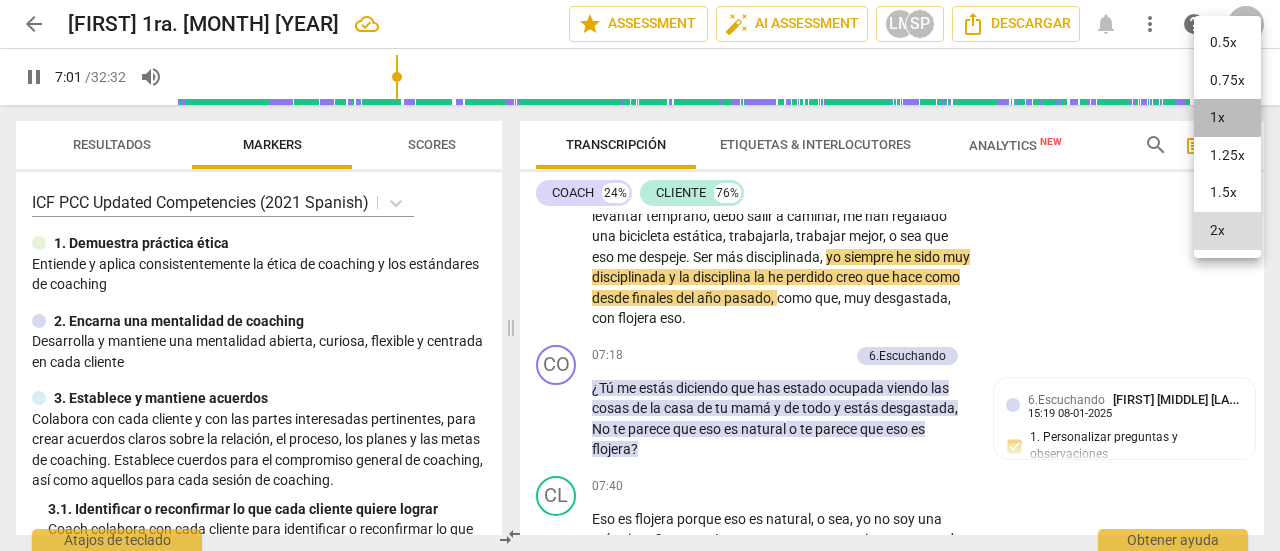 click on "1x" at bounding box center (1227, 118) 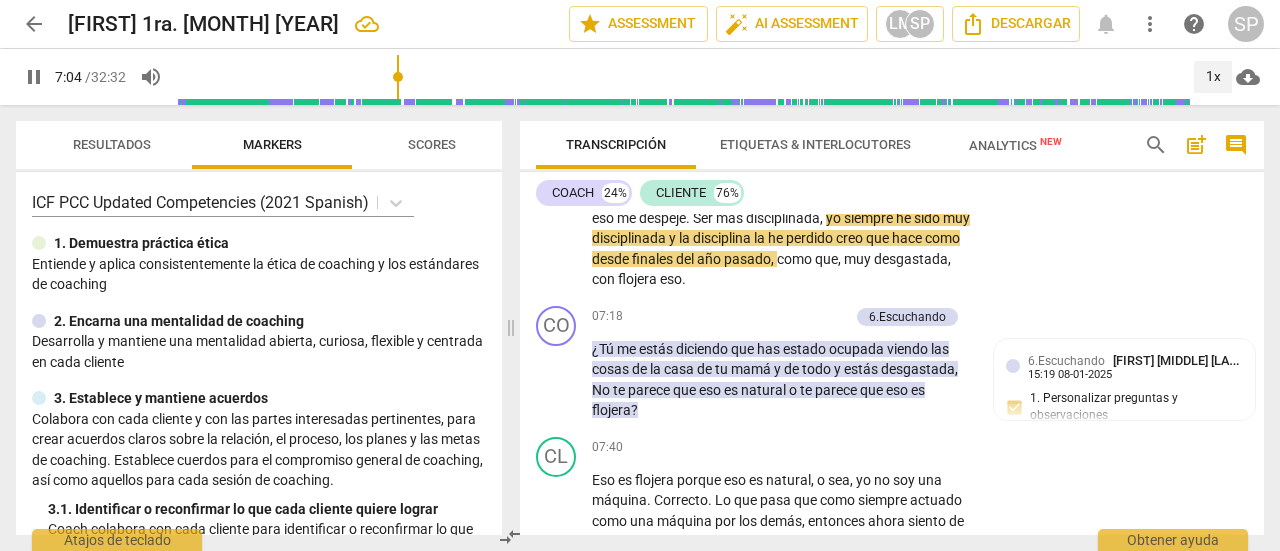 scroll, scrollTop: 2341, scrollLeft: 0, axis: vertical 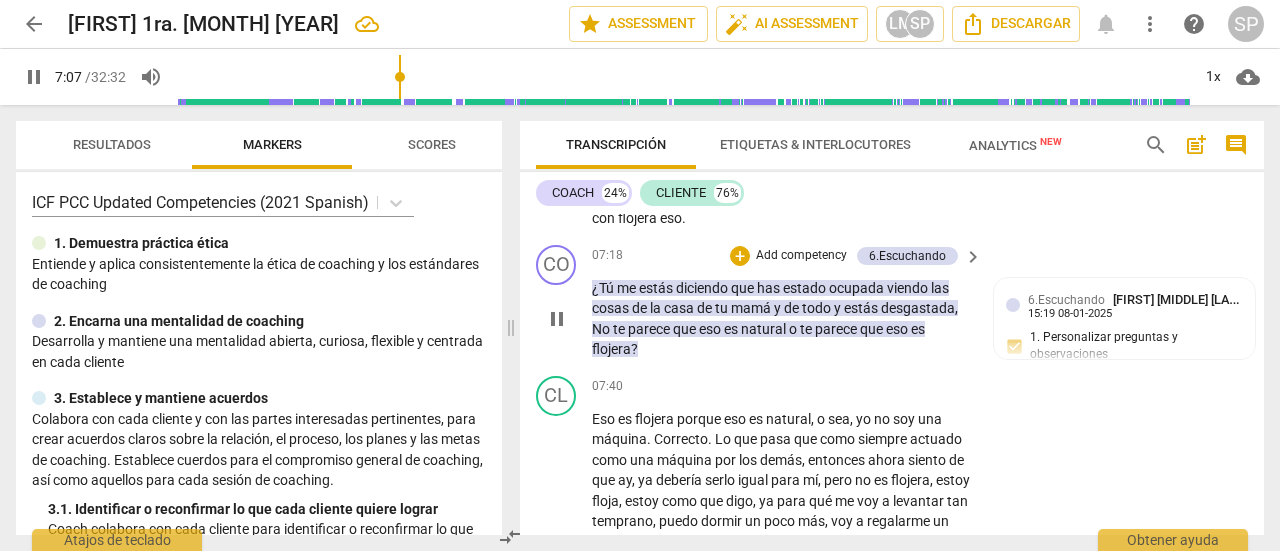 click on "pause" at bounding box center [557, 319] 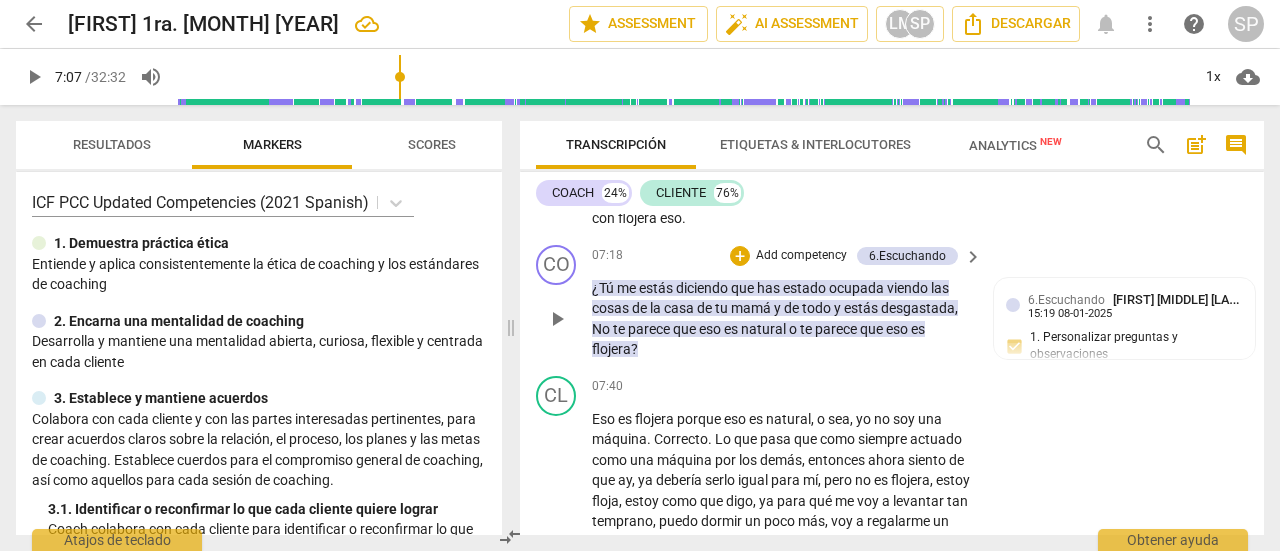 click on "play_arrow" at bounding box center (557, 319) 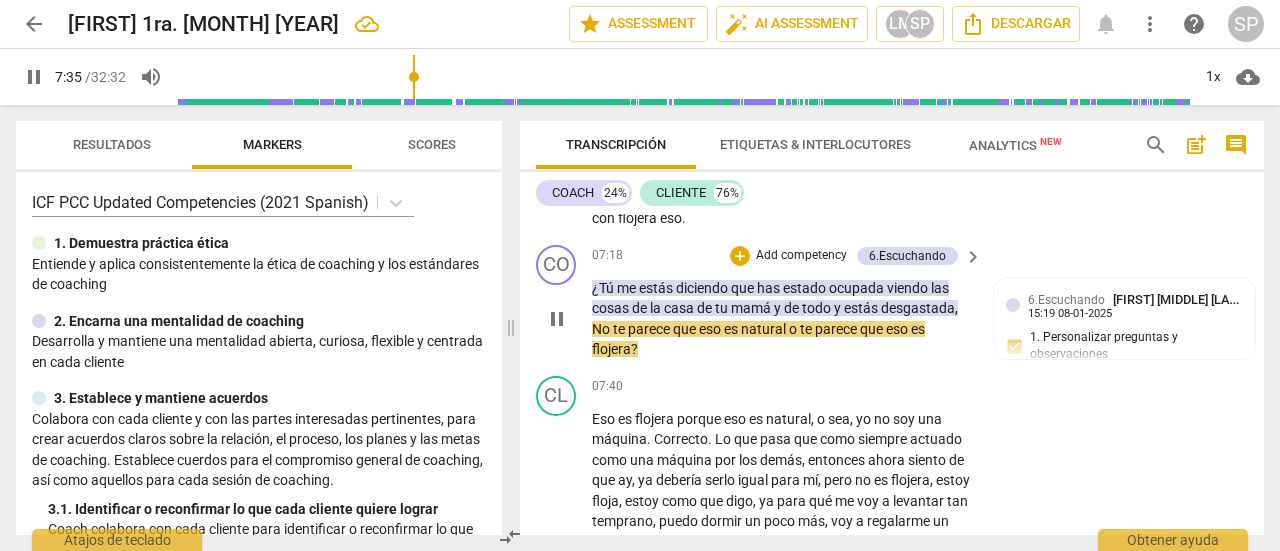 click on "Add competency" at bounding box center (801, 256) 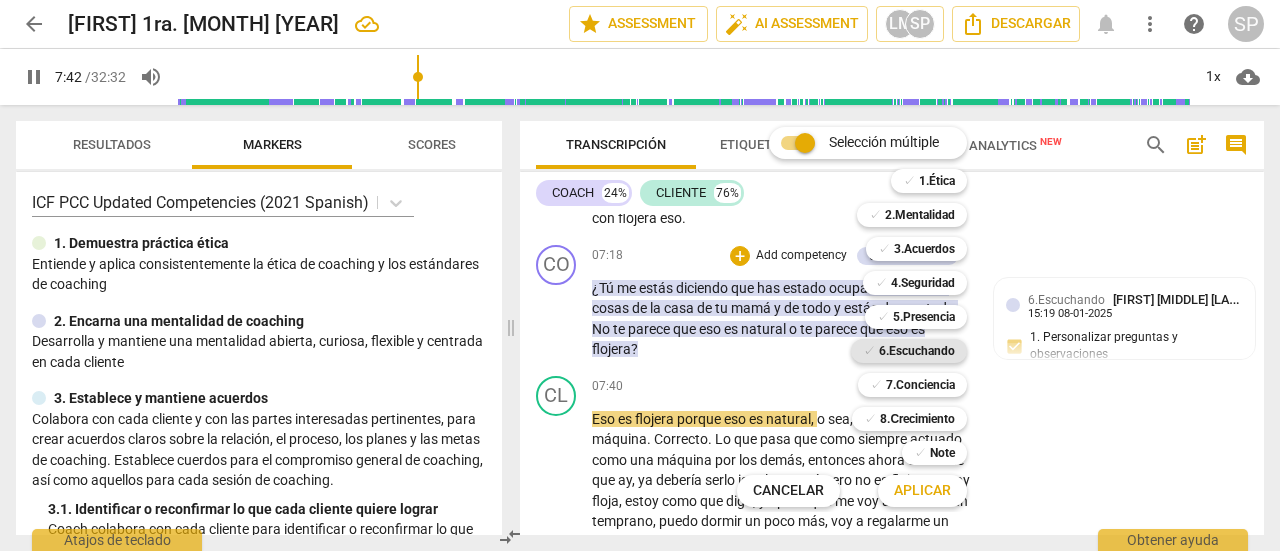click on "6.Escuchando" at bounding box center [917, 351] 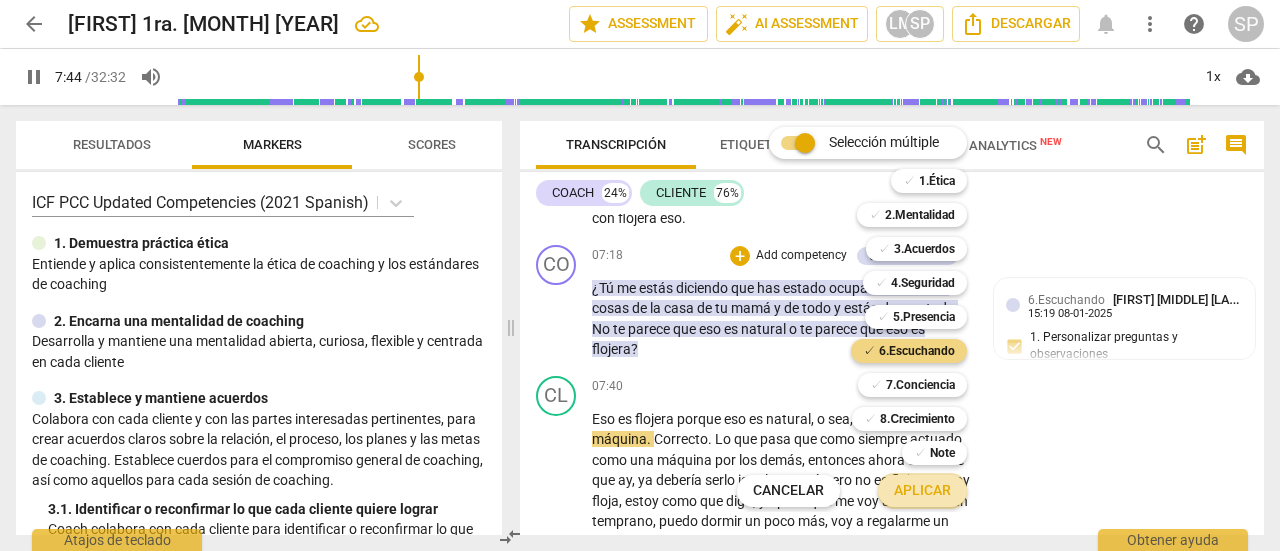 click on "Aplicar" at bounding box center (922, 491) 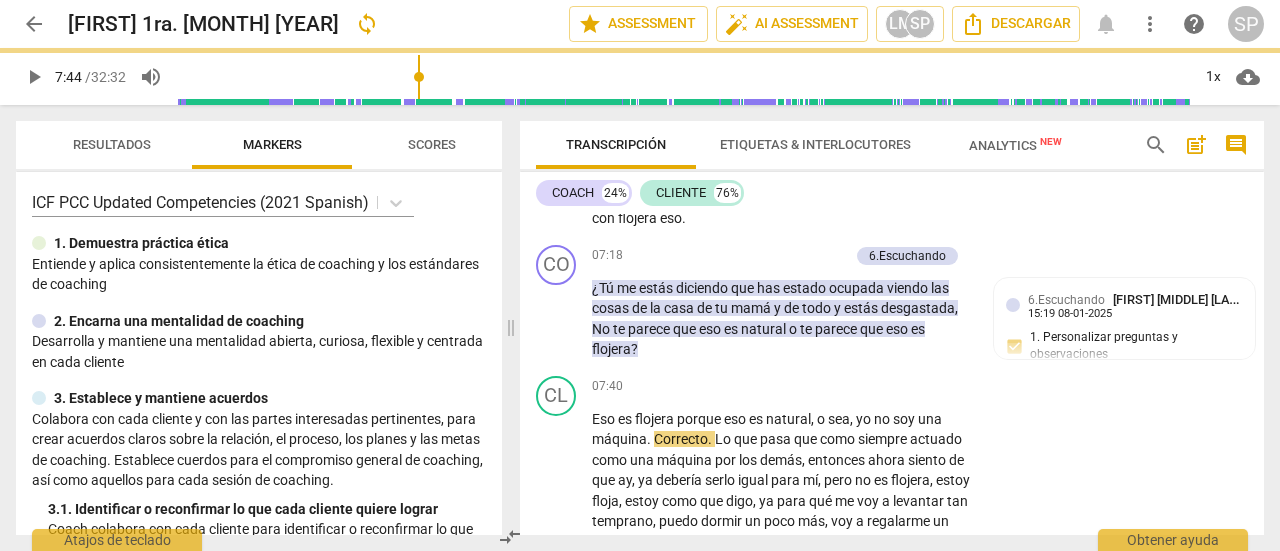 type on "[NUMBER]" 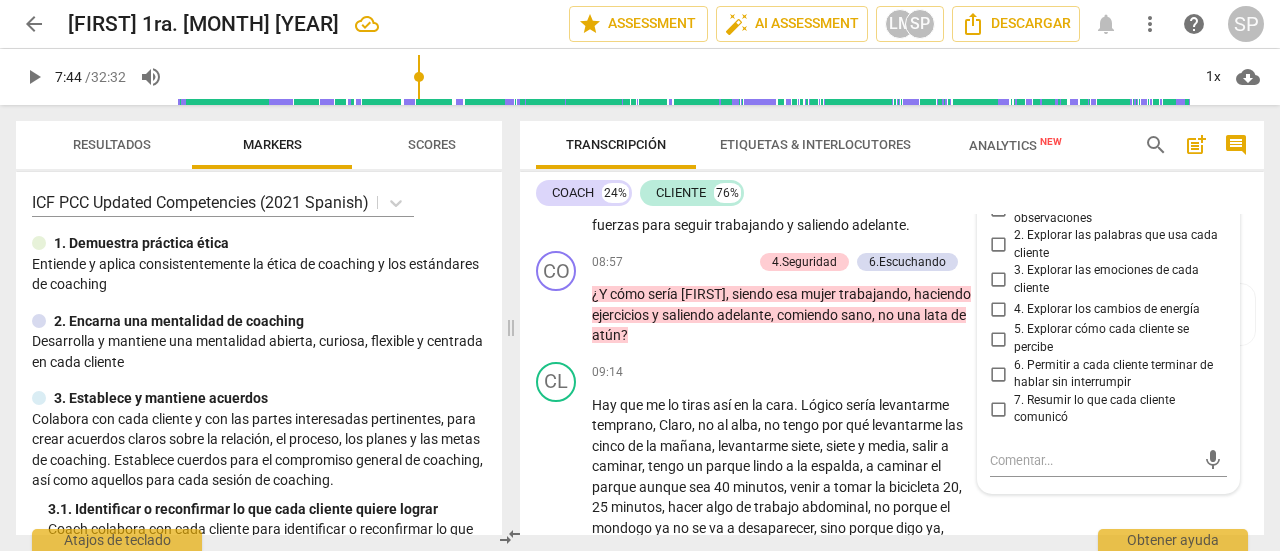 scroll, scrollTop: 2824, scrollLeft: 0, axis: vertical 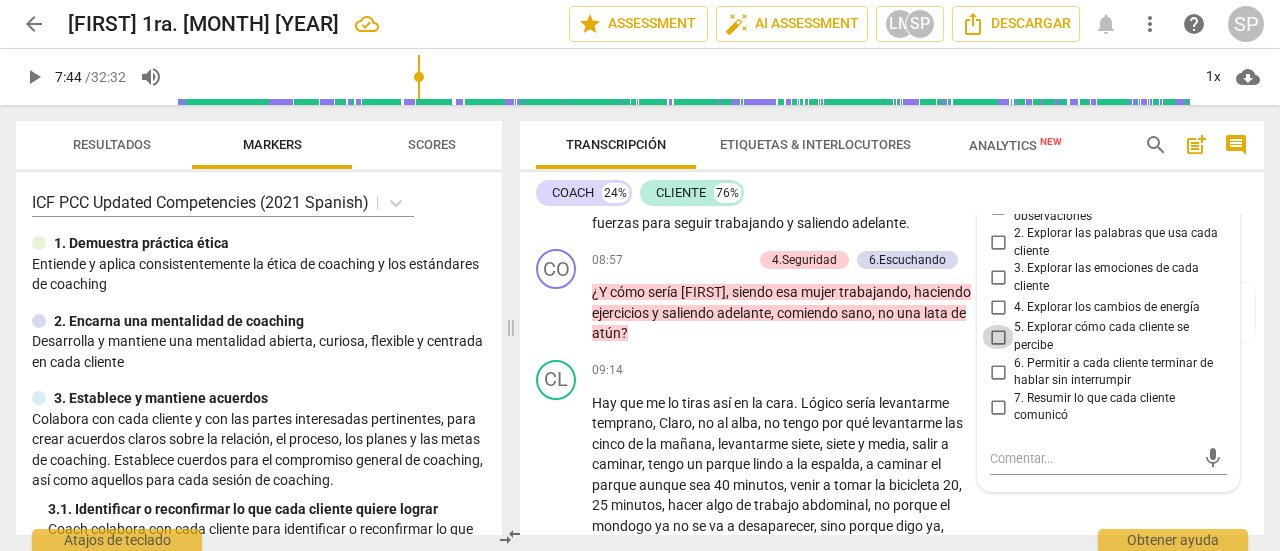 click on "5. Explorar cómo cada cliente se percibe" at bounding box center [998, 337] 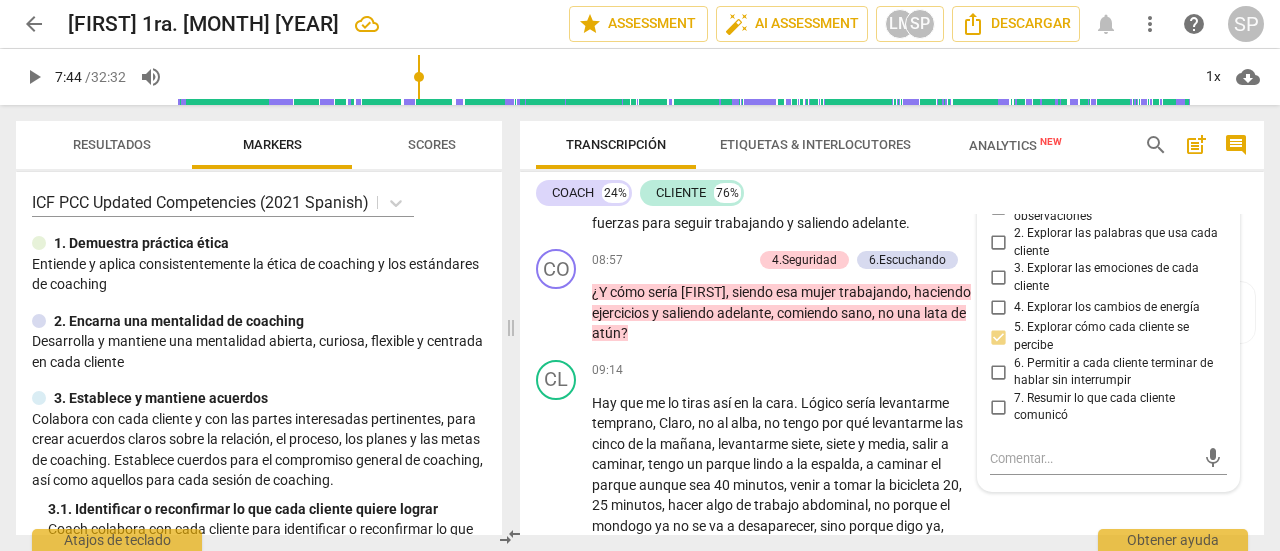 click on "play_arrow pause" at bounding box center [566, 80] 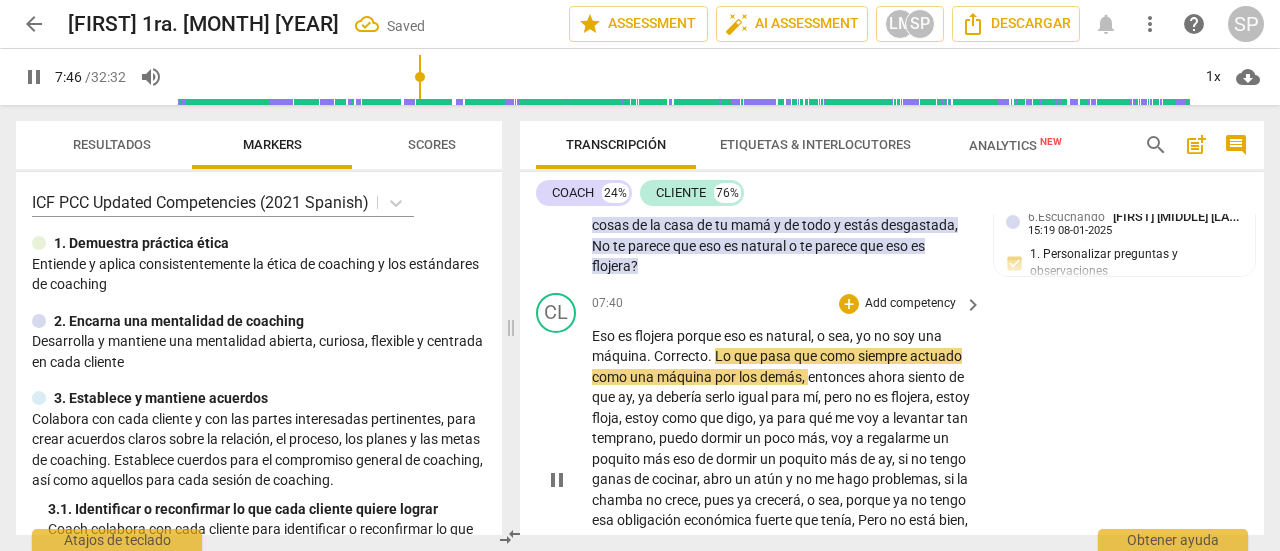 scroll, scrollTop: 2524, scrollLeft: 0, axis: vertical 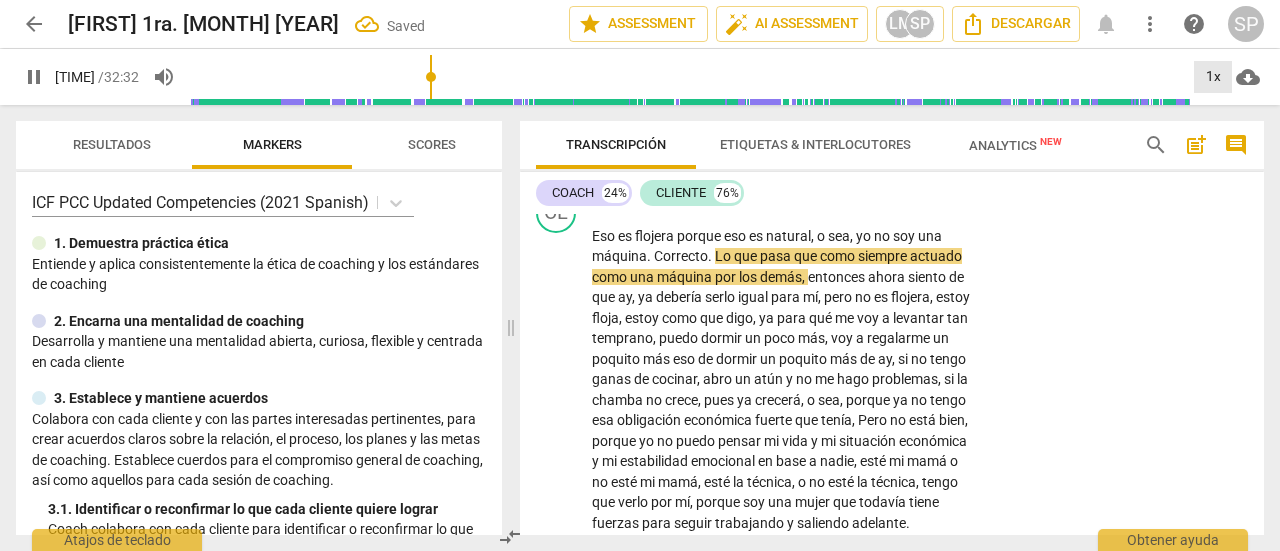 click on "1x" at bounding box center (1213, 77) 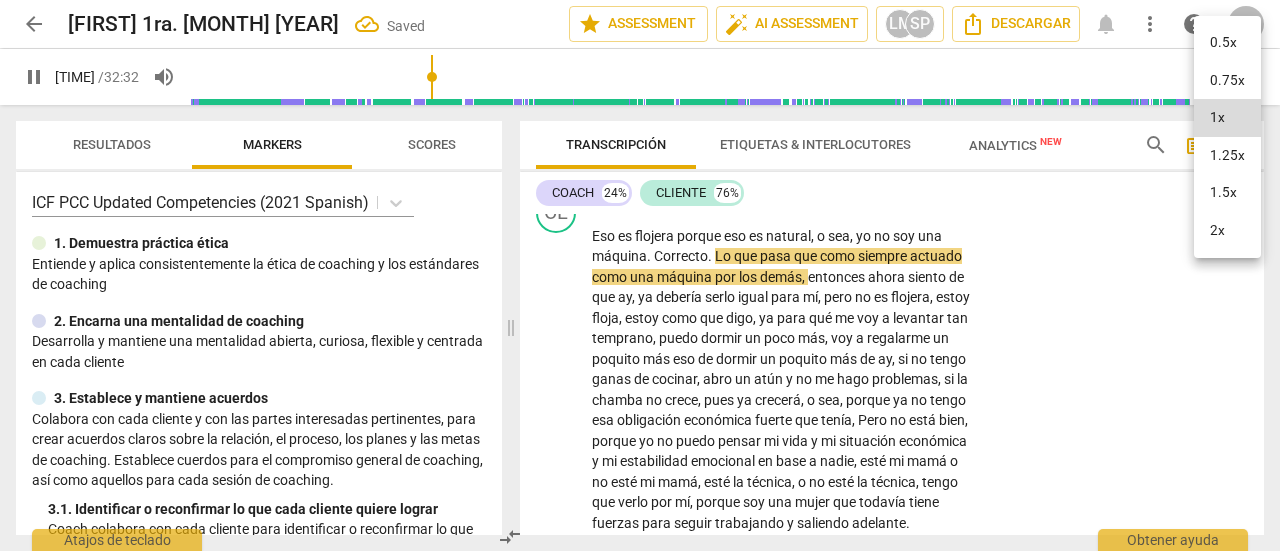 click on "2x" at bounding box center (1227, 231) 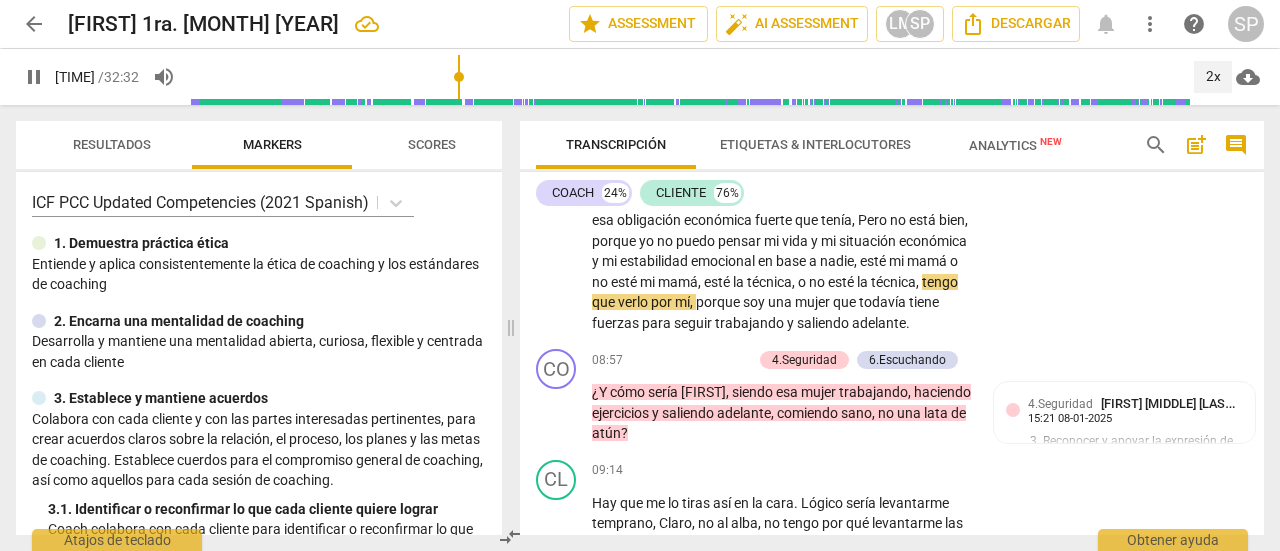 scroll, scrollTop: 2824, scrollLeft: 0, axis: vertical 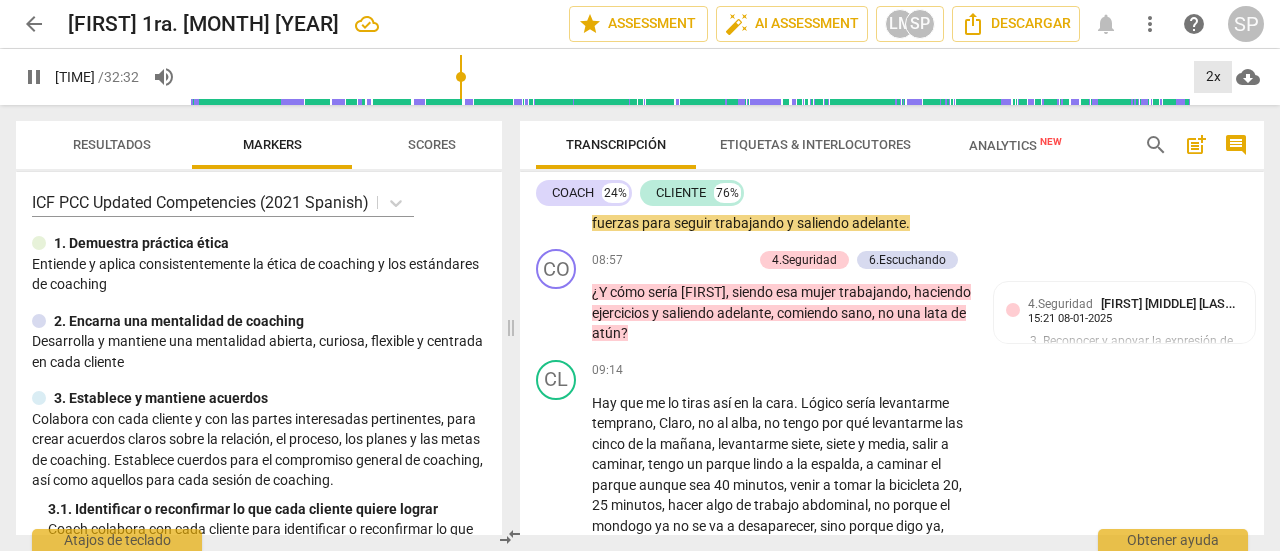click on "2x" at bounding box center [1213, 77] 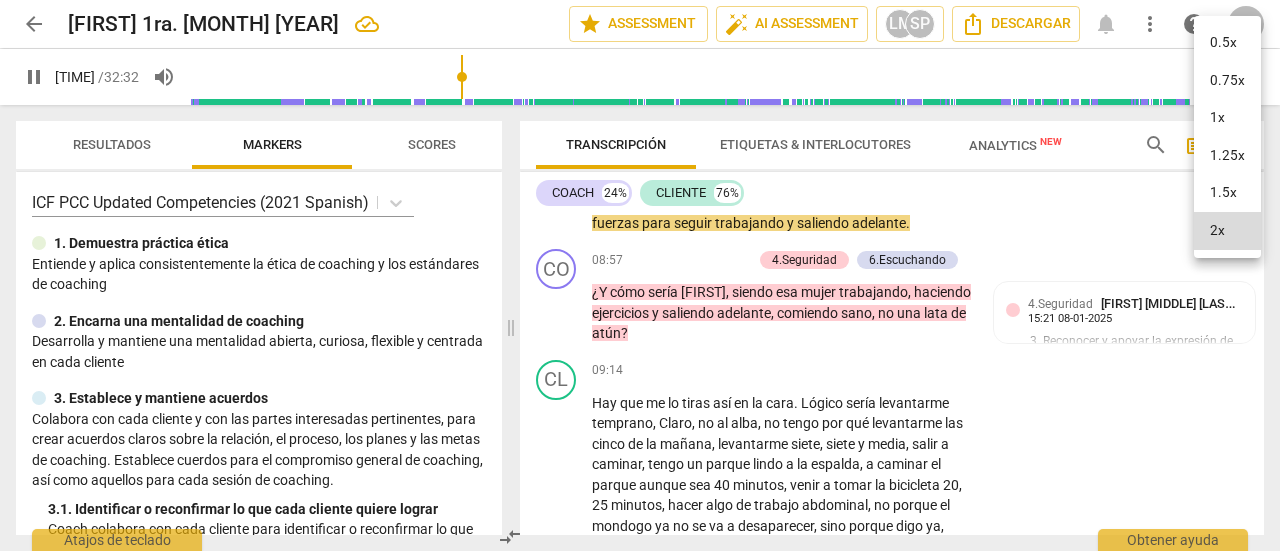 click on "1x" at bounding box center [1227, 118] 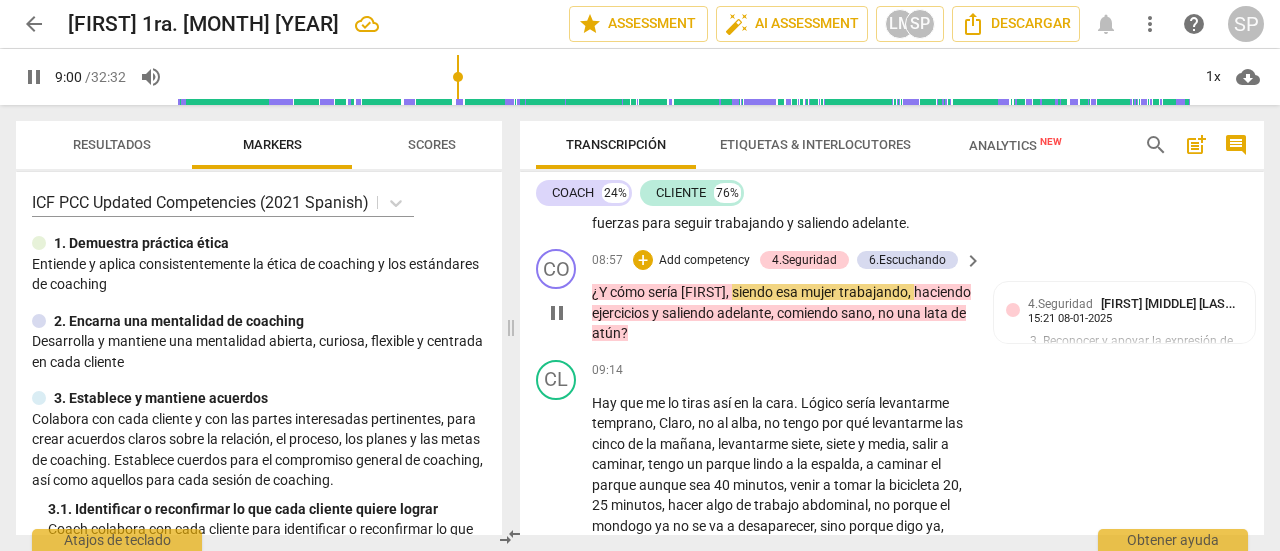 click on "Add competency" at bounding box center (704, 261) 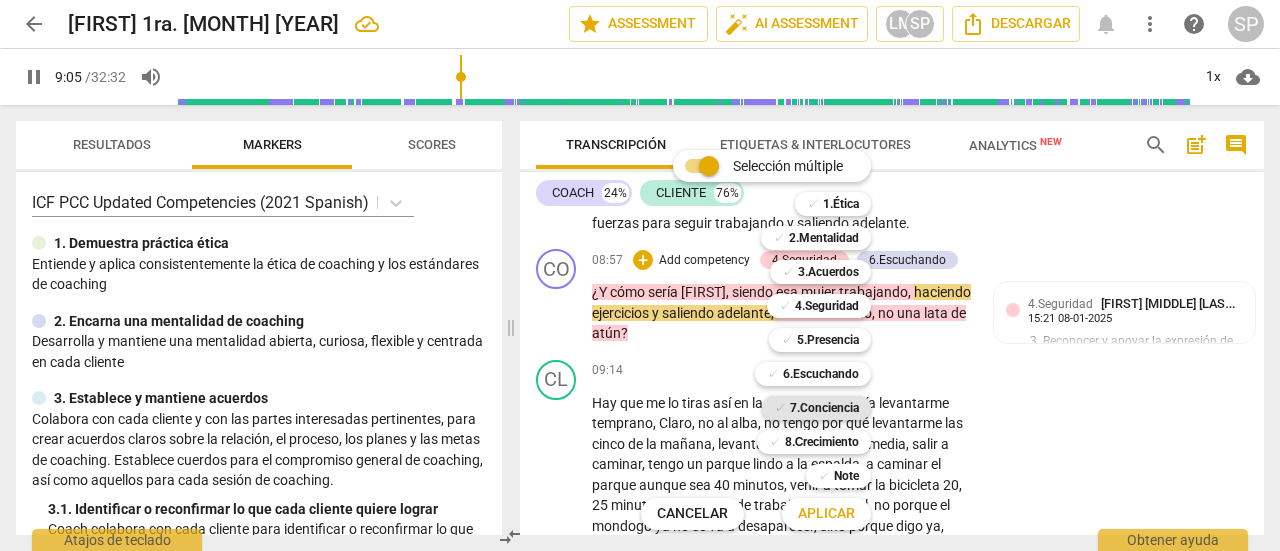 click on "7.Conciencia" at bounding box center (824, 408) 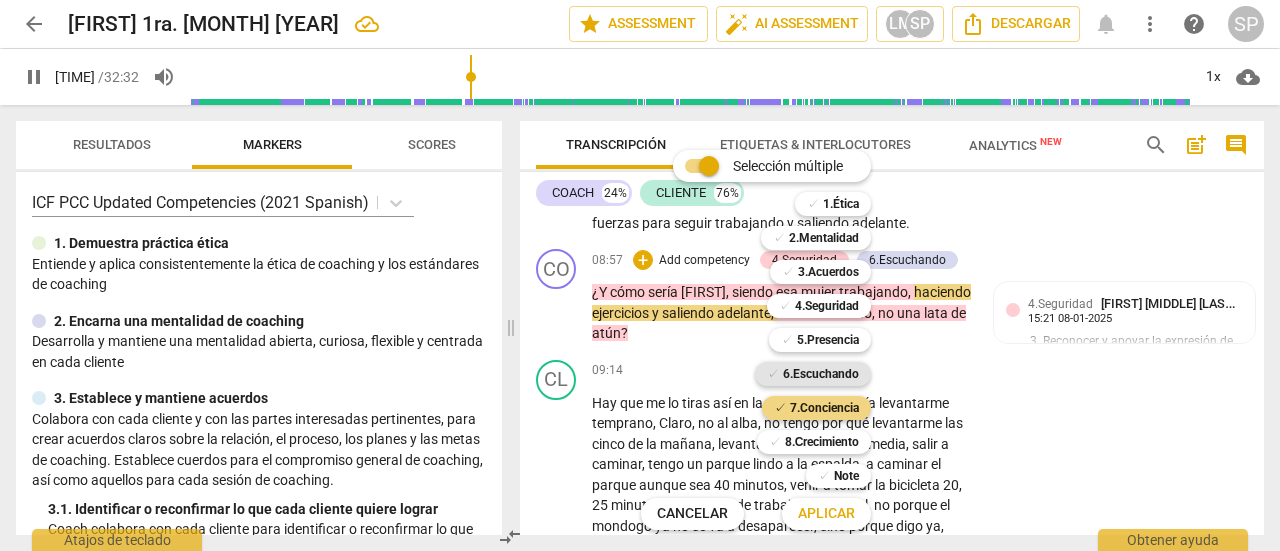 click on "6.Escuchando" at bounding box center (821, 374) 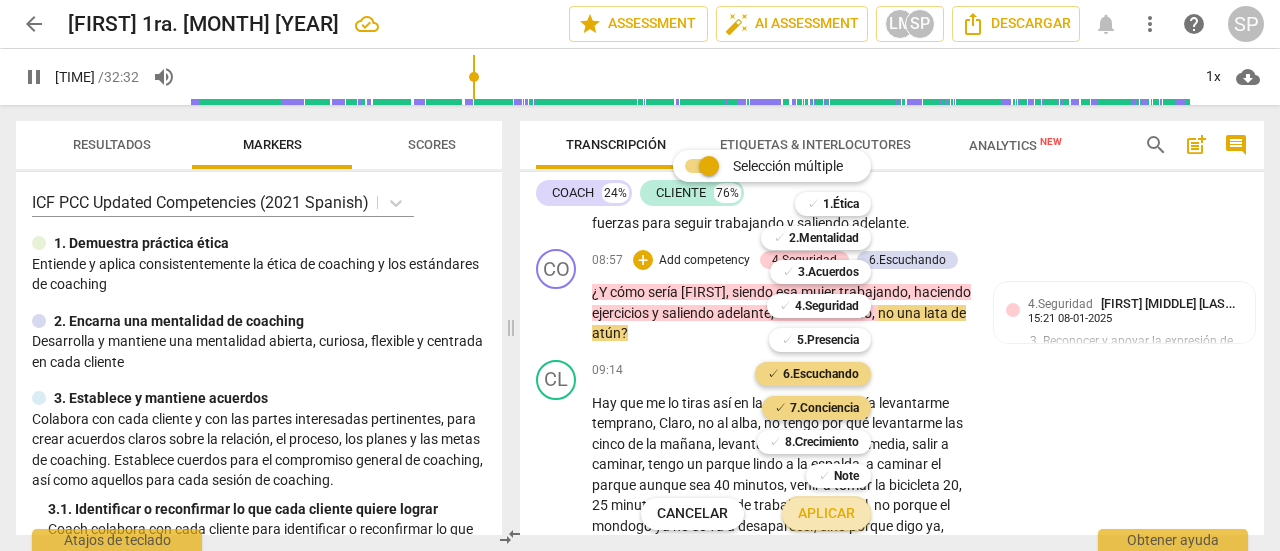 click on "Aplicar" at bounding box center [826, 514] 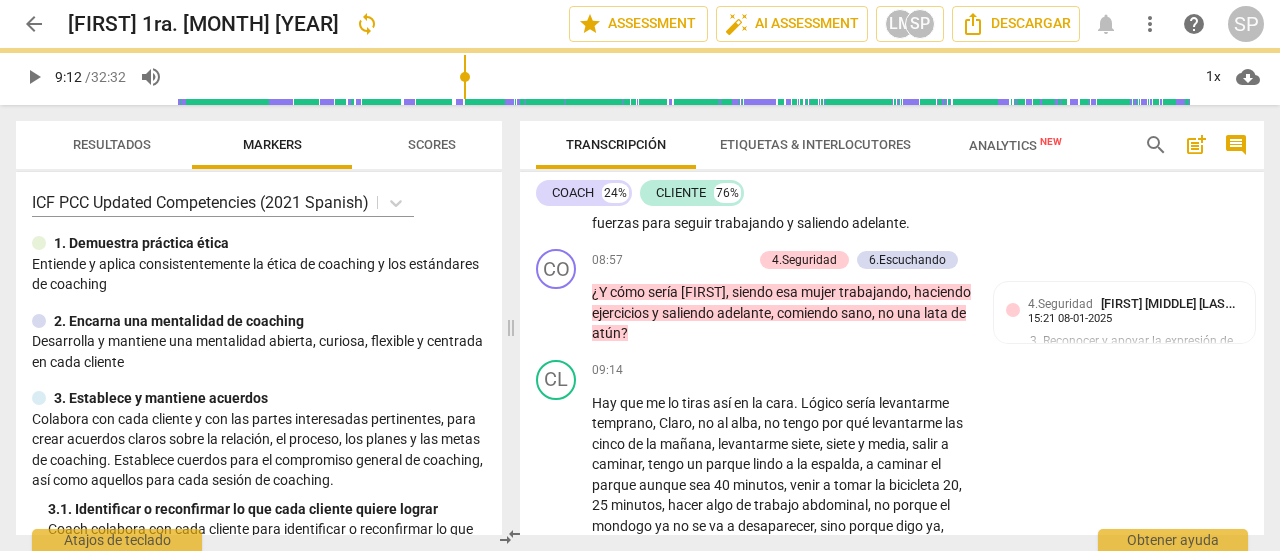 type on "552" 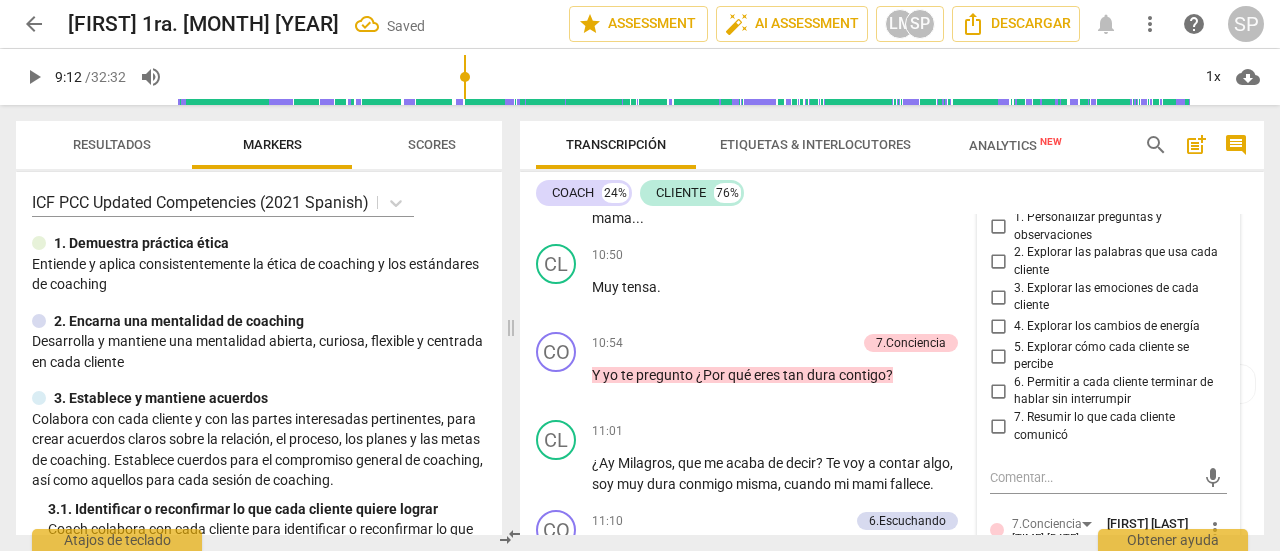 scroll, scrollTop: 3527, scrollLeft: 0, axis: vertical 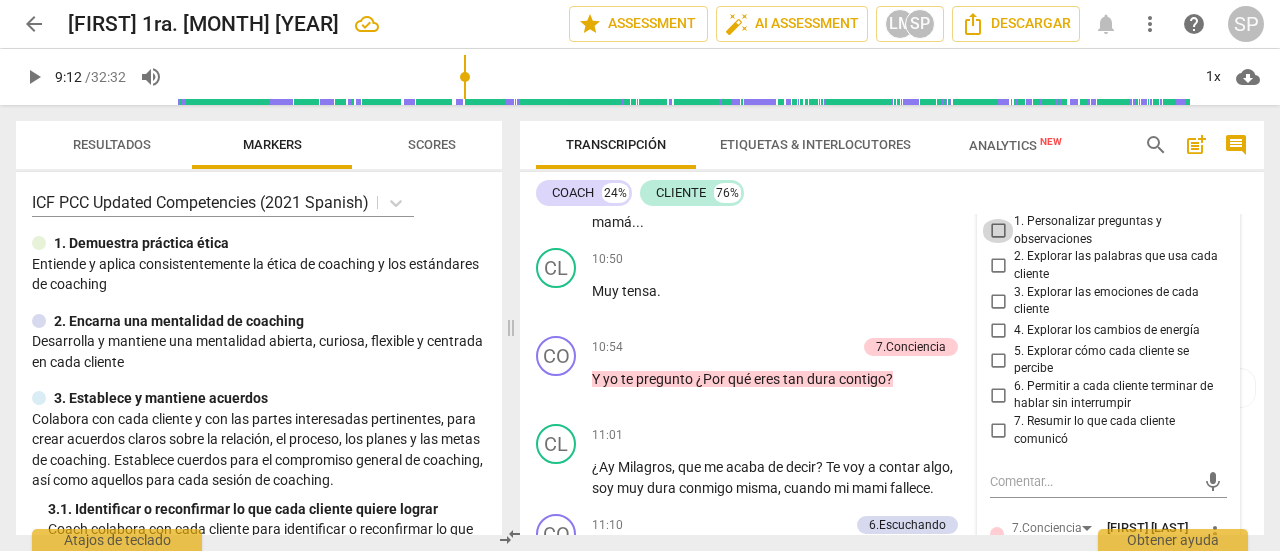 click on "1. Personalizar preguntas y observaciones" at bounding box center [998, 231] 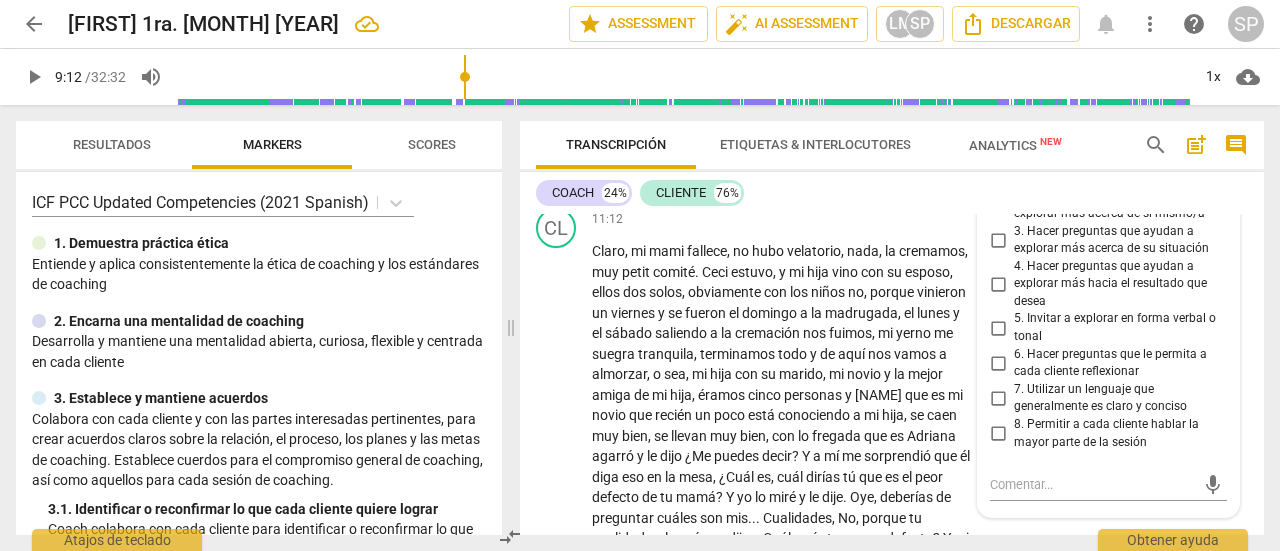 scroll, scrollTop: 3927, scrollLeft: 0, axis: vertical 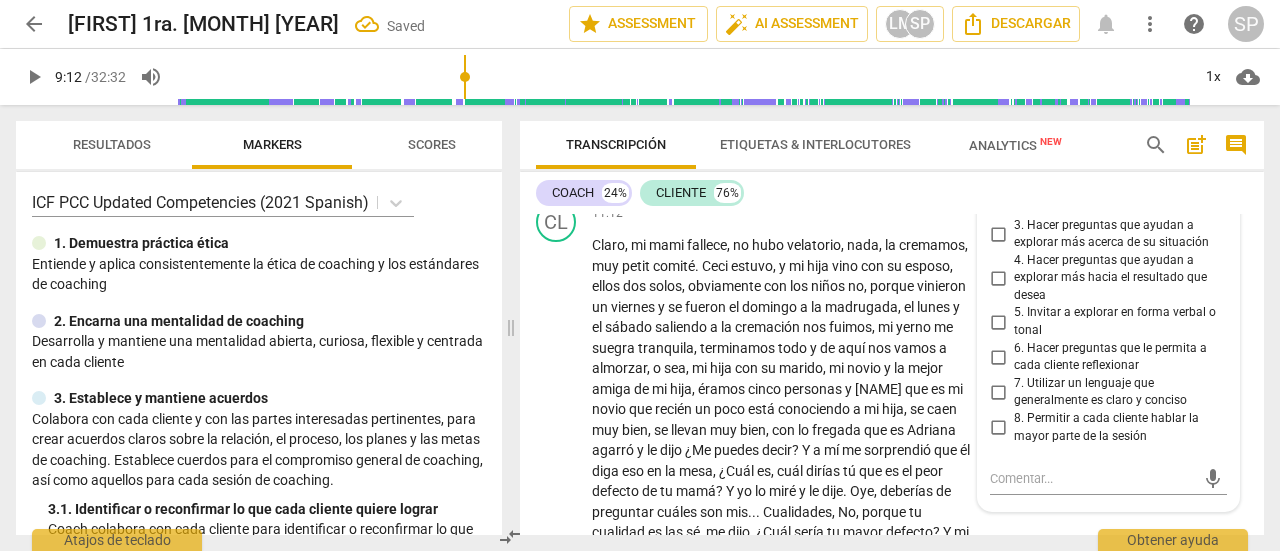 click on "2. Hacer preguntas que ayudan a explorar más acerca de sí mismo/a" at bounding box center (998, 199) 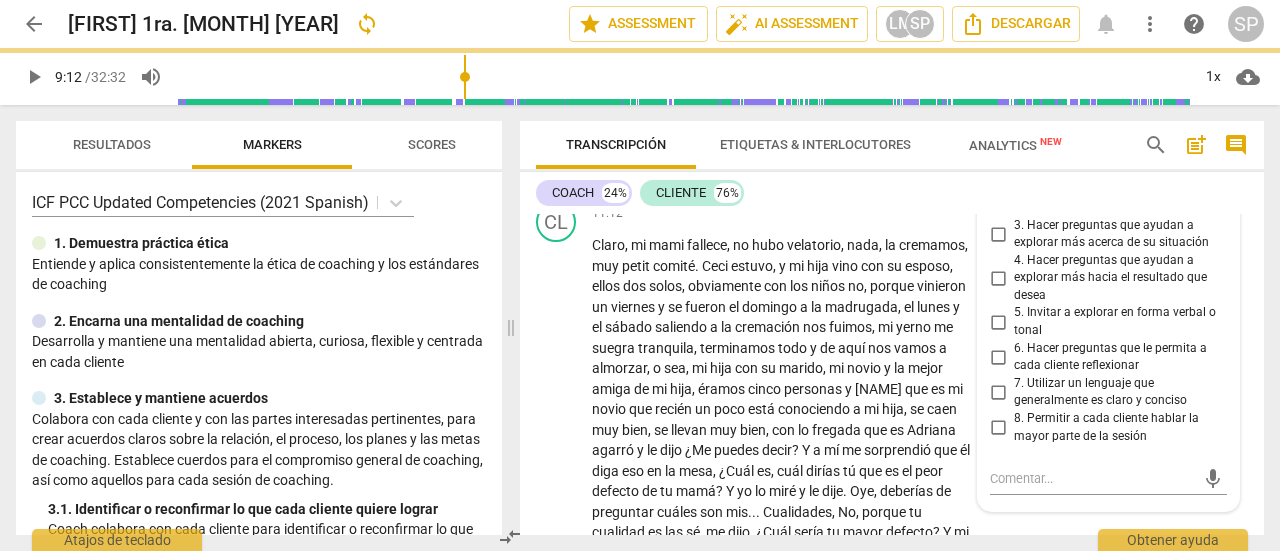 click on "4. Hacer preguntas que ayudan a explorar más hacia el resultado que desea" at bounding box center [998, 278] 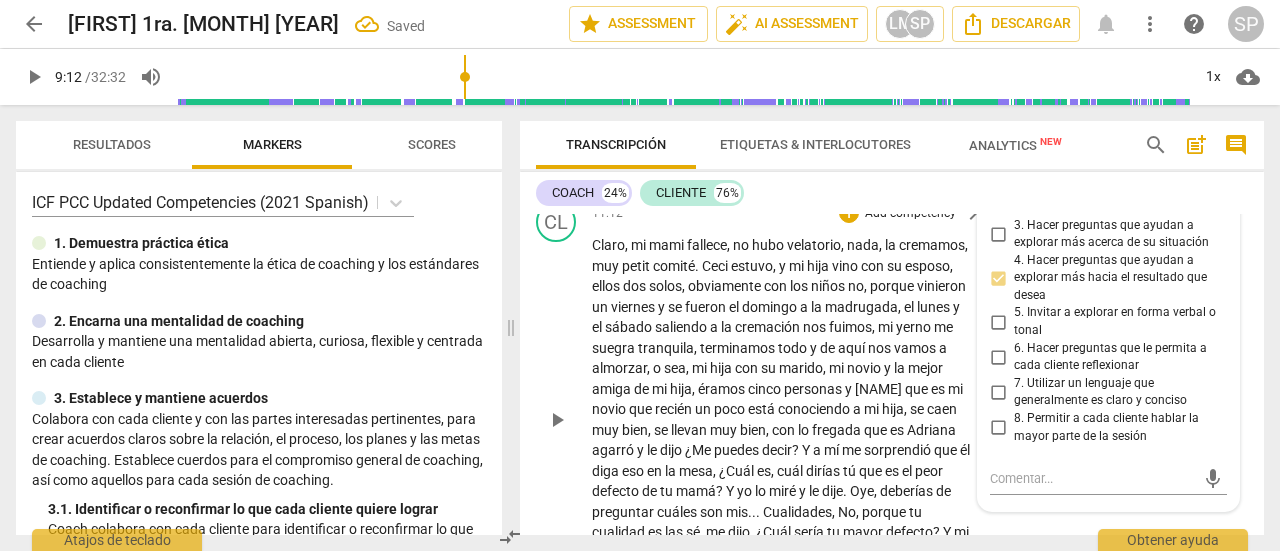 click on "CL play_arrow pause" at bounding box center (564, 403) 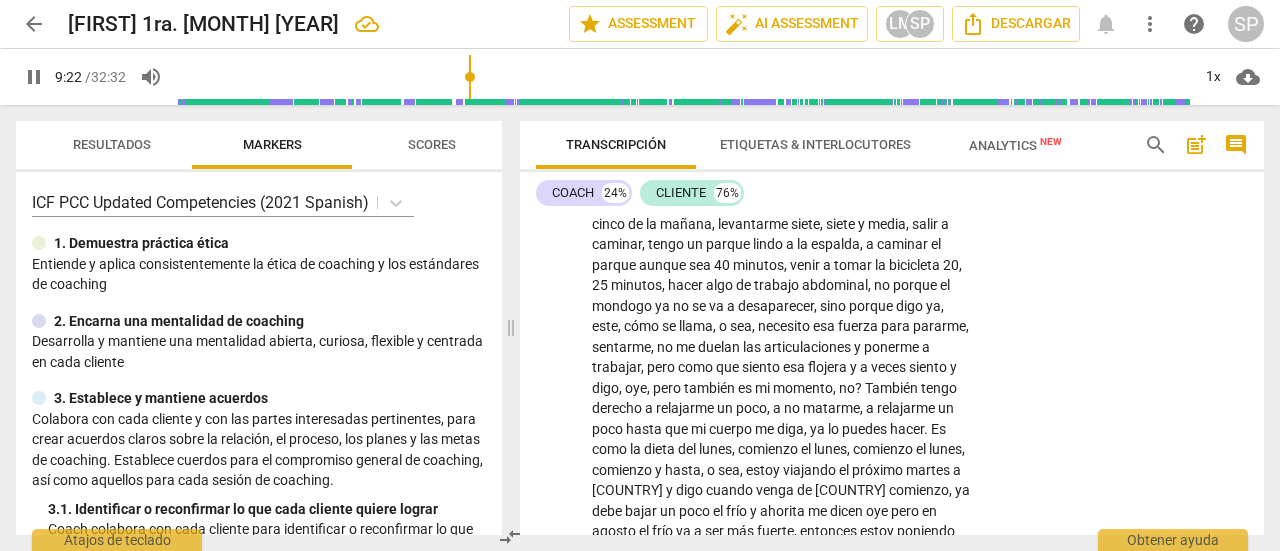 scroll, scrollTop: 3127, scrollLeft: 0, axis: vertical 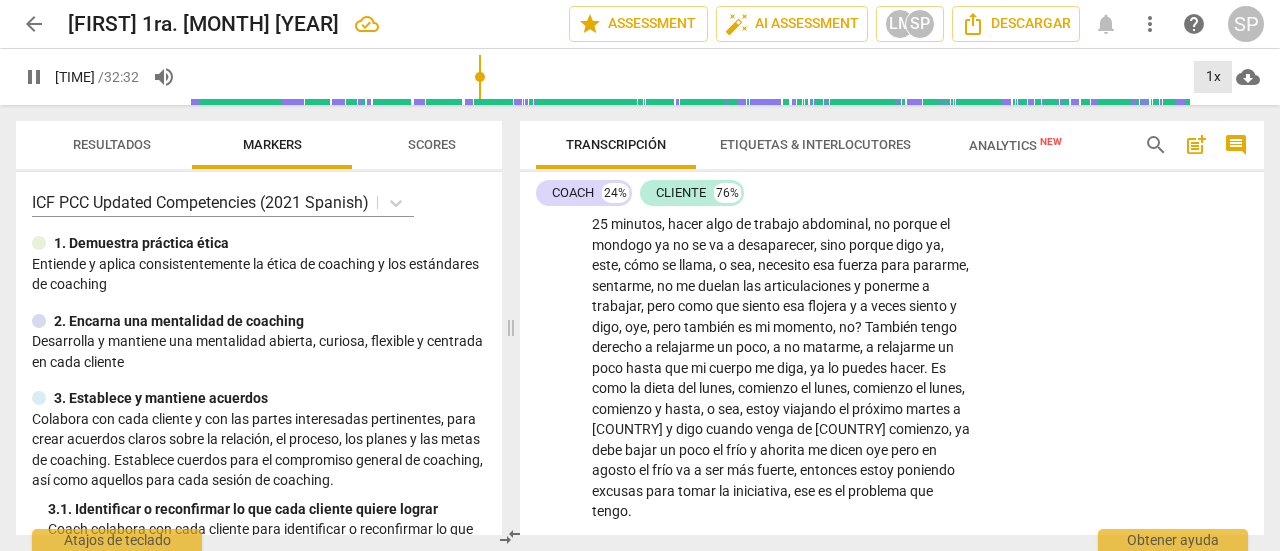 click on "1x" at bounding box center (1213, 77) 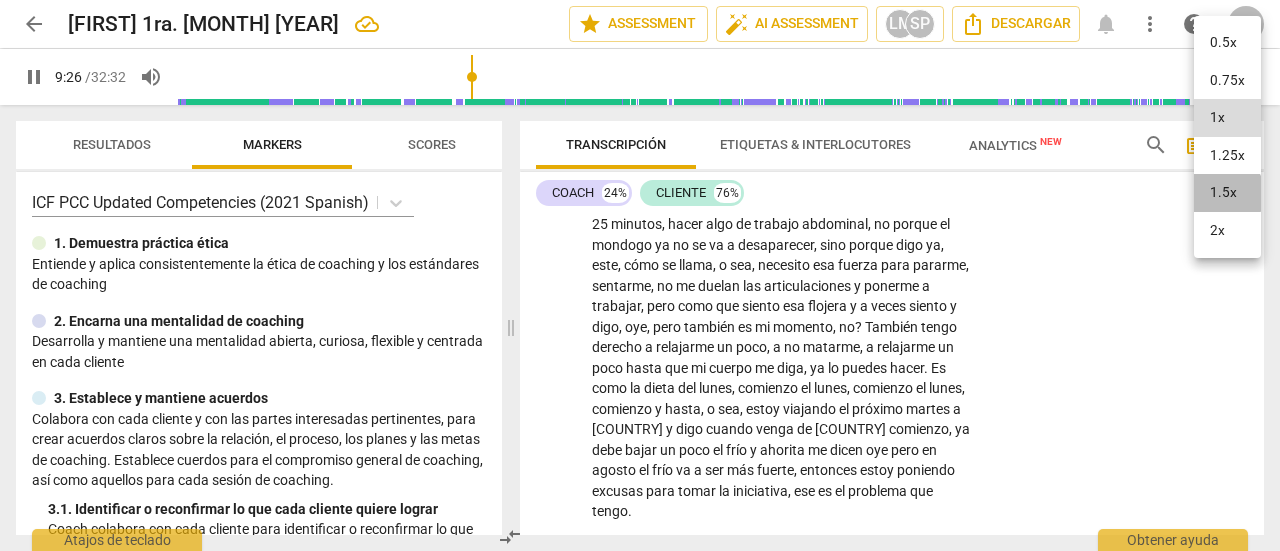 click on "1.5x" at bounding box center (1227, 193) 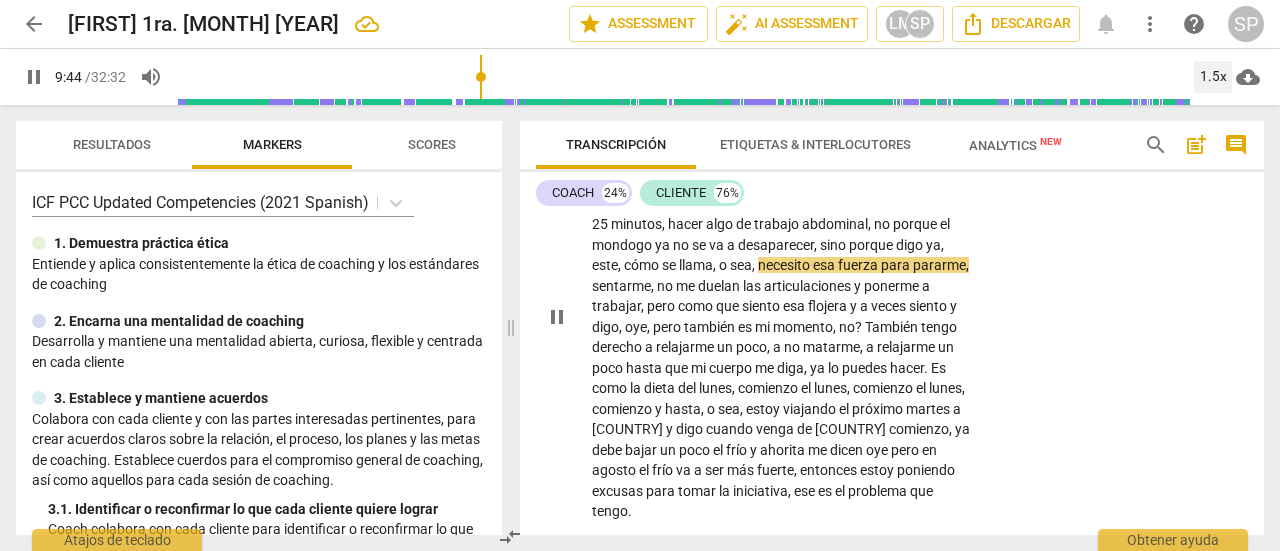 scroll, scrollTop: 3227, scrollLeft: 0, axis: vertical 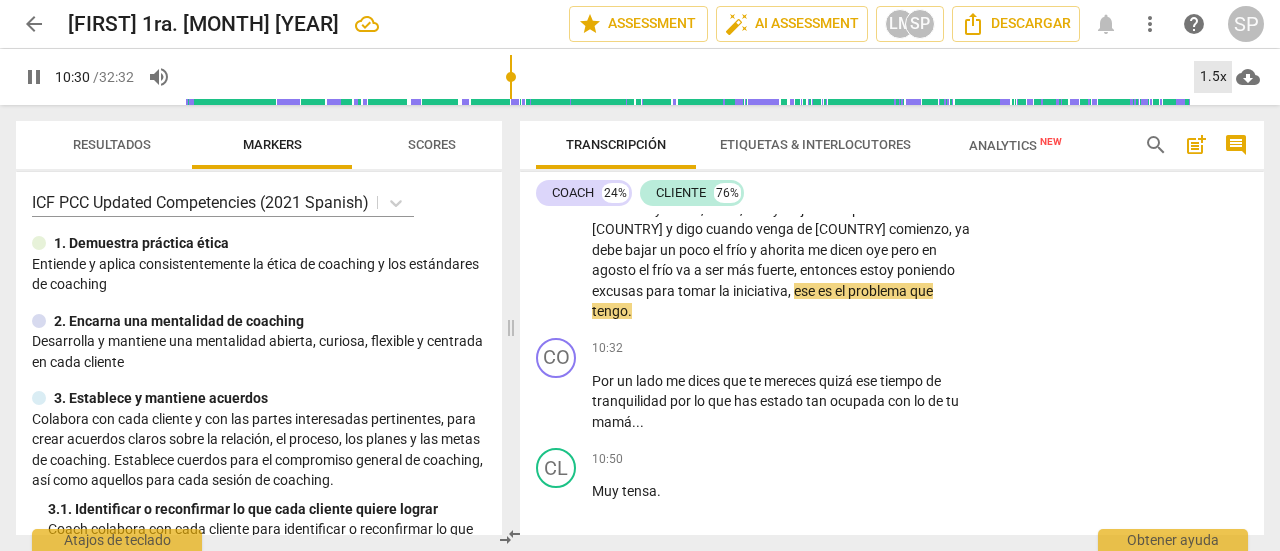 click on "1.5x" at bounding box center (1213, 77) 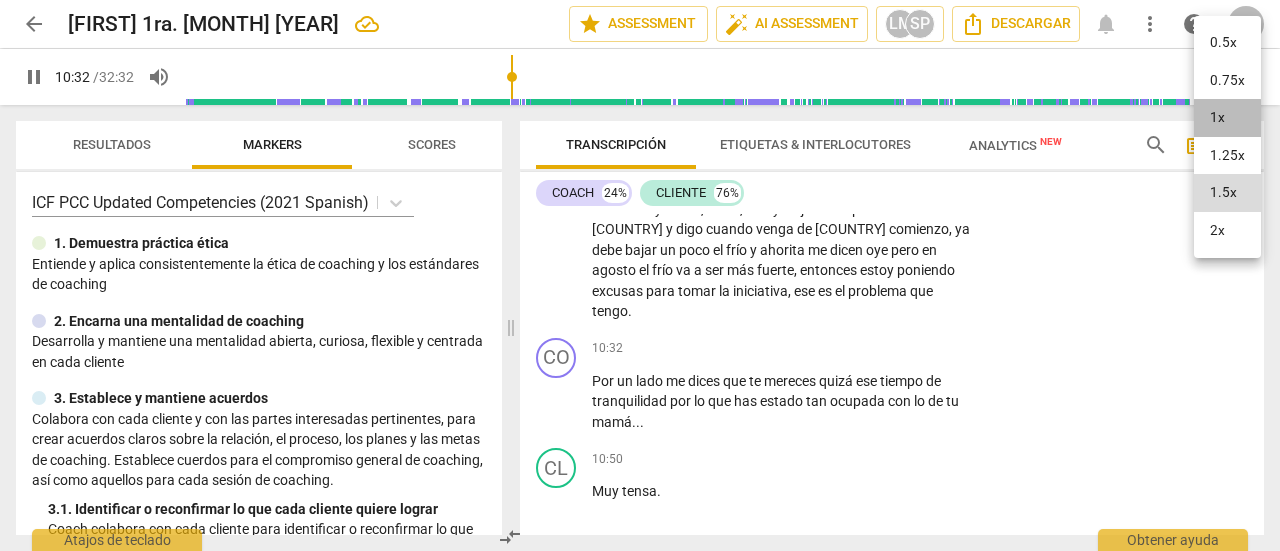 click on "1x" at bounding box center [1227, 118] 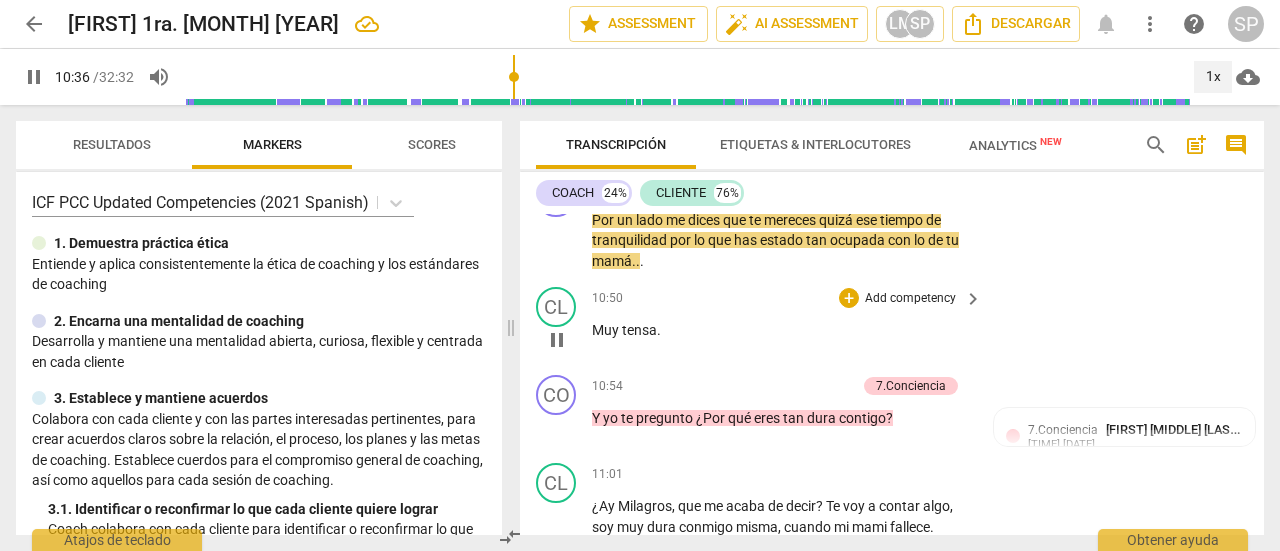 scroll, scrollTop: 3427, scrollLeft: 0, axis: vertical 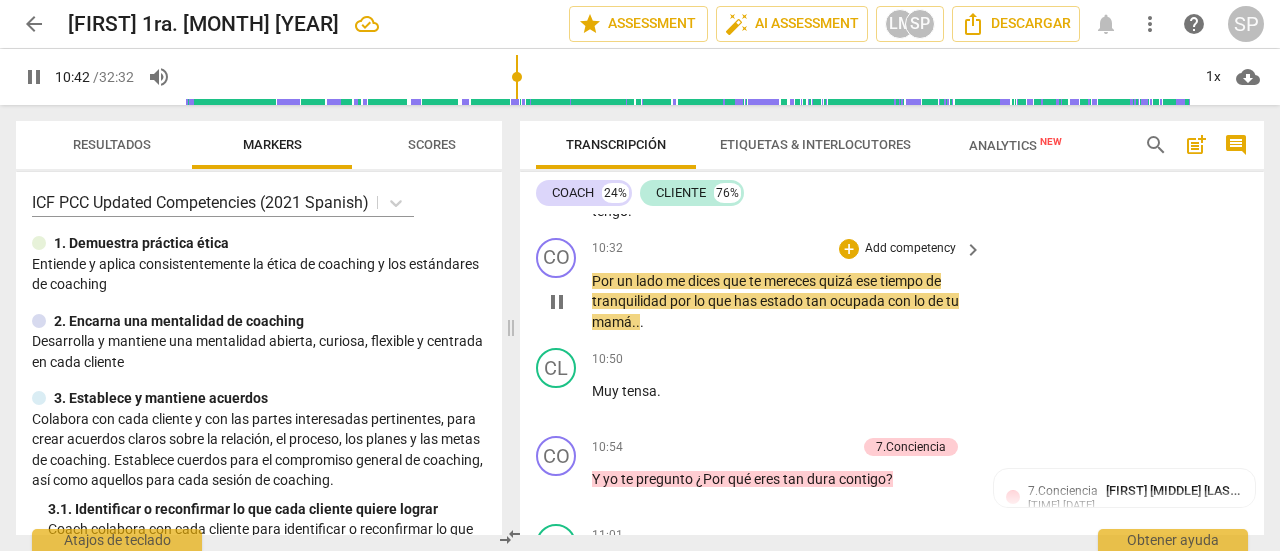 click on "Add competency" at bounding box center (910, 249) 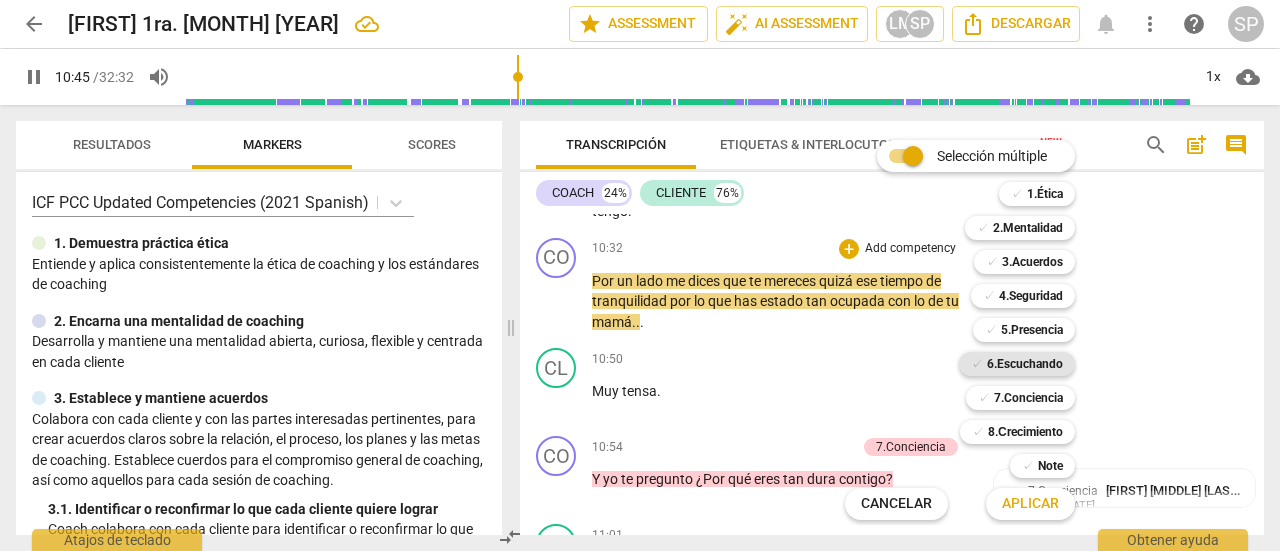 click on "6.Escuchando" at bounding box center (1025, 364) 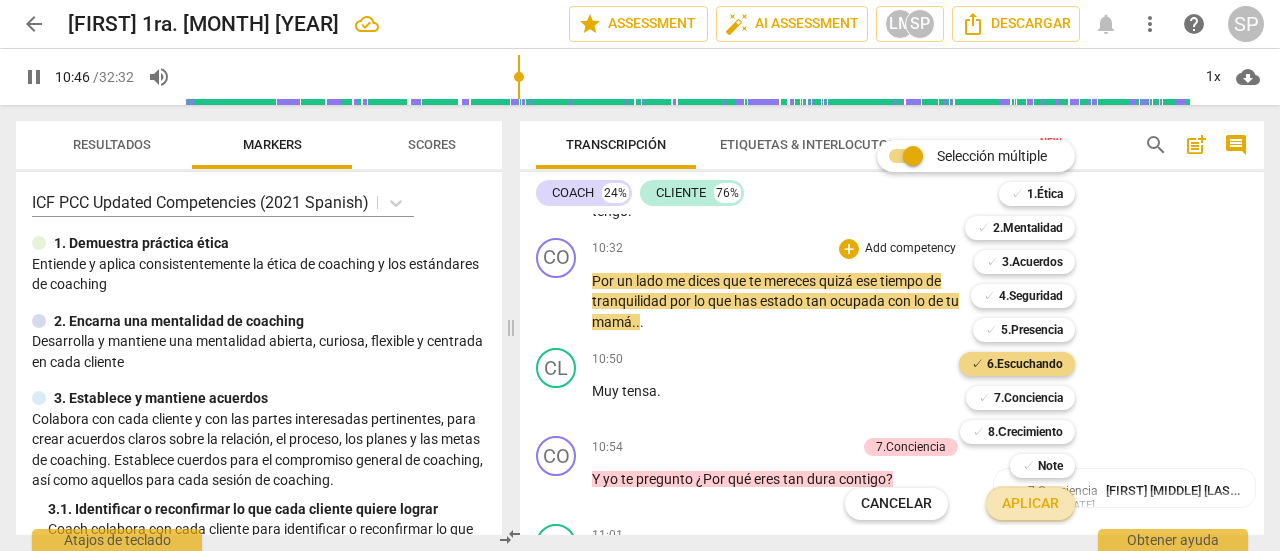 drag, startPoint x: 1024, startPoint y: 507, endPoint x: 1034, endPoint y: 509, distance: 10.198039 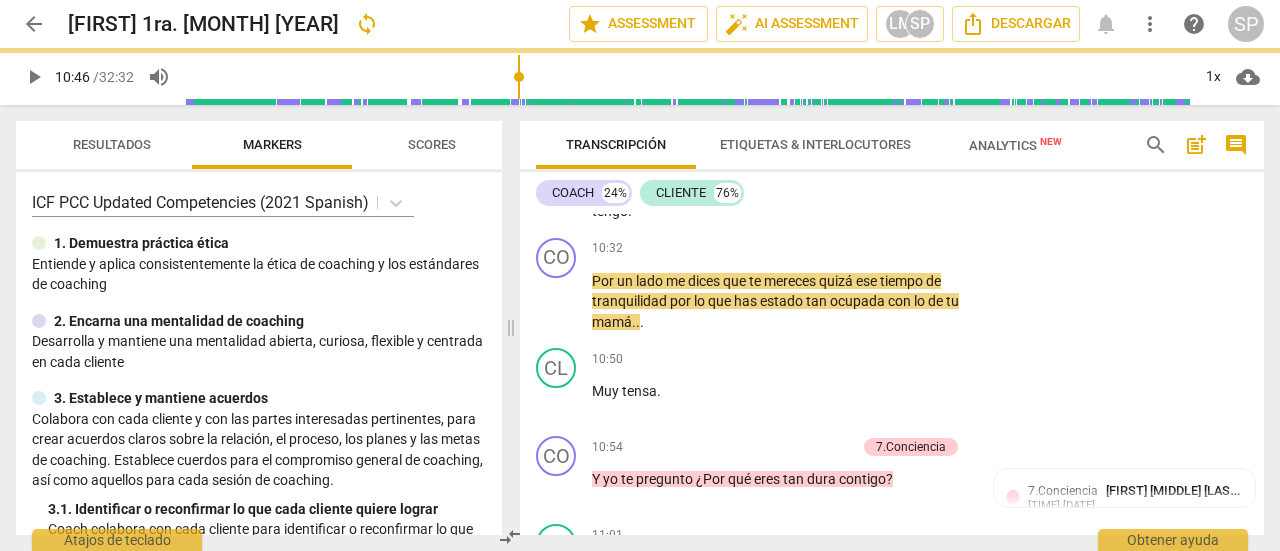 type on "647" 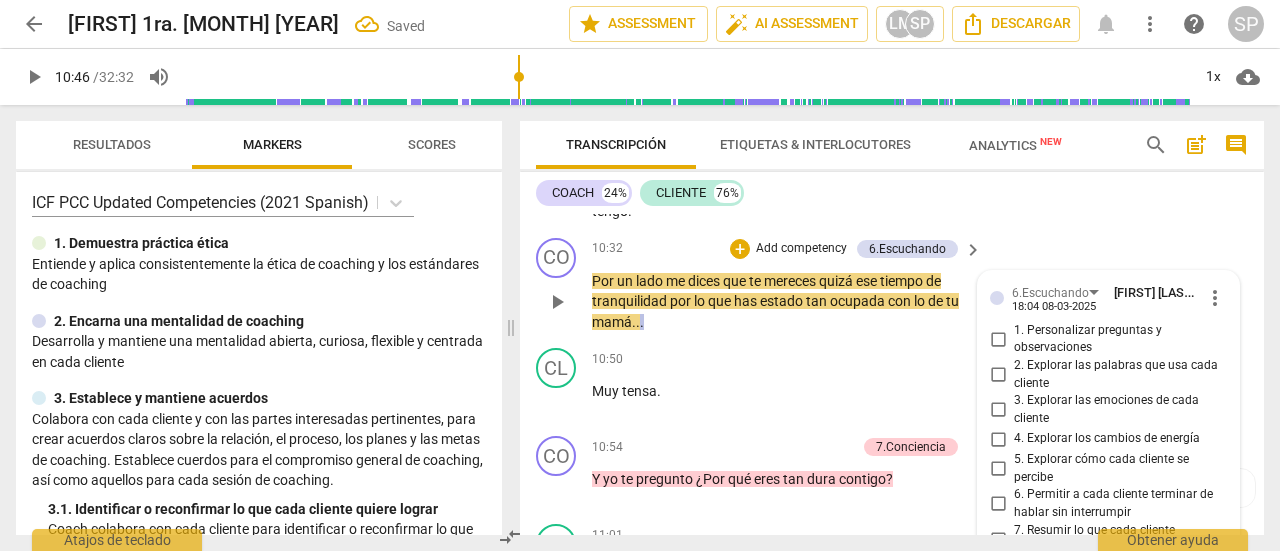 scroll, scrollTop: 3724, scrollLeft: 0, axis: vertical 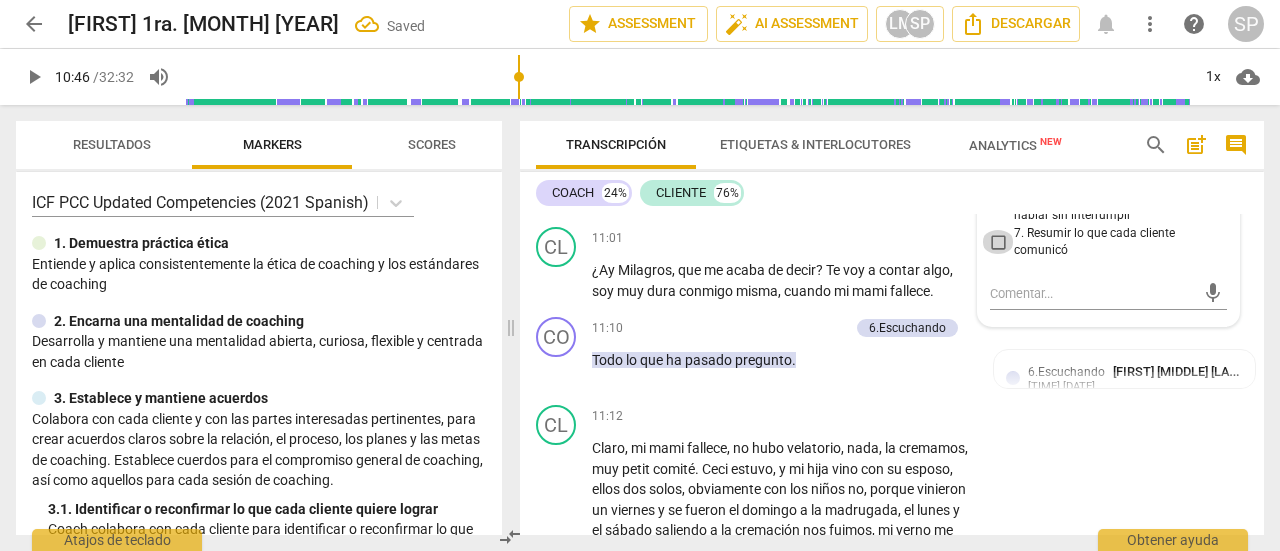 click on "7. Resumir lo que cada cliente comunicó" at bounding box center (998, 242) 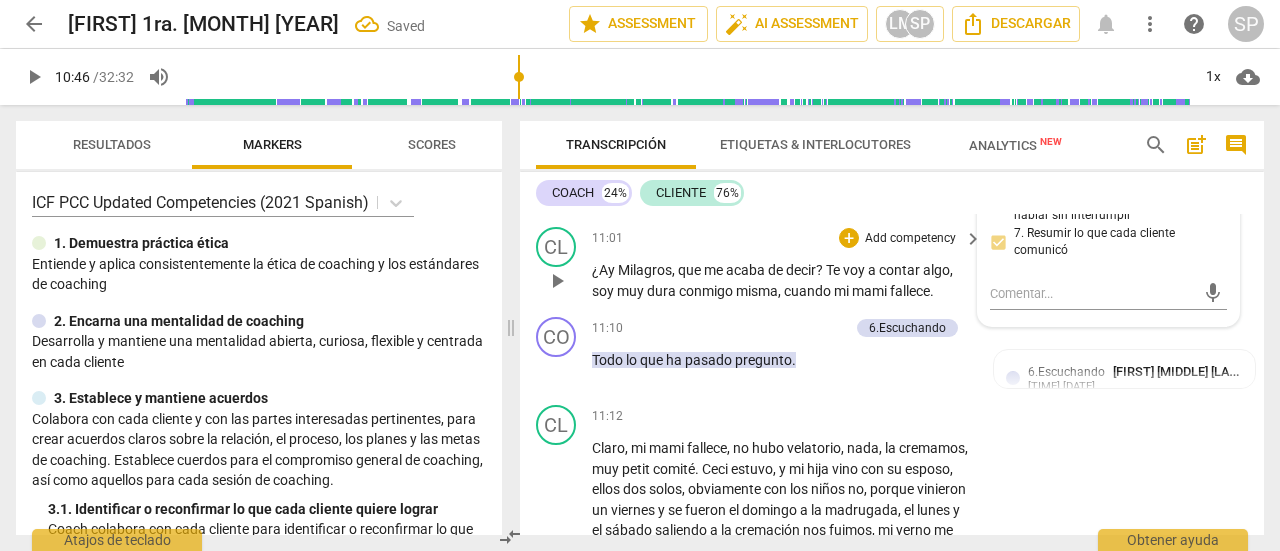click on "[TIME]" at bounding box center (788, 238) 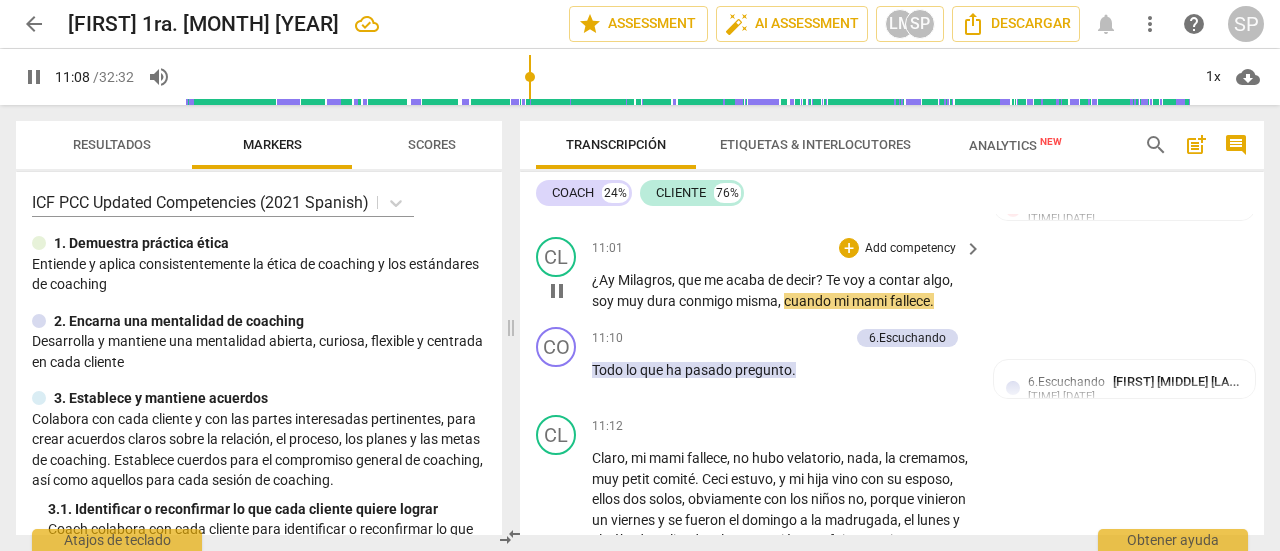 scroll, scrollTop: 3653, scrollLeft: 0, axis: vertical 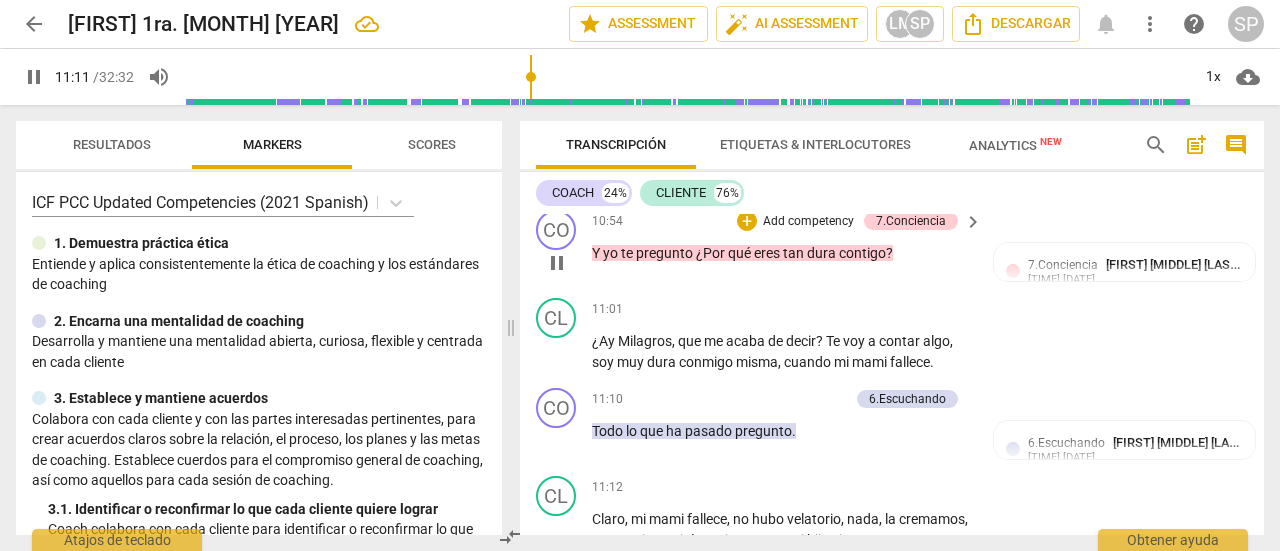 click on "Add competency" at bounding box center [808, 222] 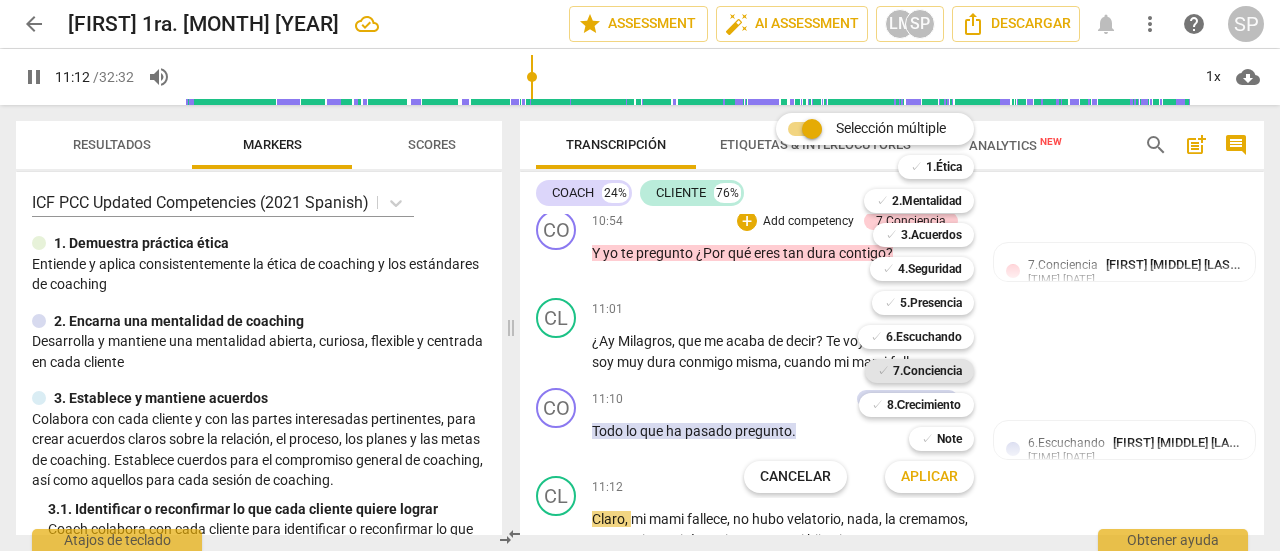 click on "7.Conciencia" at bounding box center (927, 371) 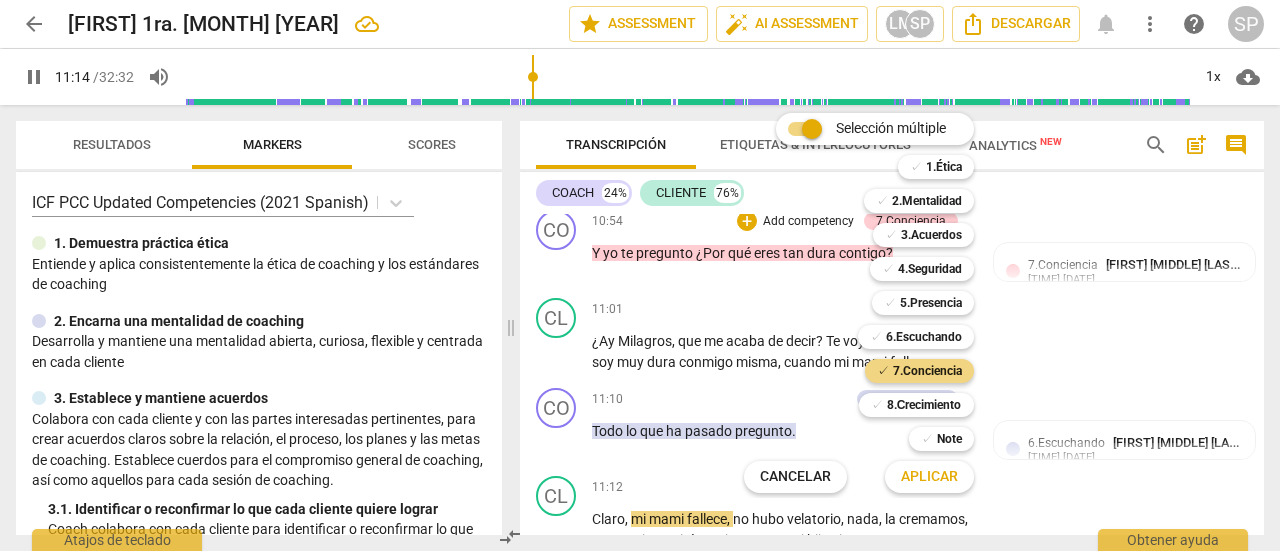 click on "Aplicar" at bounding box center (929, 477) 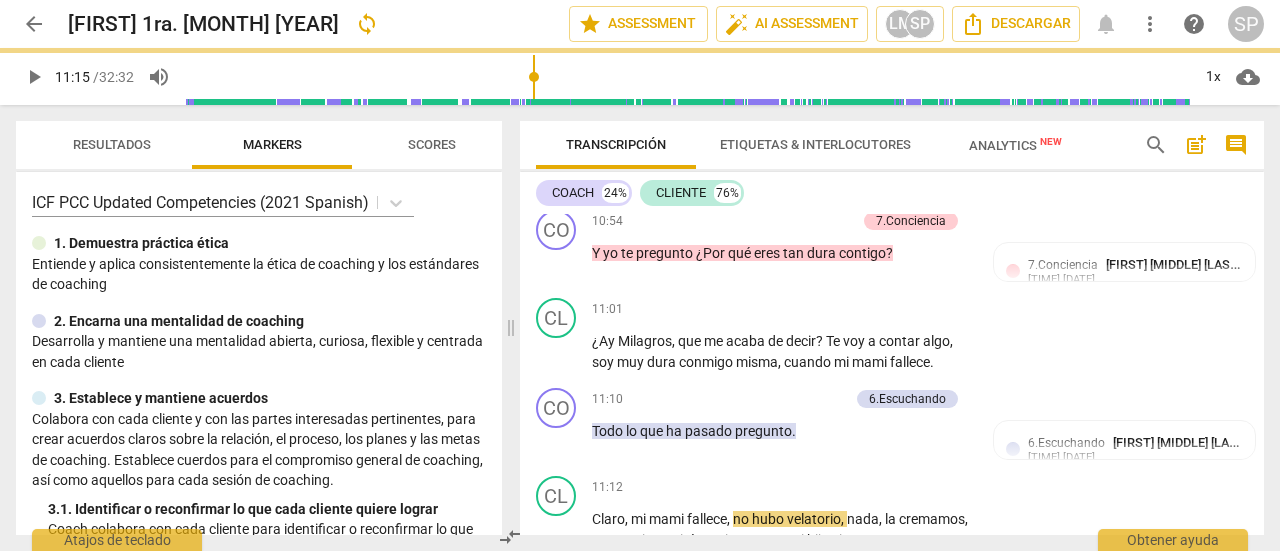 type on "675" 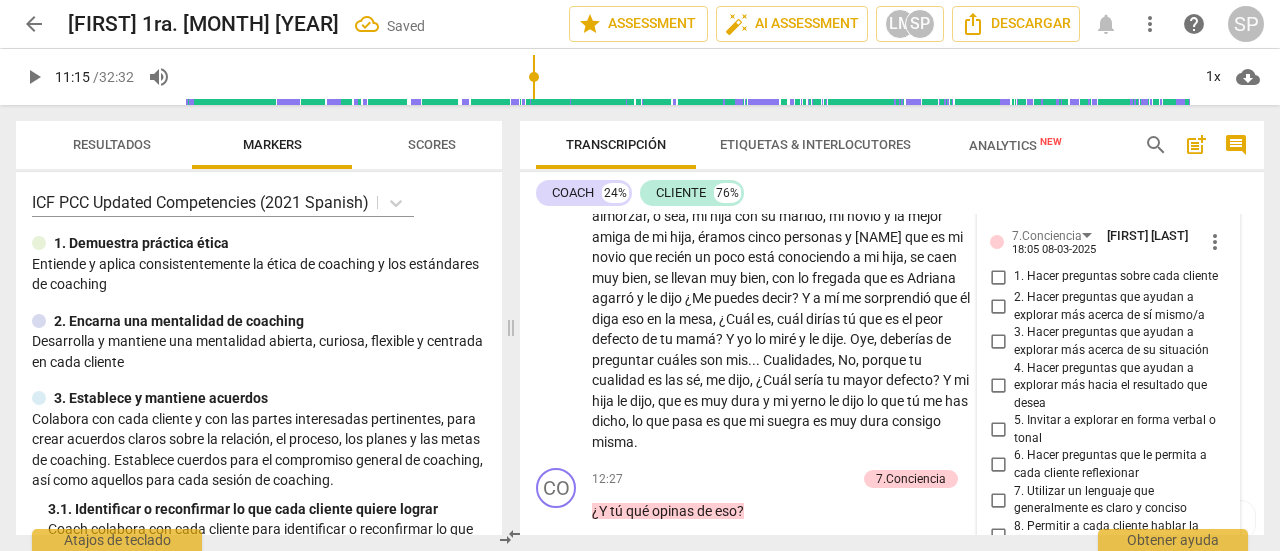 scroll, scrollTop: 4075, scrollLeft: 0, axis: vertical 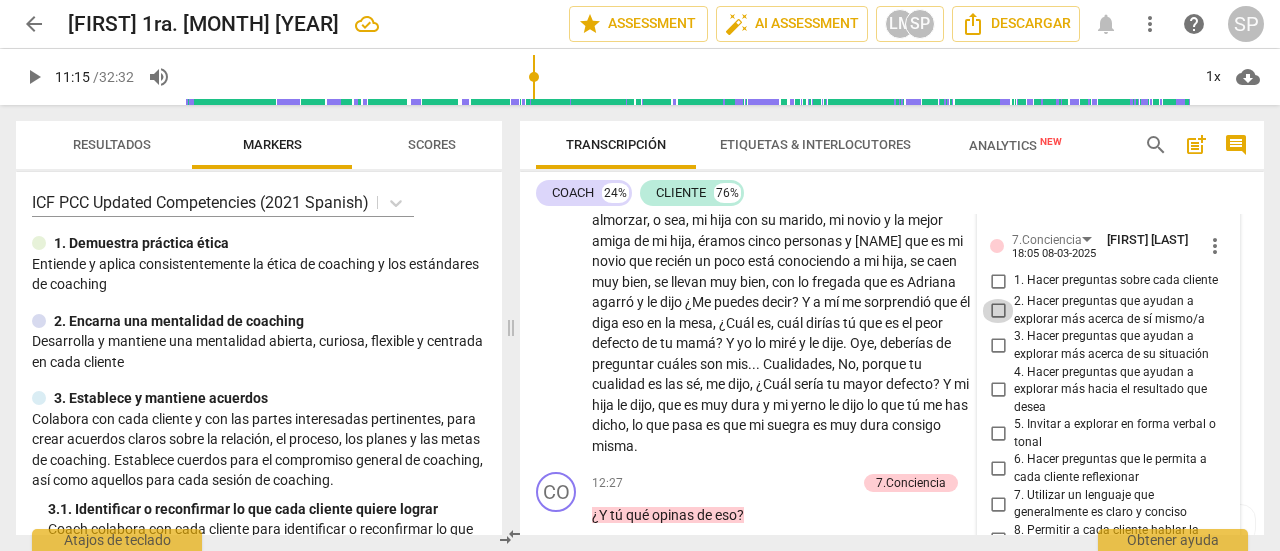 click on "2. Hacer preguntas que ayudan a explorar más acerca de sí mismo/a" at bounding box center (998, 311) 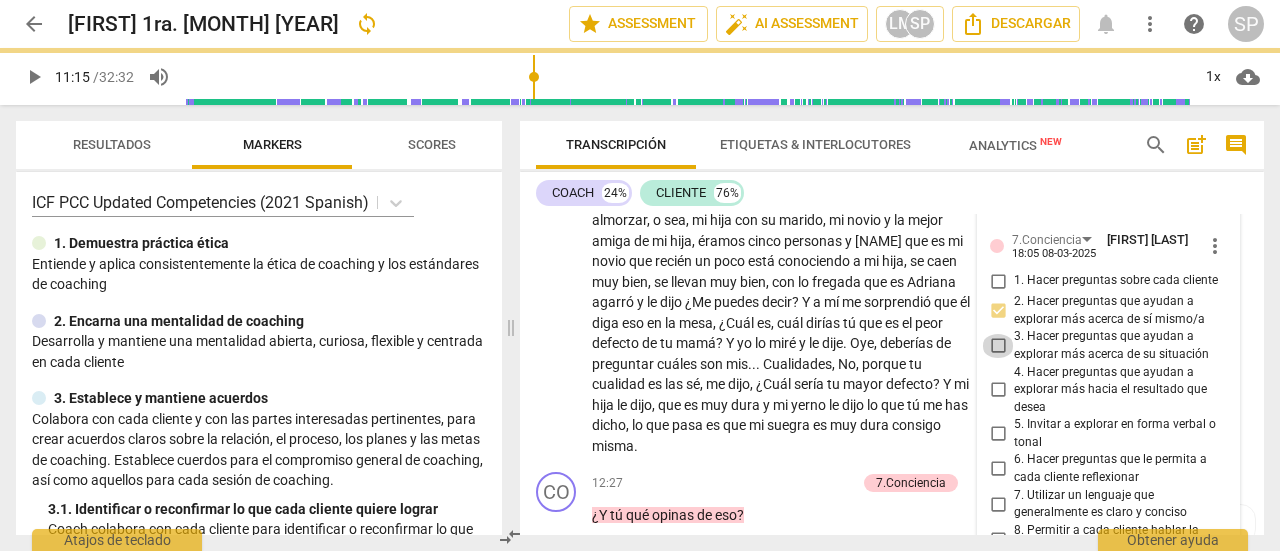 drag, startPoint x: 994, startPoint y: 429, endPoint x: 1198, endPoint y: 424, distance: 204.06126 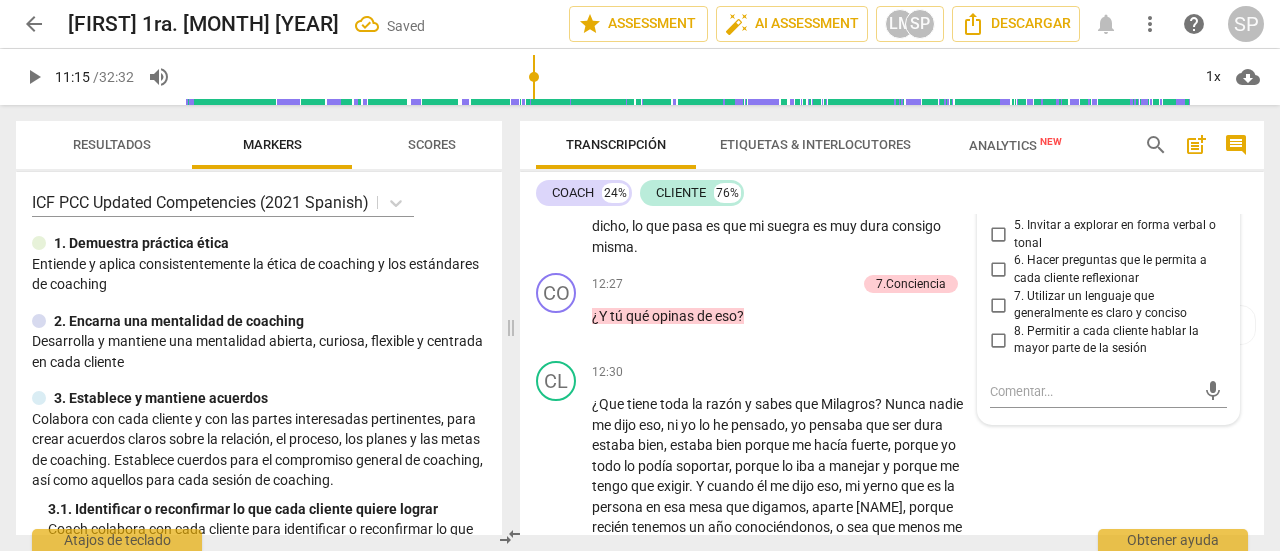 scroll, scrollTop: 4275, scrollLeft: 0, axis: vertical 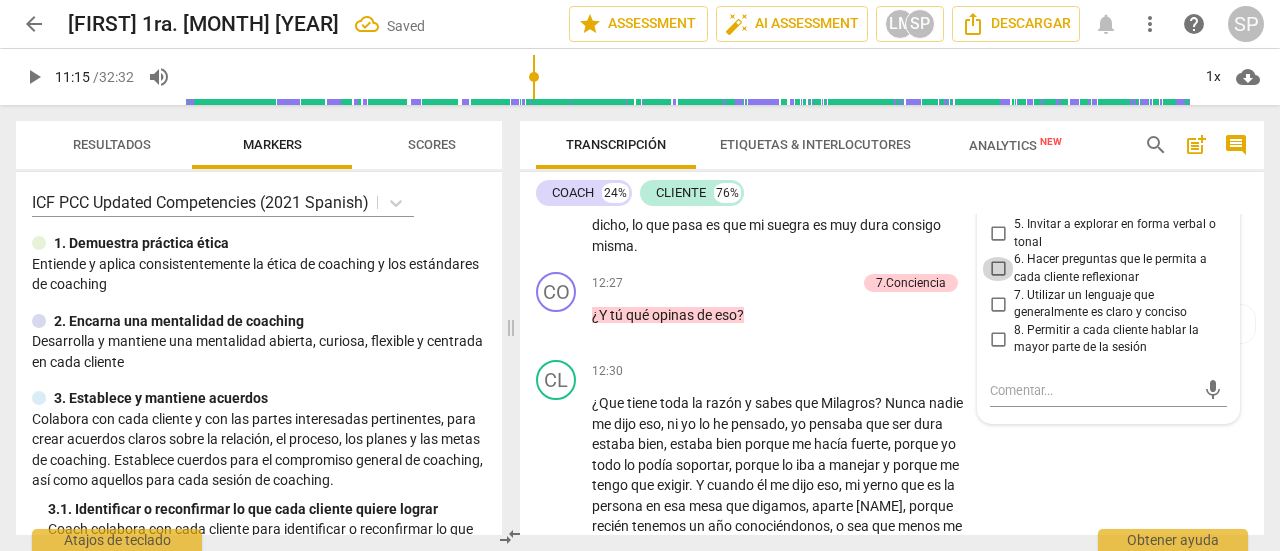 click on "6. Hacer preguntas que le permita a cada cliente reflexionar" at bounding box center (998, 269) 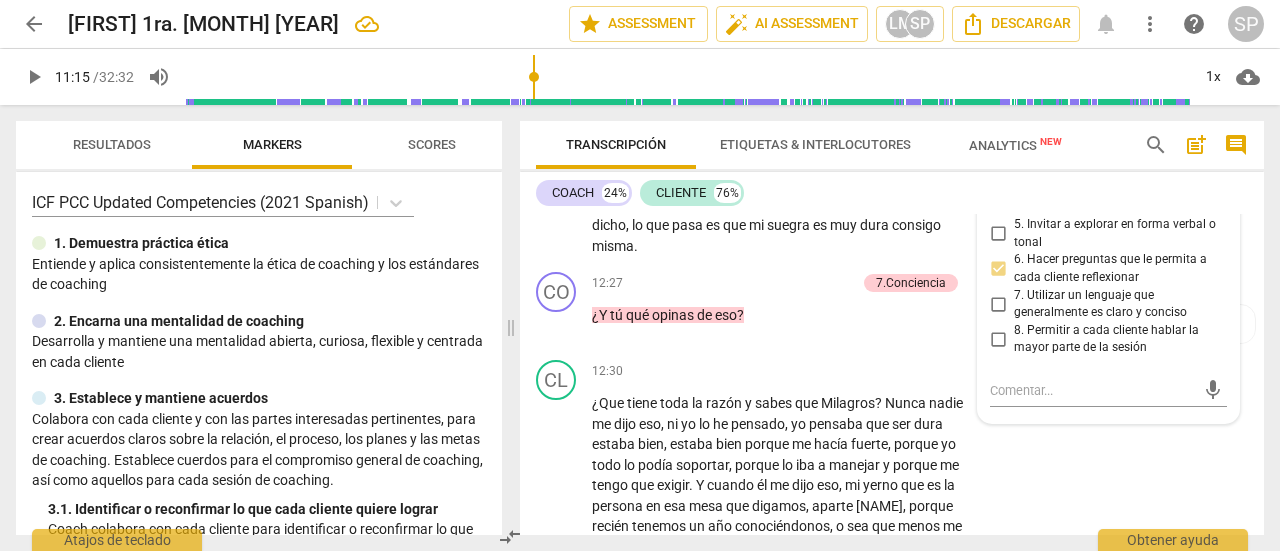 drag, startPoint x: 537, startPoint y: 290, endPoint x: 608, endPoint y: 266, distance: 74.94665 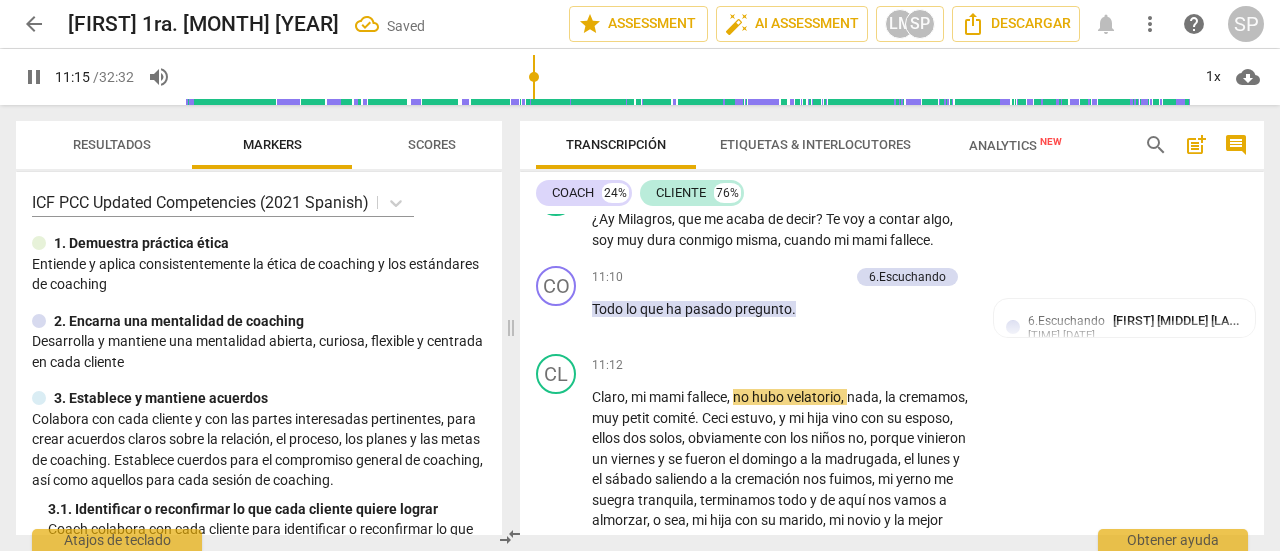 scroll, scrollTop: 3975, scrollLeft: 0, axis: vertical 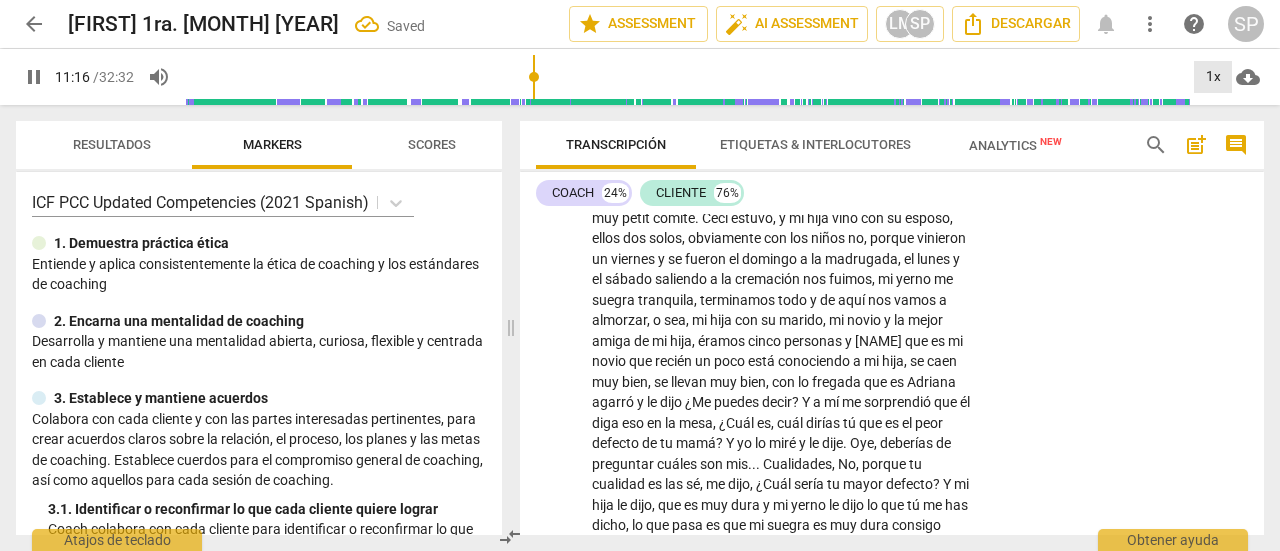 click on "1x" at bounding box center [1213, 77] 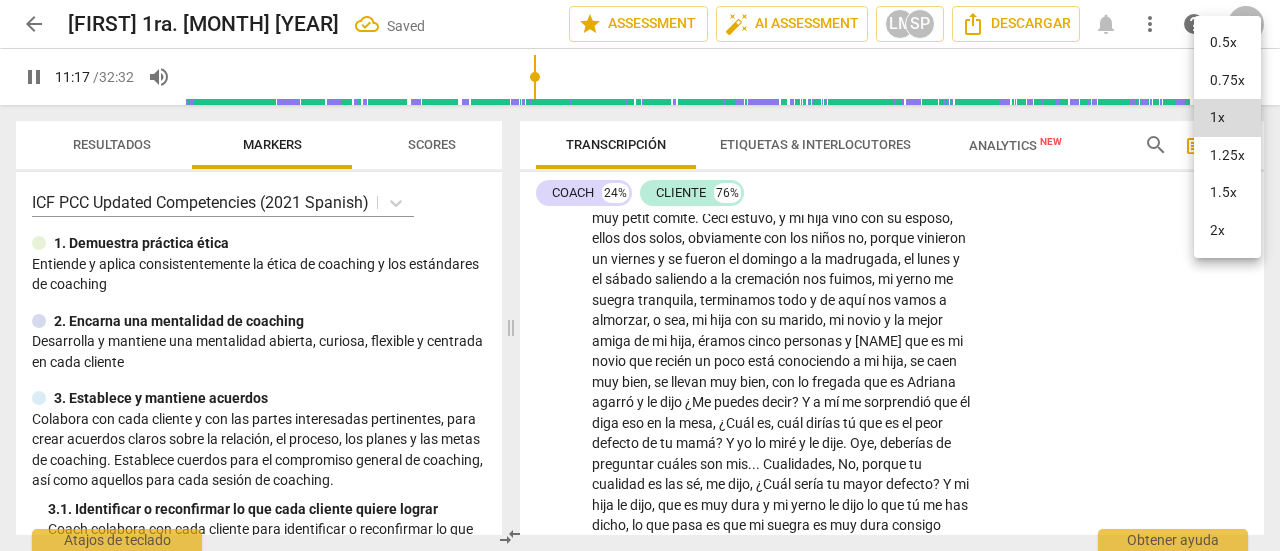click on "1.5x" at bounding box center [1227, 193] 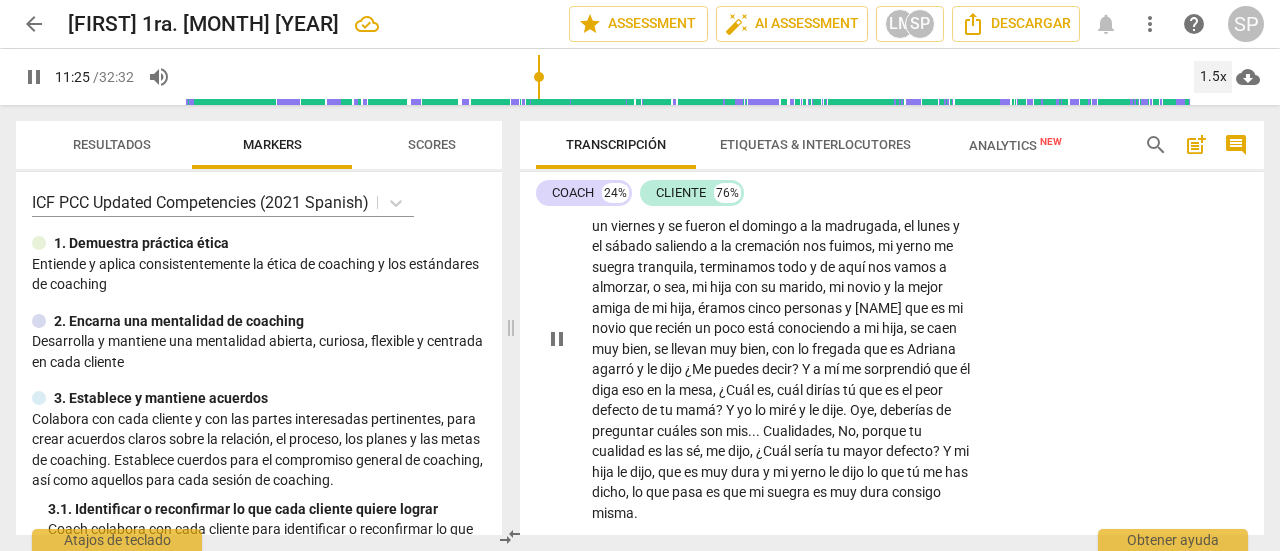 scroll, scrollTop: 4075, scrollLeft: 0, axis: vertical 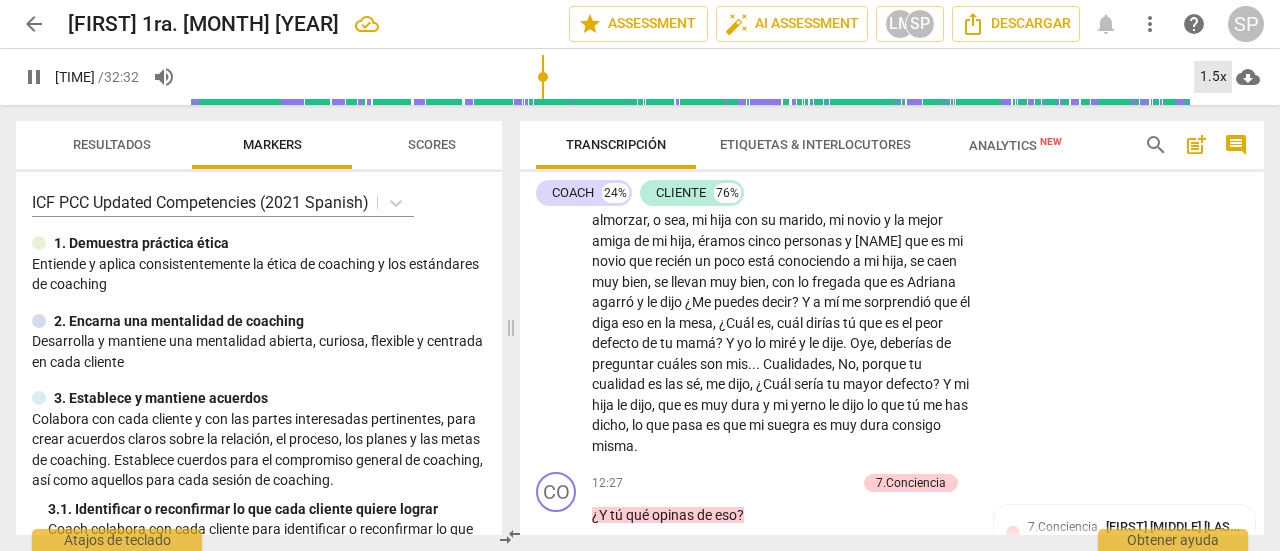 click on "1.5x" at bounding box center [1213, 77] 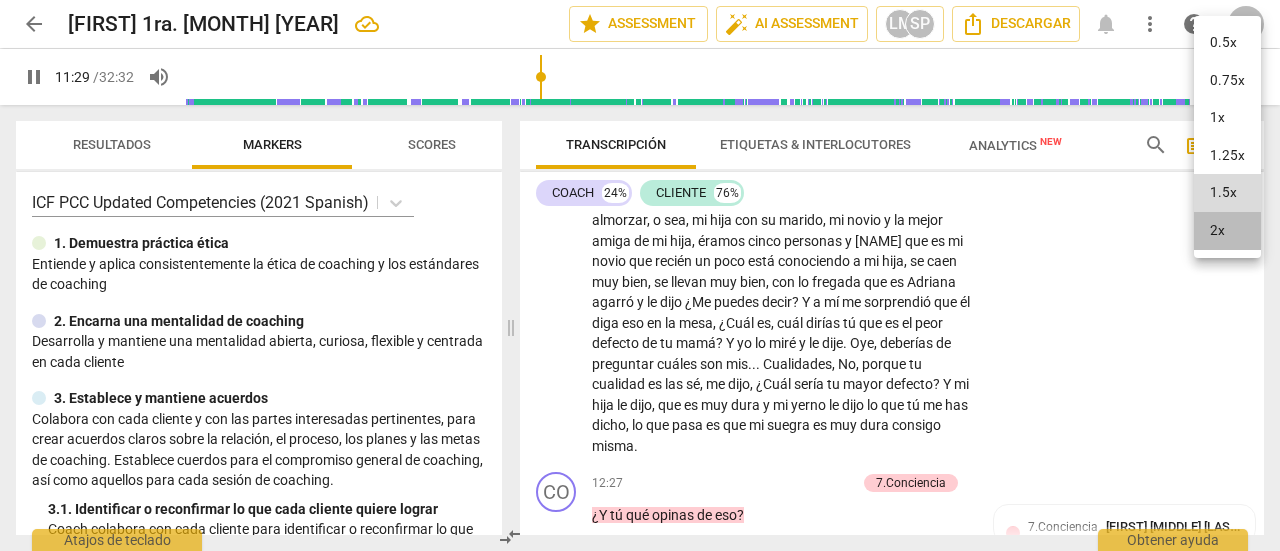 click on "2x" at bounding box center [1227, 231] 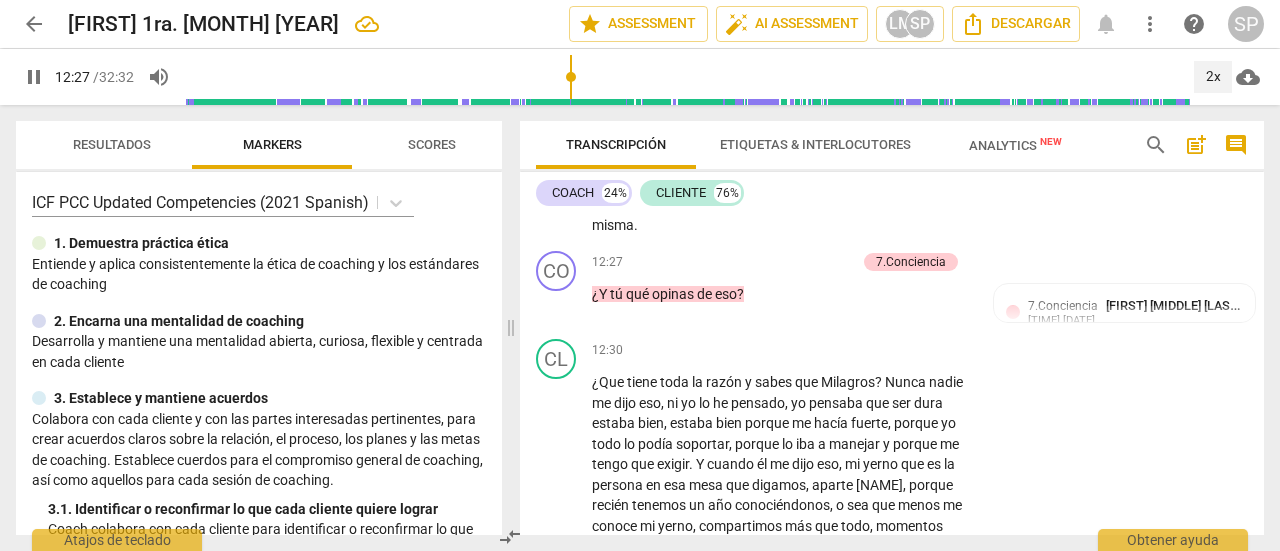 scroll, scrollTop: 4375, scrollLeft: 0, axis: vertical 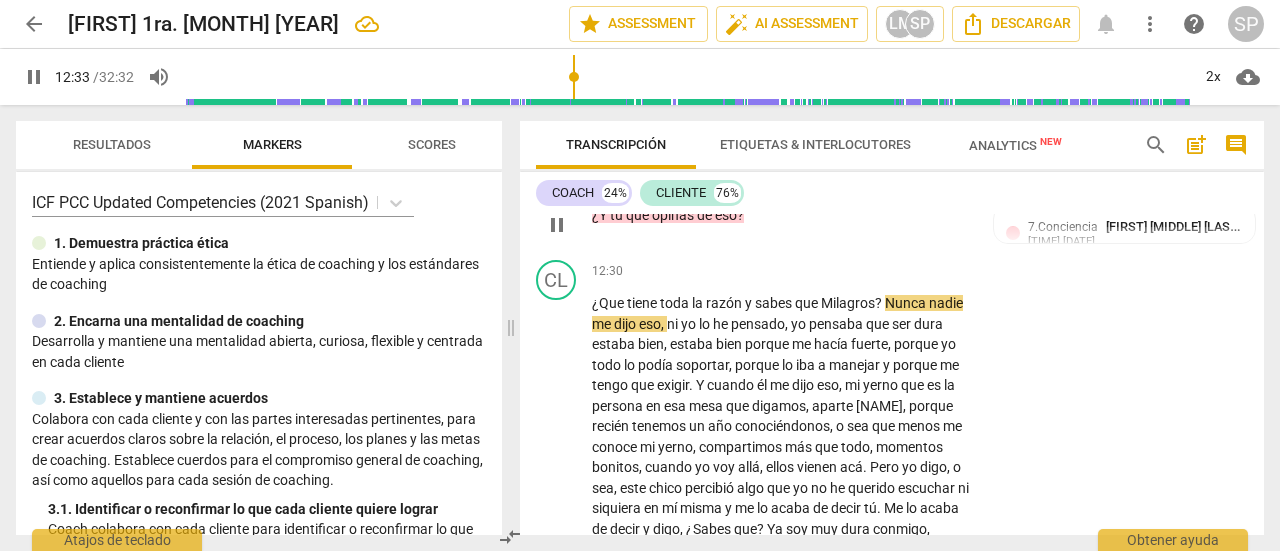 click on "Add competency" at bounding box center [808, 184] 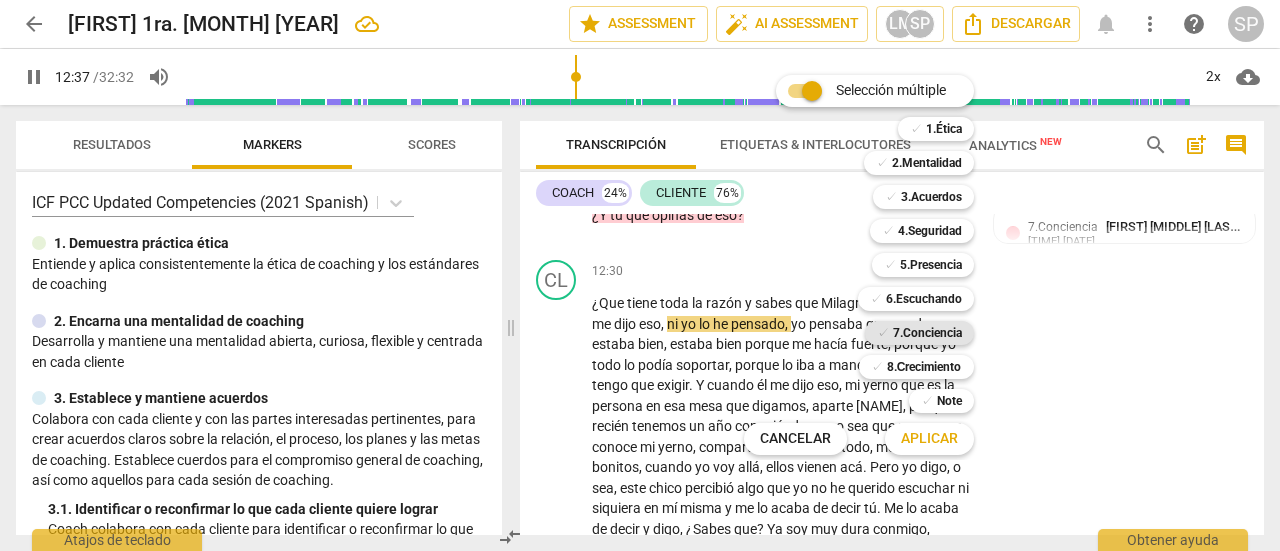 click on "7.Conciencia" at bounding box center [927, 333] 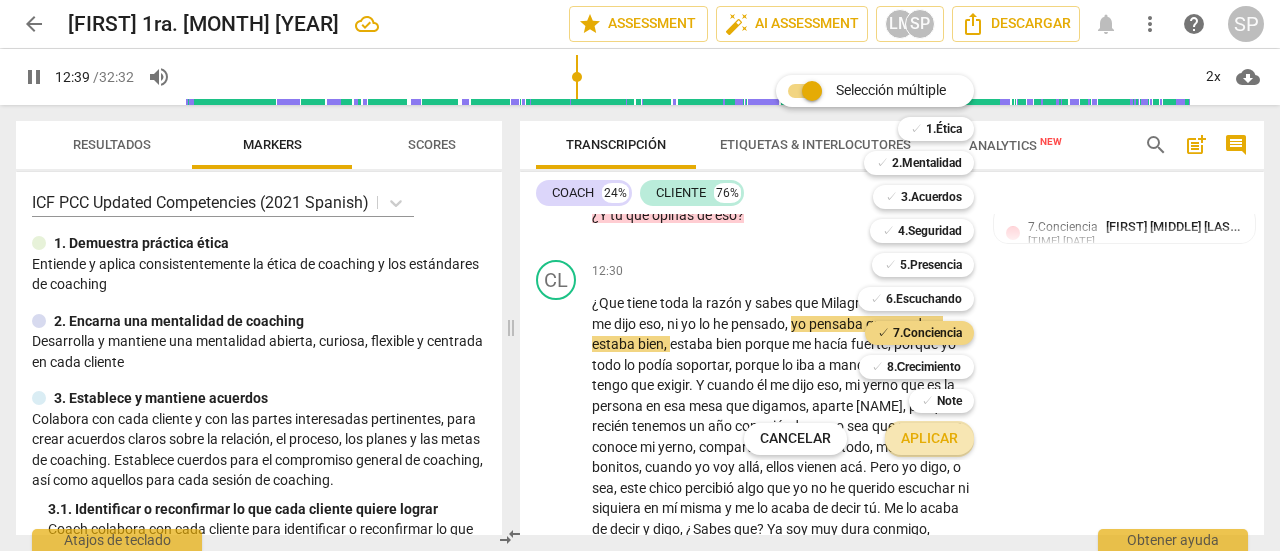 click on "Aplicar" at bounding box center (929, 439) 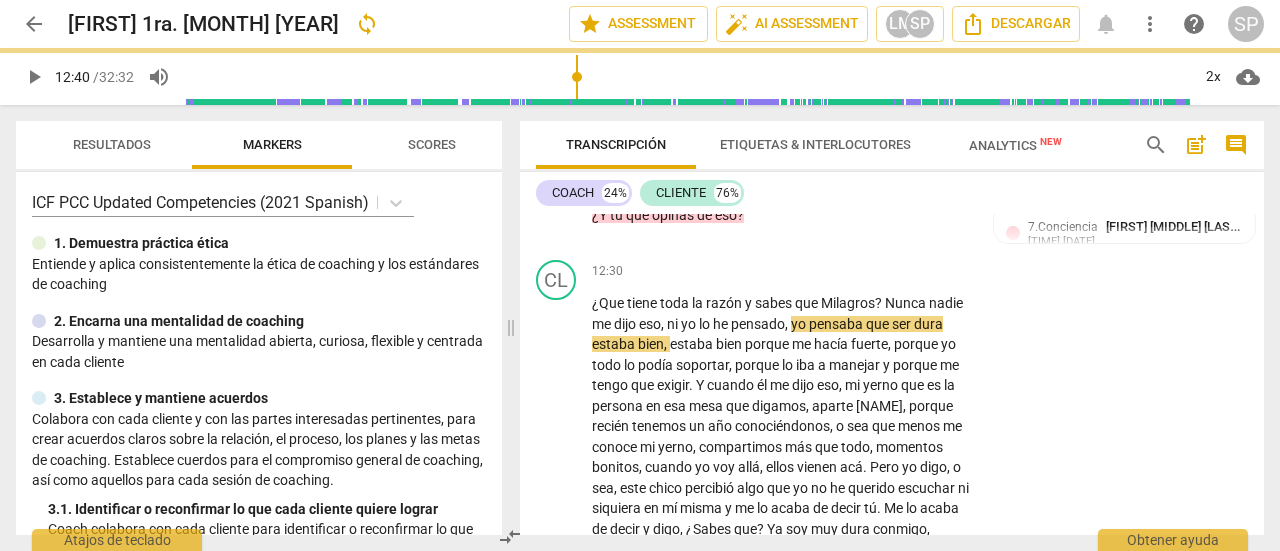 type on "761" 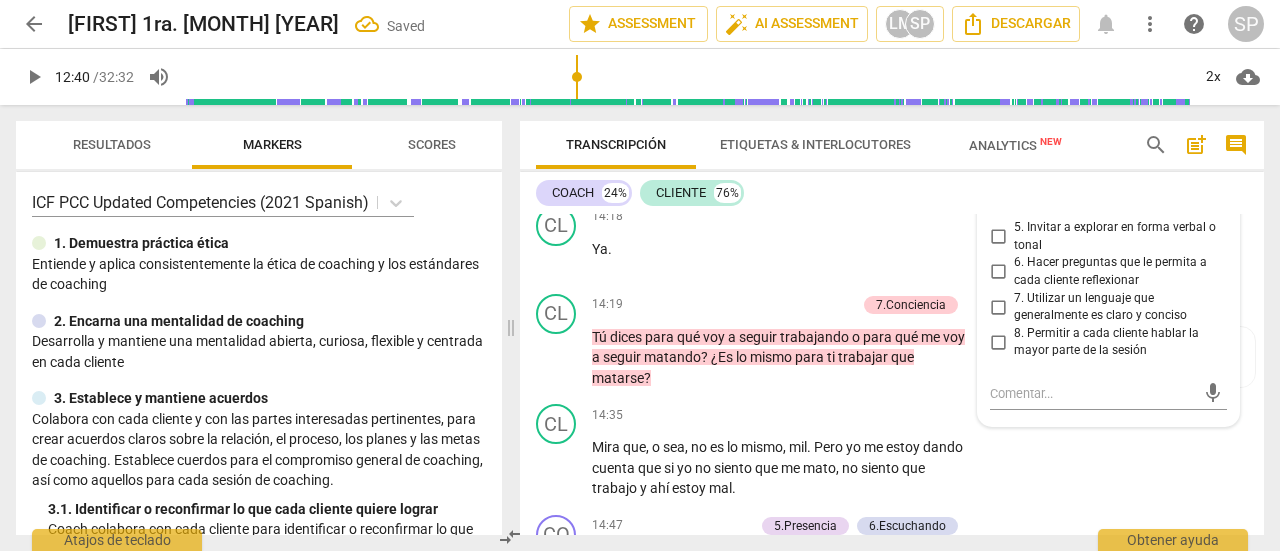 scroll, scrollTop: 4959, scrollLeft: 0, axis: vertical 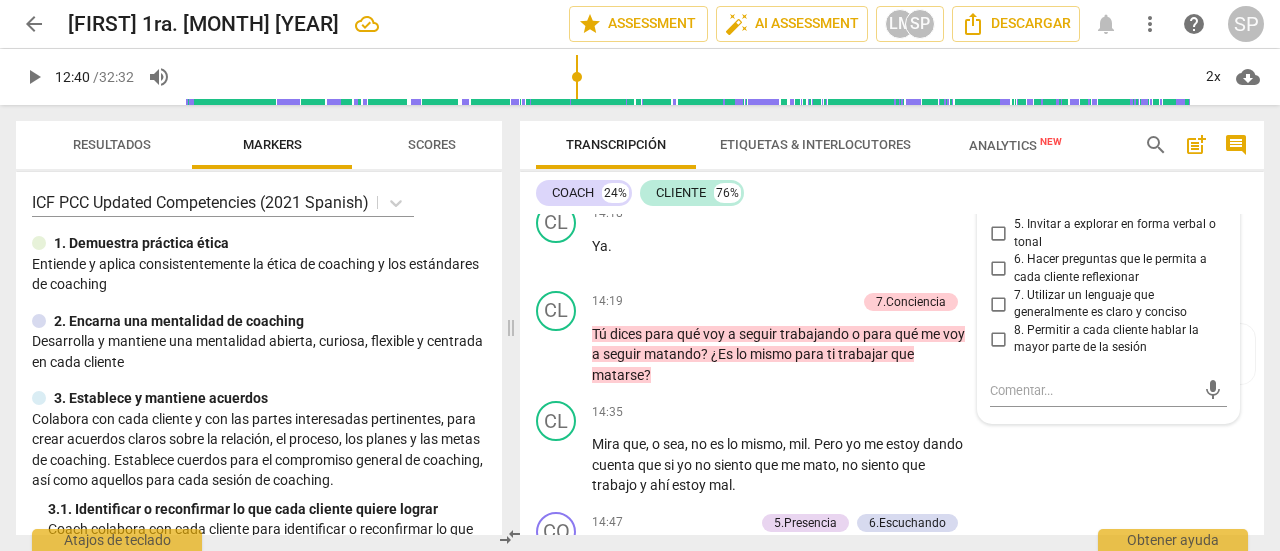 click on "6. Hacer preguntas que le permita a cada cliente reflexionar" at bounding box center [998, 269] 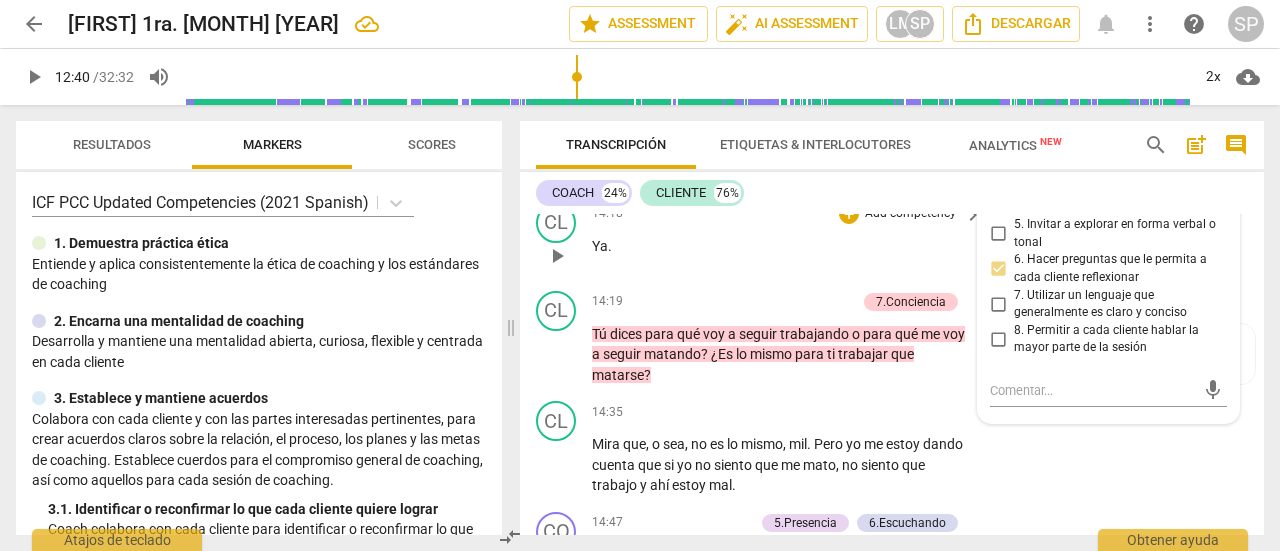 click on "[TIME] + Add competency keyboard_arrow_right" at bounding box center (788, 214) 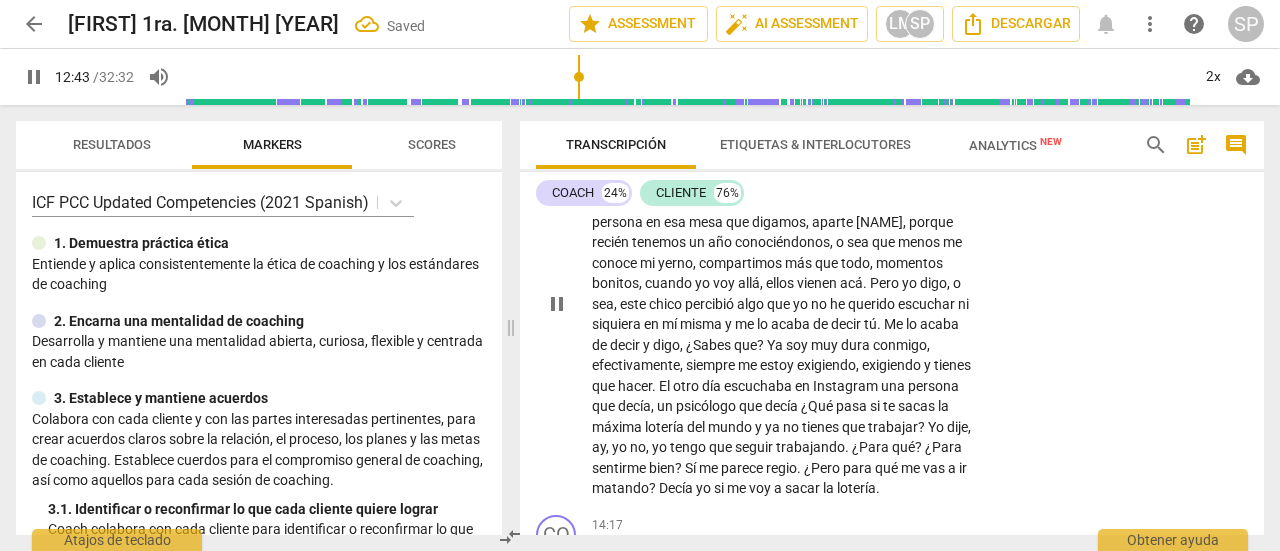 scroll, scrollTop: 4459, scrollLeft: 0, axis: vertical 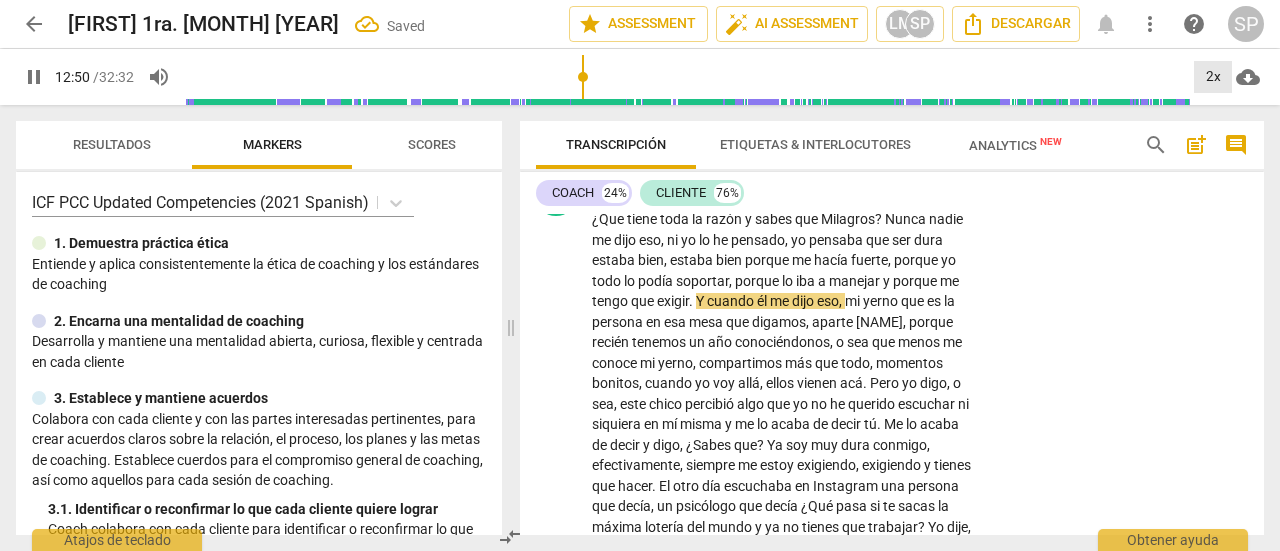 click on "2x" at bounding box center [1213, 77] 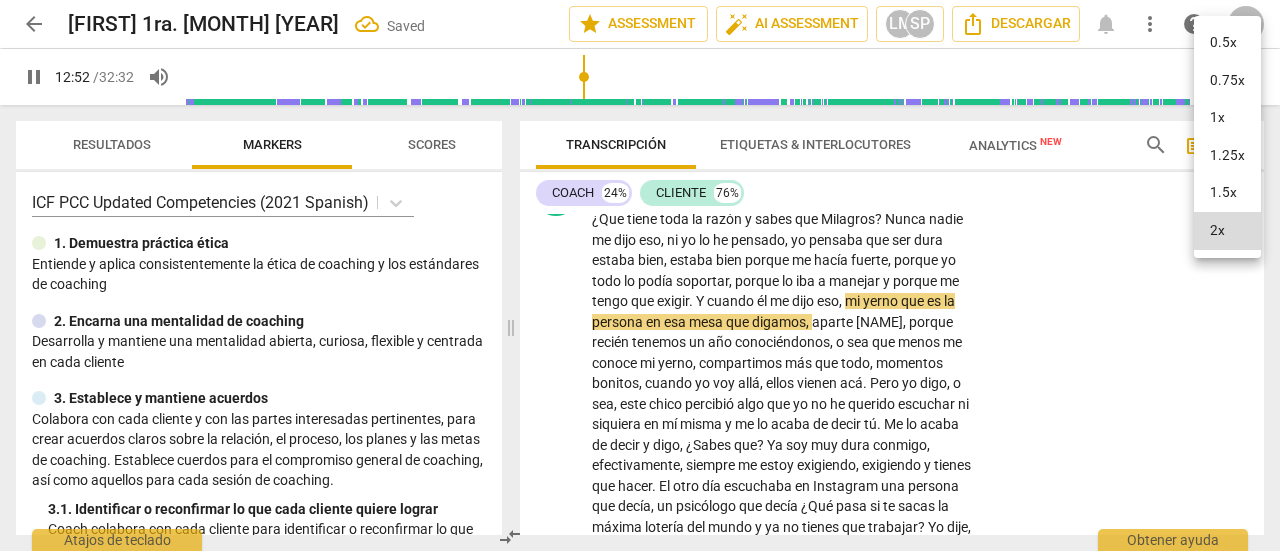 click on "1.5x" at bounding box center [1227, 193] 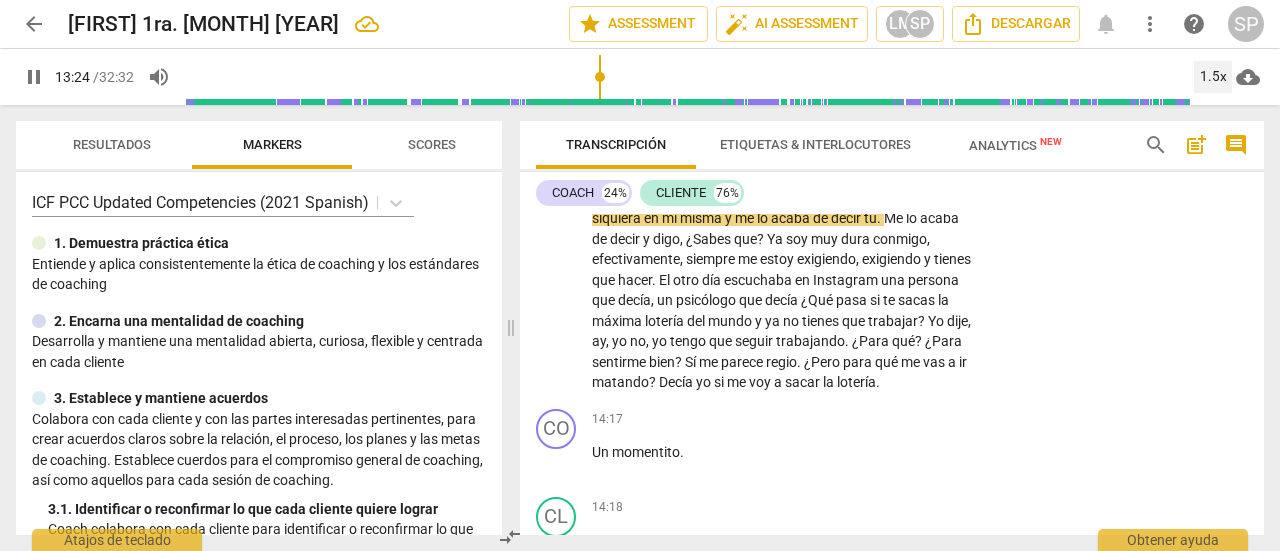 scroll, scrollTop: 4659, scrollLeft: 0, axis: vertical 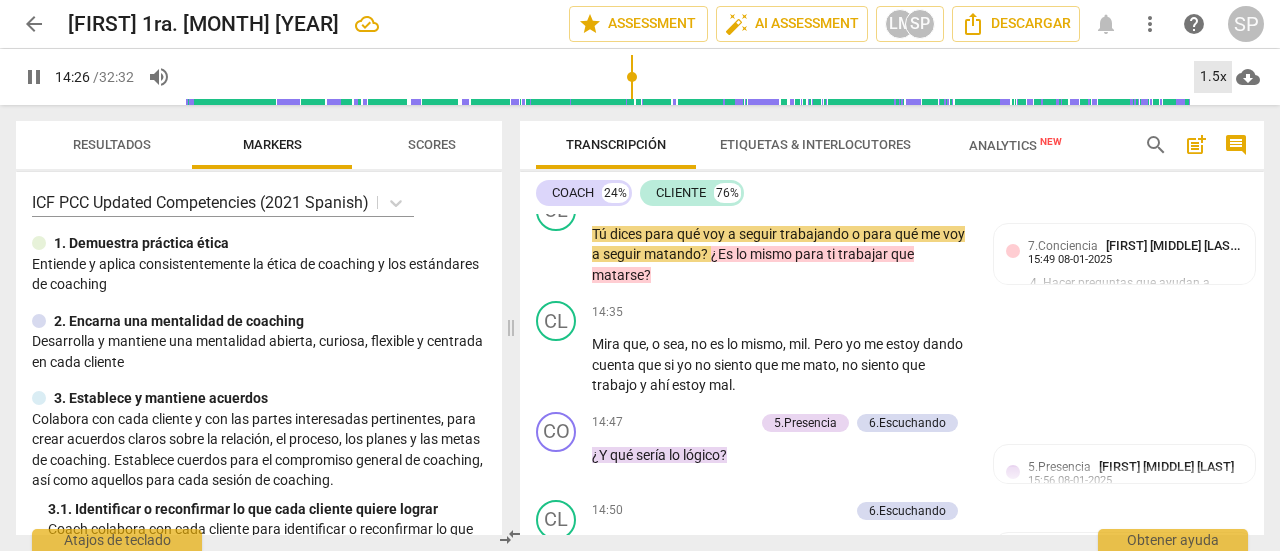 click on "1.5x" at bounding box center (1213, 77) 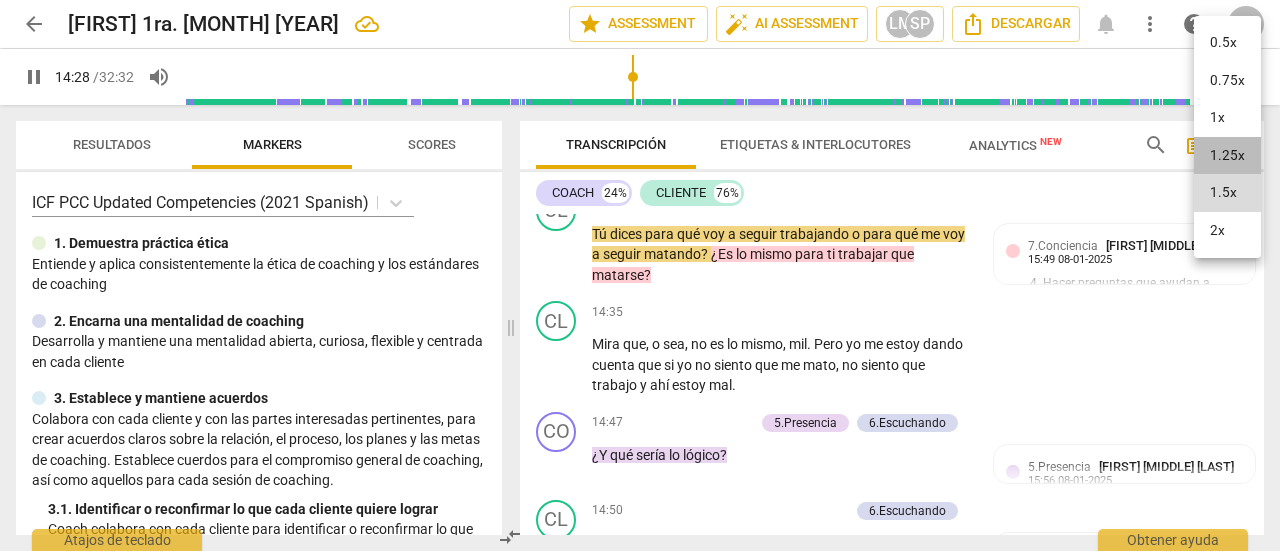 click on "1.25x" at bounding box center (1227, 156) 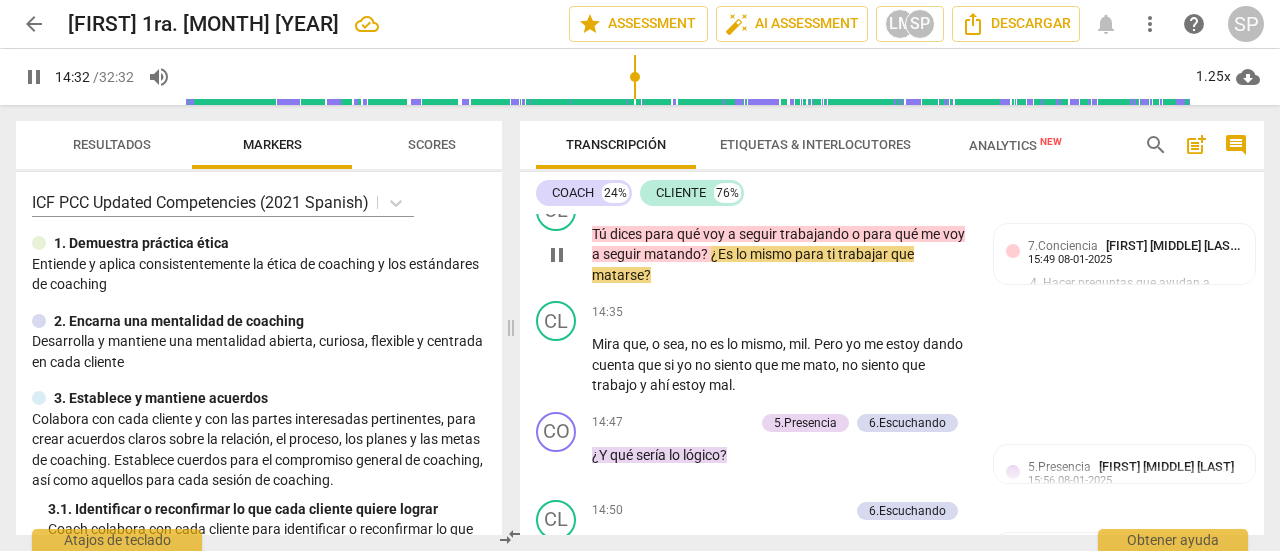 click on "Add competency" at bounding box center (808, 202) 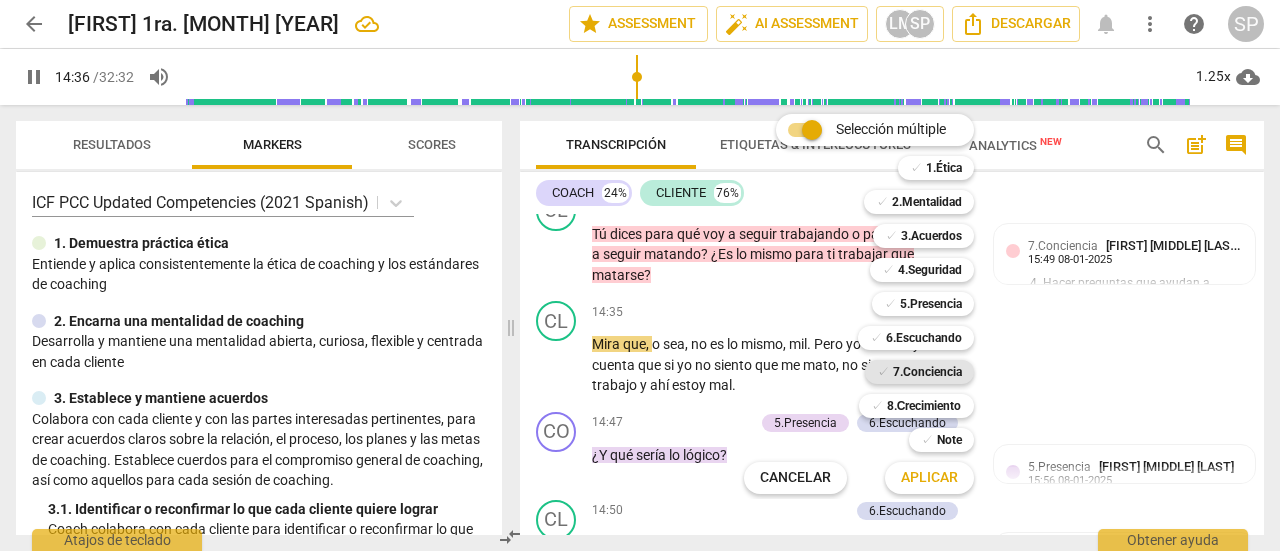 click on "7.Conciencia" at bounding box center [927, 372] 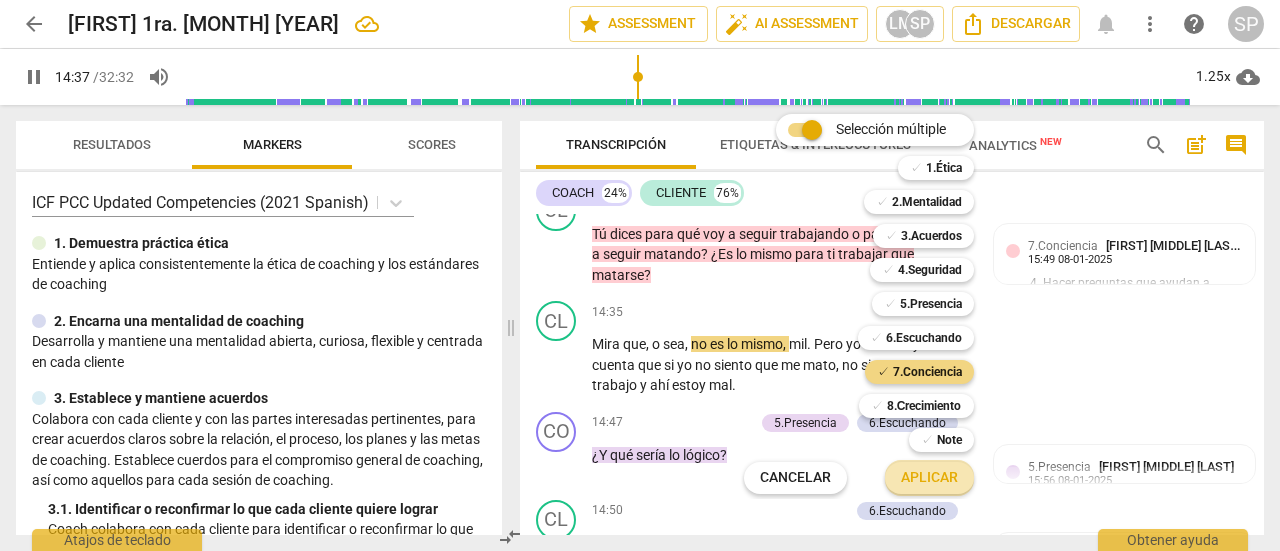 click on "Aplicar" at bounding box center [929, 478] 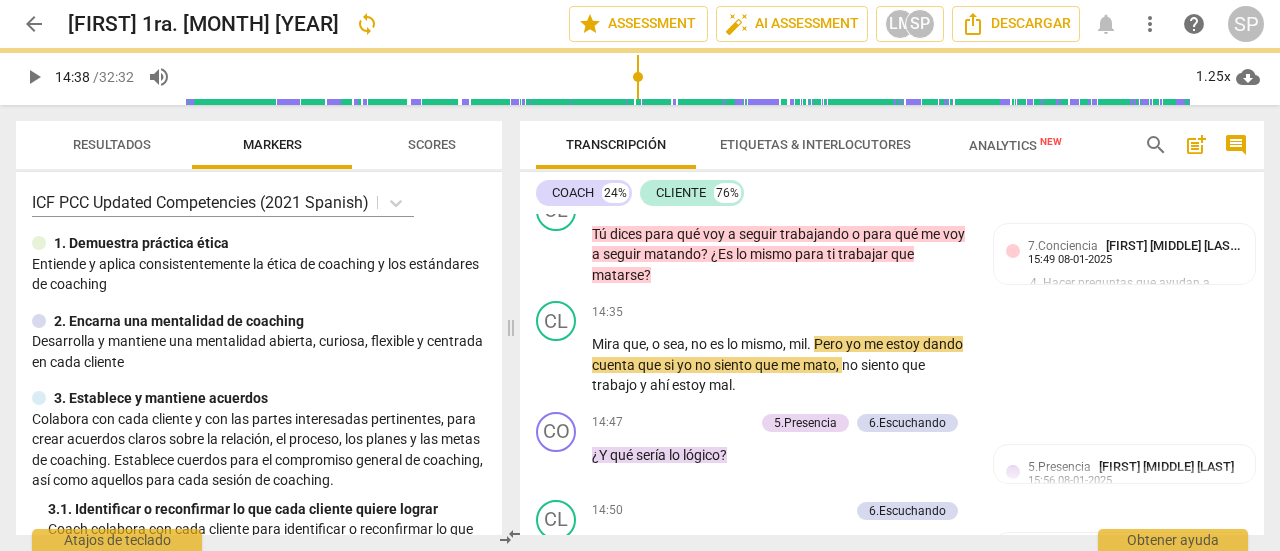 type on "878" 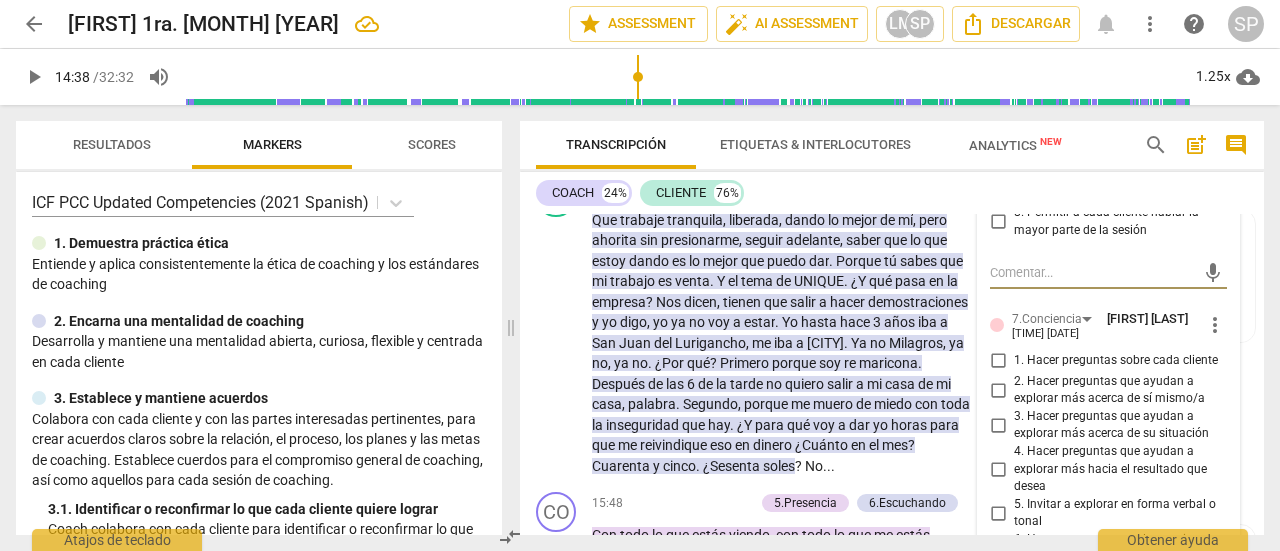 scroll, scrollTop: 5482, scrollLeft: 0, axis: vertical 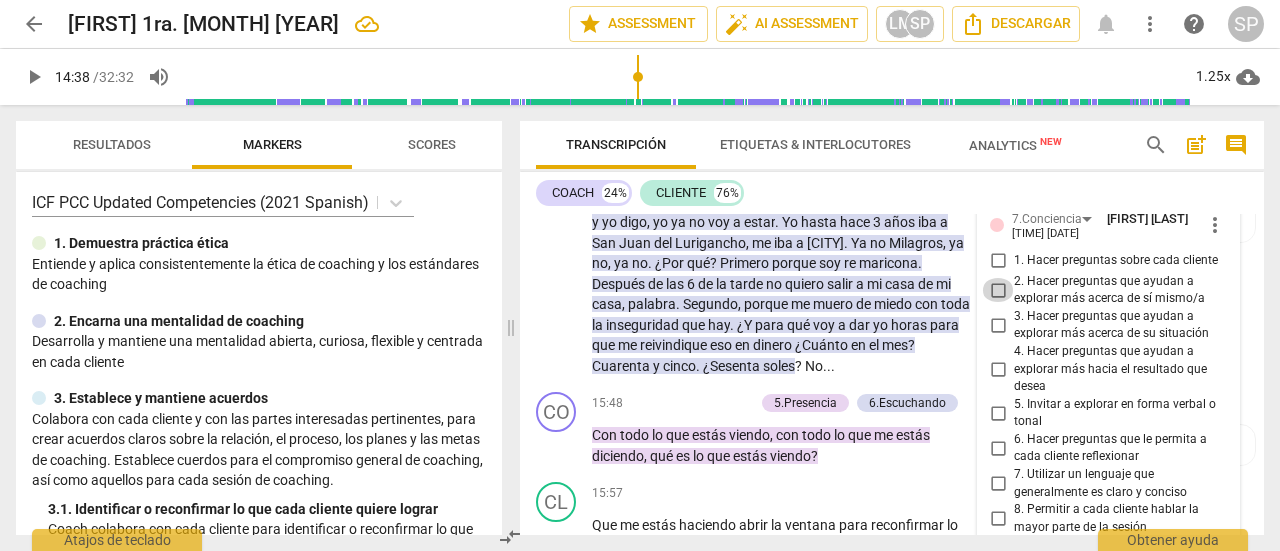 click on "2. Hacer preguntas que ayudan a explorar más acerca de sí mismo/a" at bounding box center (998, 290) 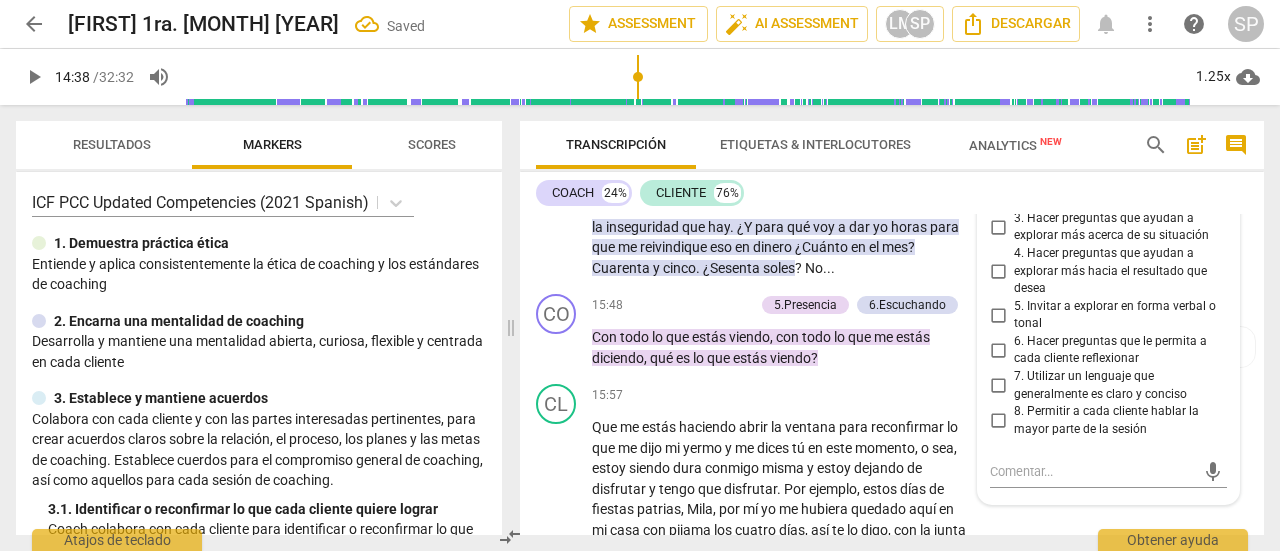 scroll, scrollTop: 5582, scrollLeft: 0, axis: vertical 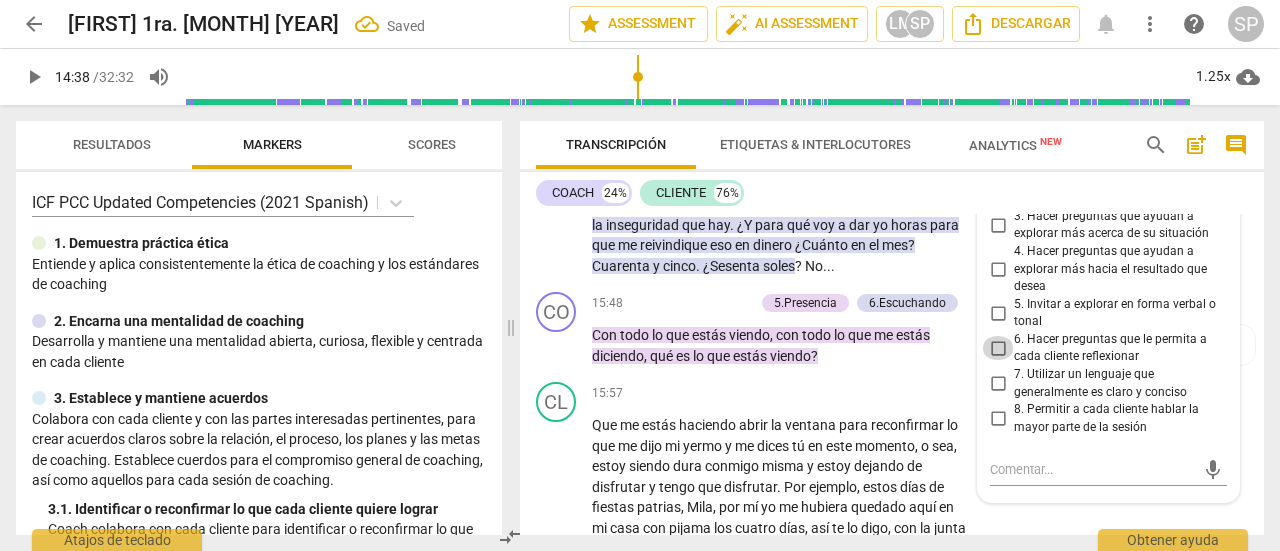 click on "6. Hacer preguntas que le permita a cada cliente reflexionar" at bounding box center (998, 348) 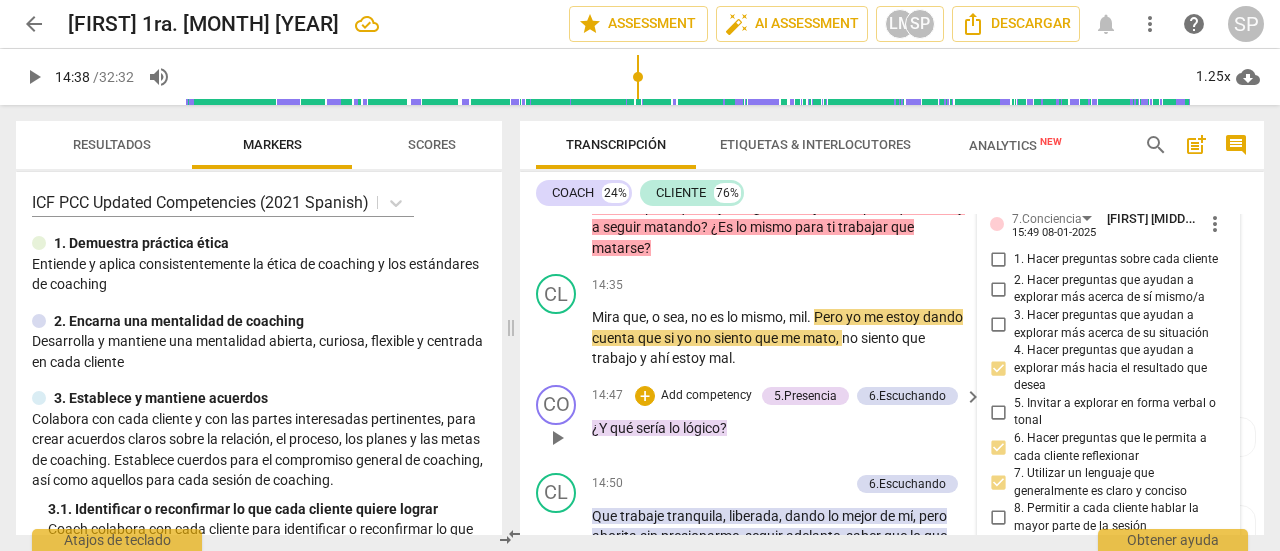 scroll, scrollTop: 5082, scrollLeft: 0, axis: vertical 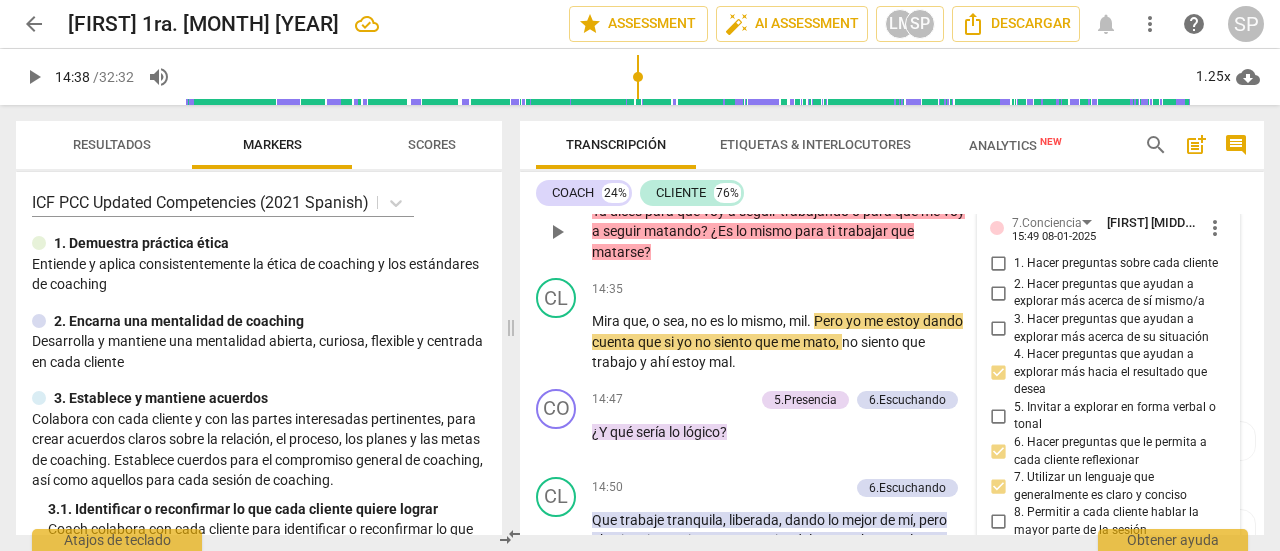 click on "Add competency" at bounding box center [808, 179] 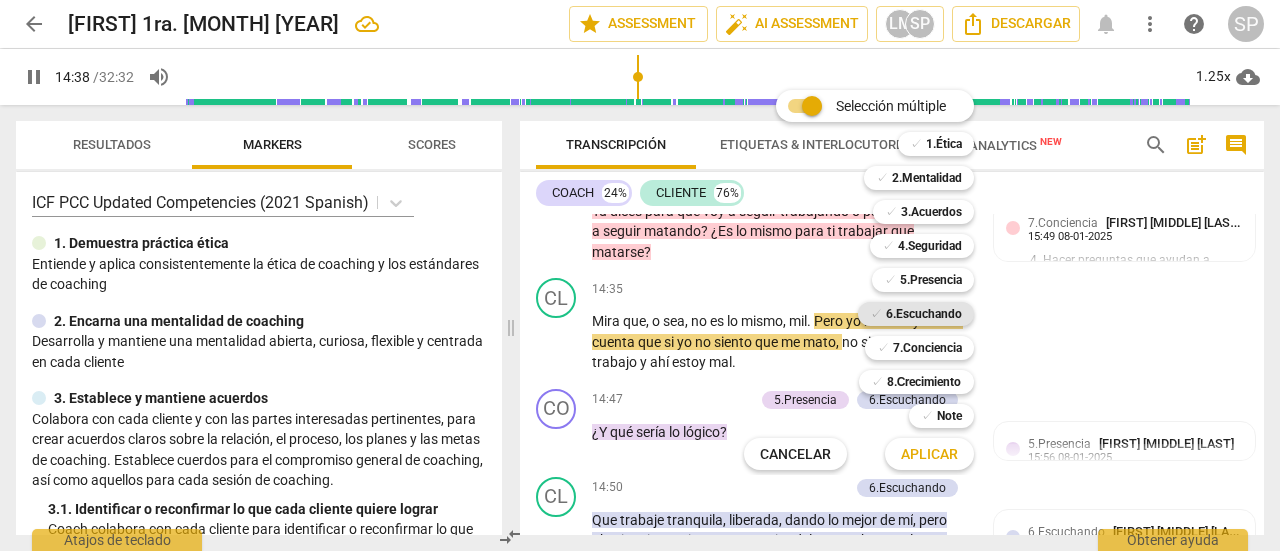 click on "6.Escuchando" at bounding box center (924, 314) 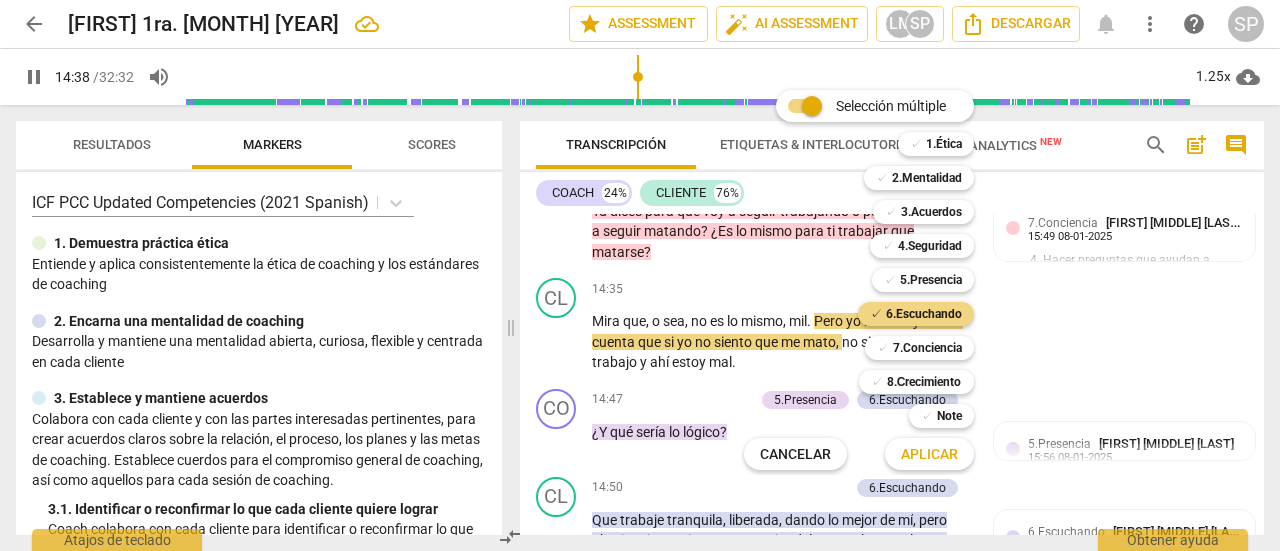 click on "Aplicar" at bounding box center [929, 455] 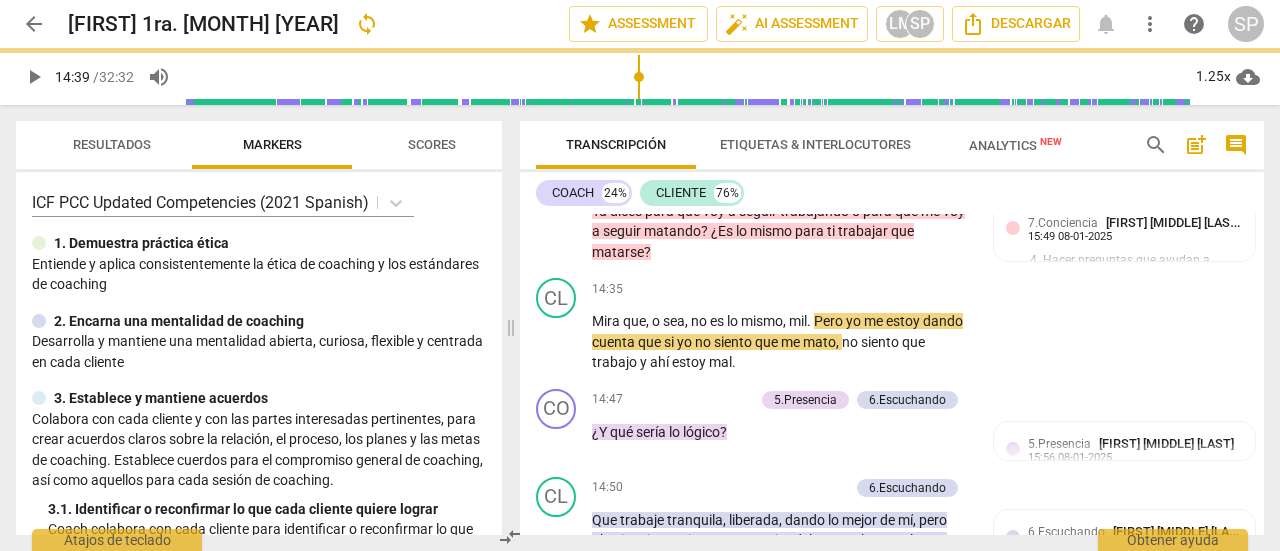 type on "880" 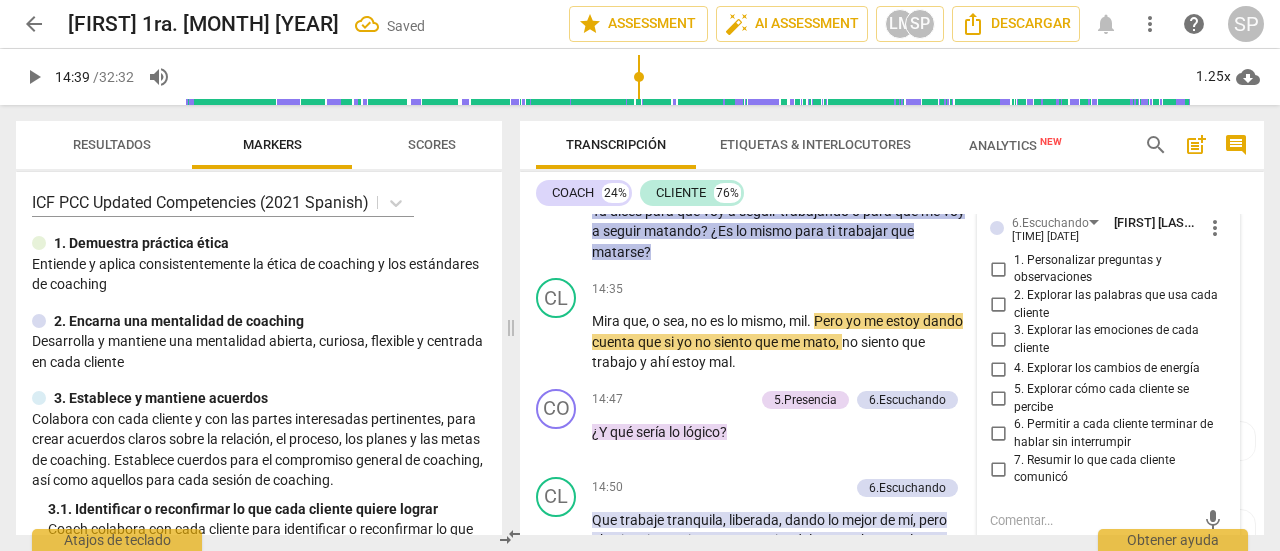 scroll, scrollTop: 5329, scrollLeft: 0, axis: vertical 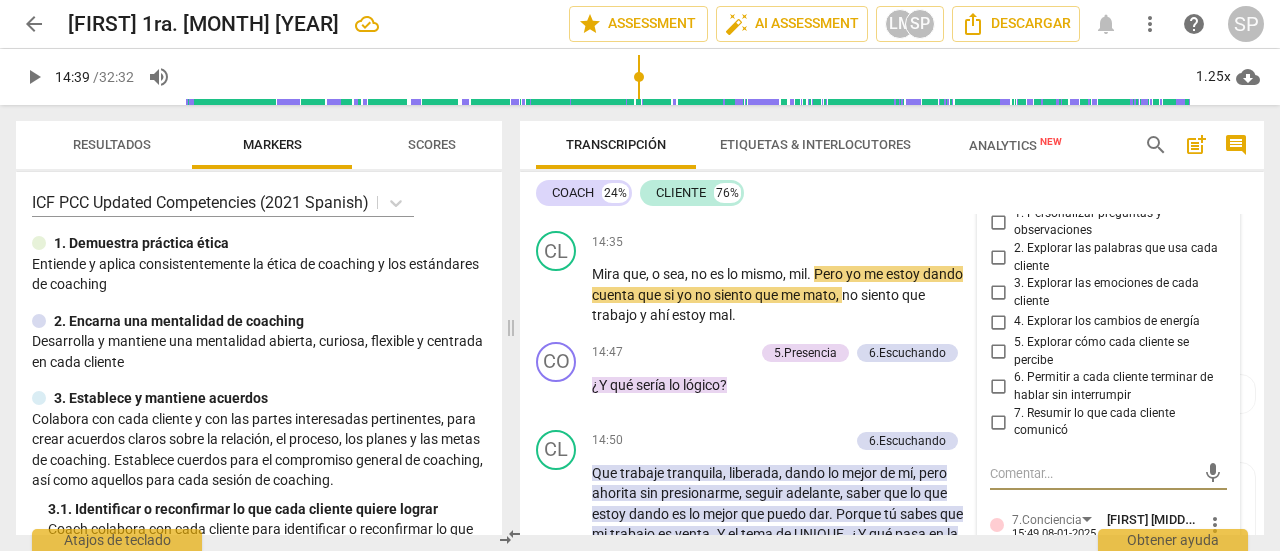 click on "2. Explorar las palabras que usa cada cliente" at bounding box center (998, 258) 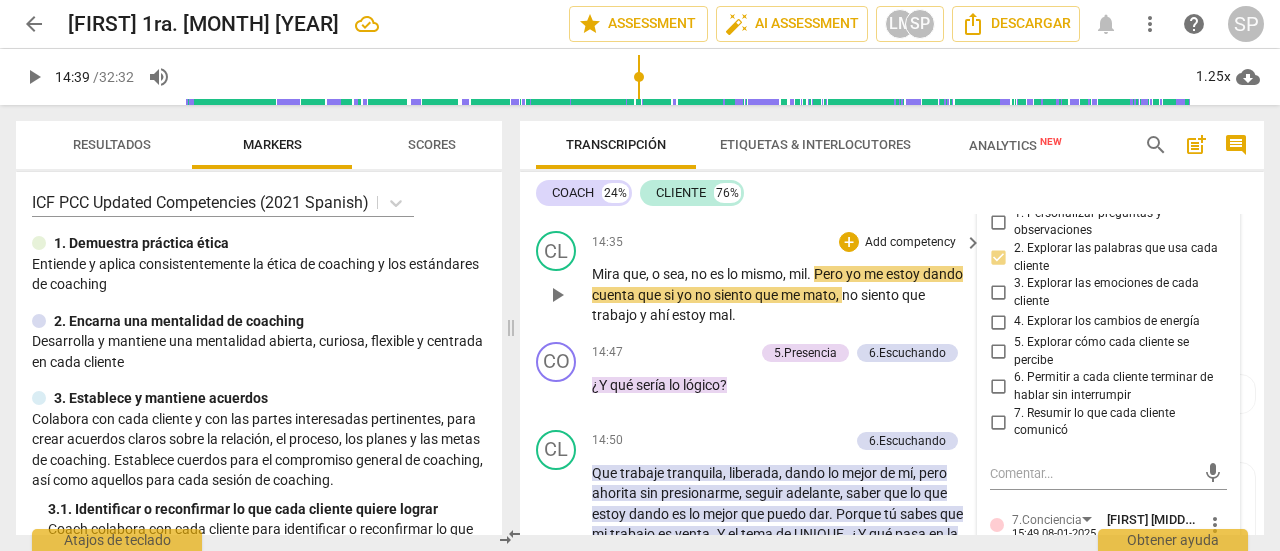click on "14:35 + Add competency keyboard_arrow_right" at bounding box center (788, 242) 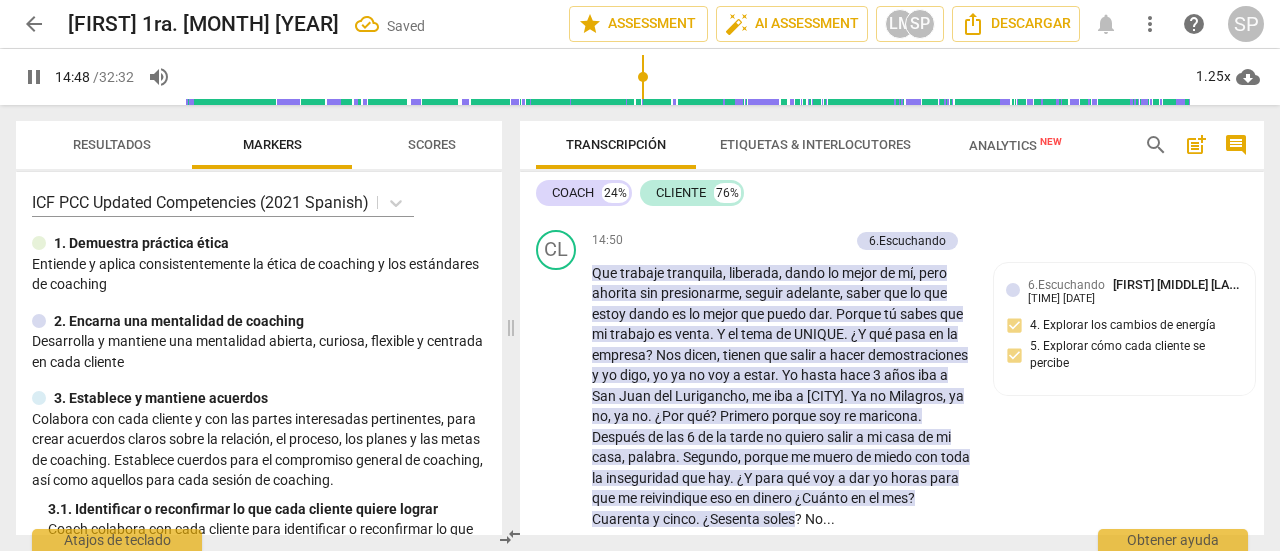 scroll, scrollTop: 5229, scrollLeft: 0, axis: vertical 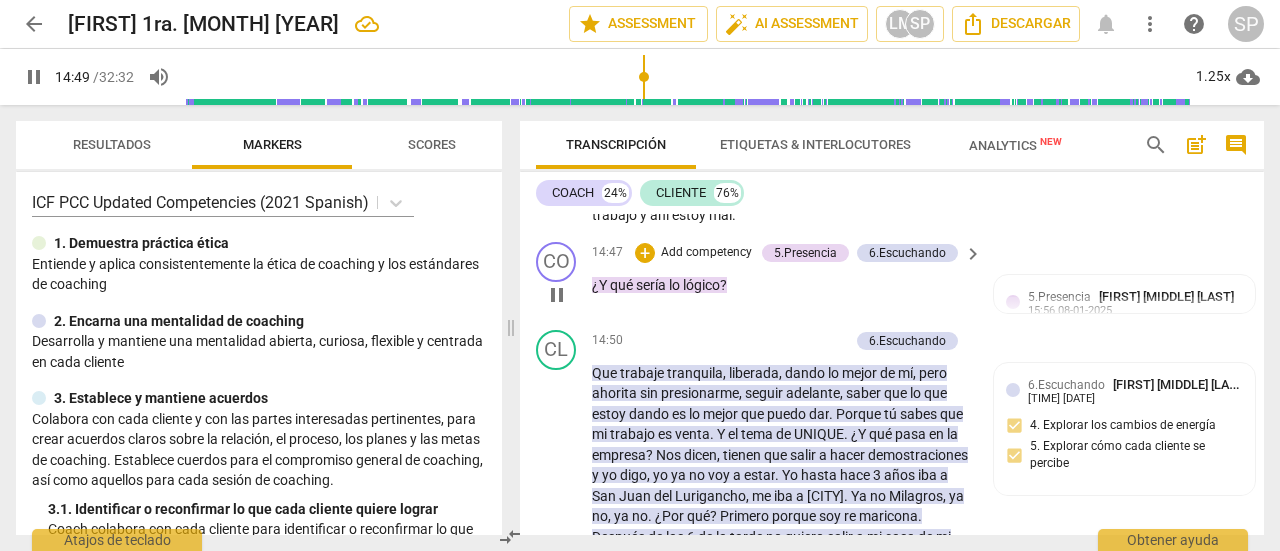 click on "Add competency" at bounding box center (706, 253) 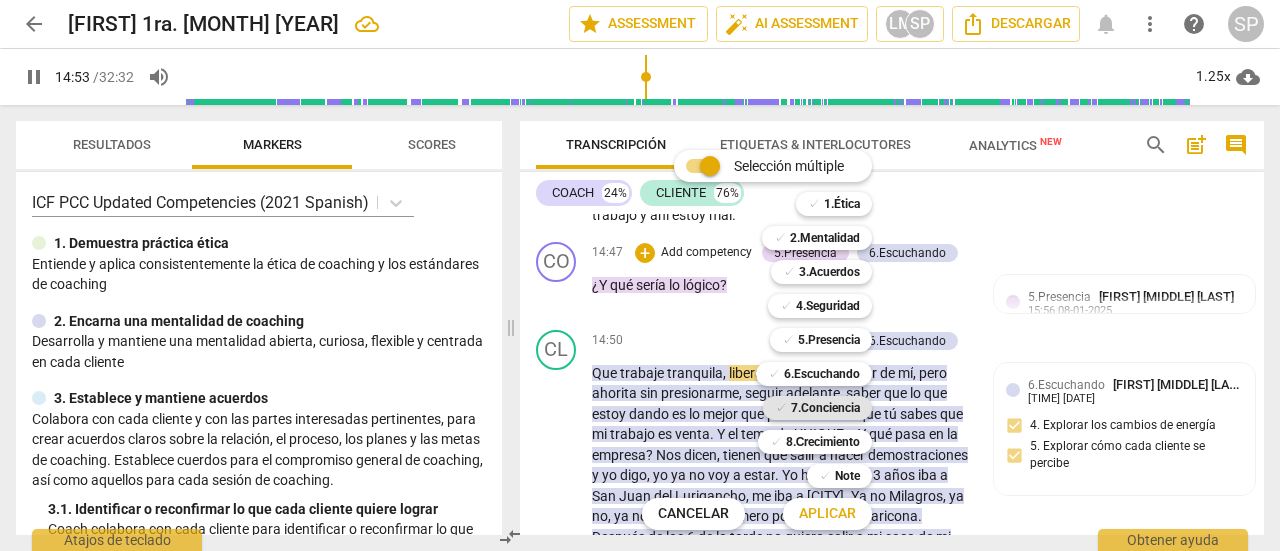 click on "7.Conciencia" at bounding box center [825, 408] 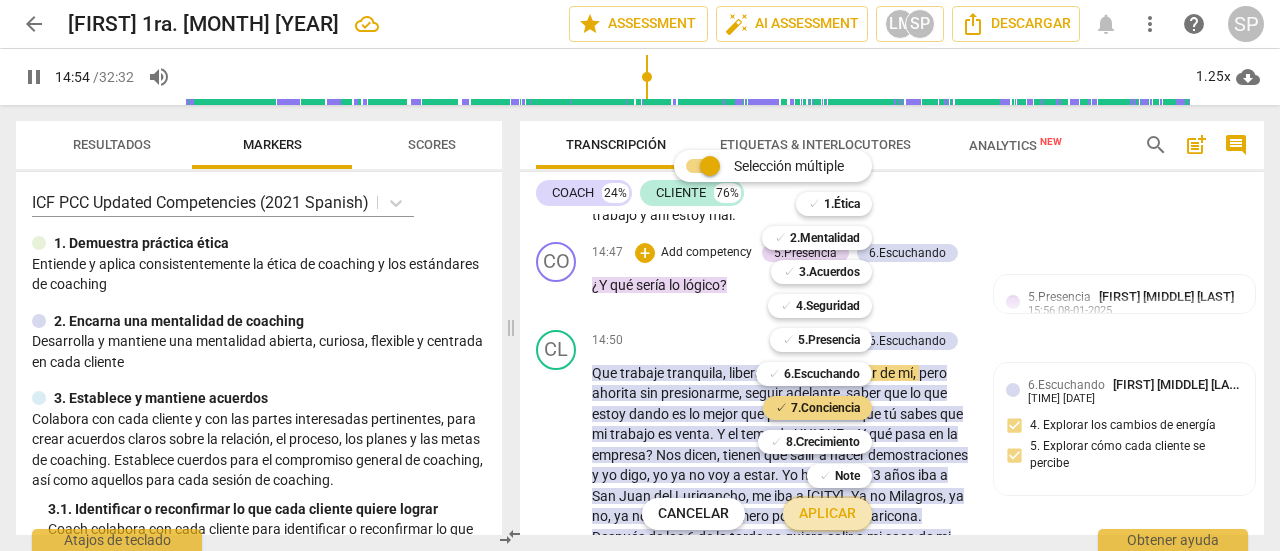 click on "Aplicar" at bounding box center [827, 514] 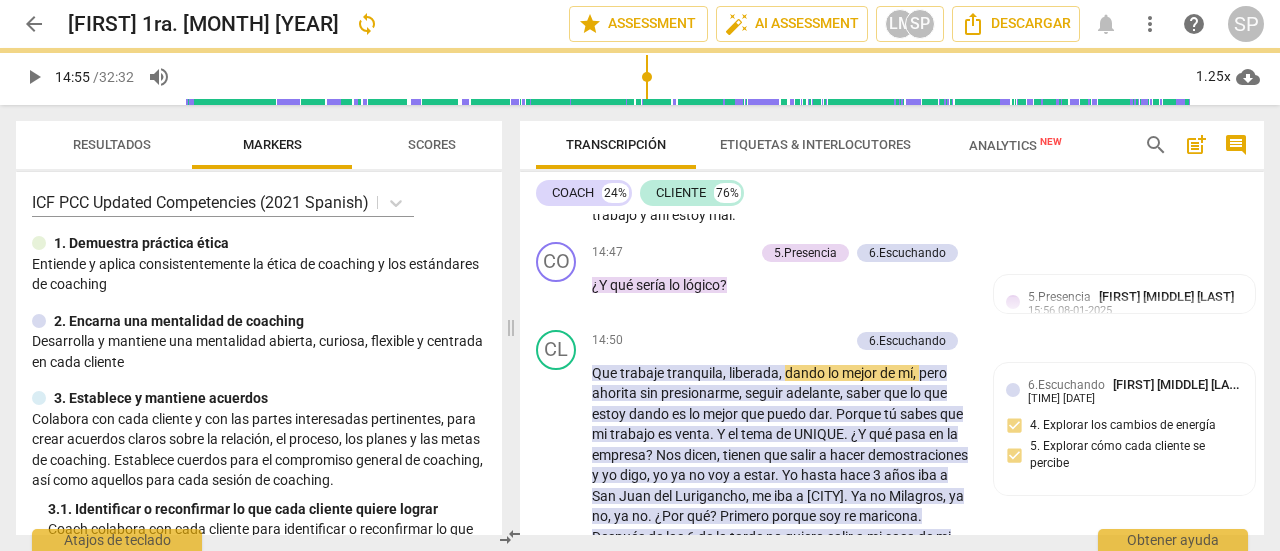type on "895" 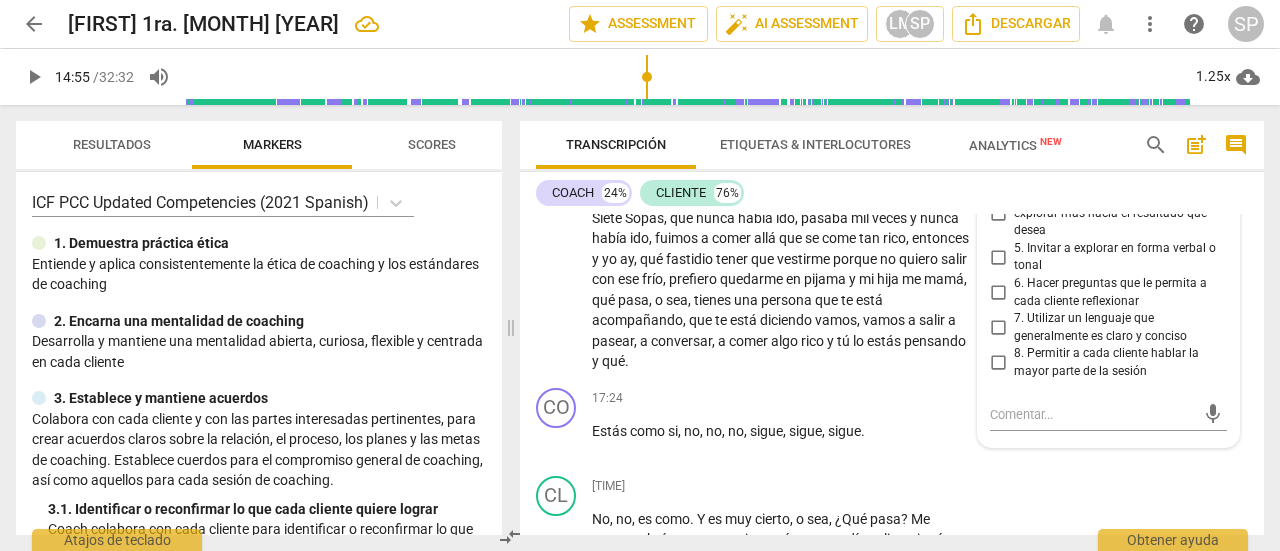 scroll, scrollTop: 6080, scrollLeft: 0, axis: vertical 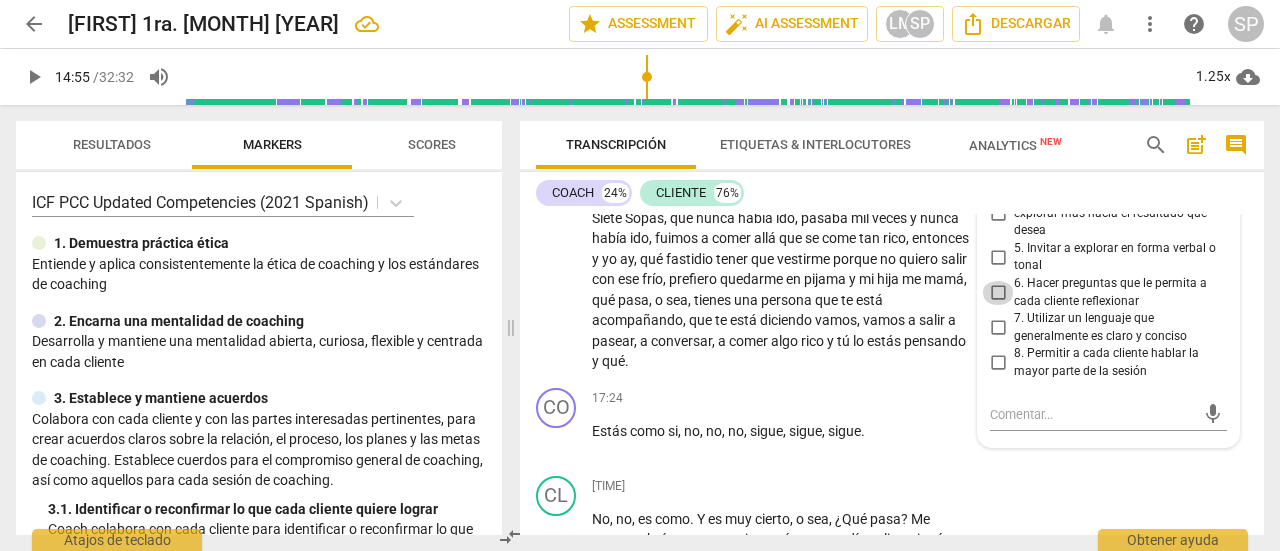 click on "6. Hacer preguntas que le permita a cada cliente reflexionar" at bounding box center (998, 293) 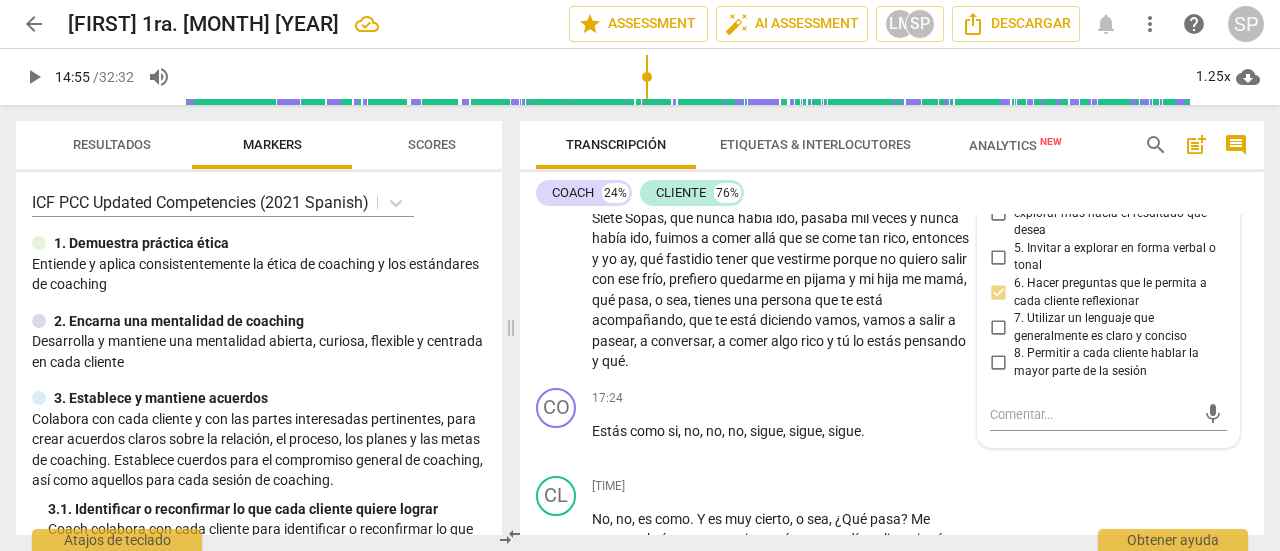 click on "play_arrow pause" at bounding box center [566, 147] 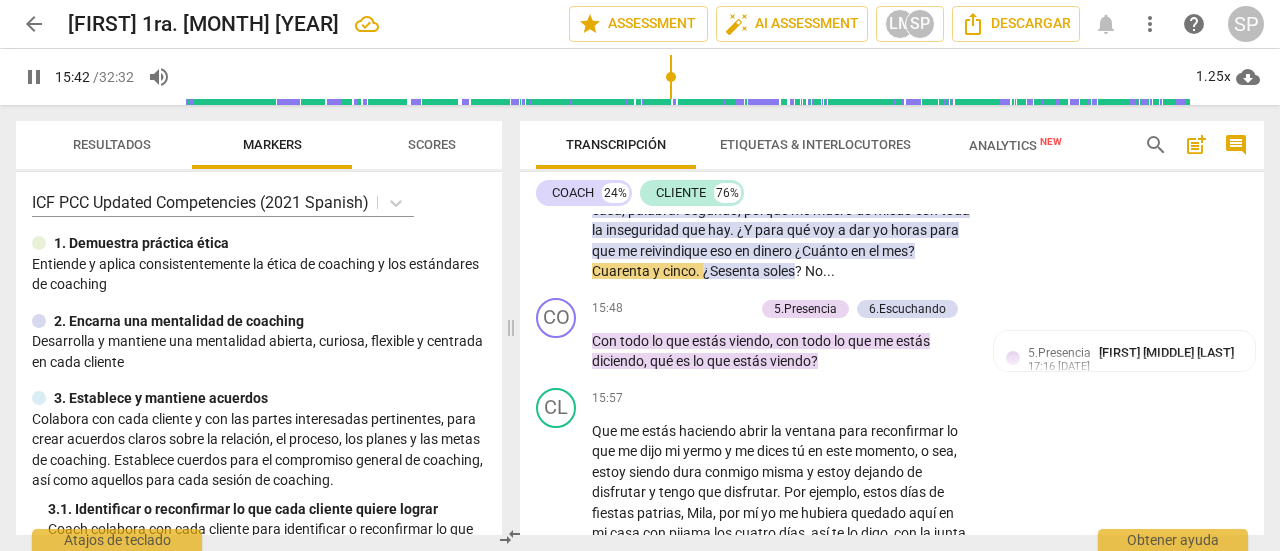 scroll, scrollTop: 5680, scrollLeft: 0, axis: vertical 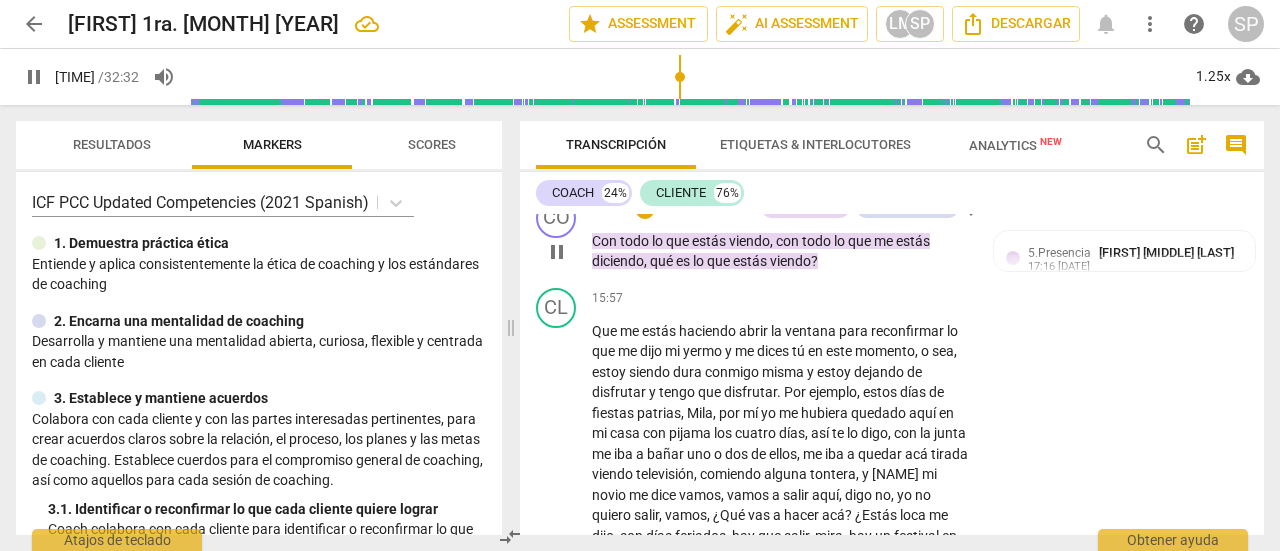 click on "Add competency" at bounding box center (706, 209) 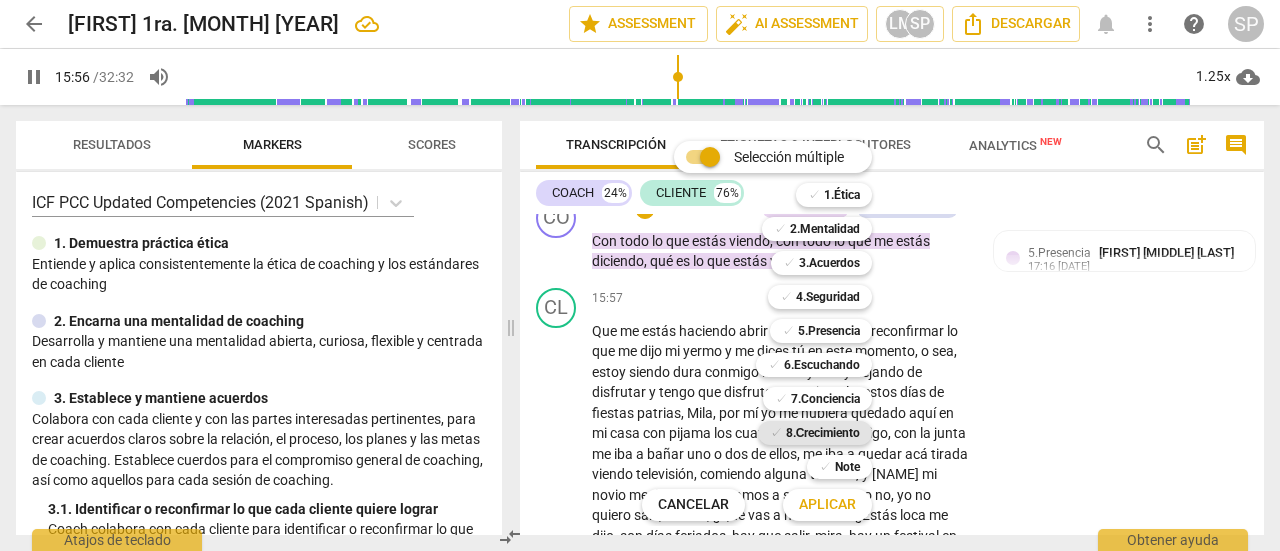 click on "8.Сrecimiento" at bounding box center (823, 433) 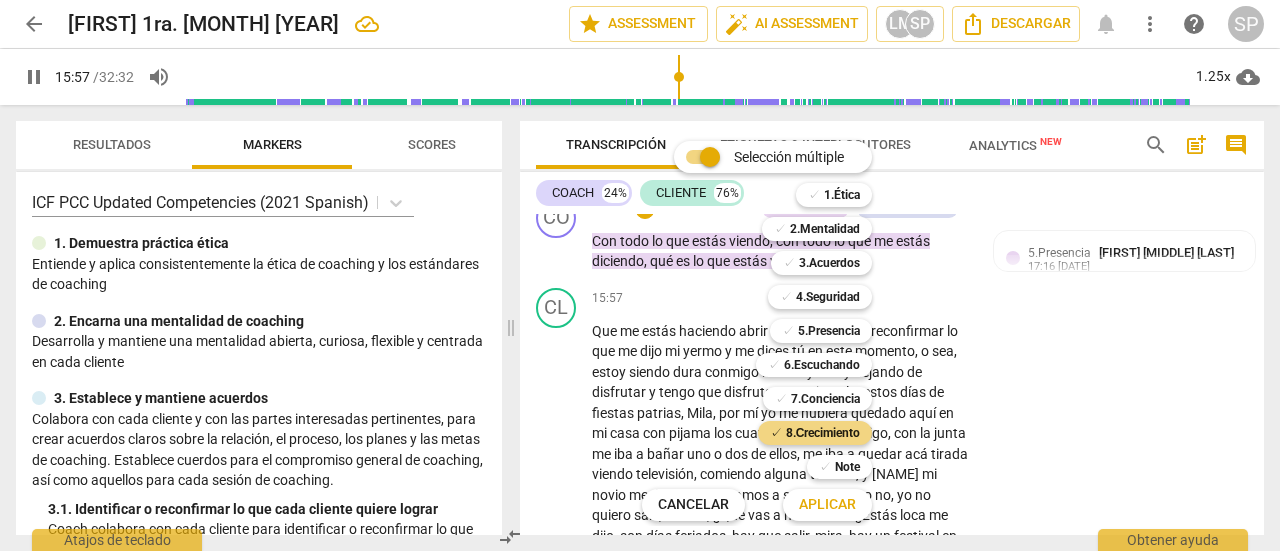 click on "Aplicar" at bounding box center [827, 505] 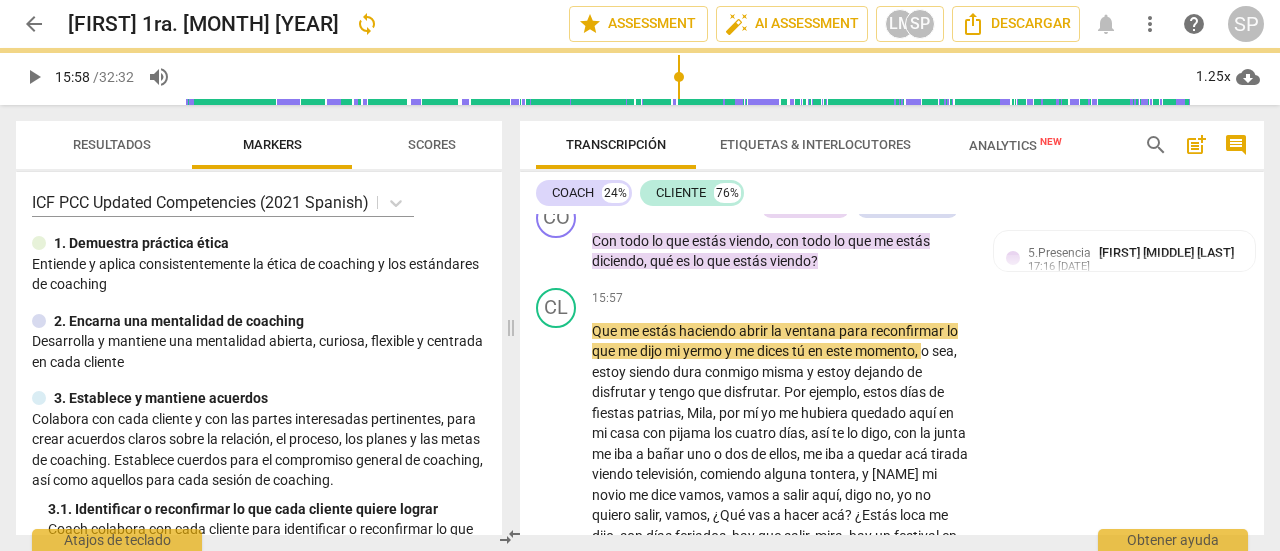 type on "958" 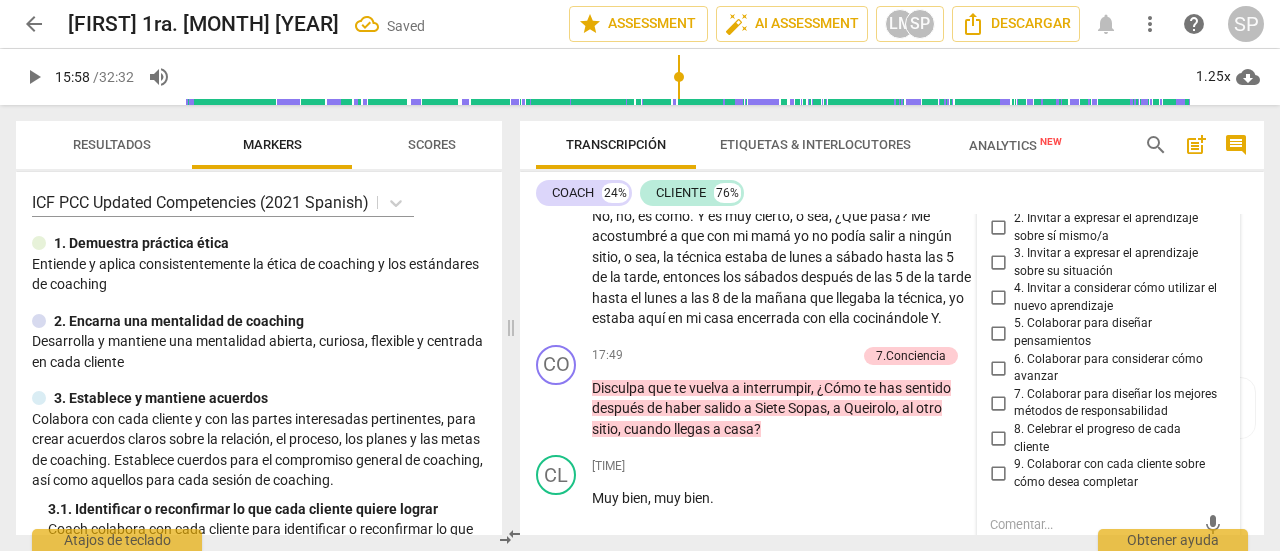 scroll, scrollTop: 6408, scrollLeft: 0, axis: vertical 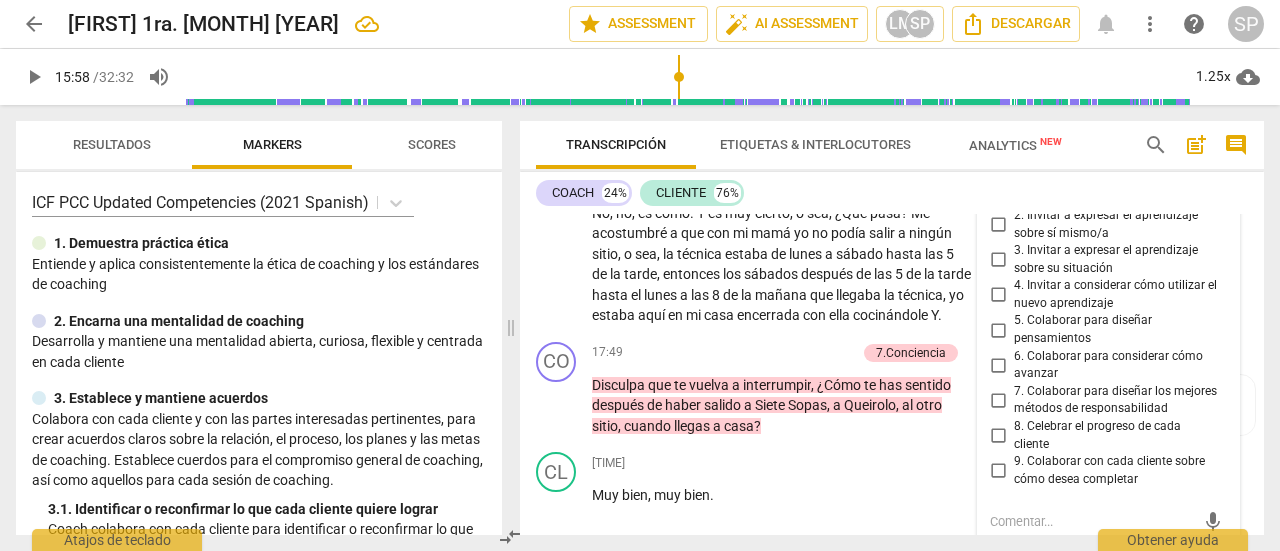 click on "1. Permitir que cada cliente explore el progreso" at bounding box center [998, 189] 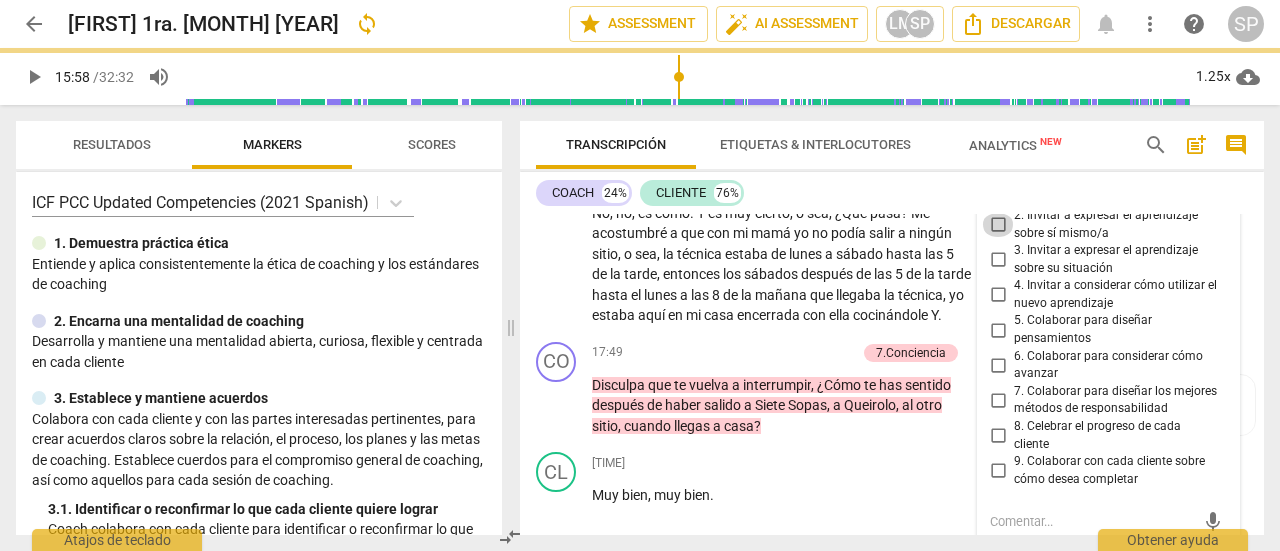 click on "2. Invitar a expresar el aprendizaje sobre sí mismo/a" at bounding box center (998, 225) 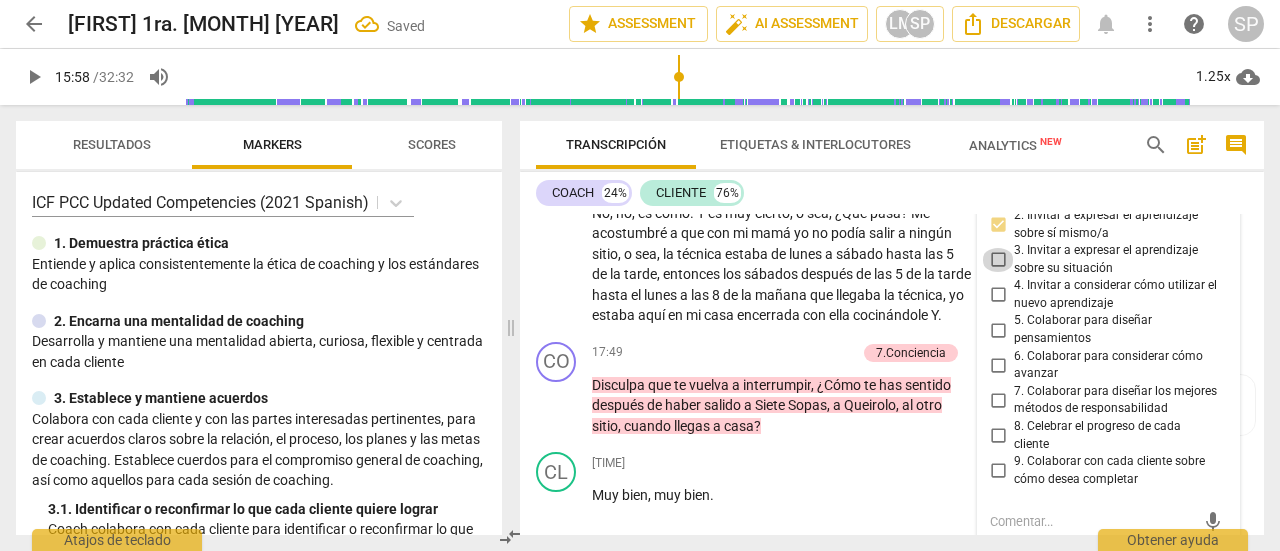 click on "3. Invitar a expresar el aprendizaje sobre su situación" at bounding box center [998, 260] 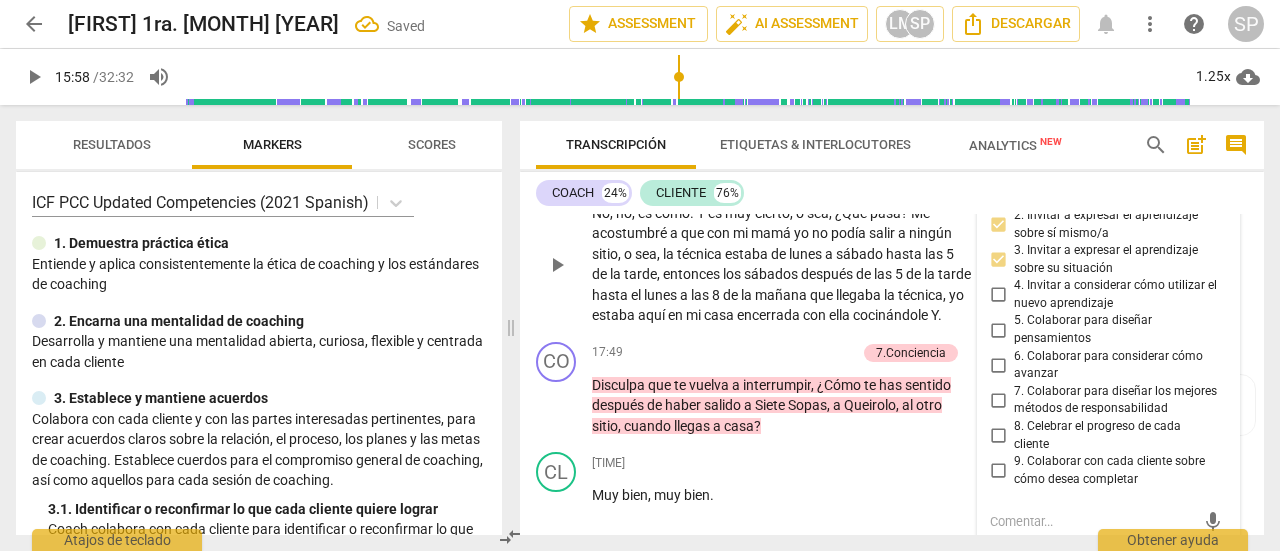 click on "play_arrow pause" at bounding box center (566, 265) 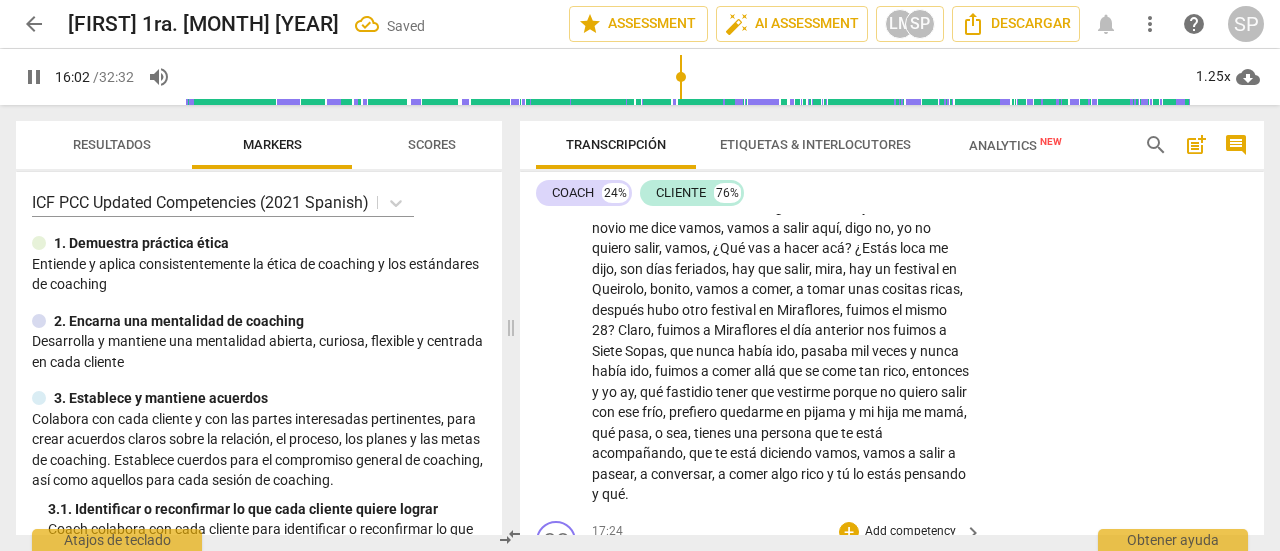 scroll, scrollTop: 5808, scrollLeft: 0, axis: vertical 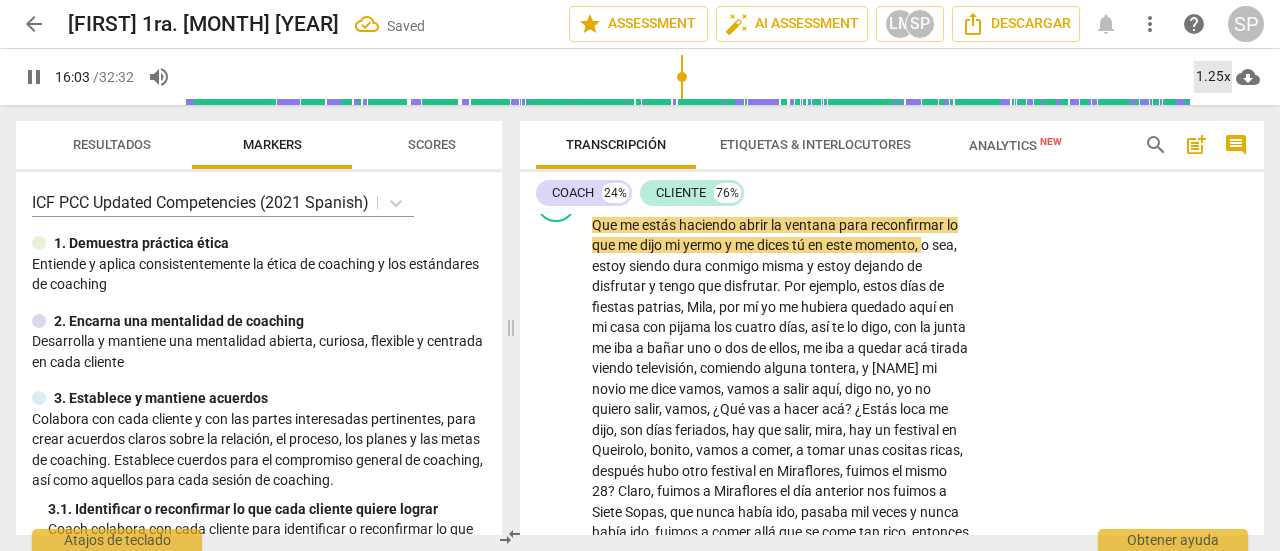 click on "1.25x" at bounding box center (1213, 77) 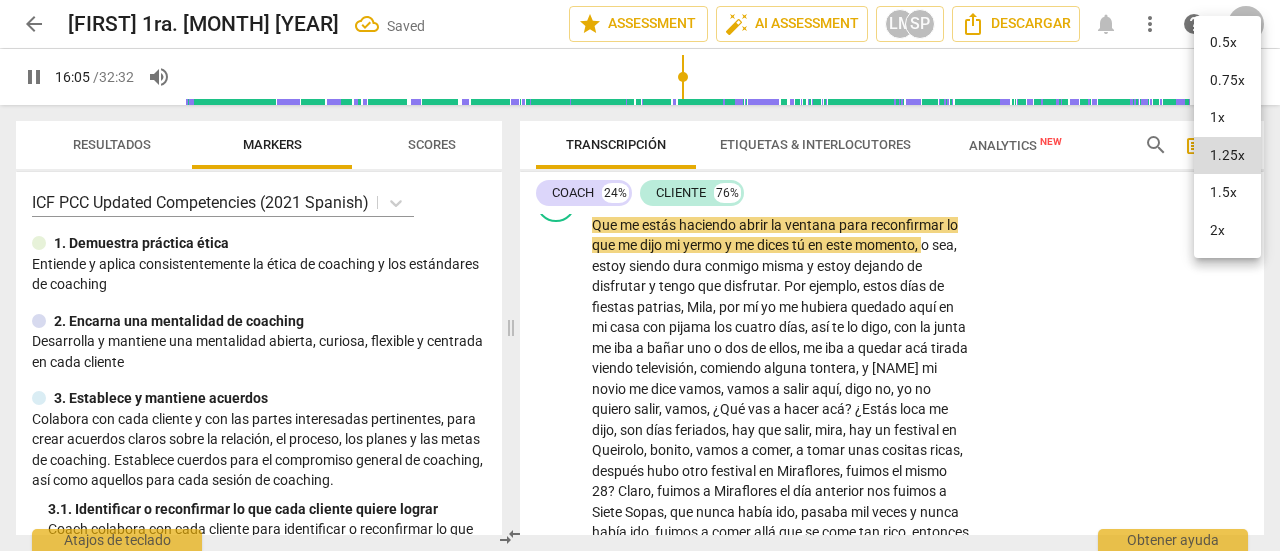 click on "2x" at bounding box center [1227, 231] 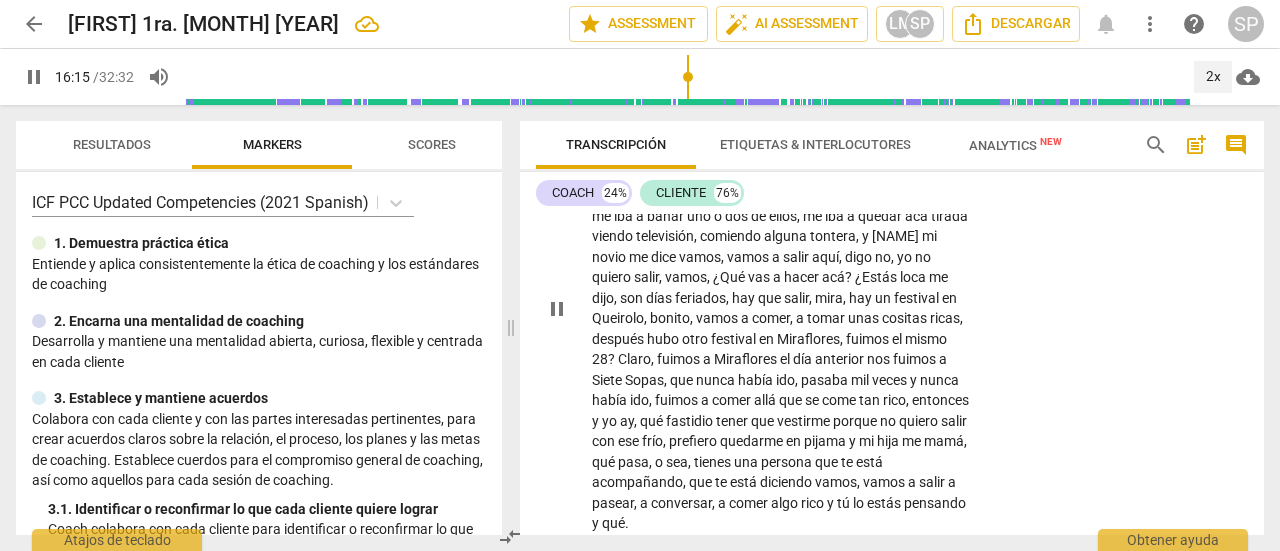 scroll, scrollTop: 6008, scrollLeft: 0, axis: vertical 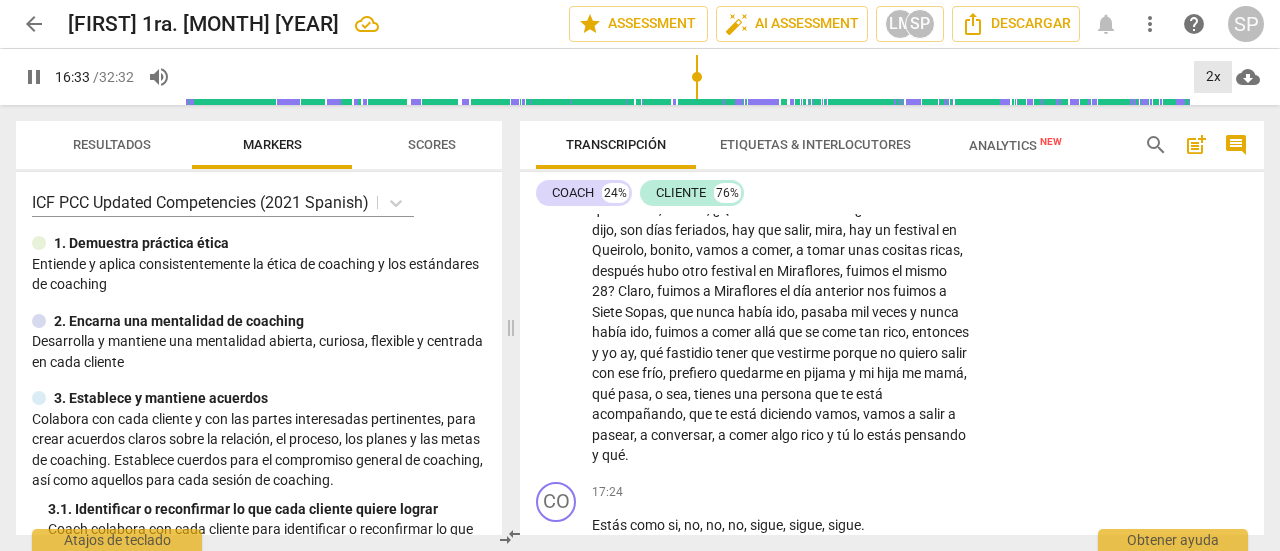 click on "2x" at bounding box center (1213, 77) 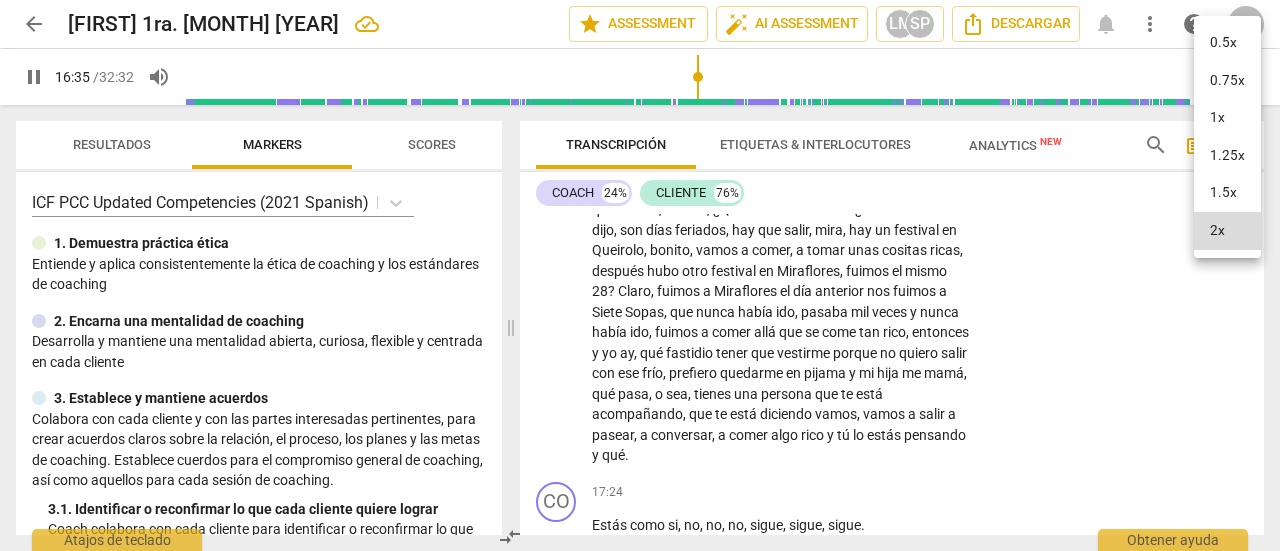 click on "1.5x" at bounding box center (1227, 193) 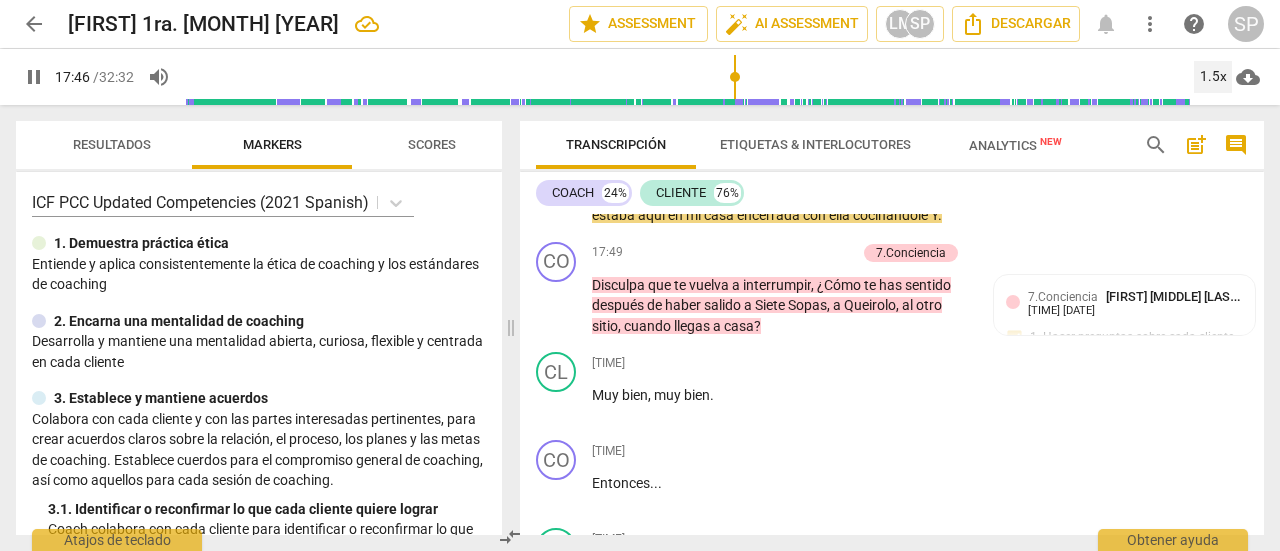 scroll, scrollTop: 6608, scrollLeft: 0, axis: vertical 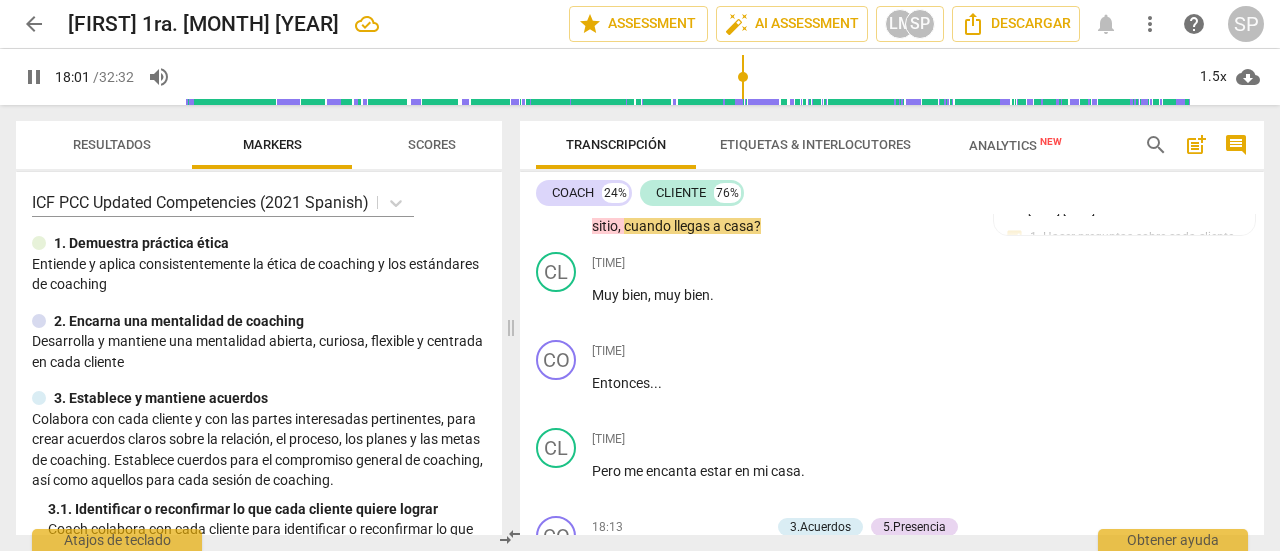 click on "Add competency" at bounding box center [808, 153] 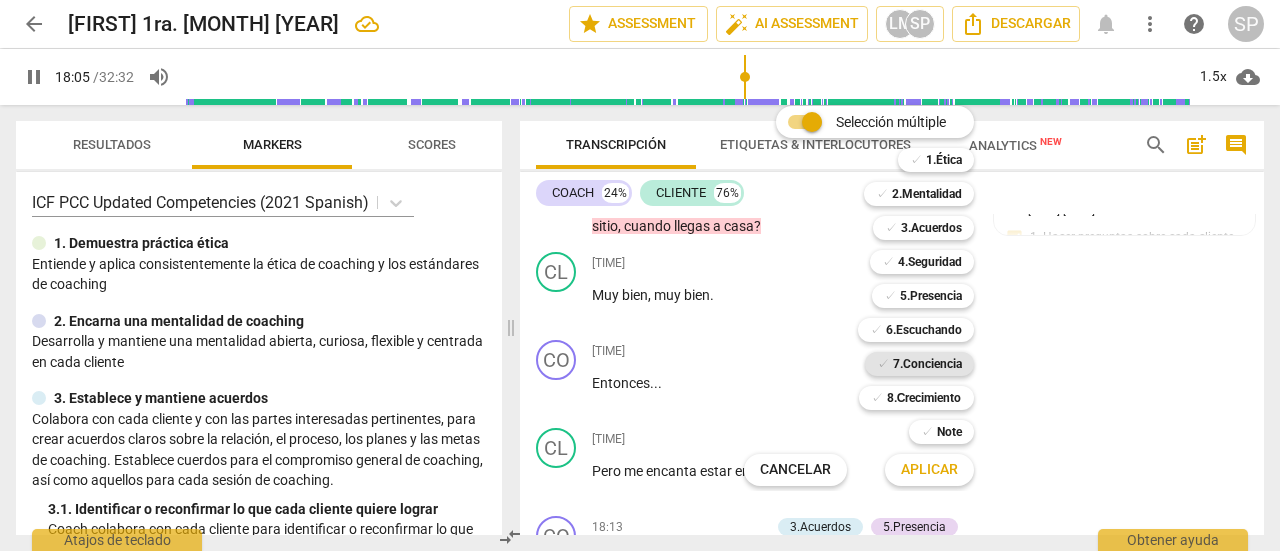 click on "7.Conciencia" at bounding box center [927, 364] 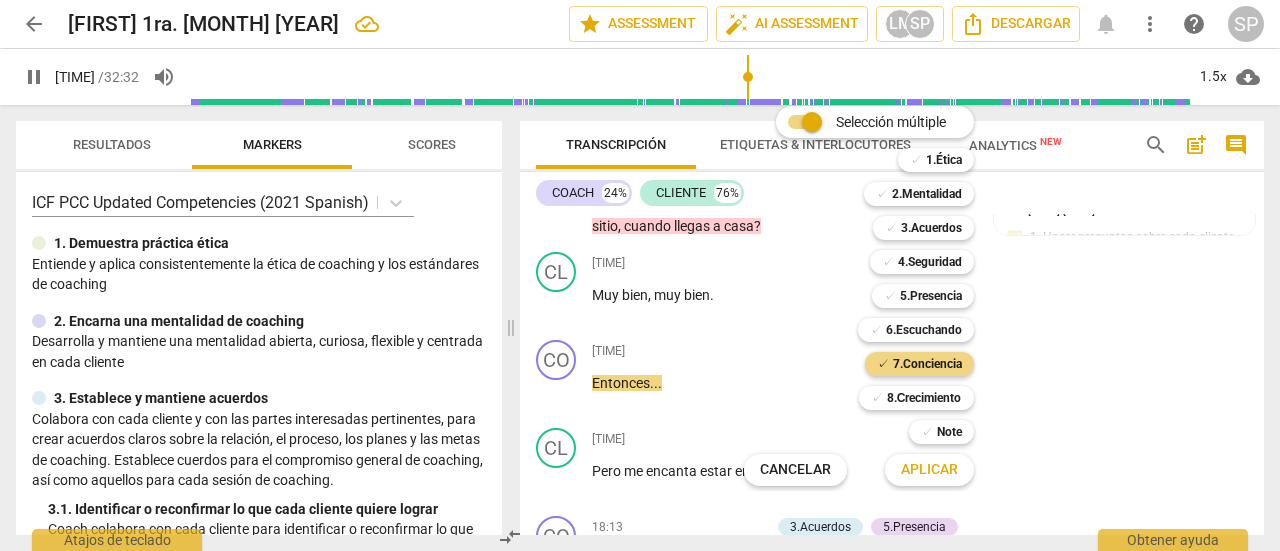 click on "Aplicar" at bounding box center [929, 470] 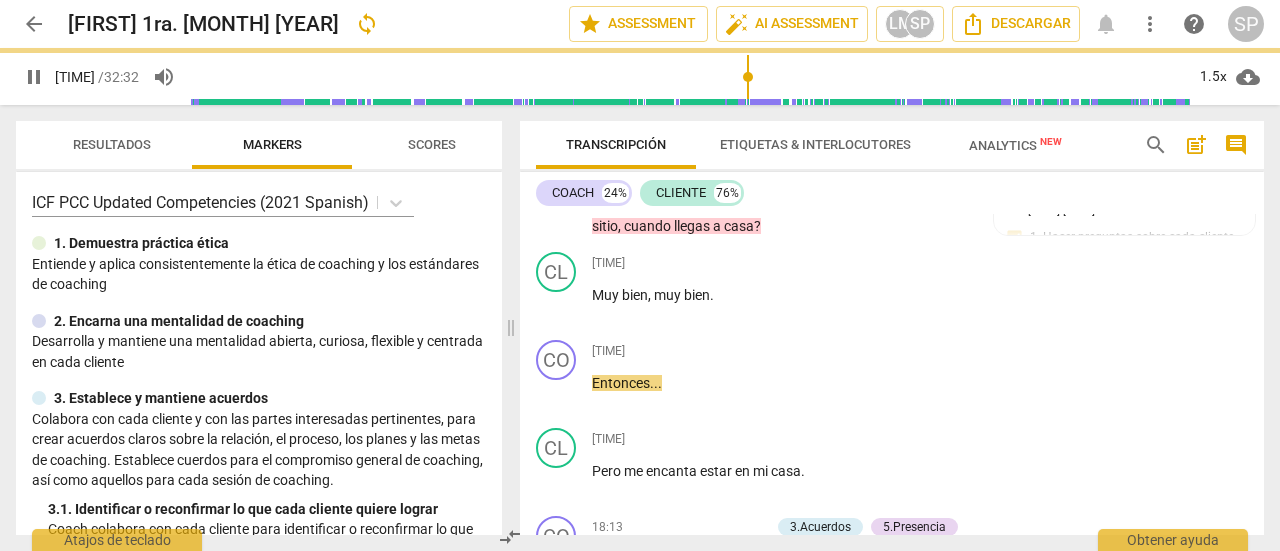 type on "1088" 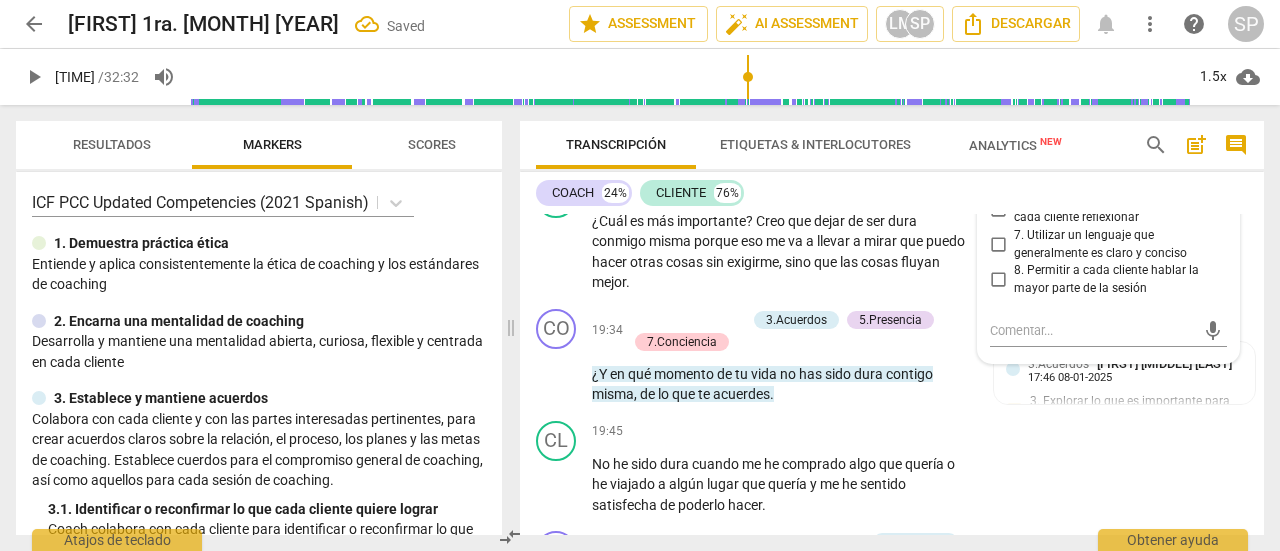 scroll, scrollTop: 7223, scrollLeft: 0, axis: vertical 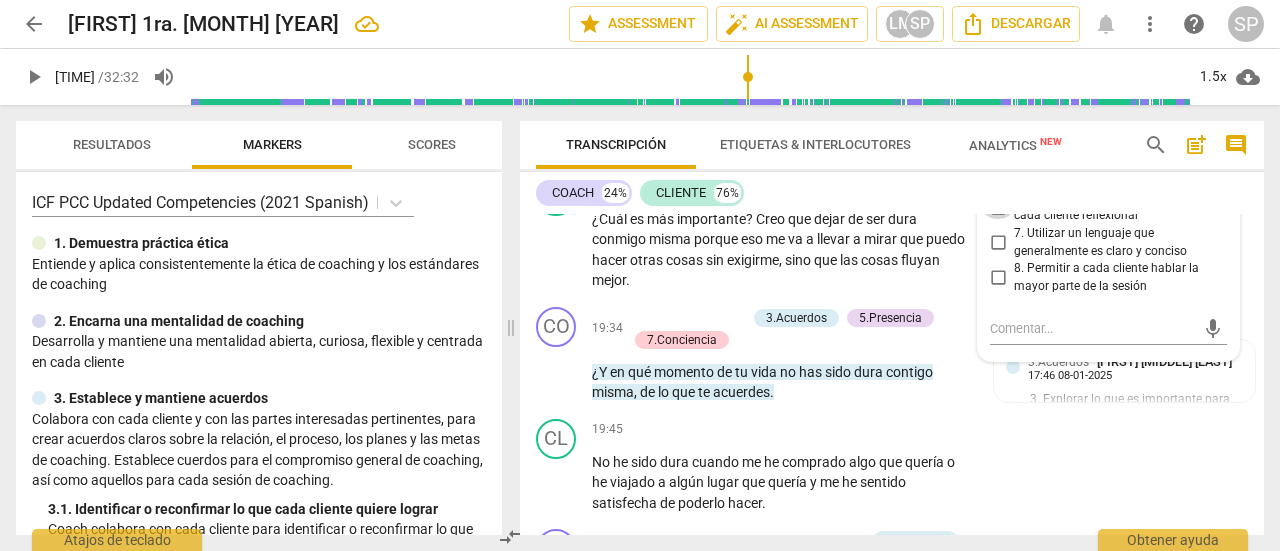 click on "6. Hacer preguntas que le permita a cada cliente reflexionar" at bounding box center [998, 207] 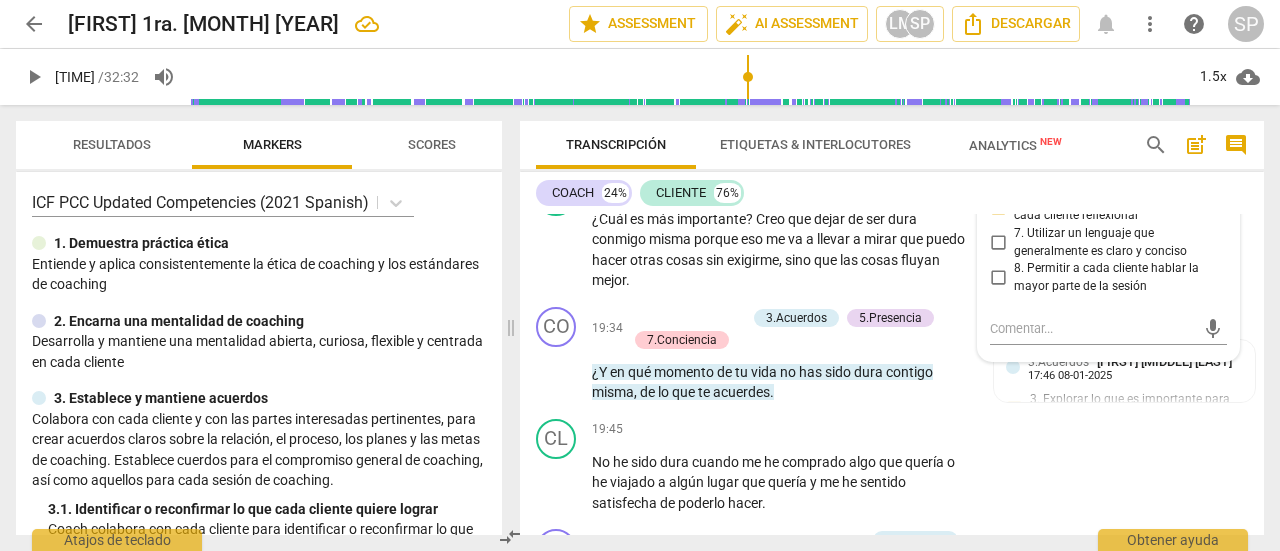 click on "play_arrow pause" at bounding box center [566, 47] 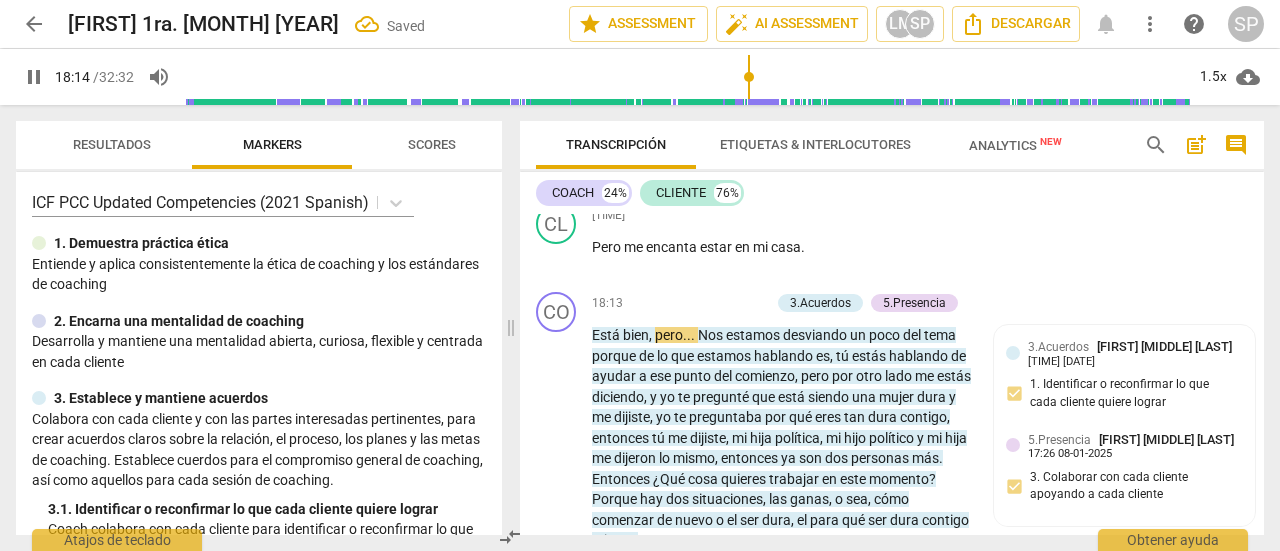 scroll, scrollTop: 7023, scrollLeft: 0, axis: vertical 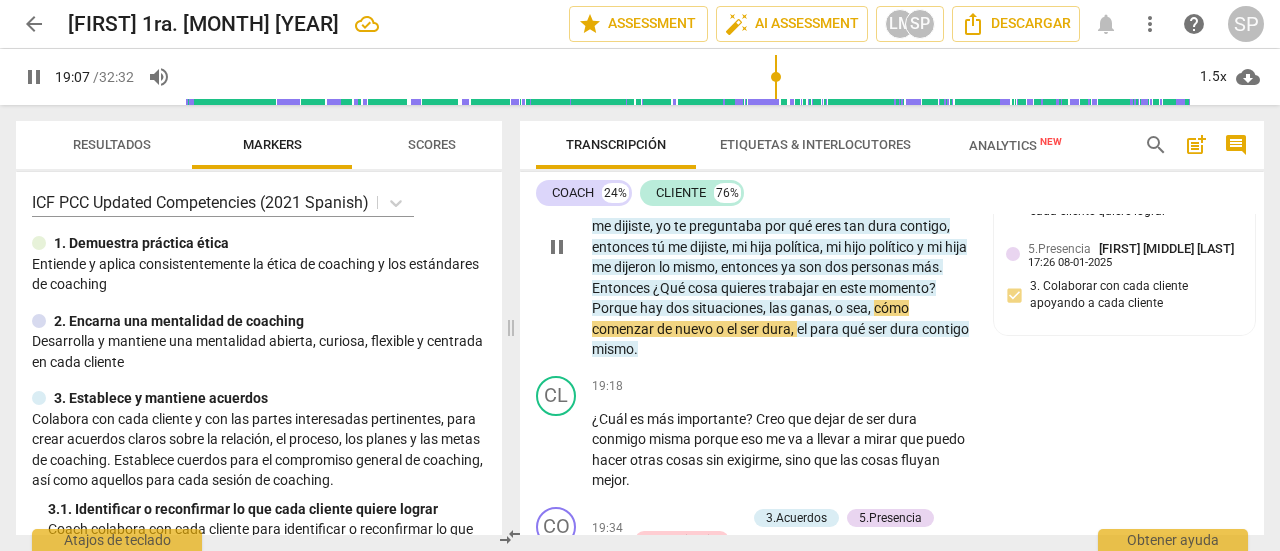 click on "Add competency" at bounding box center (722, 113) 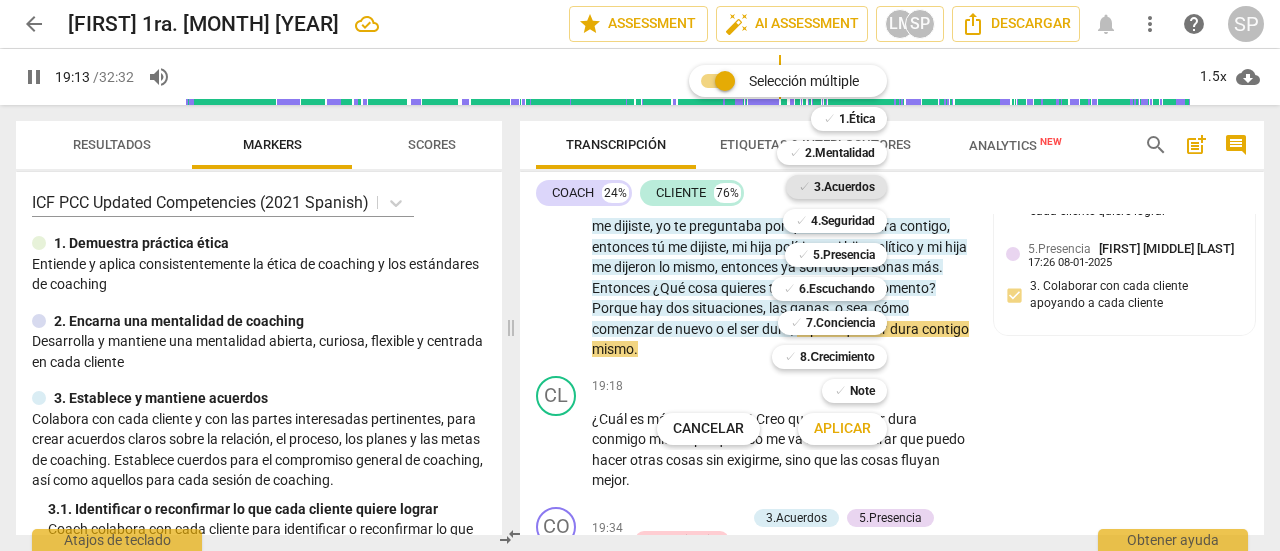 click on "3.Acuerdos" at bounding box center (844, 187) 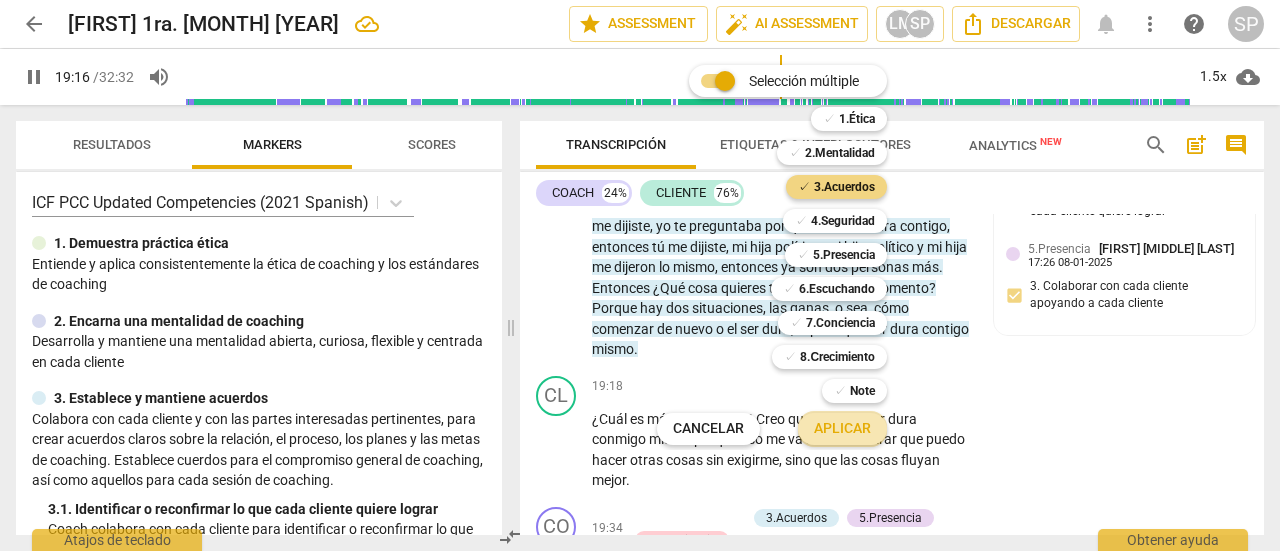 click on "Aplicar" at bounding box center [842, 429] 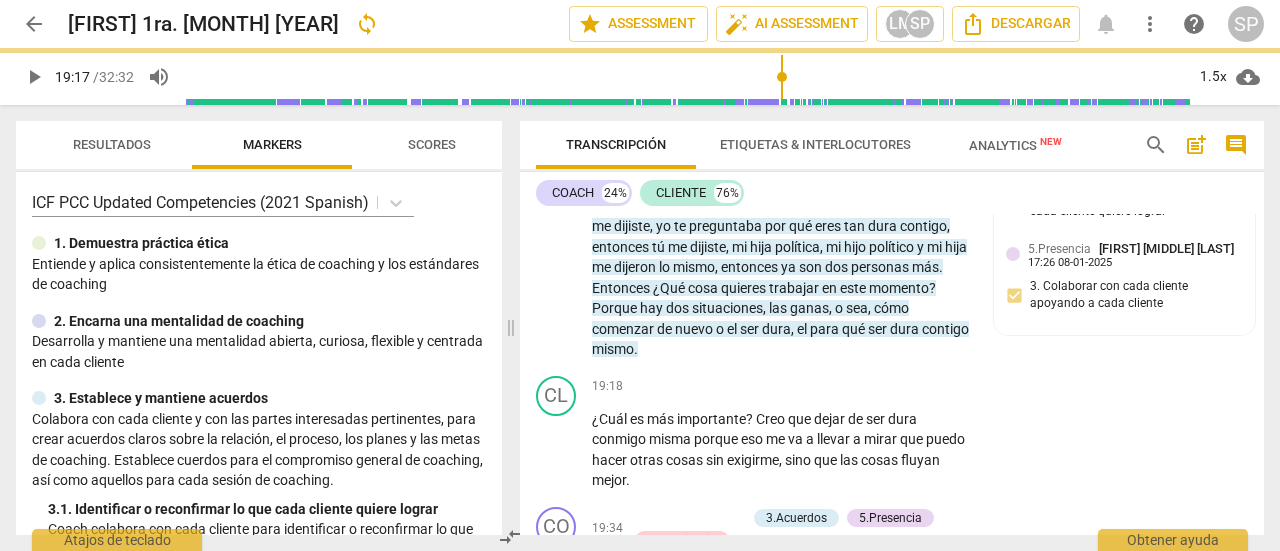 type on "1157" 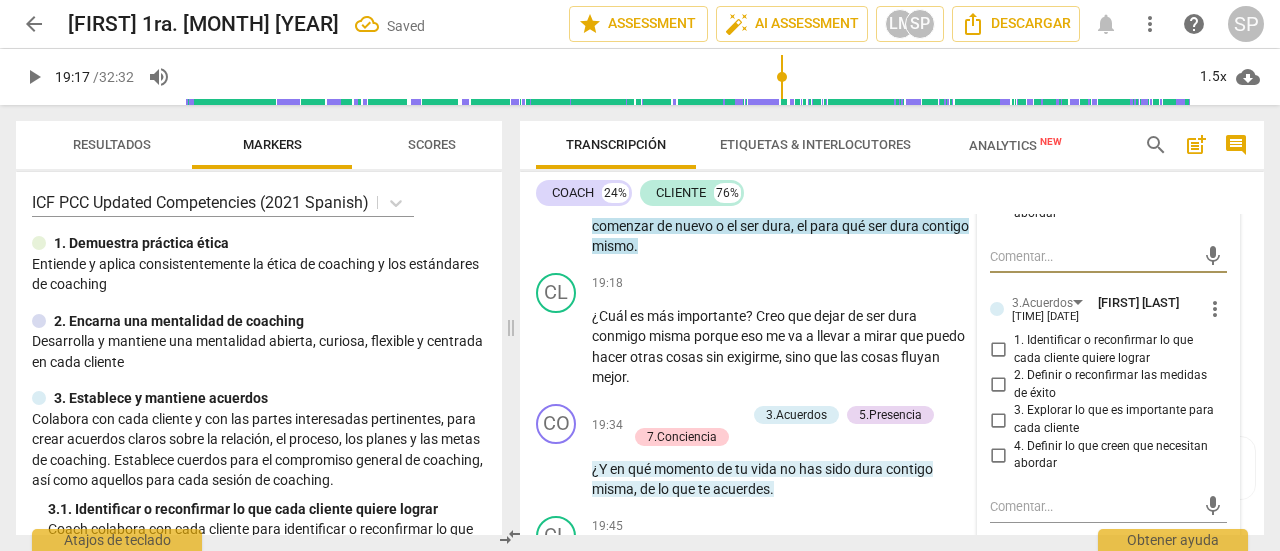scroll, scrollTop: 7223, scrollLeft: 0, axis: vertical 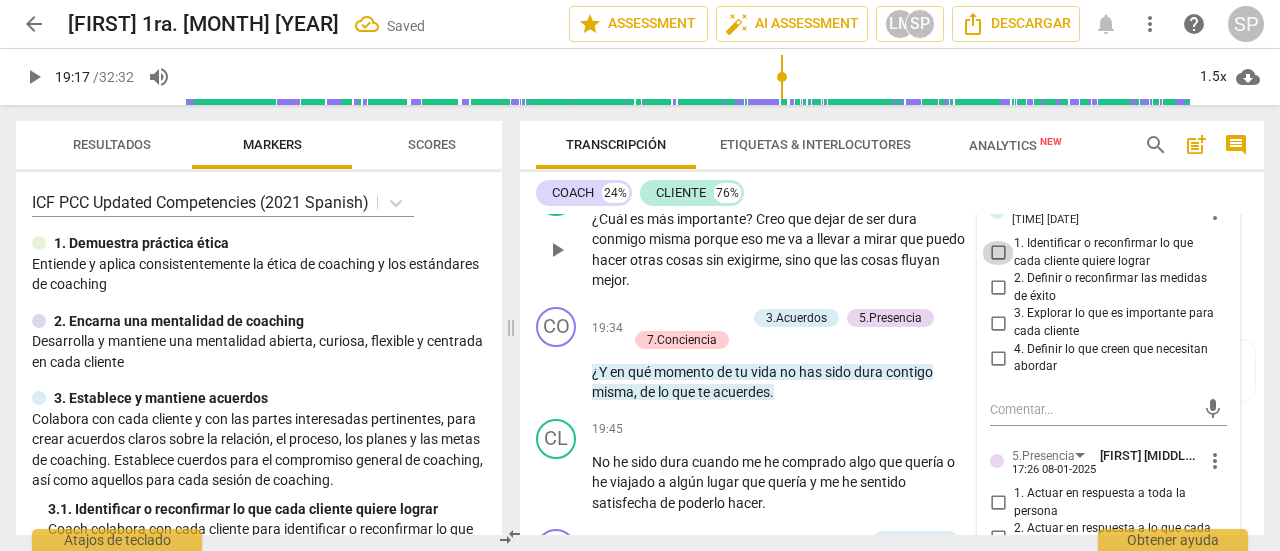 drag, startPoint x: 994, startPoint y: 390, endPoint x: 777, endPoint y: 392, distance: 217.00922 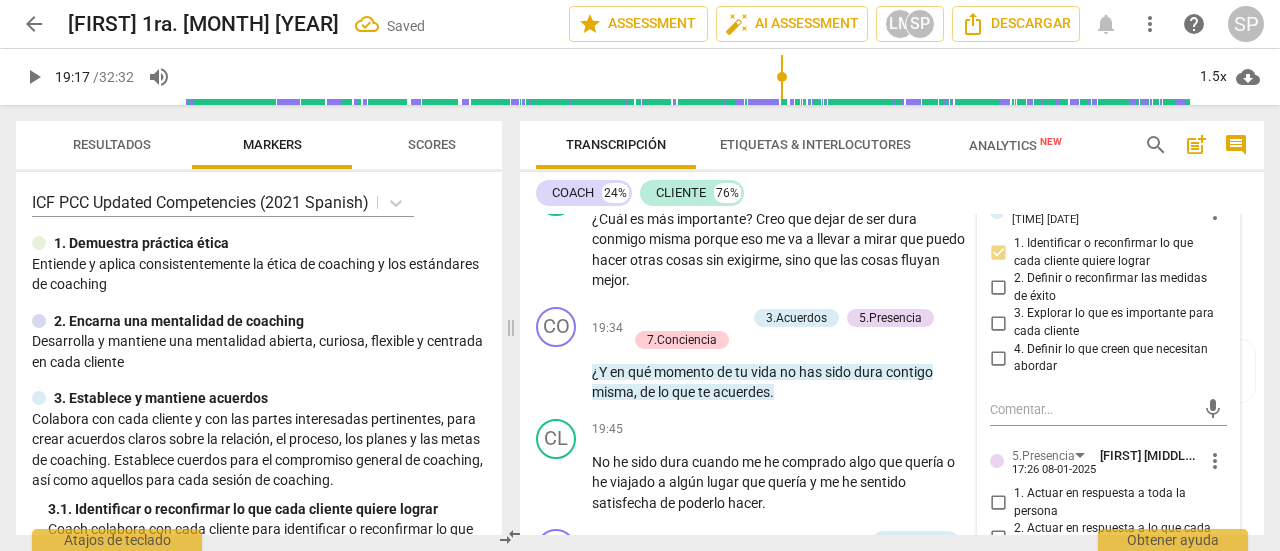 click on "CO play_arrow pause" at bounding box center [564, 30] 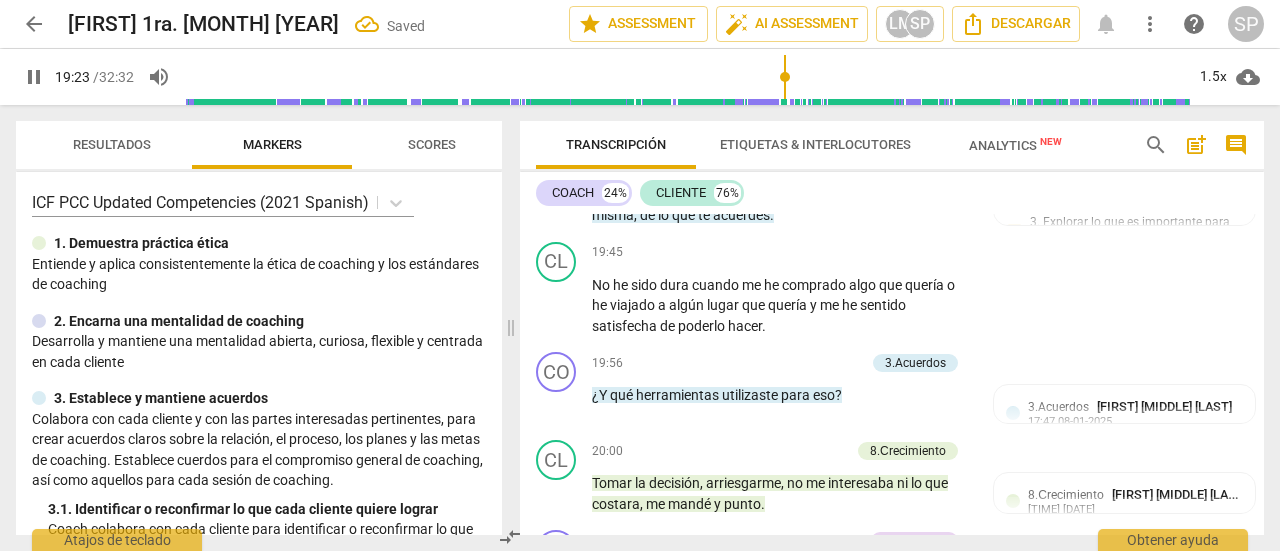 scroll, scrollTop: 7423, scrollLeft: 0, axis: vertical 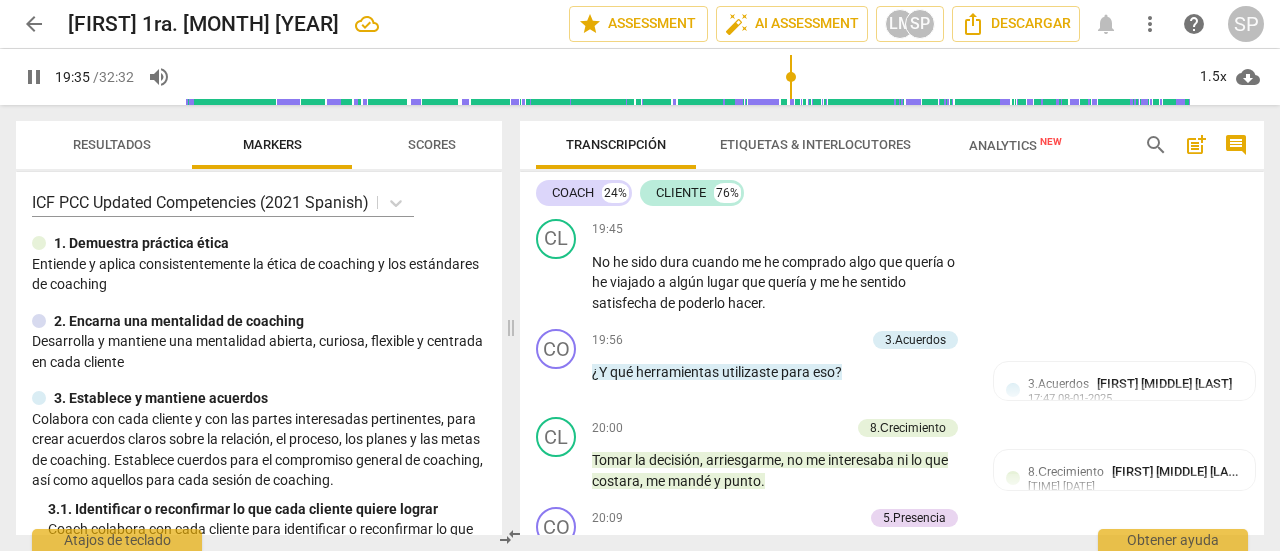 click on "Add competency" at bounding box center [698, 118] 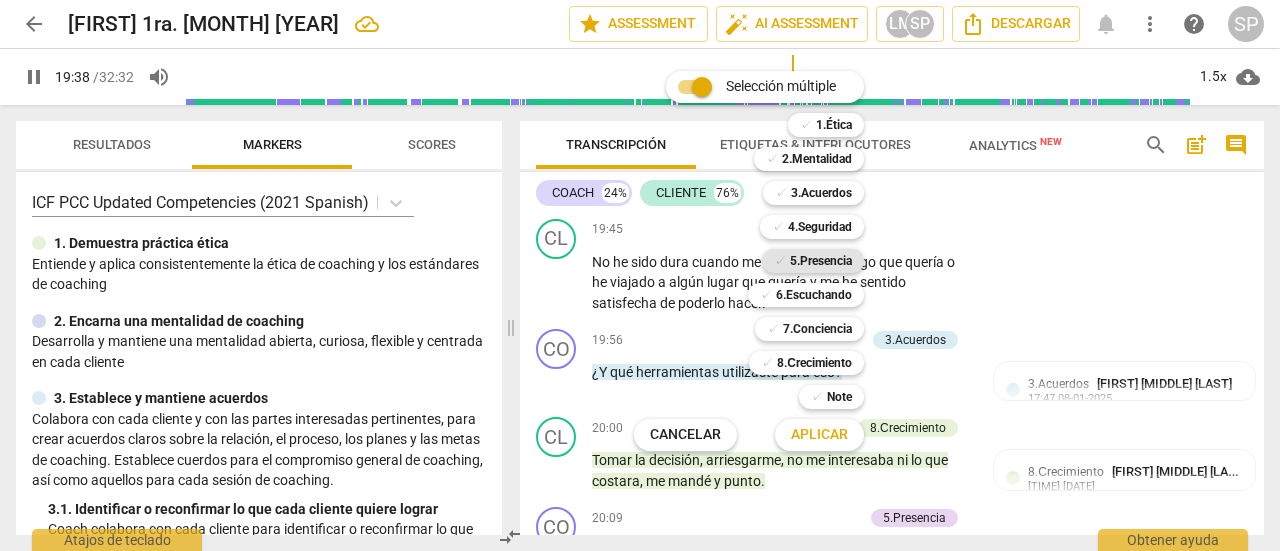 click on "5.Presencia" at bounding box center [821, 261] 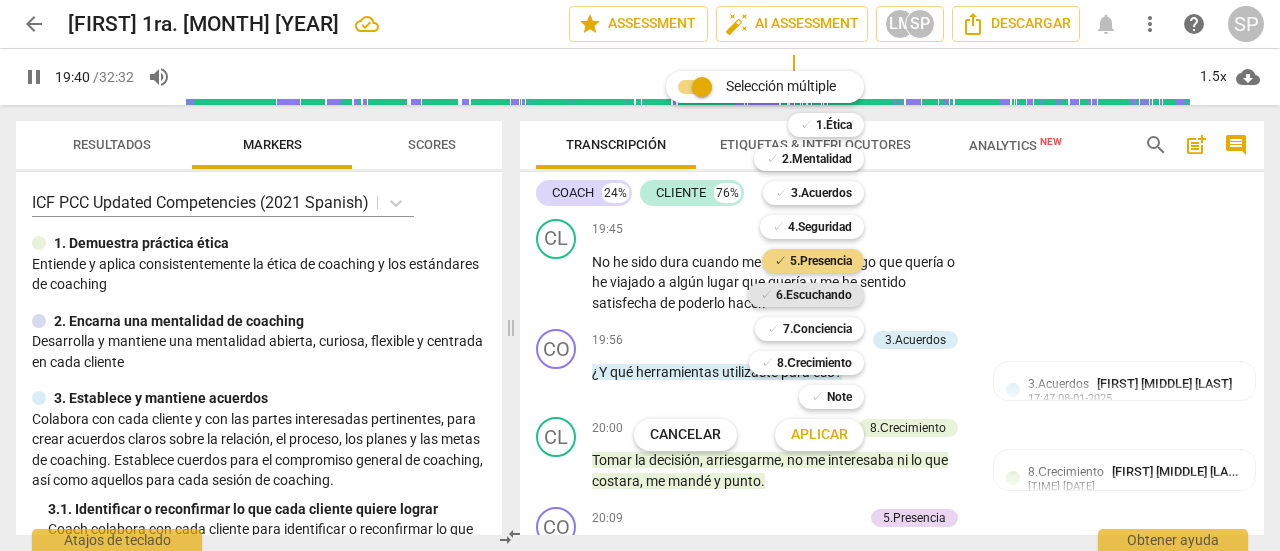 click on "6.Escuchando" at bounding box center (814, 295) 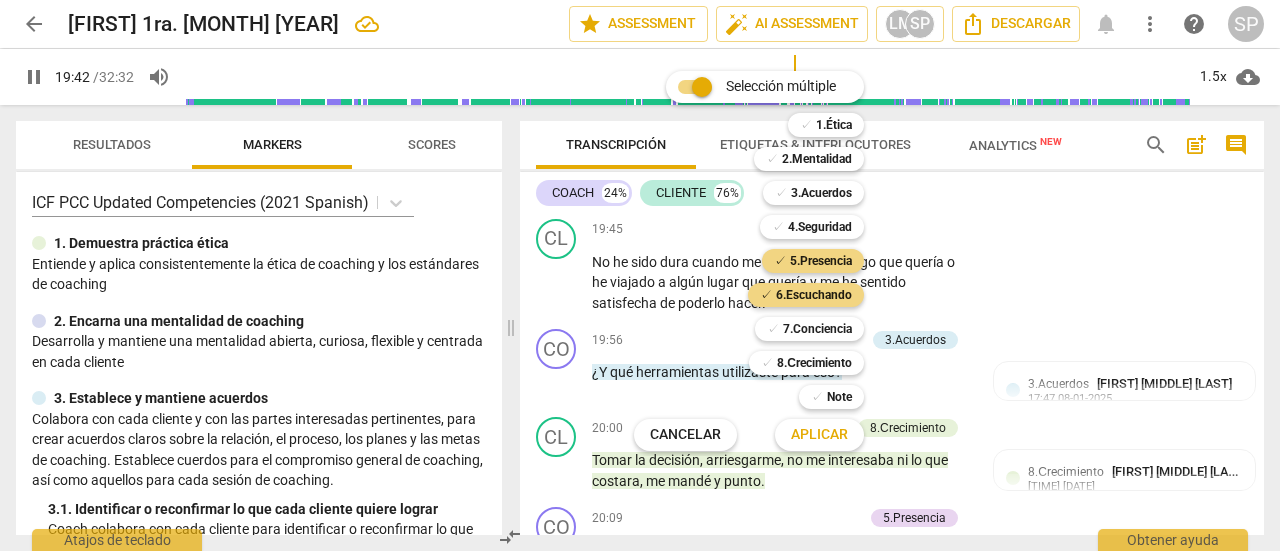 click on "Aplicar" at bounding box center (819, 435) 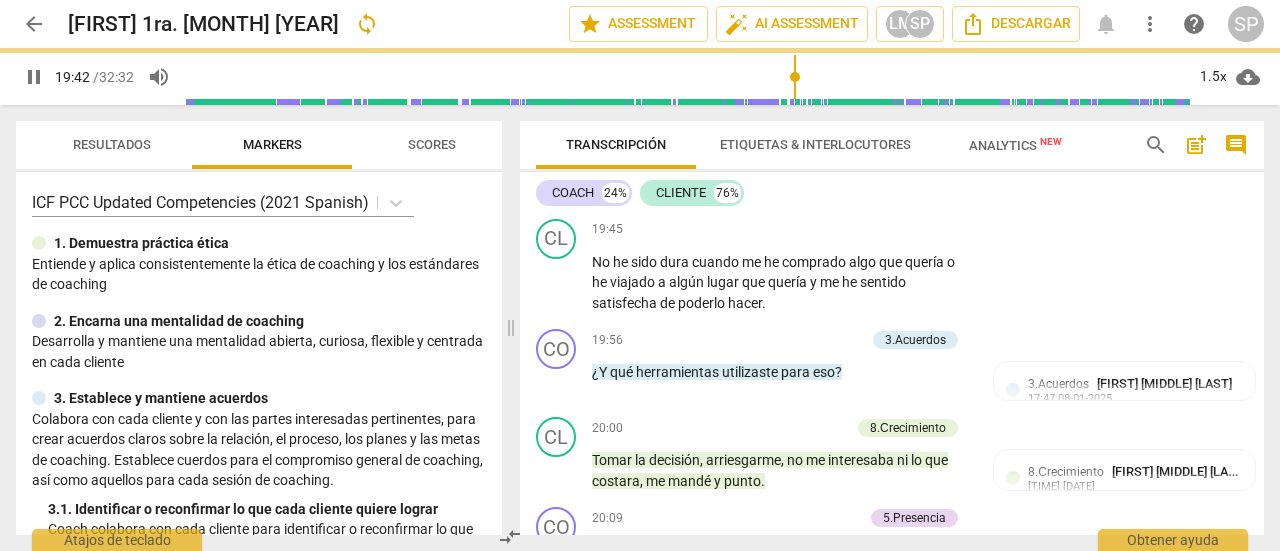 type on "1183" 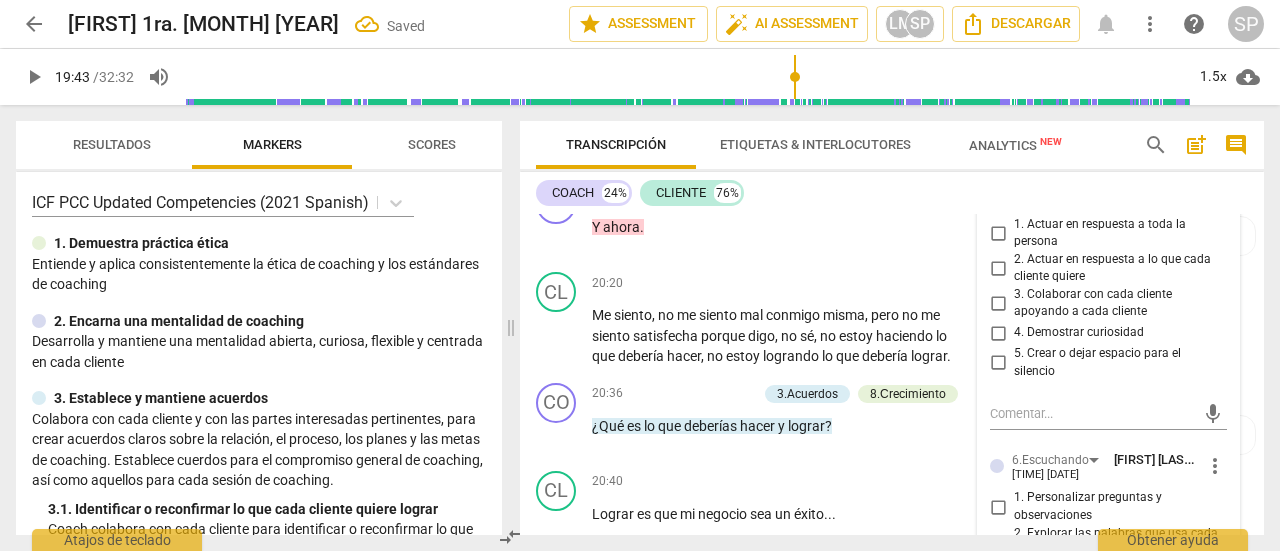 scroll, scrollTop: 8023, scrollLeft: 0, axis: vertical 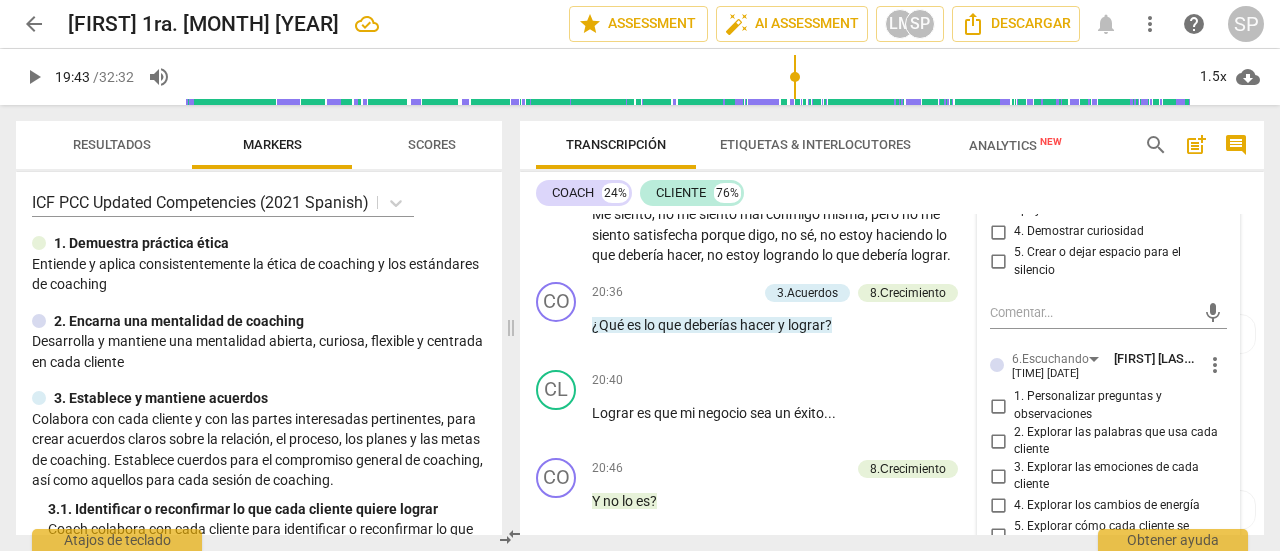 click on "1. Actuar en respuesta a toda la persona" at bounding box center (998, 132) 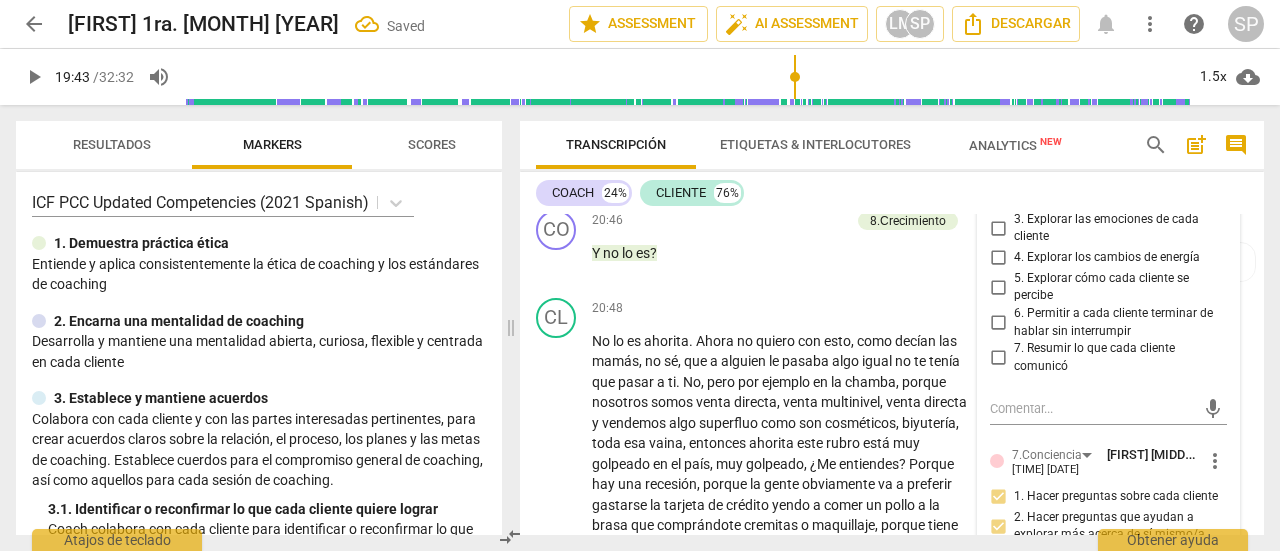 scroll, scrollTop: 8323, scrollLeft: 0, axis: vertical 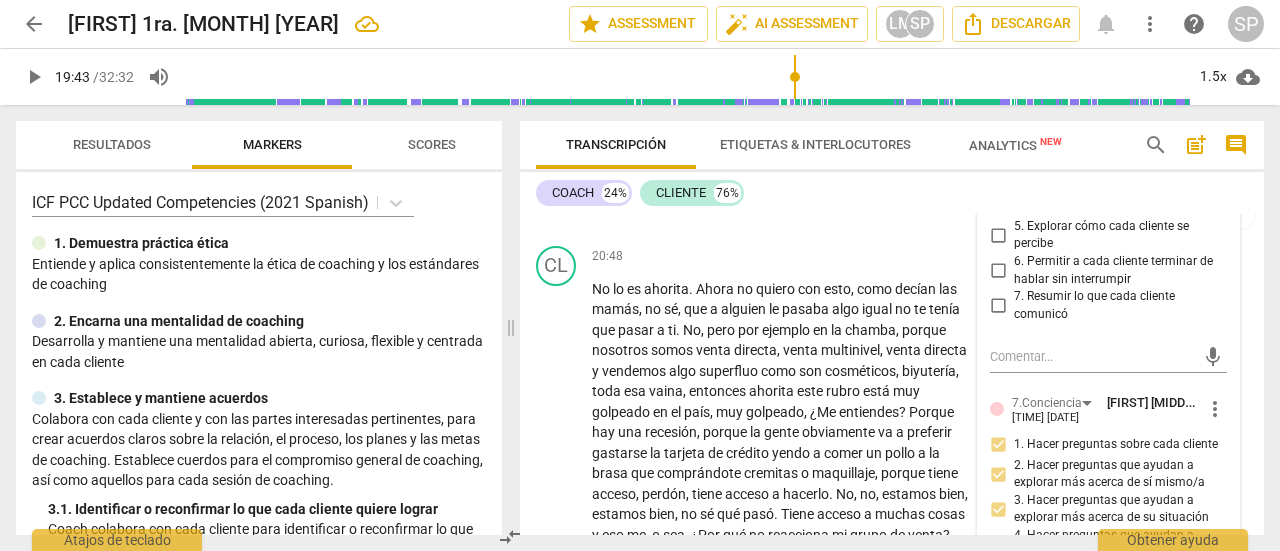 click on "1. Personalizar preguntas y observaciones" at bounding box center [998, 106] 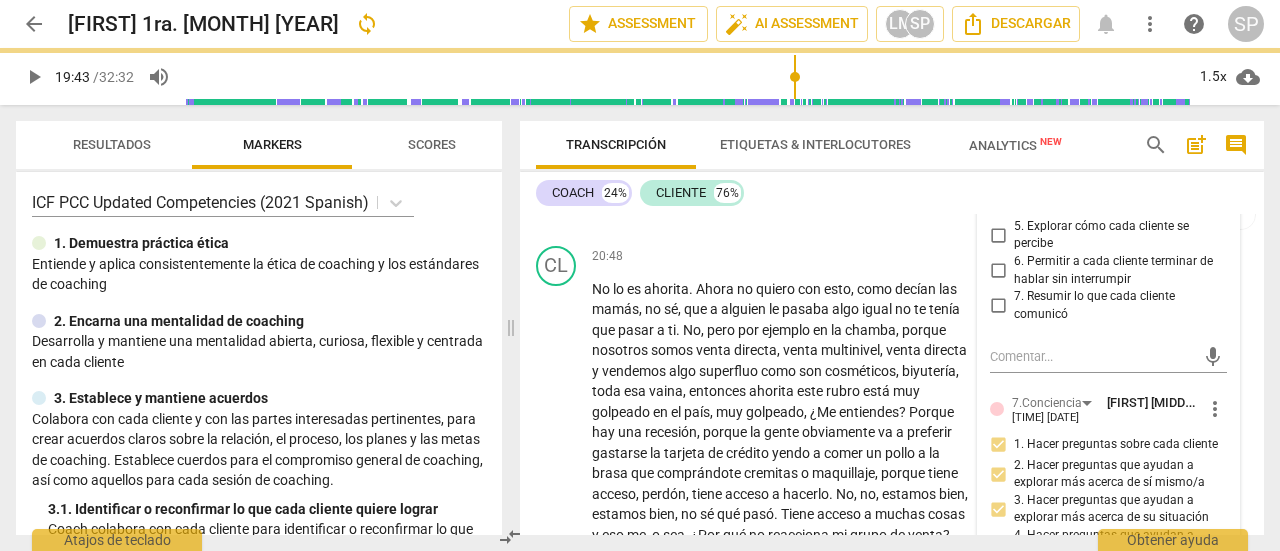 click on "2. Explorar las palabras que usa cada cliente" at bounding box center (998, 141) 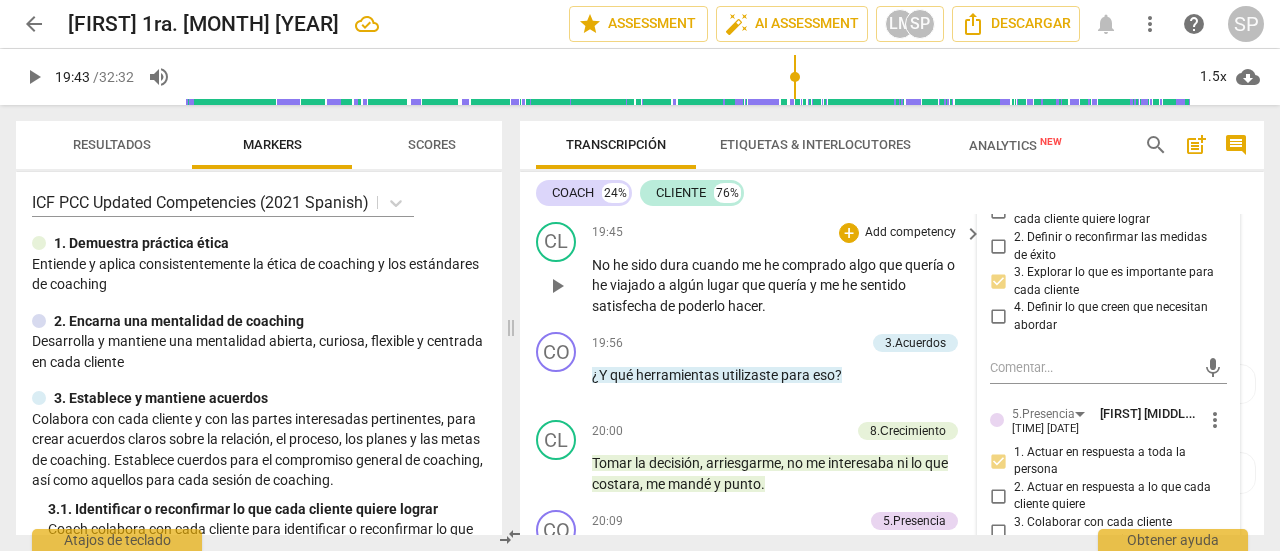 scroll, scrollTop: 7423, scrollLeft: 0, axis: vertical 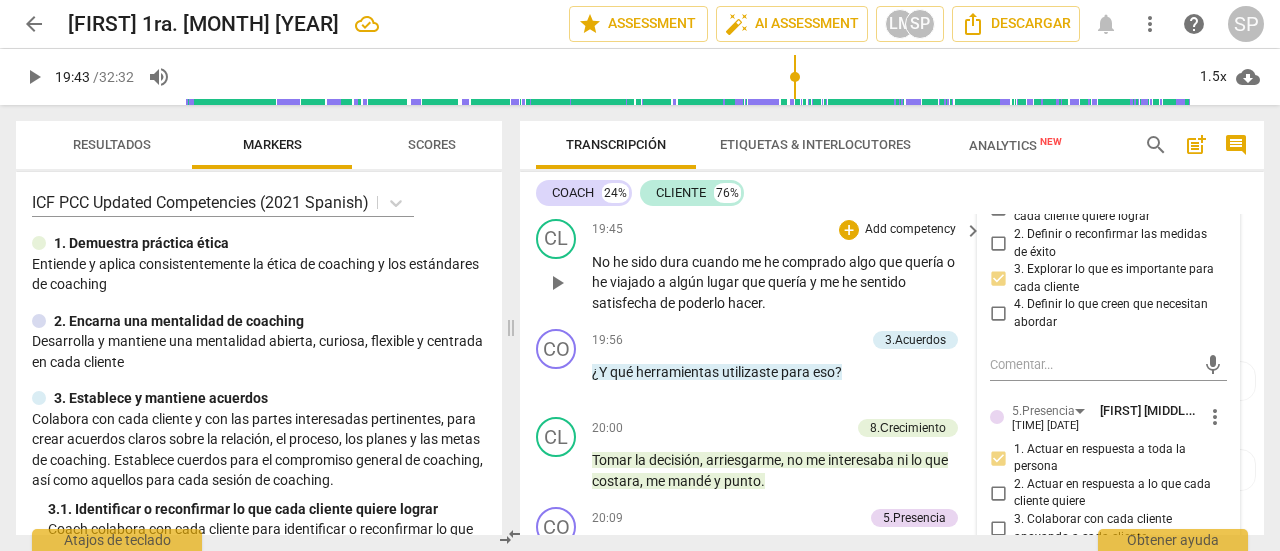 click on "play_arrow" at bounding box center (557, 283) 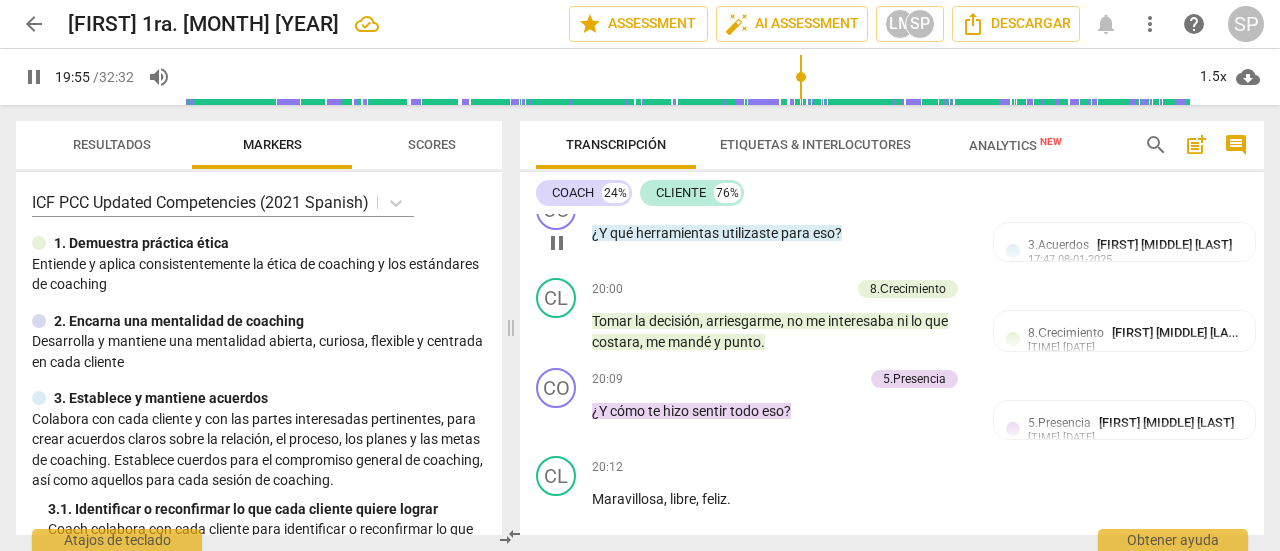 scroll, scrollTop: 7623, scrollLeft: 0, axis: vertical 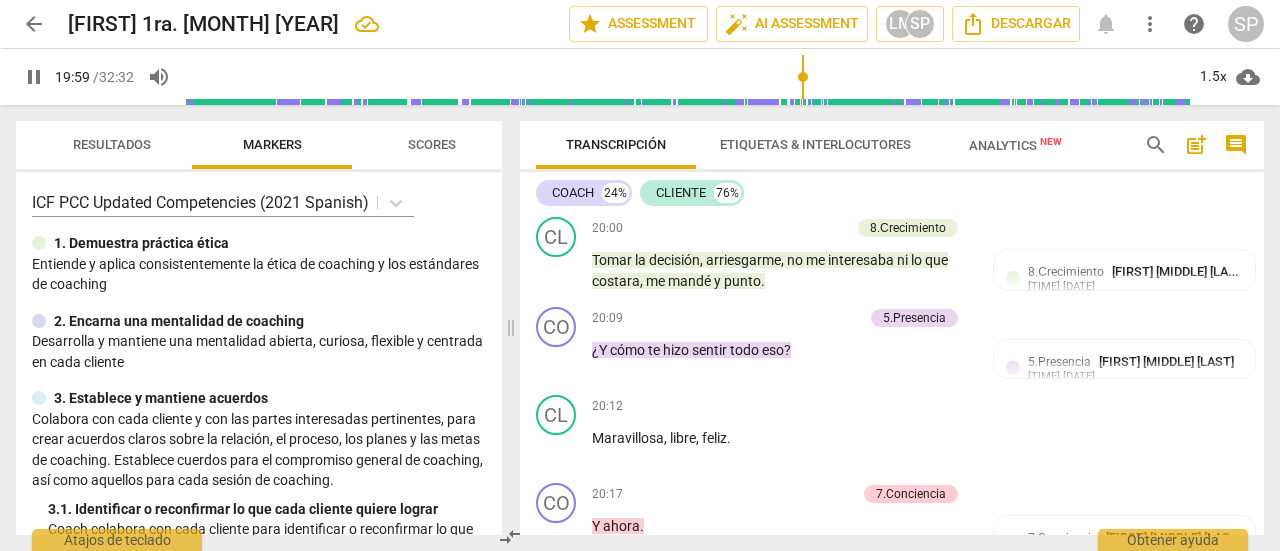 click on "Add competency" at bounding box center (817, 141) 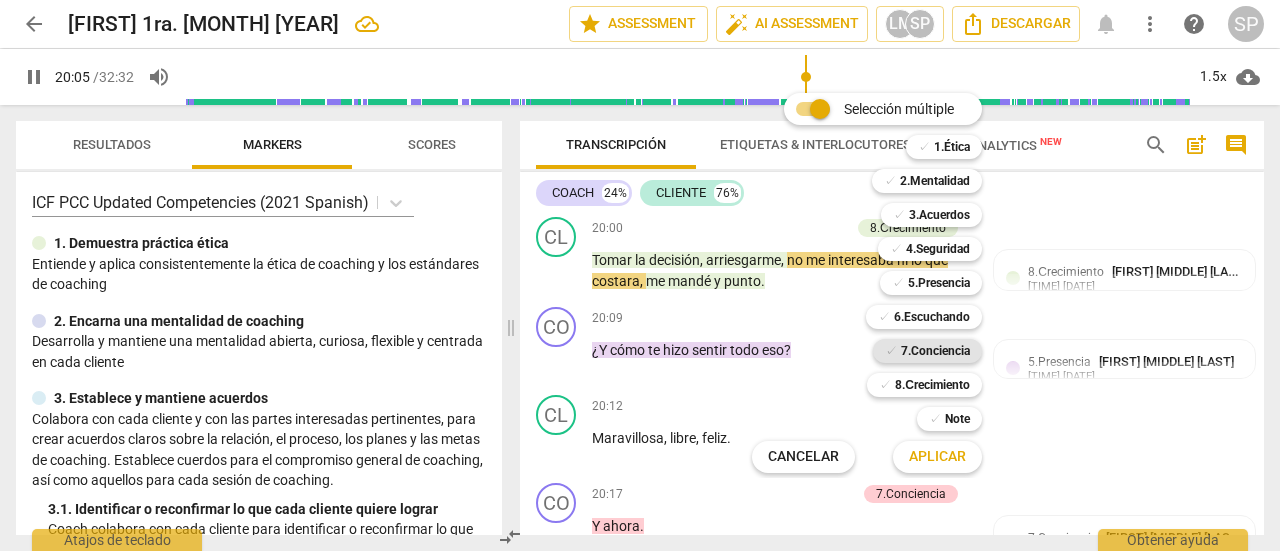 click on "7.Conciencia" at bounding box center (935, 351) 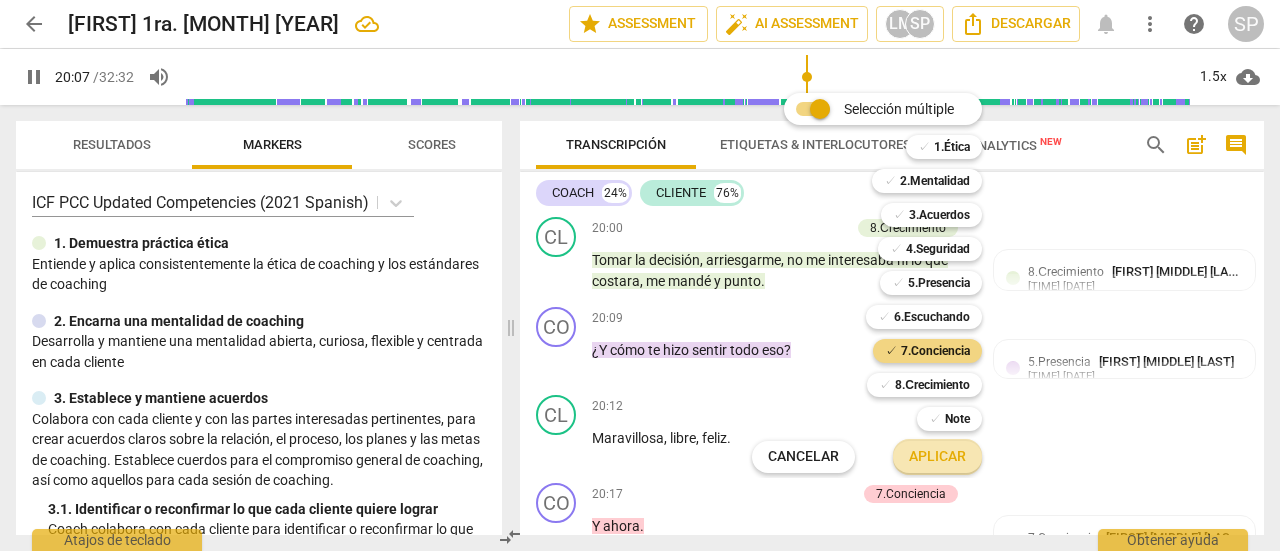 click on "Aplicar" at bounding box center (937, 457) 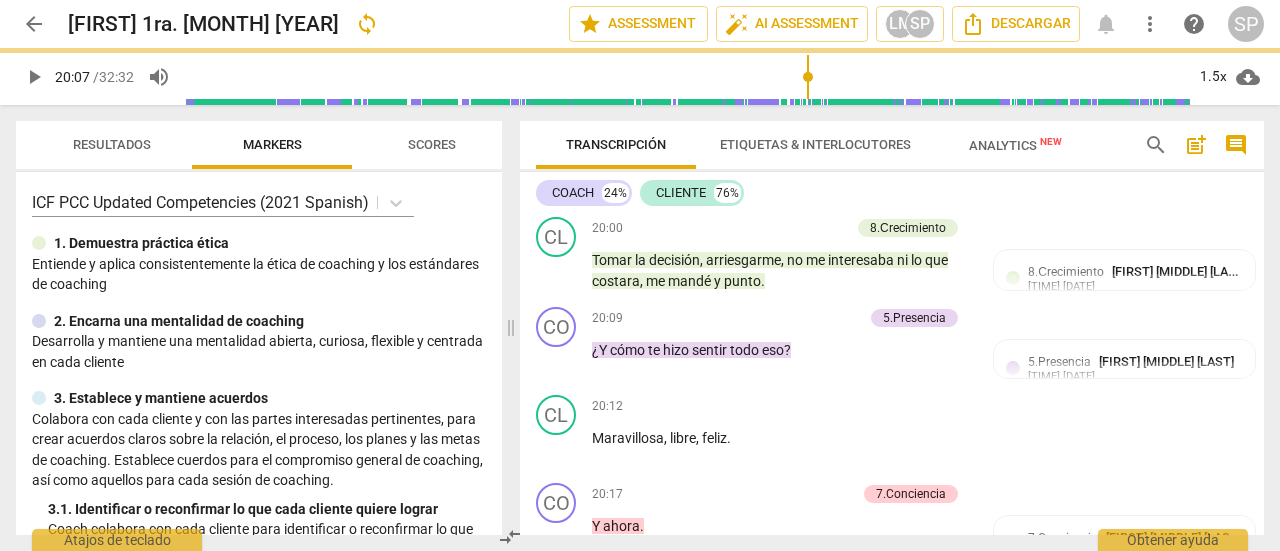type on "1208" 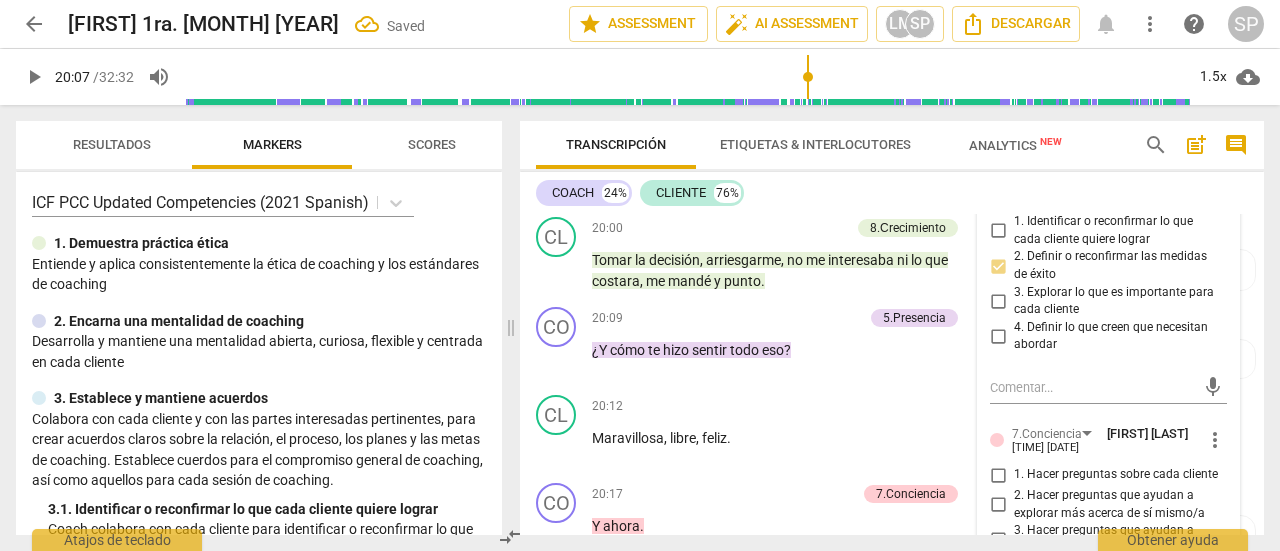 scroll, scrollTop: 7626, scrollLeft: 0, axis: vertical 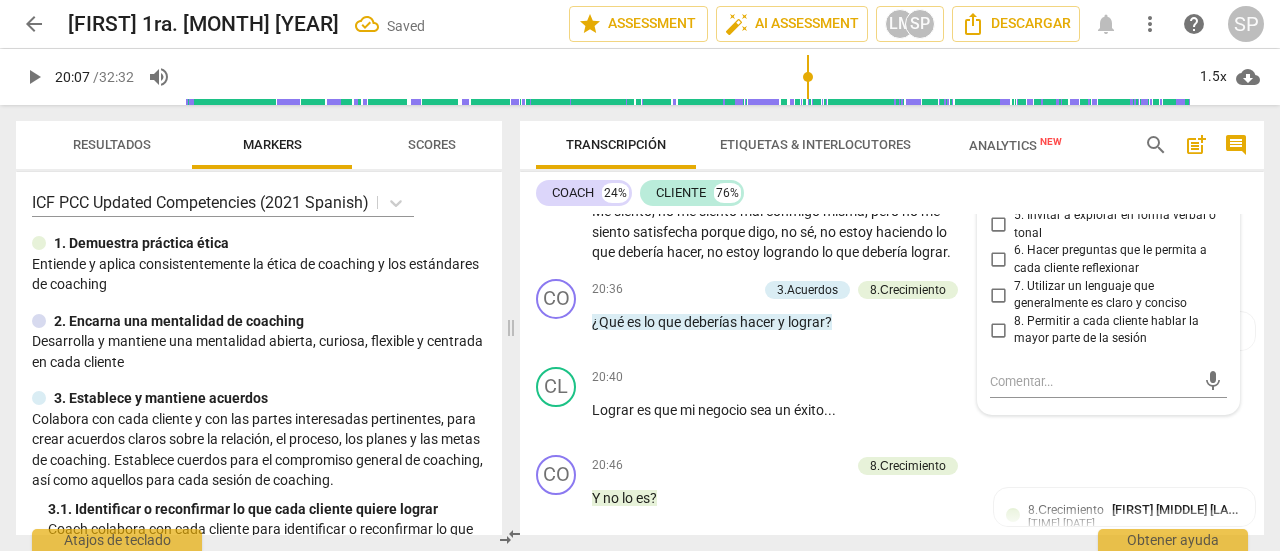 click on "4. Hacer preguntas que ayudan a explorar más hacia el resultado que desea" at bounding box center [998, 181] 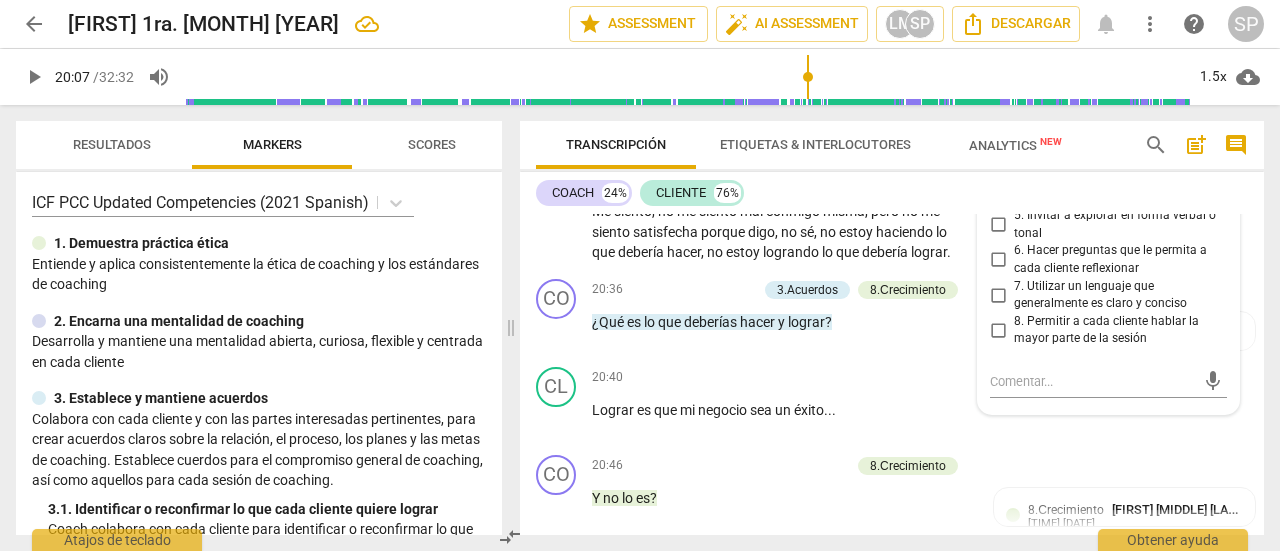 click on "CO play_arrow pause 20:17 + Add competency 7.Conciencia keyboard_arrow_right Y ahora . 7.Conciencia [FIRST] [LAST] [TIME] [DATE] 4. Hacer preguntas que ayudan a explorar más hacia el resultado que desea" at bounding box center [892, 116] 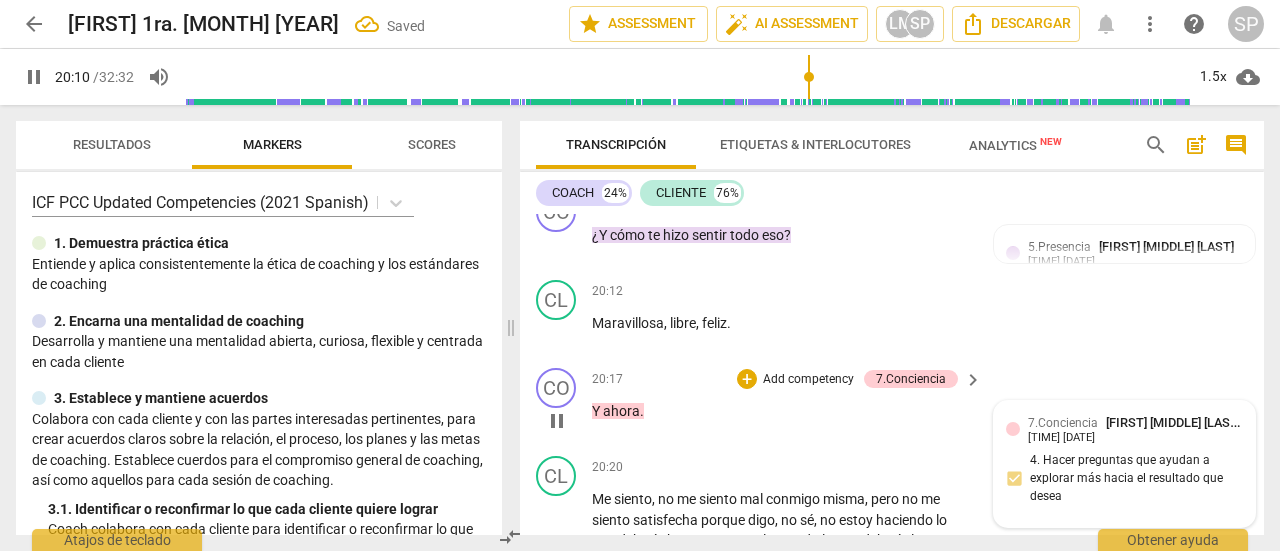 scroll, scrollTop: 7726, scrollLeft: 0, axis: vertical 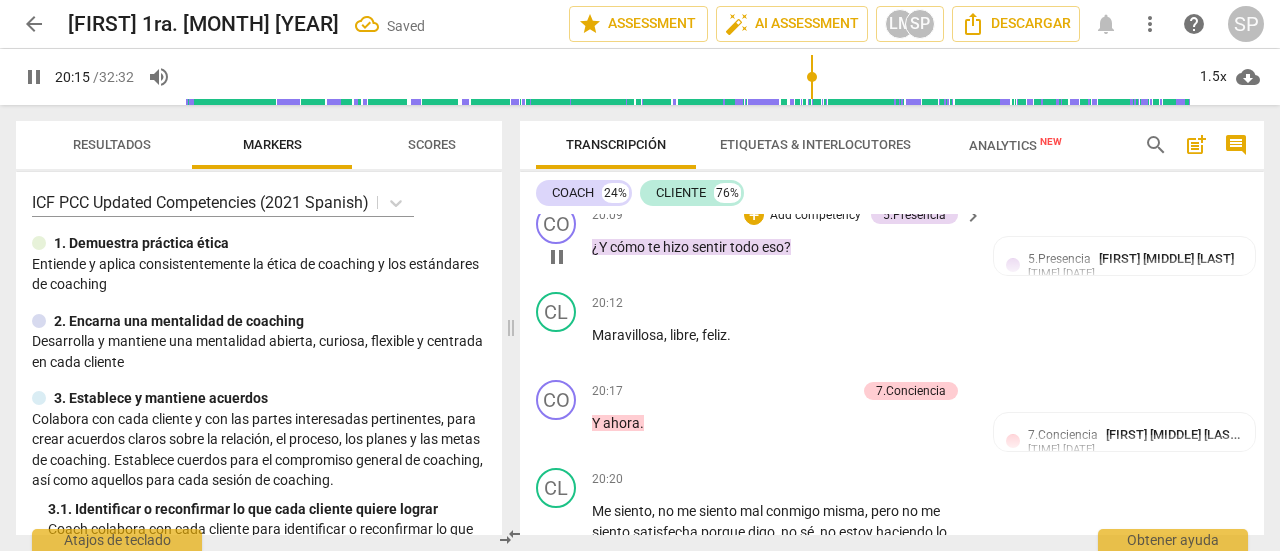 click on "Add competency" at bounding box center [815, 216] 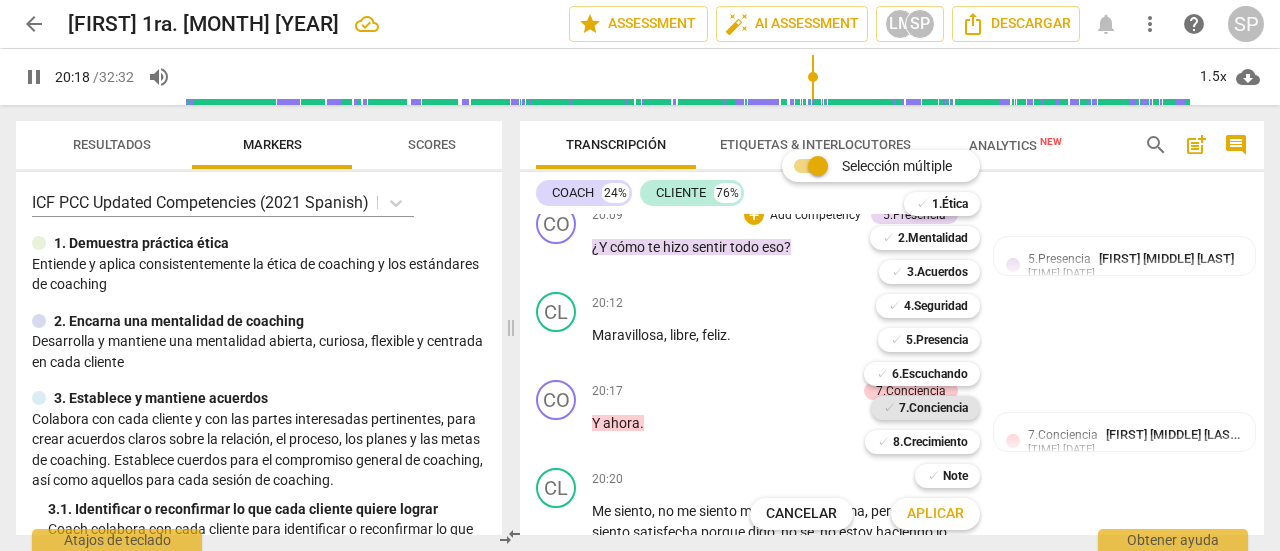 click on "7.Conciencia" at bounding box center (933, 408) 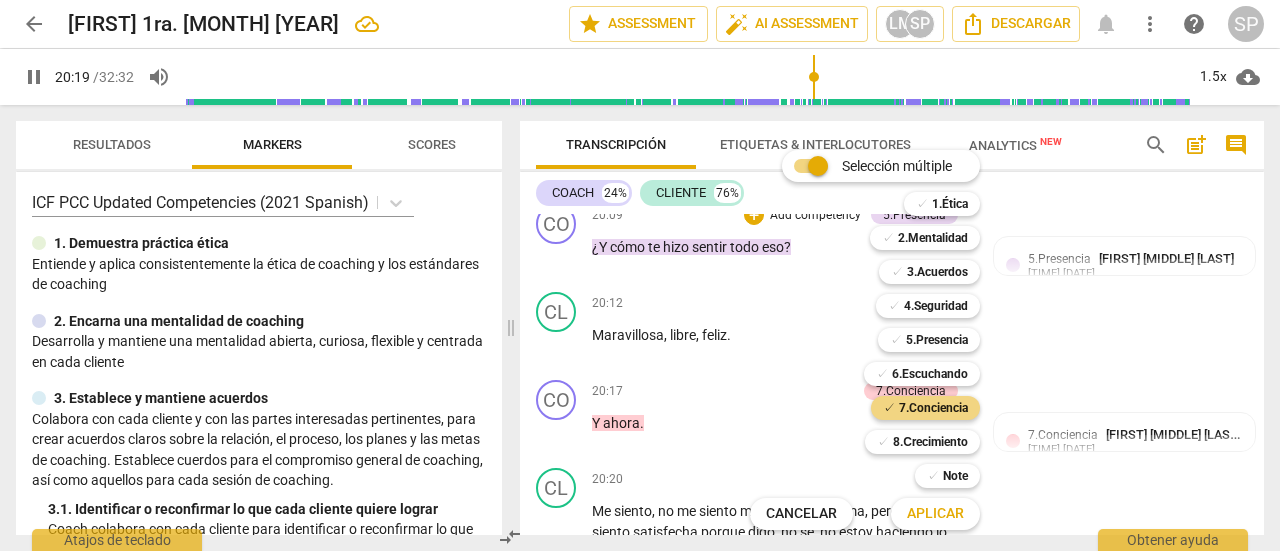 click on "Aplicar" at bounding box center [935, 514] 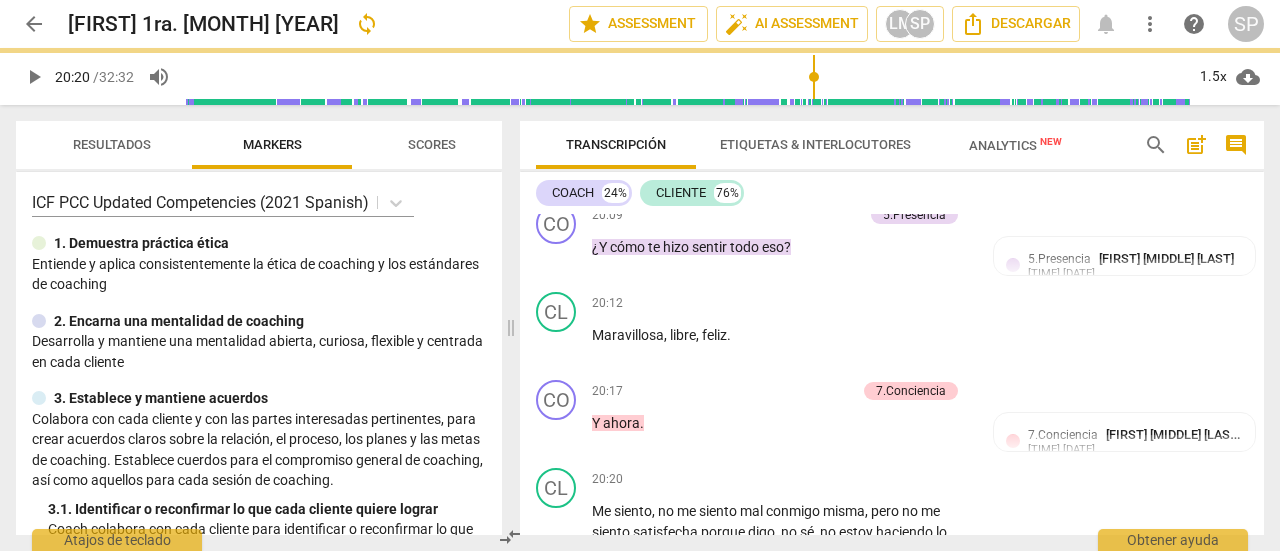 type on "1220" 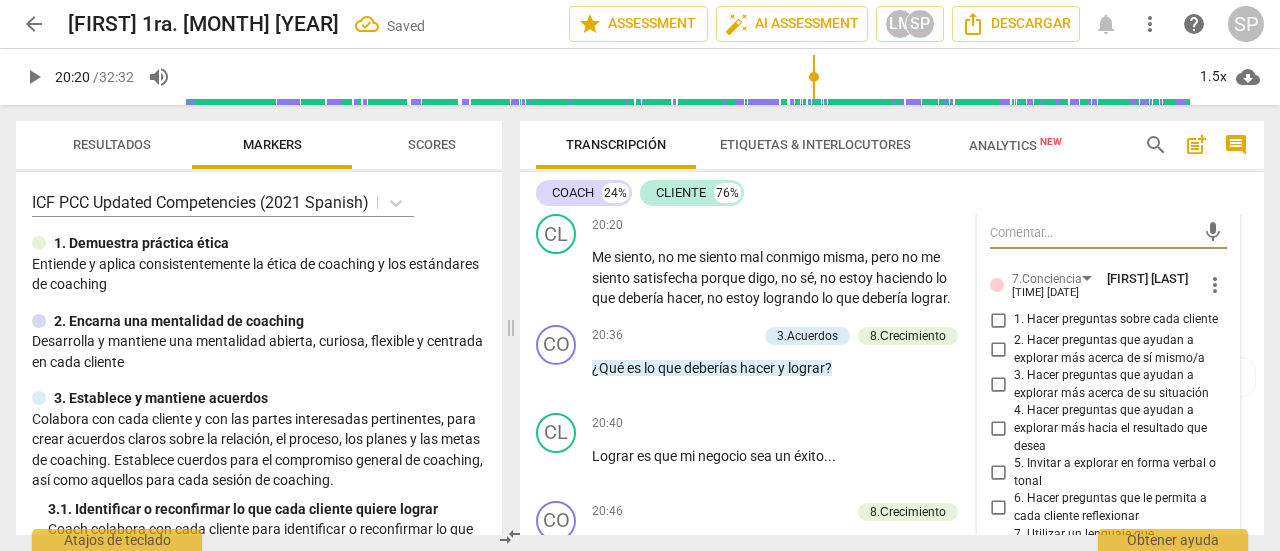 scroll, scrollTop: 8080, scrollLeft: 0, axis: vertical 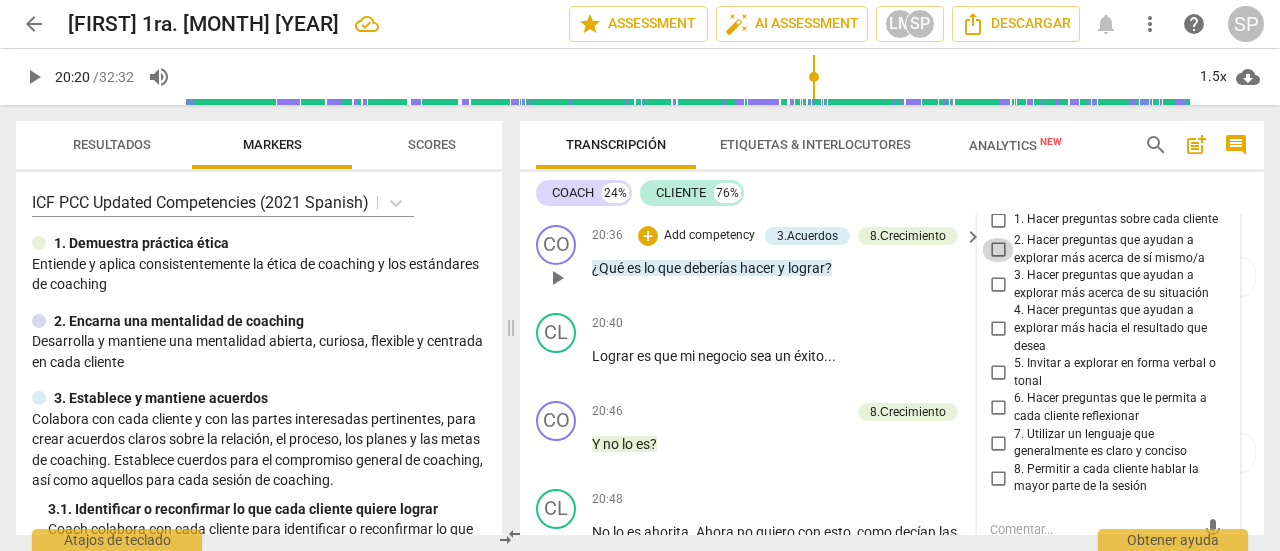 drag, startPoint x: 999, startPoint y: 384, endPoint x: 938, endPoint y: 398, distance: 62.58594 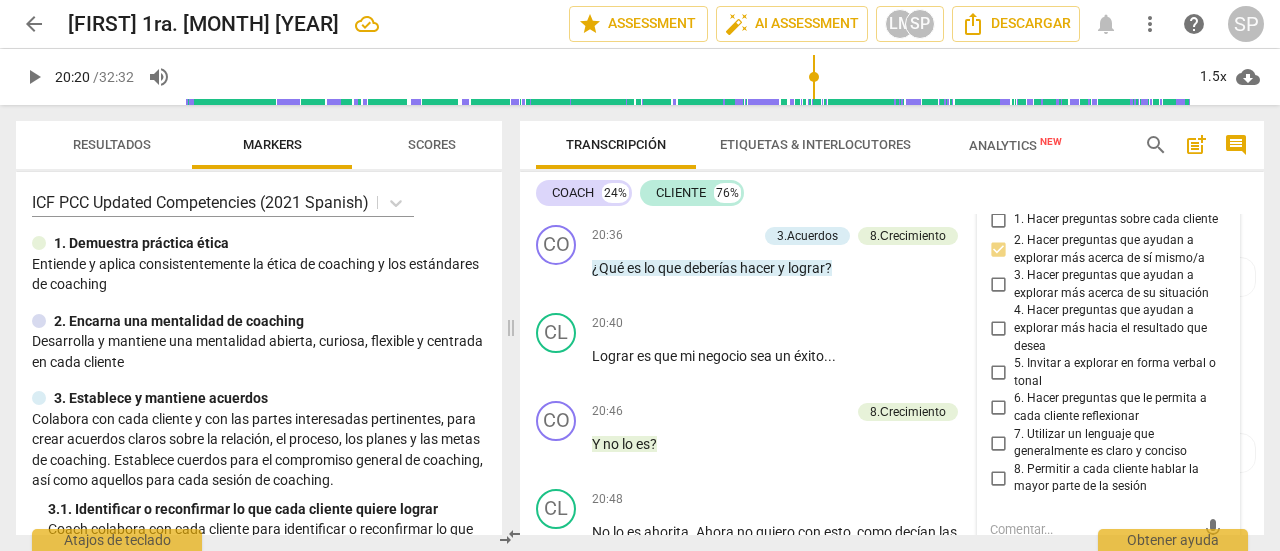click on "[TIME] + Add competency 7.Conciencia keyboard_arrow_right Y ahora ." at bounding box center [788, 62] 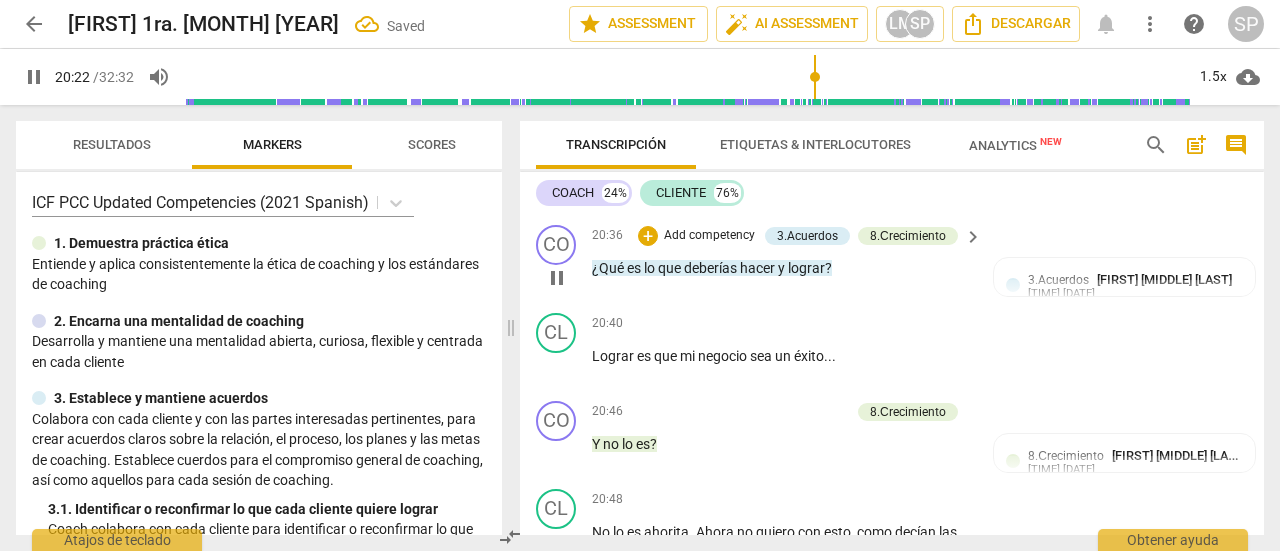 scroll, scrollTop: 7880, scrollLeft: 0, axis: vertical 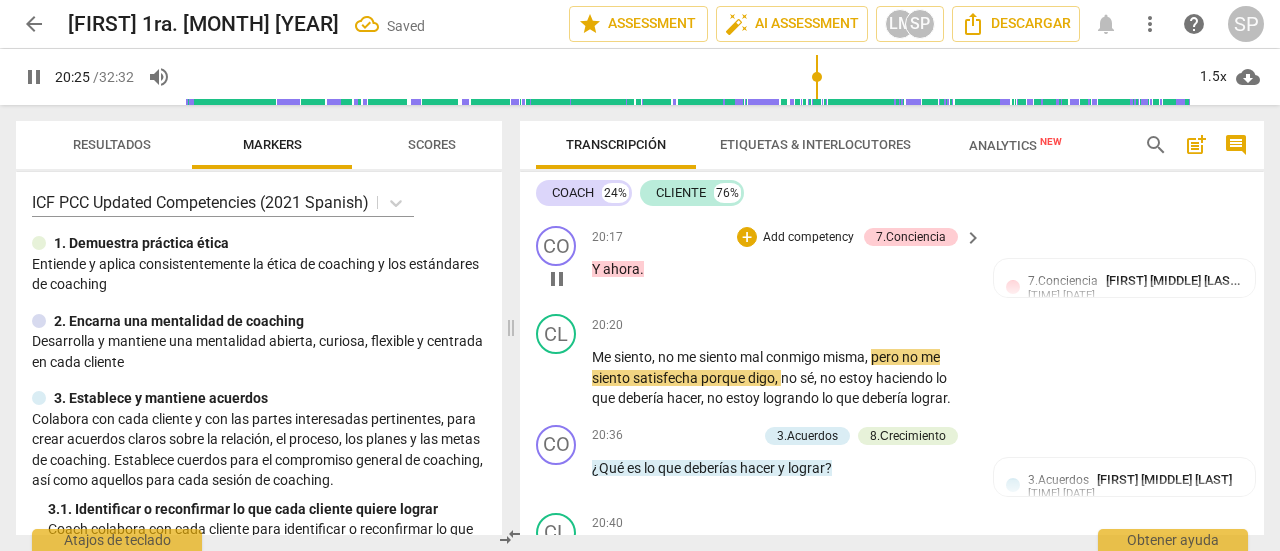 click on "Add competency" at bounding box center (808, 238) 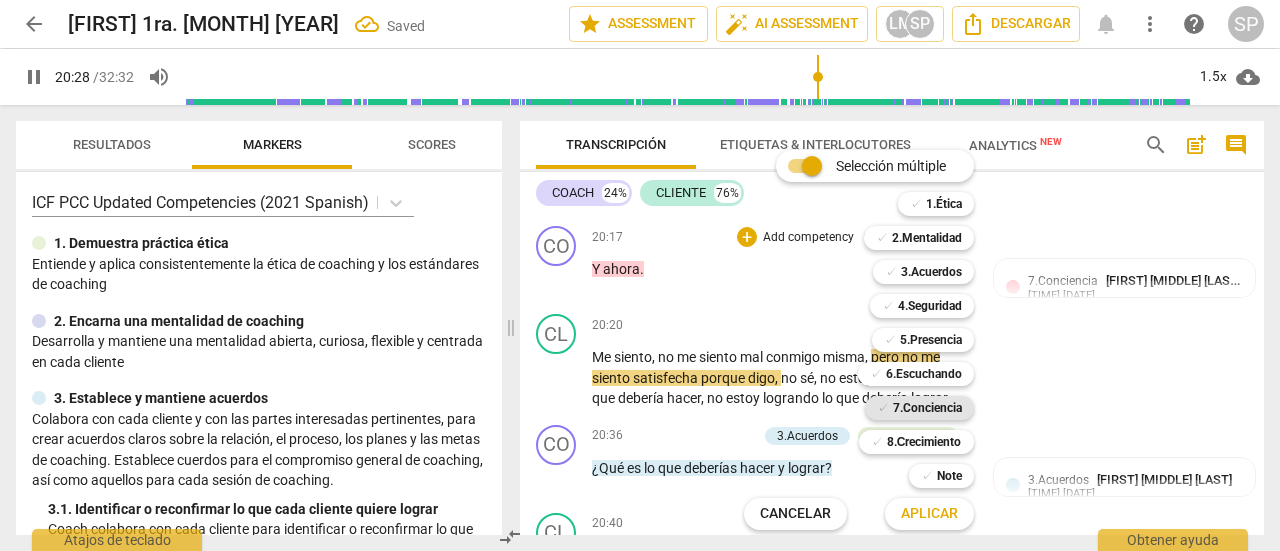click on "7.Conciencia" at bounding box center (927, 408) 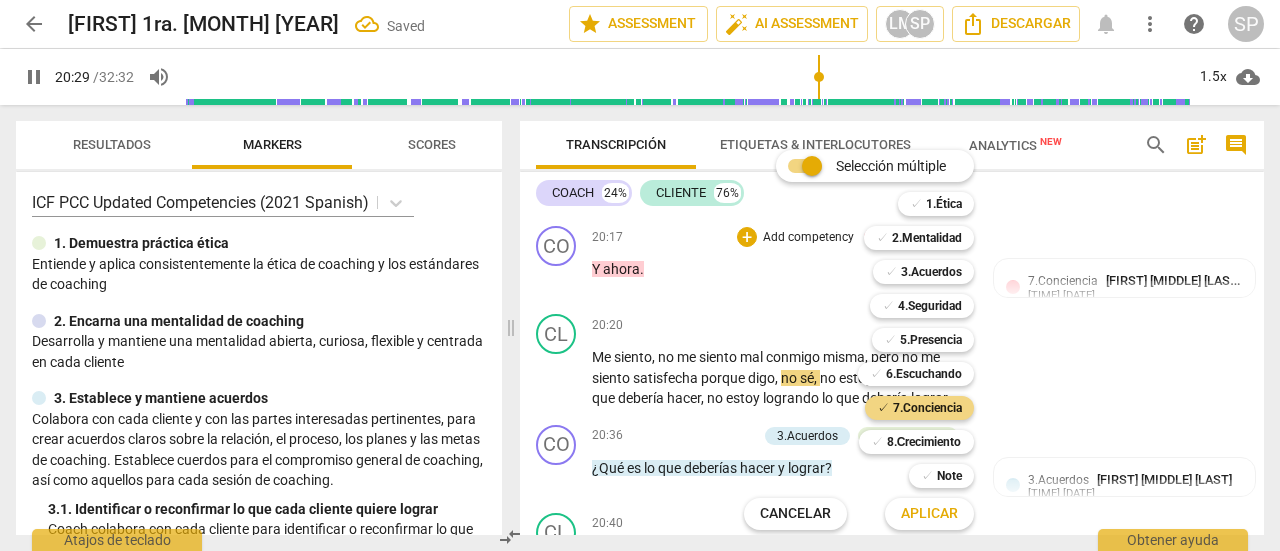 click on "Aplicar" at bounding box center [929, 514] 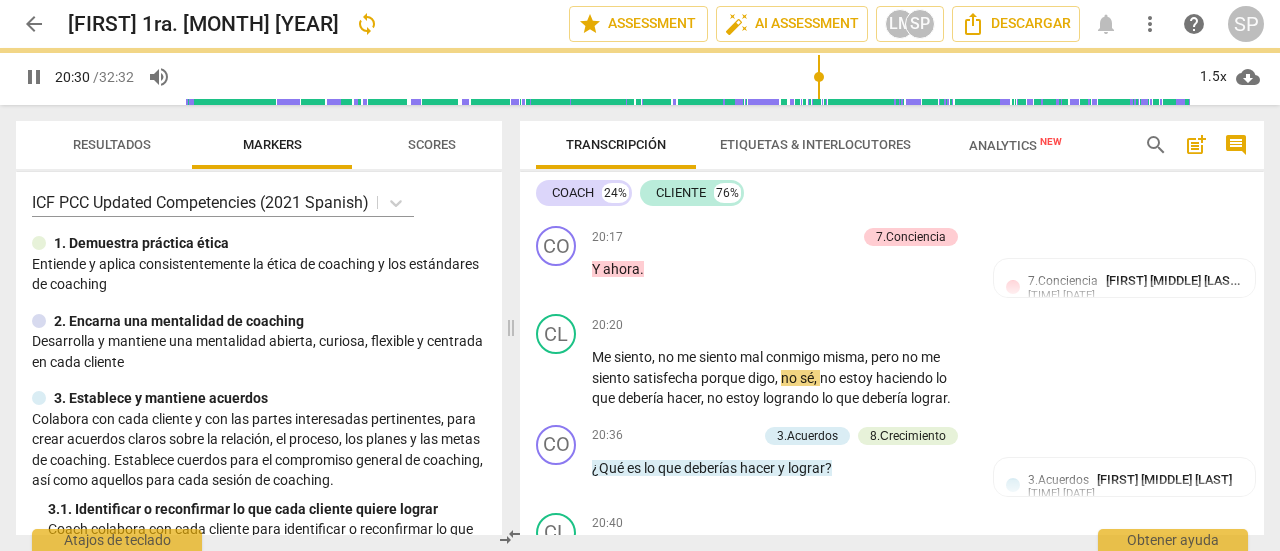 type on "1231" 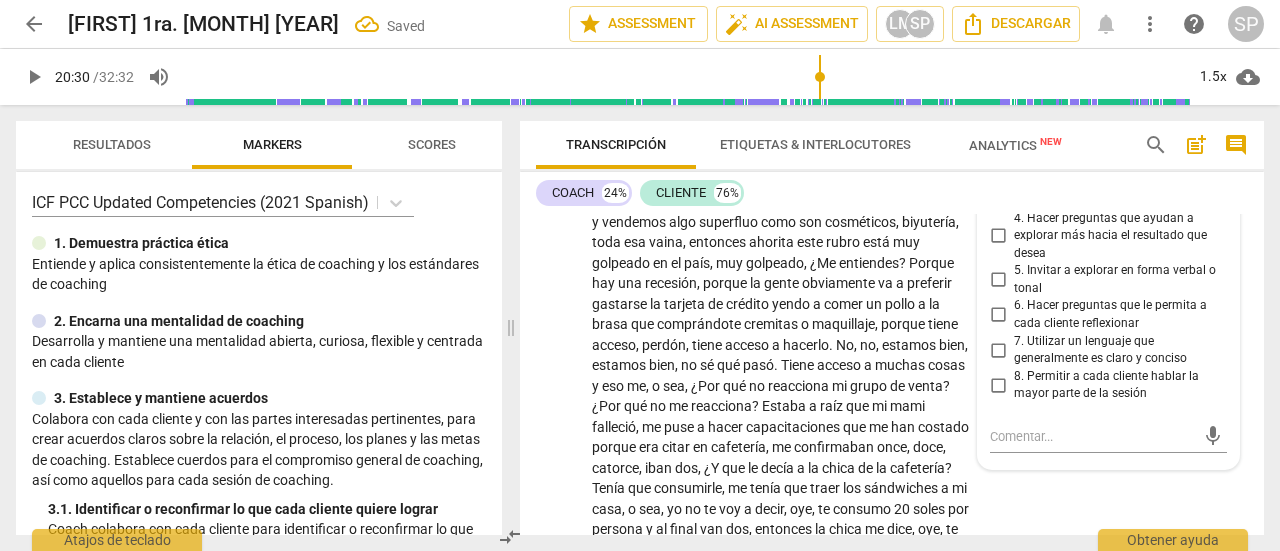 scroll, scrollTop: 8480, scrollLeft: 0, axis: vertical 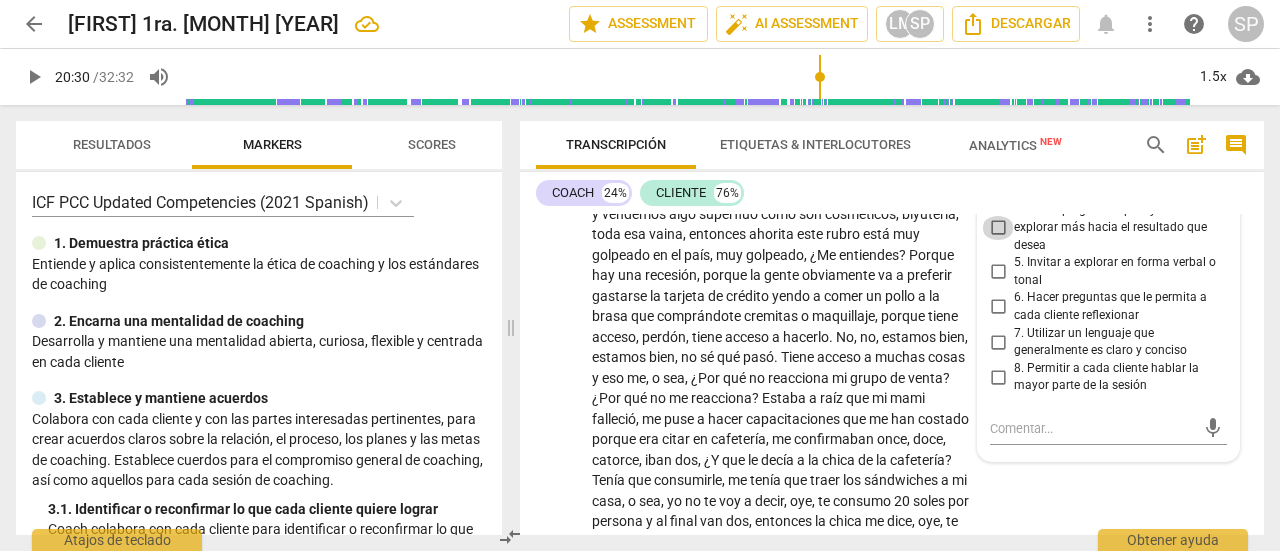 click on "4. Hacer preguntas que ayudan a explorar más hacia el resultado que desea" at bounding box center (998, 228) 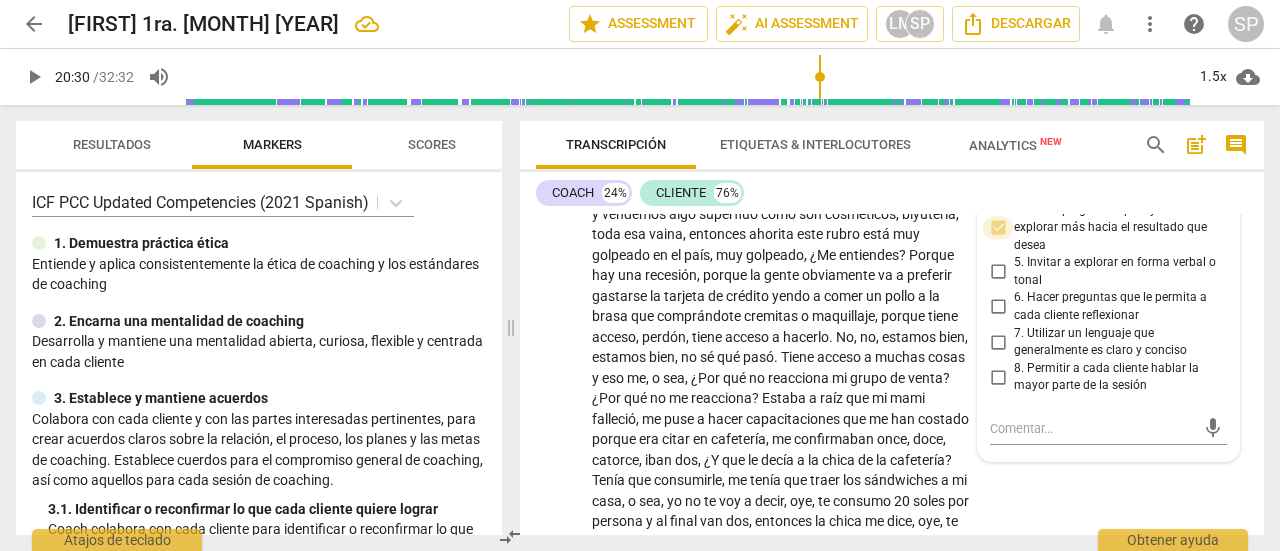 click on "4. Hacer preguntas que ayudan a explorar más hacia el resultado que desea" at bounding box center (998, 228) 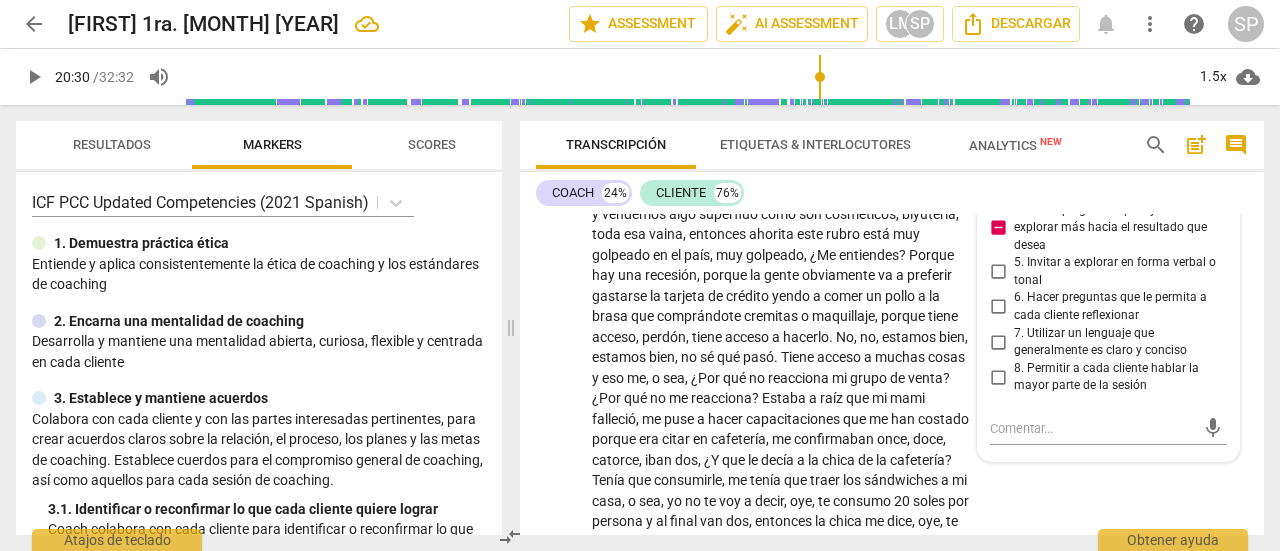 click on "4. Hacer preguntas que ayudan a explorar más hacia el resultado que desea" at bounding box center (998, 228) 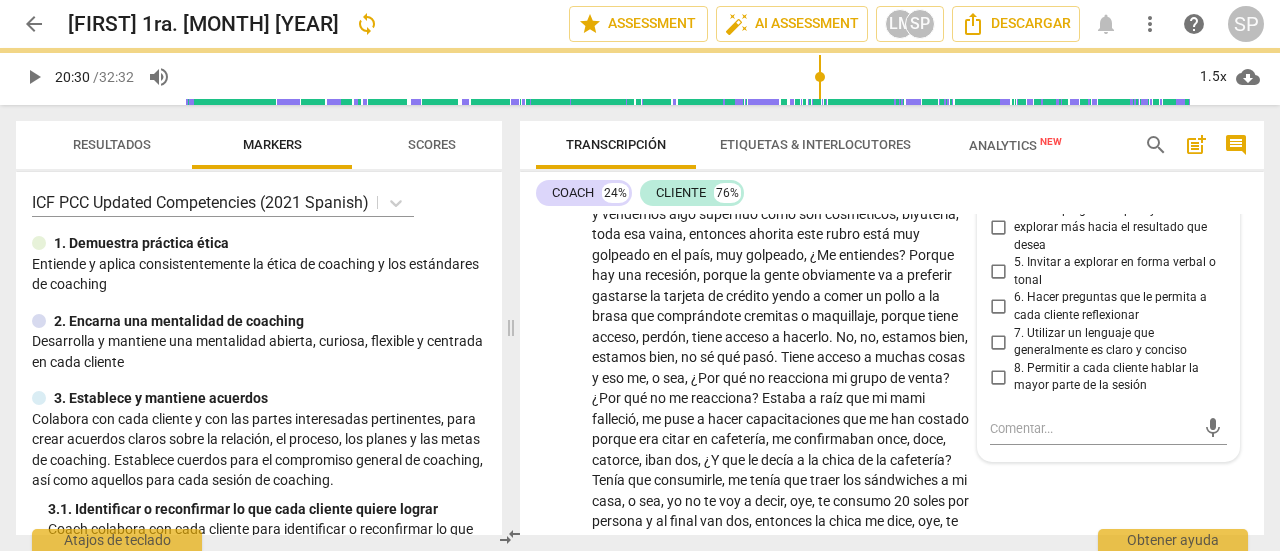 click on "2. Hacer preguntas que ayudan a explorar más acerca de sí mismo/a" at bounding box center [998, 149] 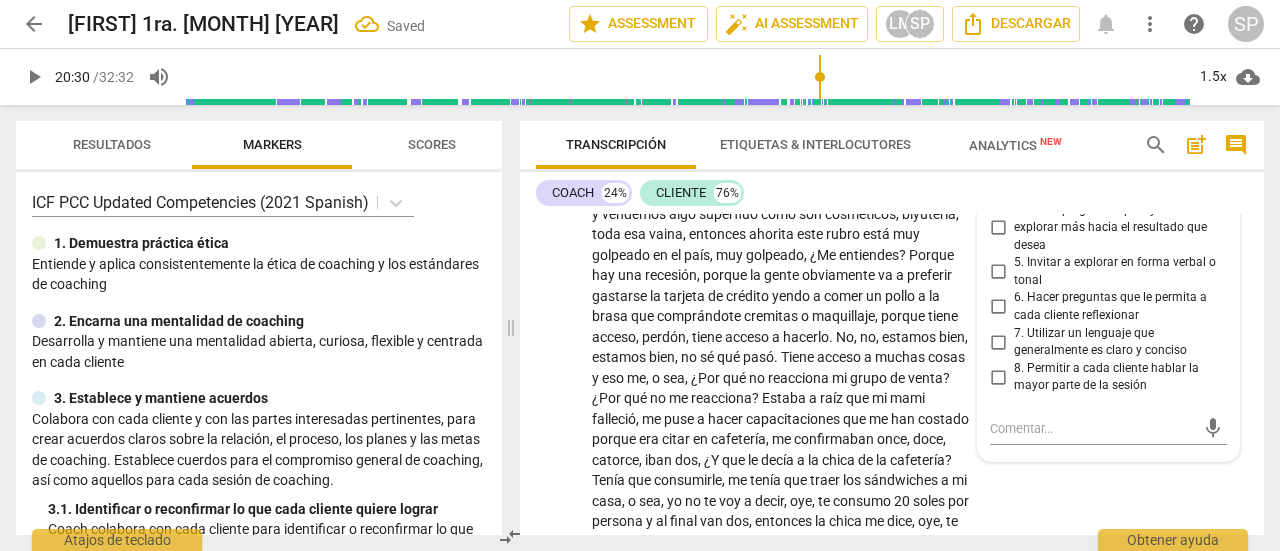 click on "2. Hacer preguntas que ayudan a explorar más acerca de sí mismo/a" at bounding box center (998, 149) 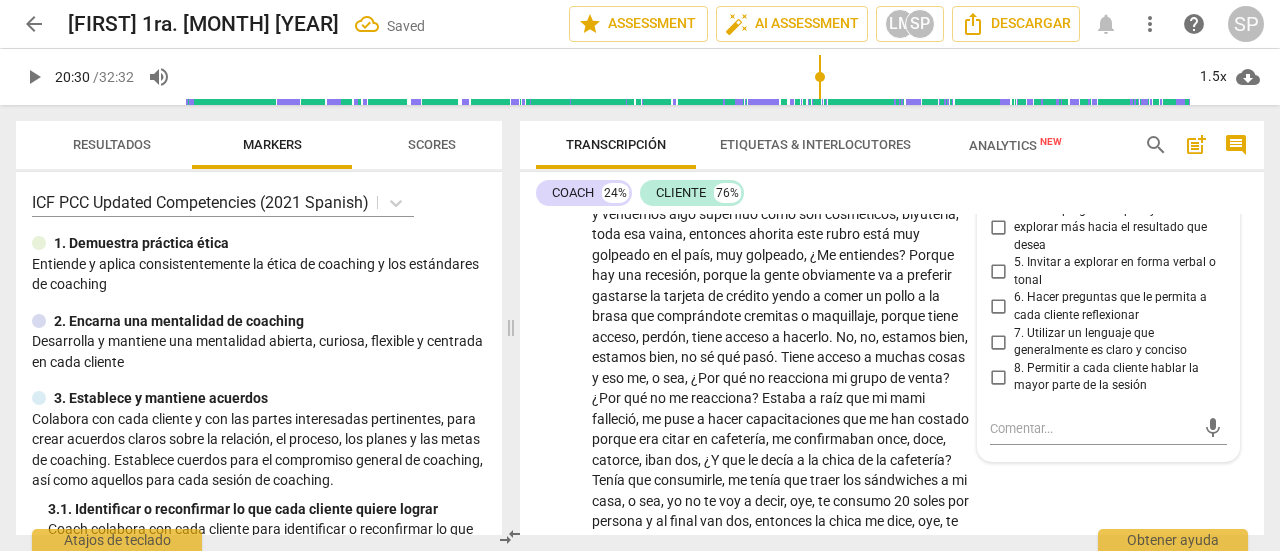 click on "2. Hacer preguntas que ayudan a explorar más acerca de sí mismo/a" at bounding box center (998, 149) 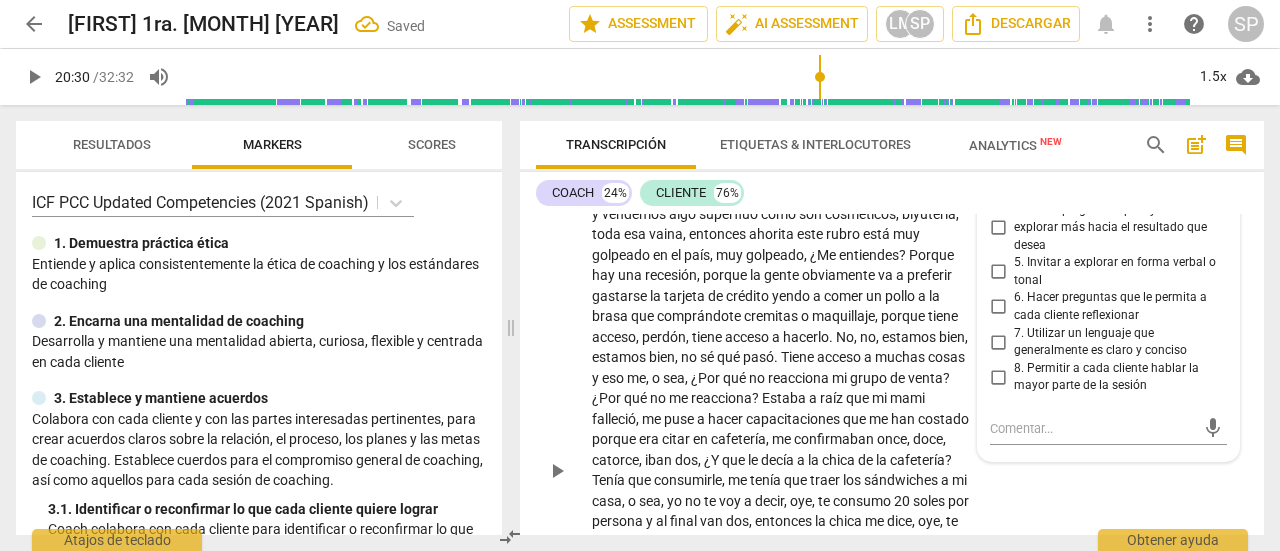 click on "No ,   no ,   estamos   bien ,   estamos   bien ,   no   sé   qué   pasó .   Tiene   acceso   a   muchas" at bounding box center [788, 454] 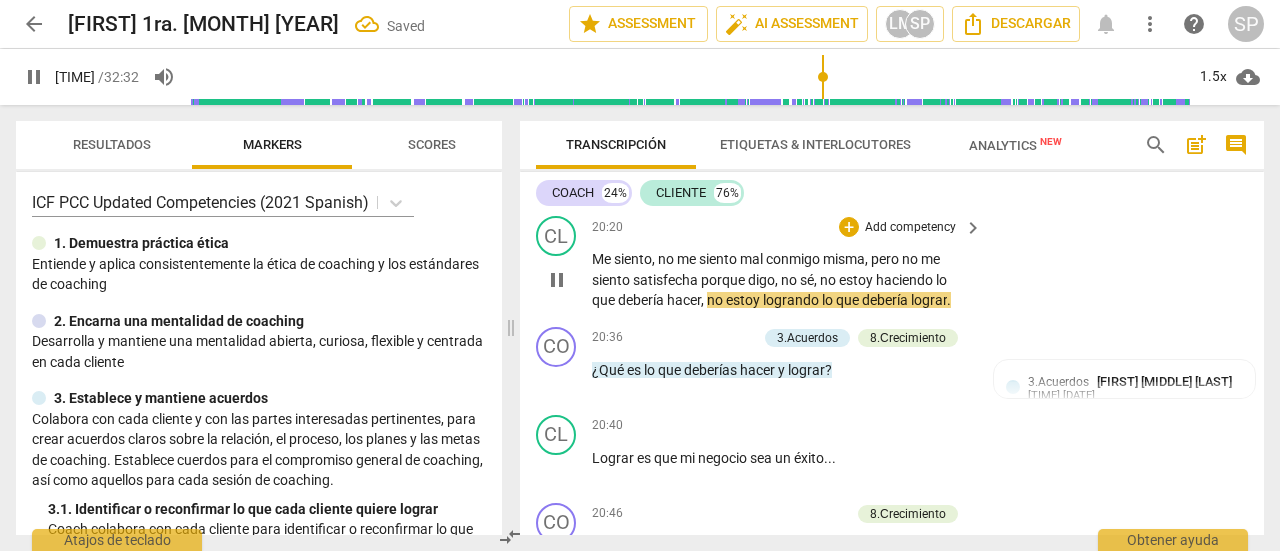scroll, scrollTop: 8078, scrollLeft: 0, axis: vertical 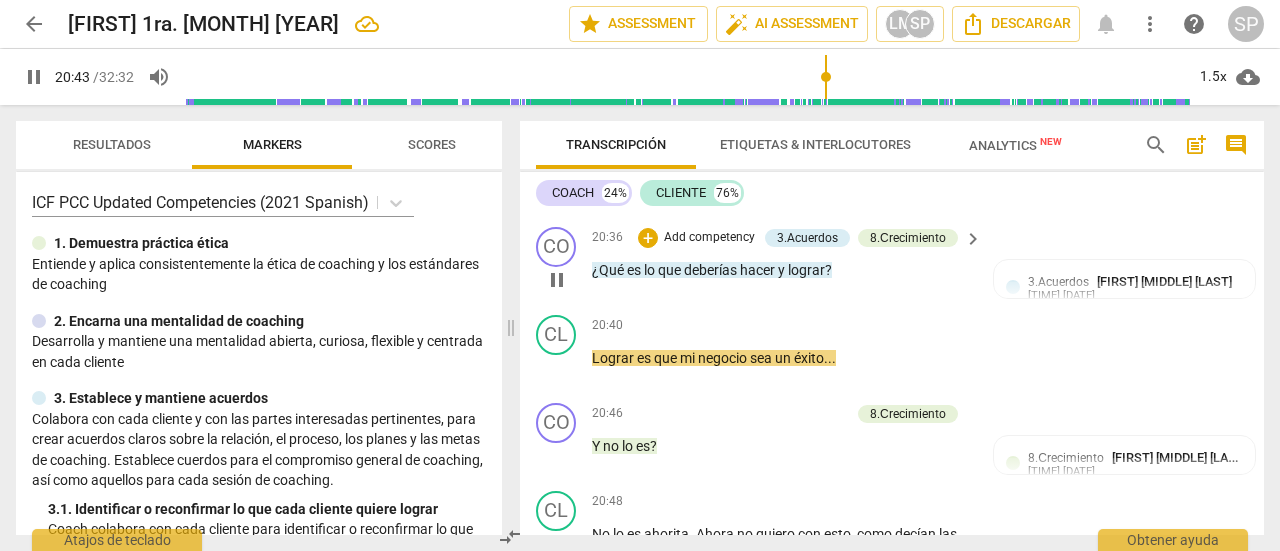 click on "Add competency" at bounding box center (709, 238) 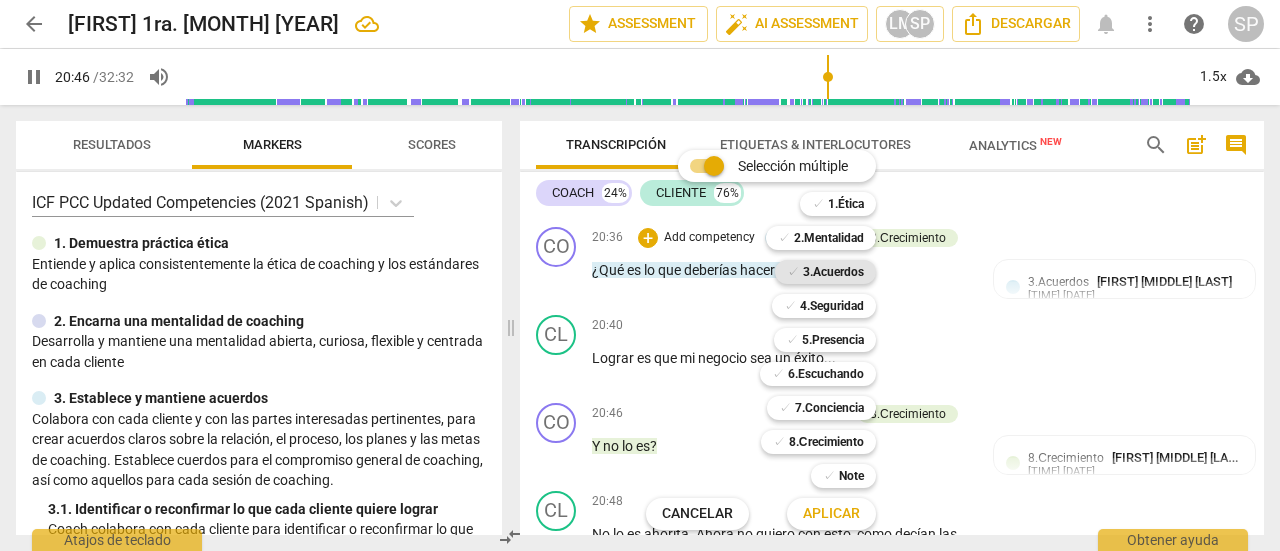 click on "3.Acuerdos" at bounding box center (833, 272) 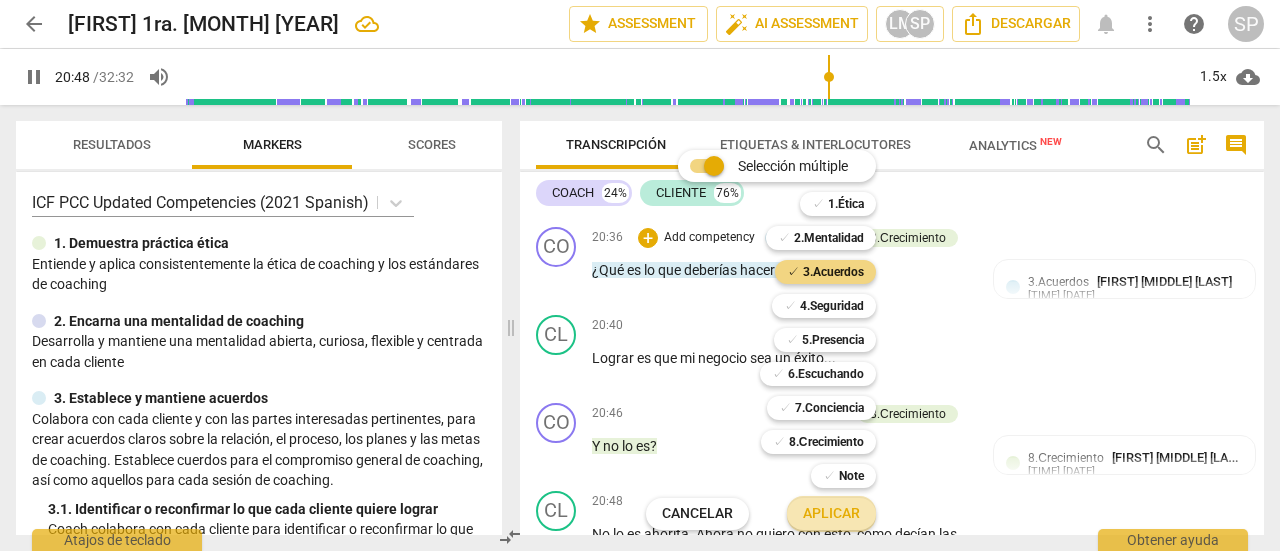 click on "Aplicar" at bounding box center (831, 514) 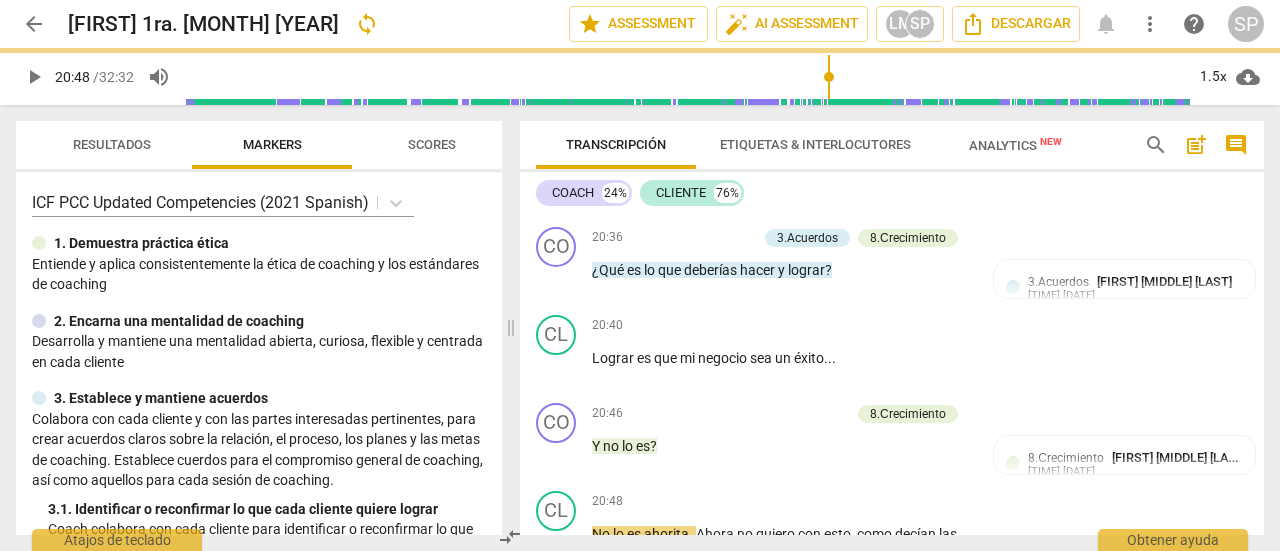 type on "1249" 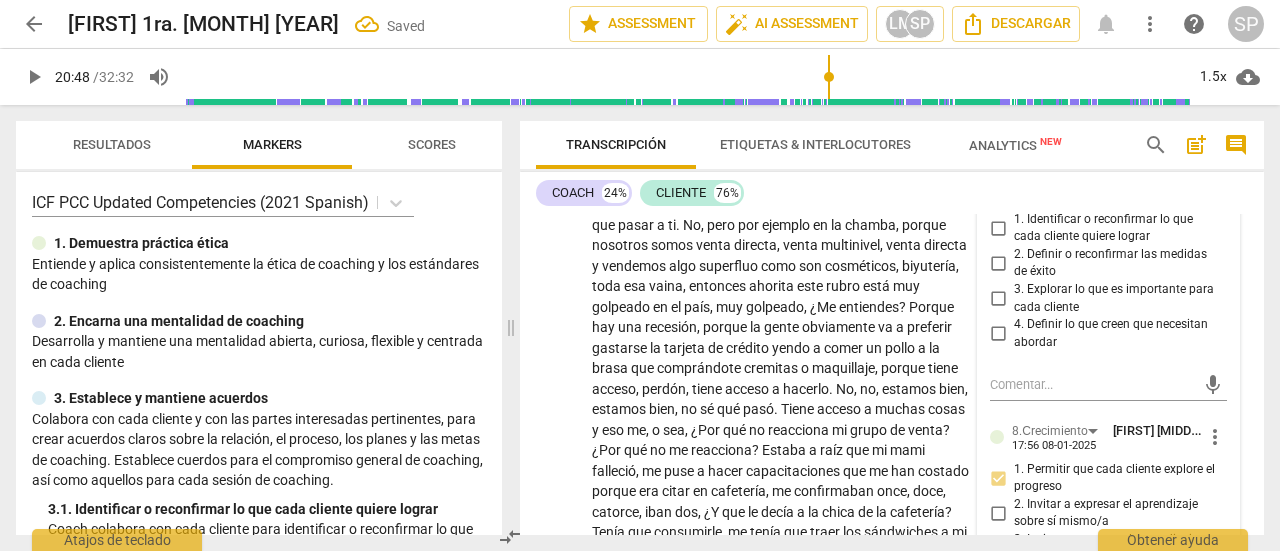 scroll, scrollTop: 8431, scrollLeft: 0, axis: vertical 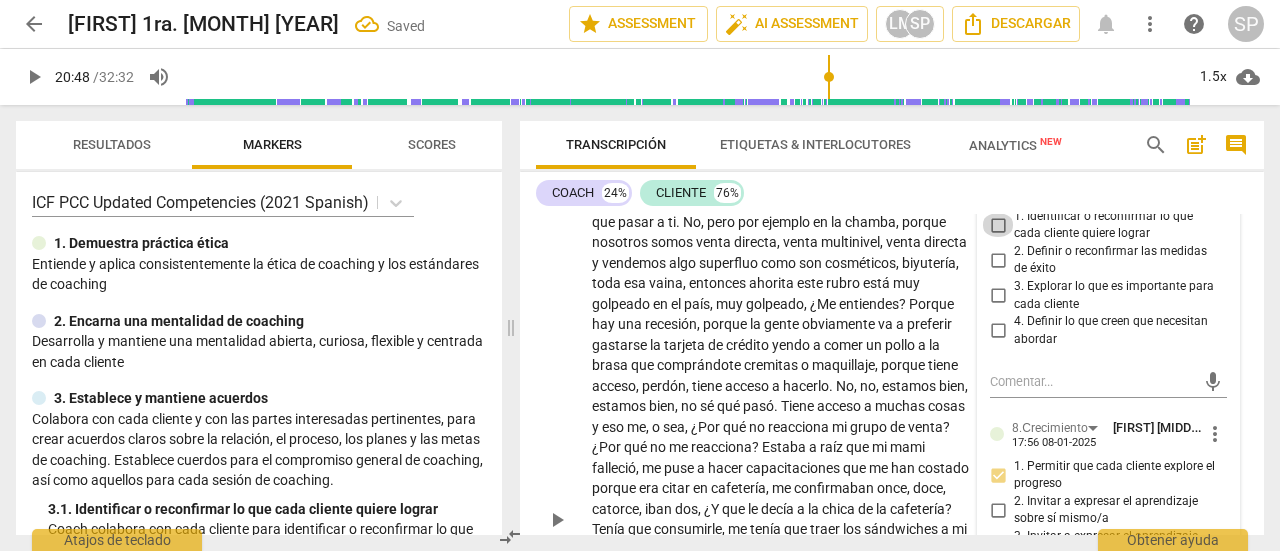 drag, startPoint x: 996, startPoint y: 368, endPoint x: 922, endPoint y: 353, distance: 75.50497 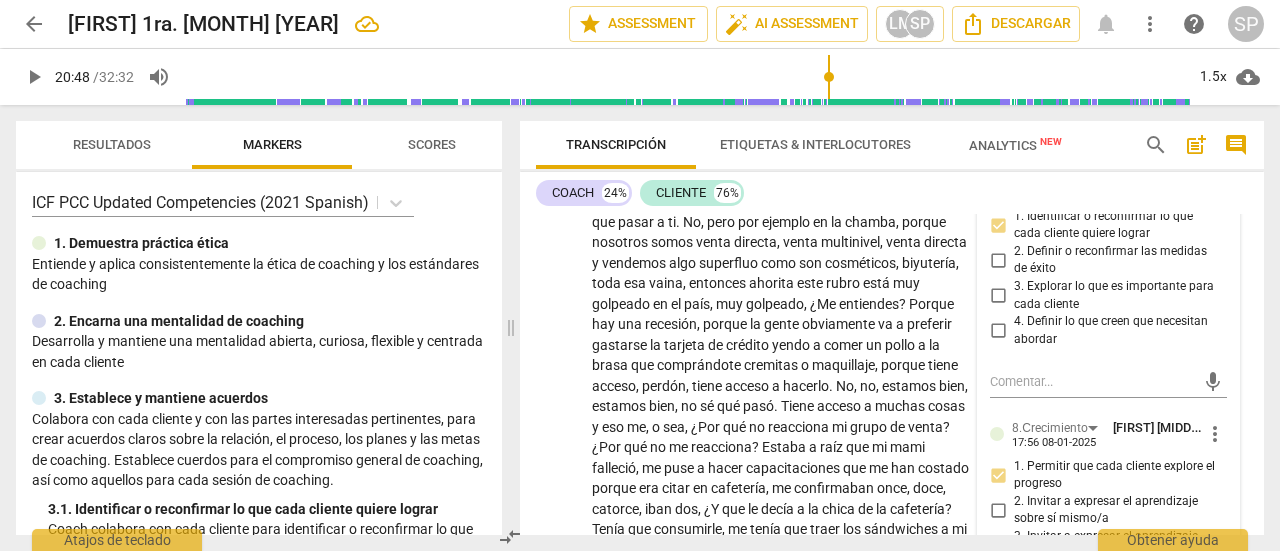 click on "Y   no   lo   es ?" at bounding box center (782, 93) 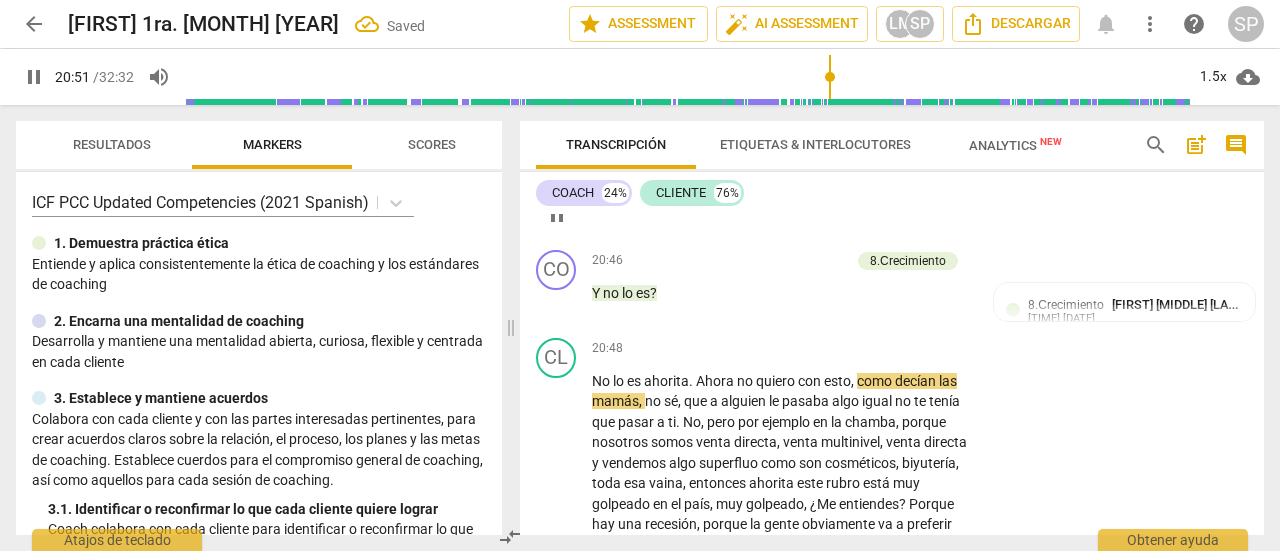 scroll, scrollTop: 8131, scrollLeft: 0, axis: vertical 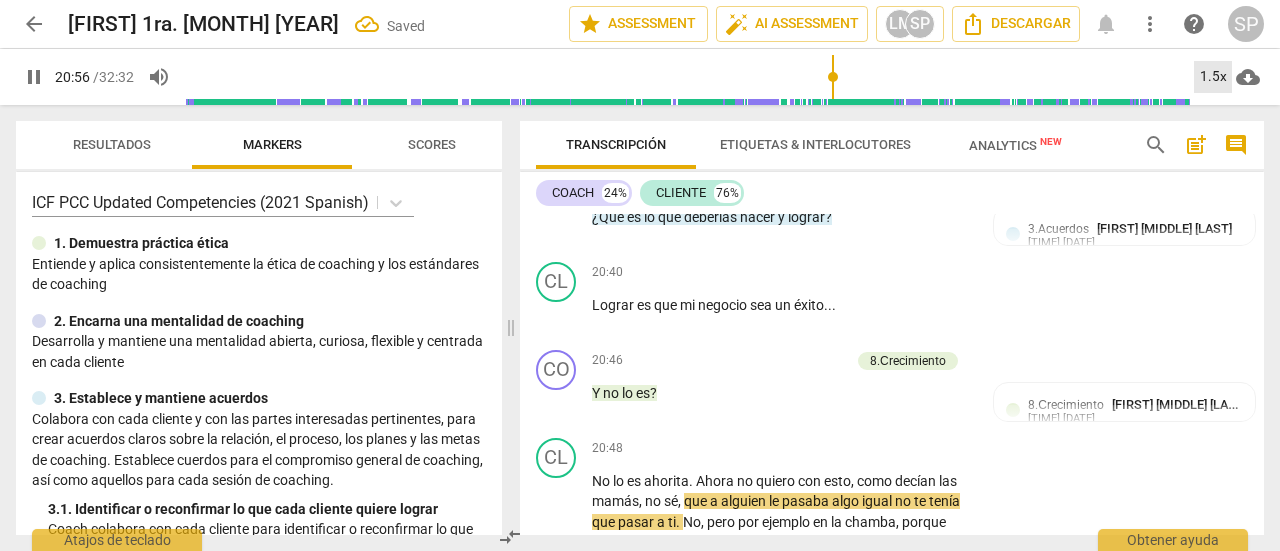click on "1.5x" at bounding box center [1213, 77] 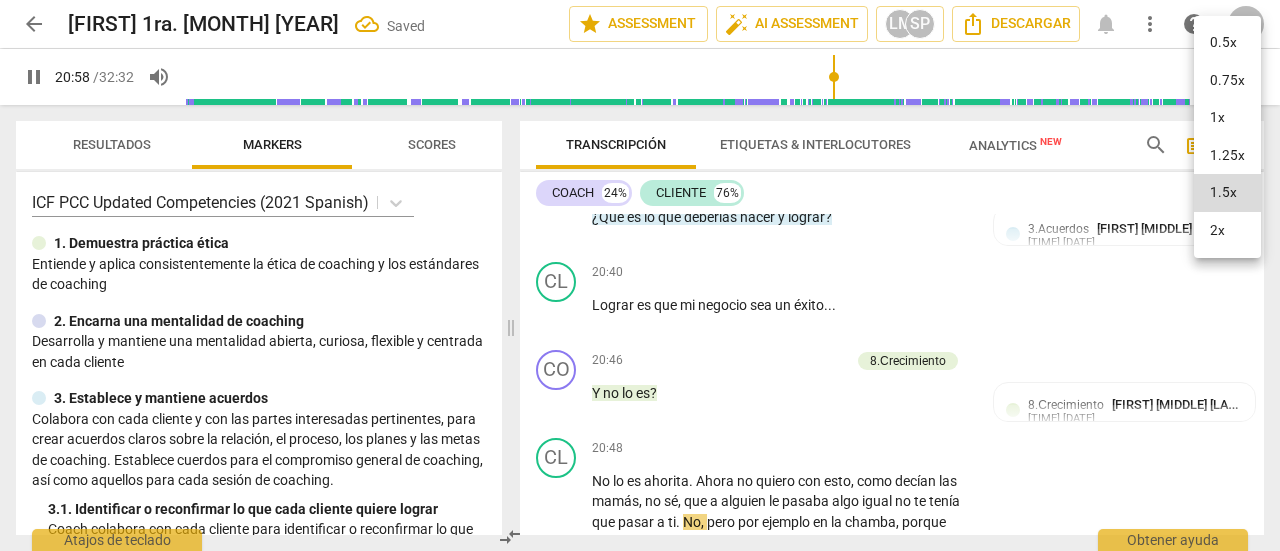 click on "1x" at bounding box center (1227, 118) 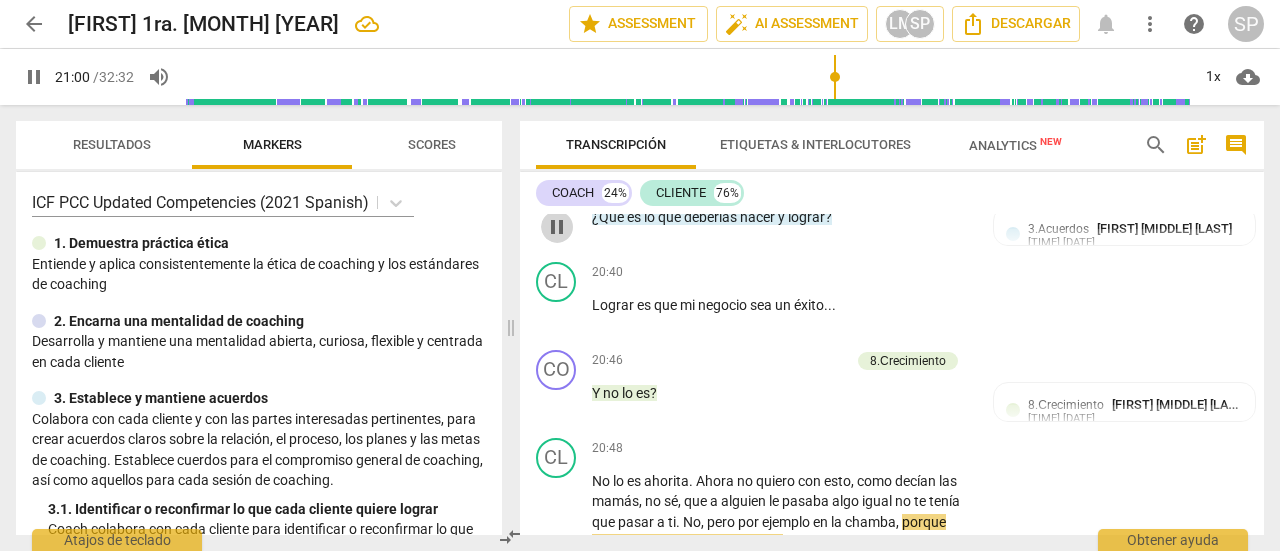 click on "pause" at bounding box center [557, 227] 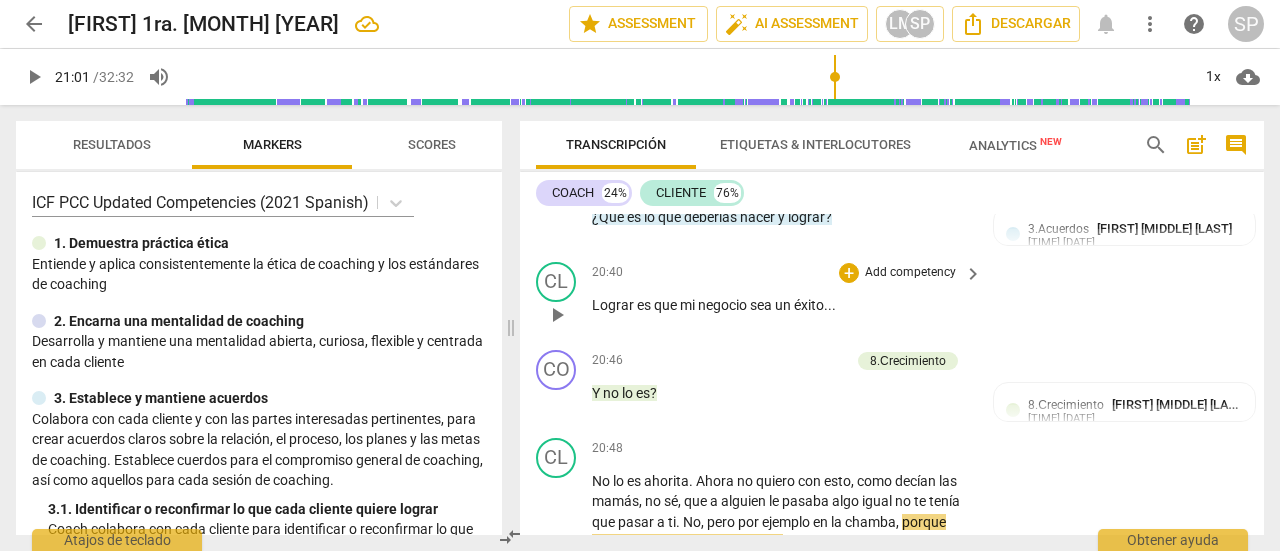 click on "play_arrow" at bounding box center (557, 315) 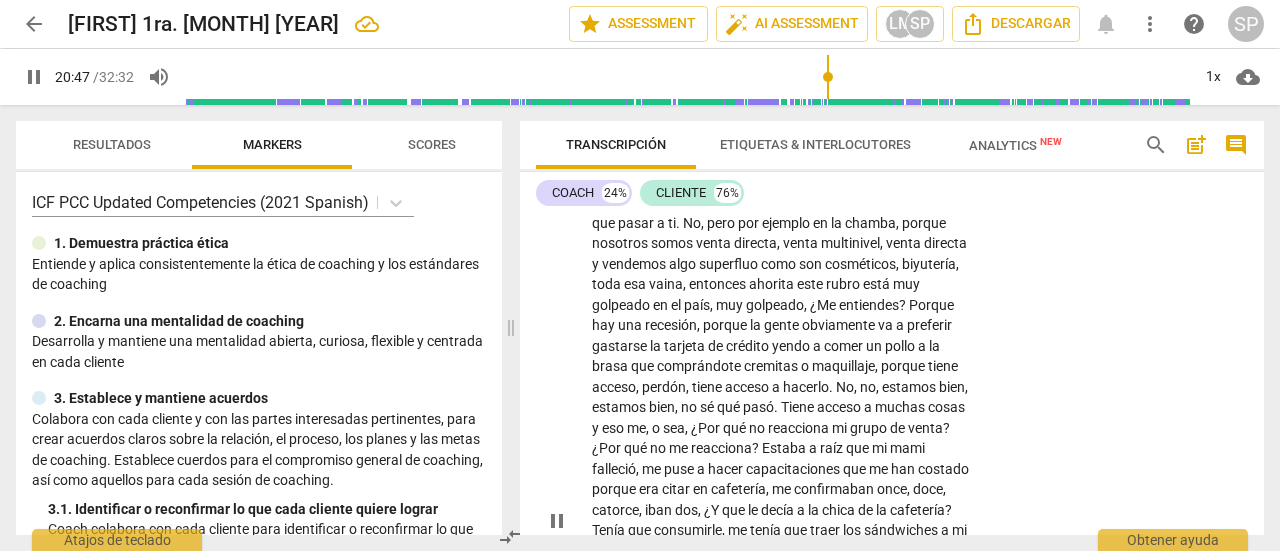 scroll, scrollTop: 8431, scrollLeft: 0, axis: vertical 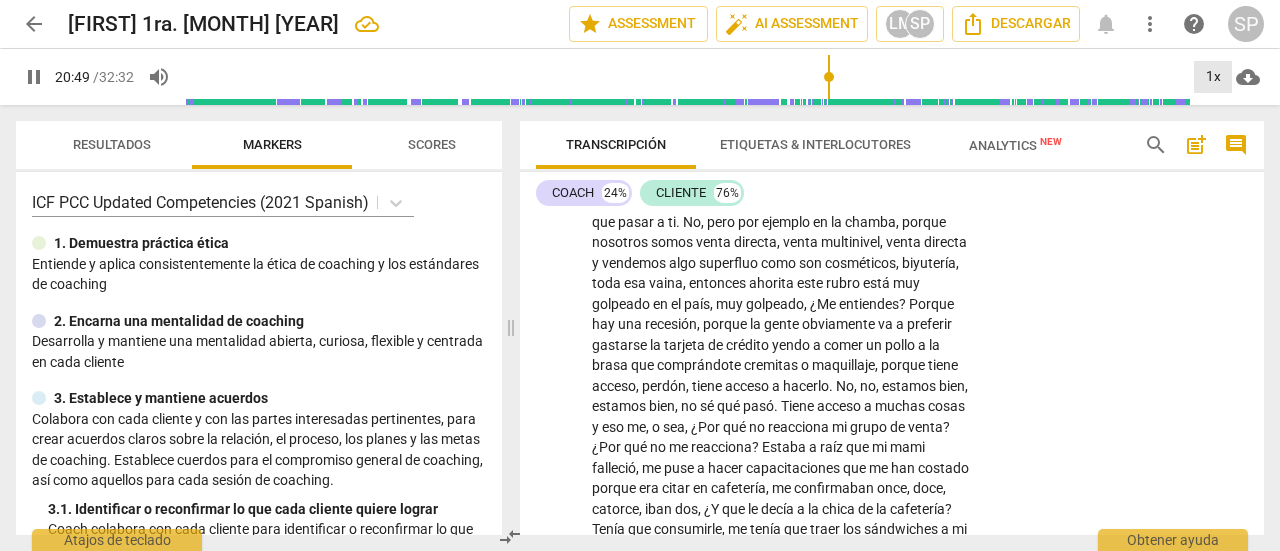 click on "1x" at bounding box center [1213, 77] 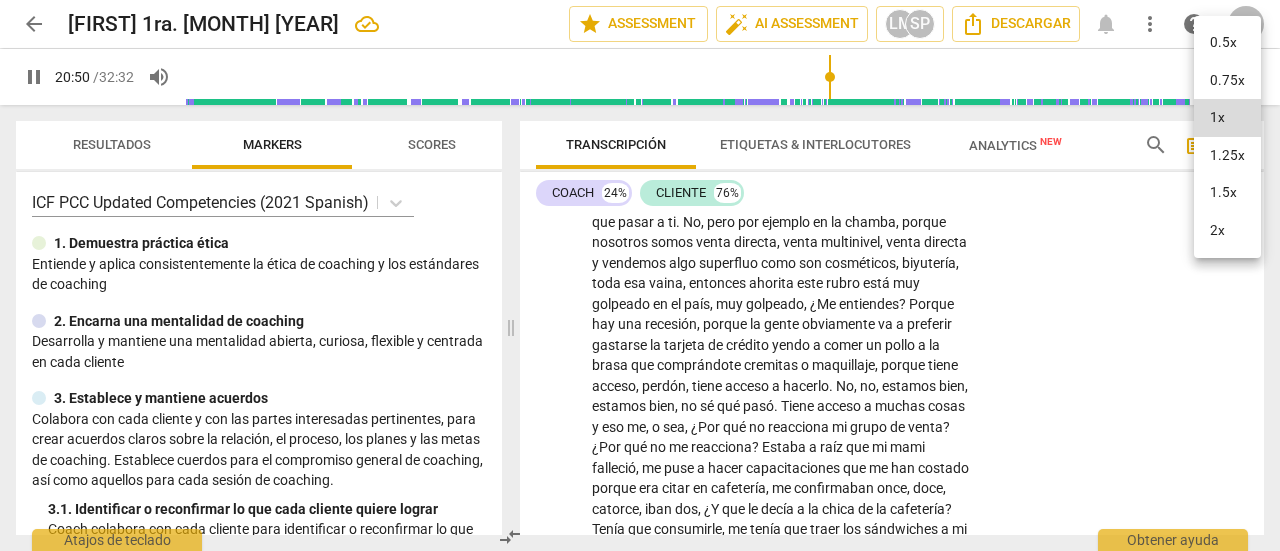click on "2x" at bounding box center [1227, 231] 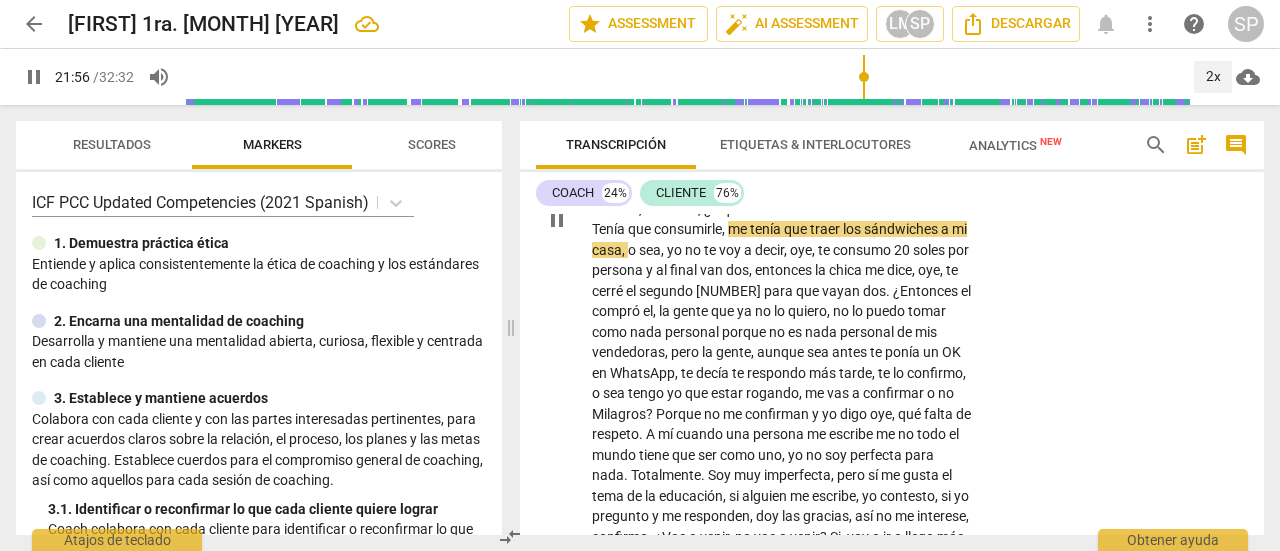 scroll, scrollTop: 8831, scrollLeft: 0, axis: vertical 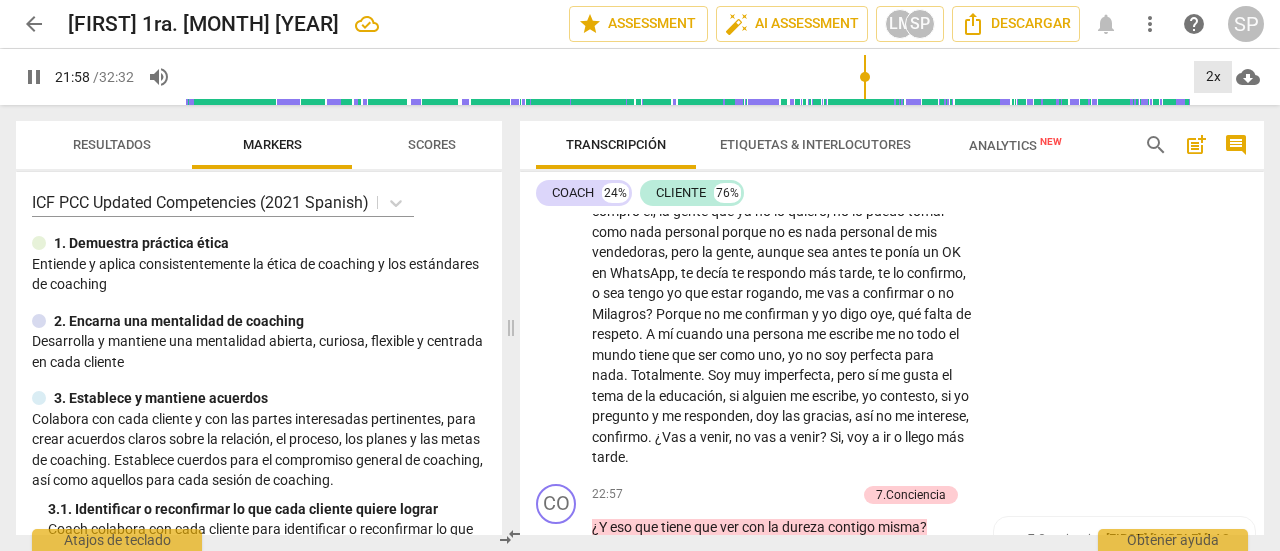 click on "2x" at bounding box center [1213, 77] 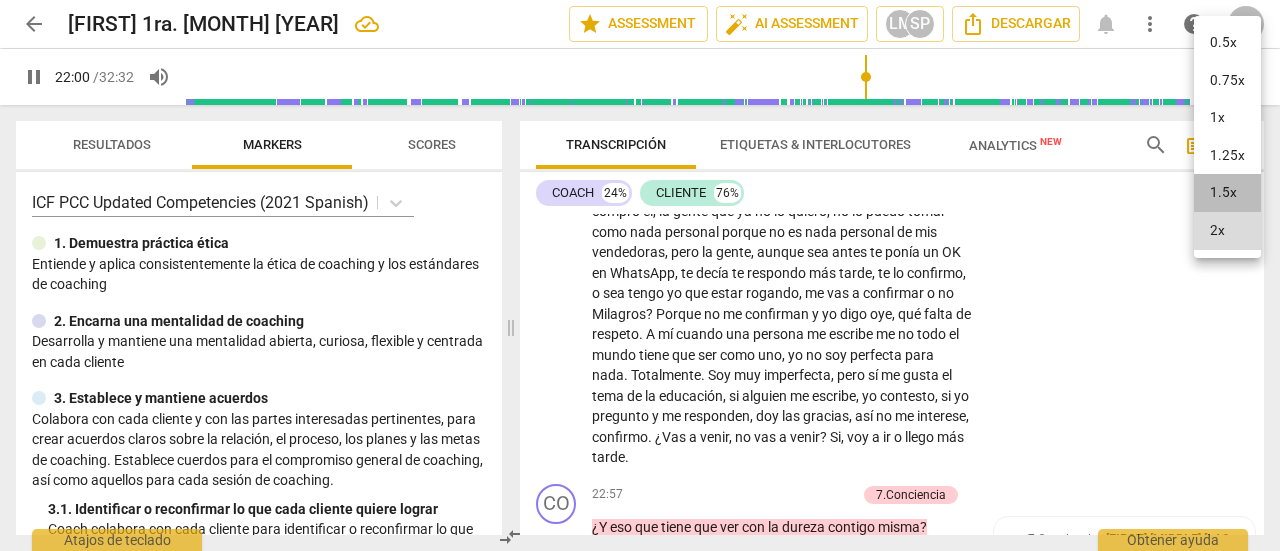 click on "1.5x" at bounding box center [1227, 193] 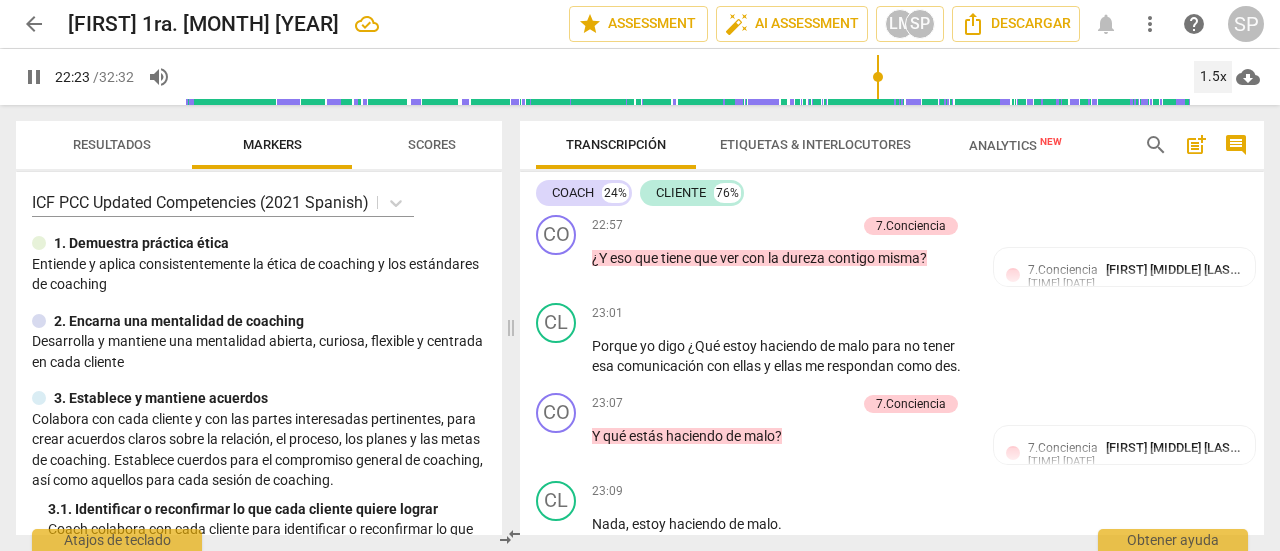 scroll, scrollTop: 9131, scrollLeft: 0, axis: vertical 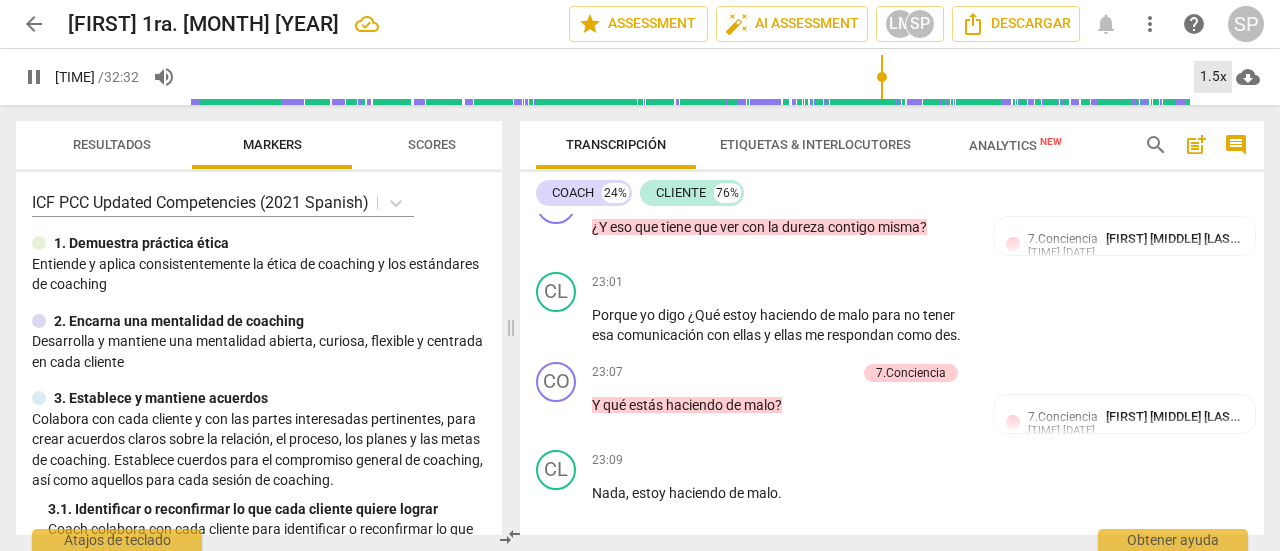 click on "1.5x" at bounding box center [1213, 77] 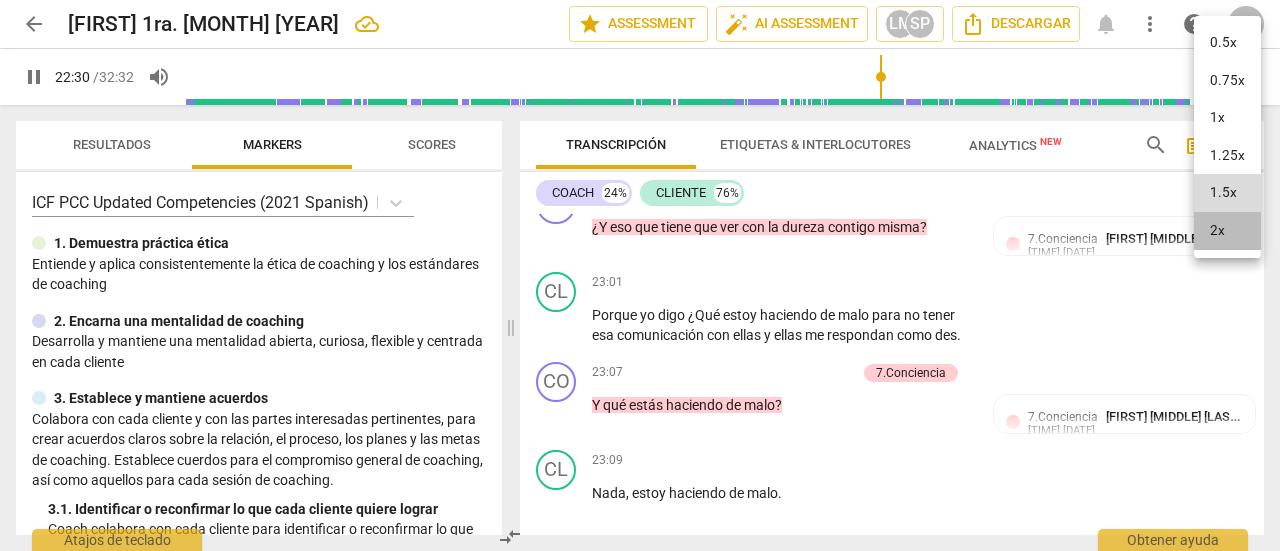 click on "2x" at bounding box center [1227, 231] 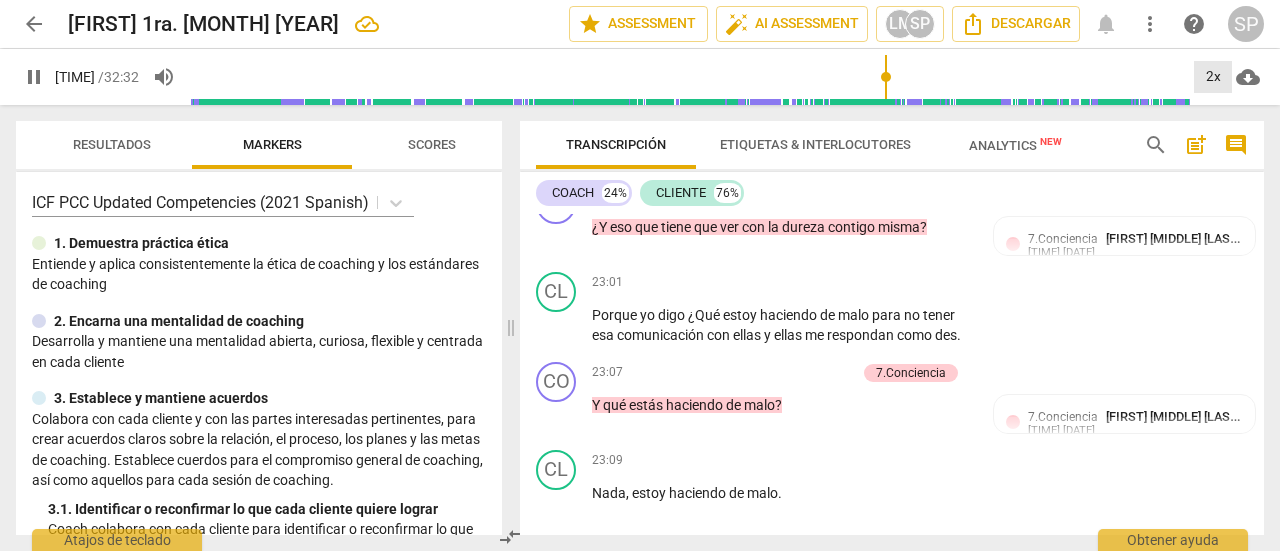 click on "2x" at bounding box center (1213, 77) 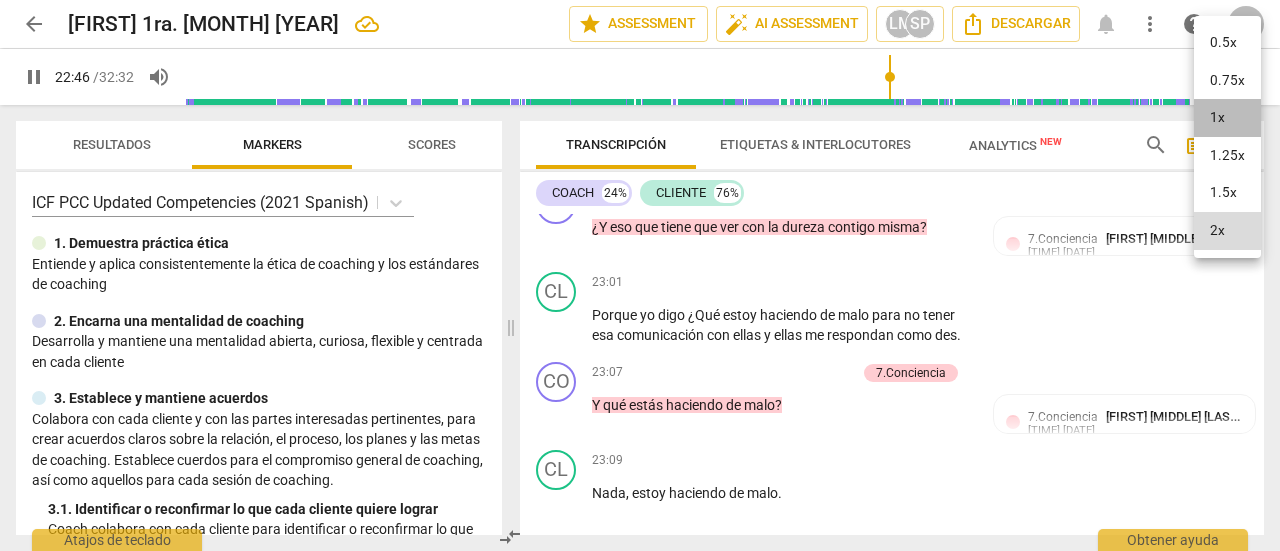 click on "1x" at bounding box center (1227, 118) 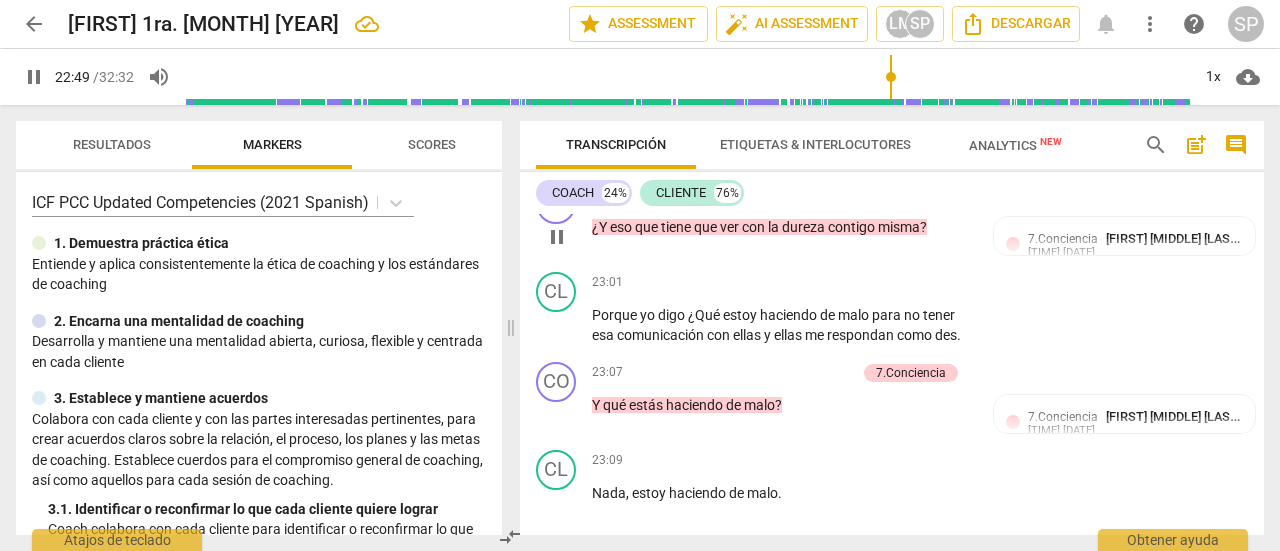 click on "CO play_arrow pause 22:57 + Add competency 7.Conciencia keyboard_arrow_right ¿Y   eso   que   tiene   que   ver   con   la   dureza   contigo   misma ? 7.Conciencia [NAME] [NAME] [NAME] 18:01 08-01-2025 6. Hacer preguntas que le permita a cada cliente reflexionar" at bounding box center [892, 220] 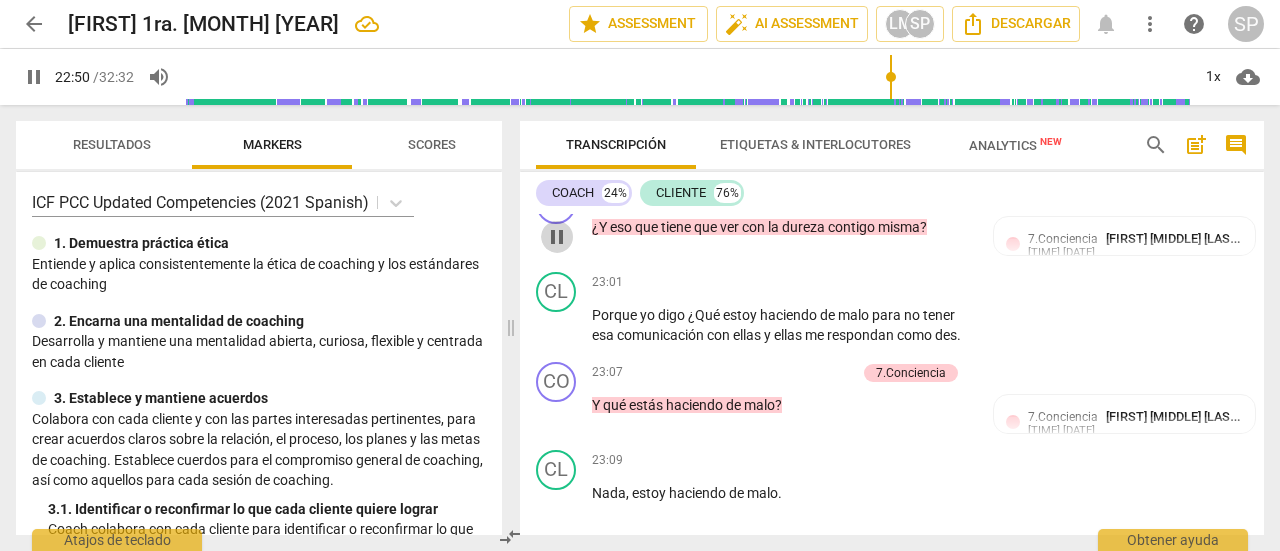 click on "pause" at bounding box center [557, 237] 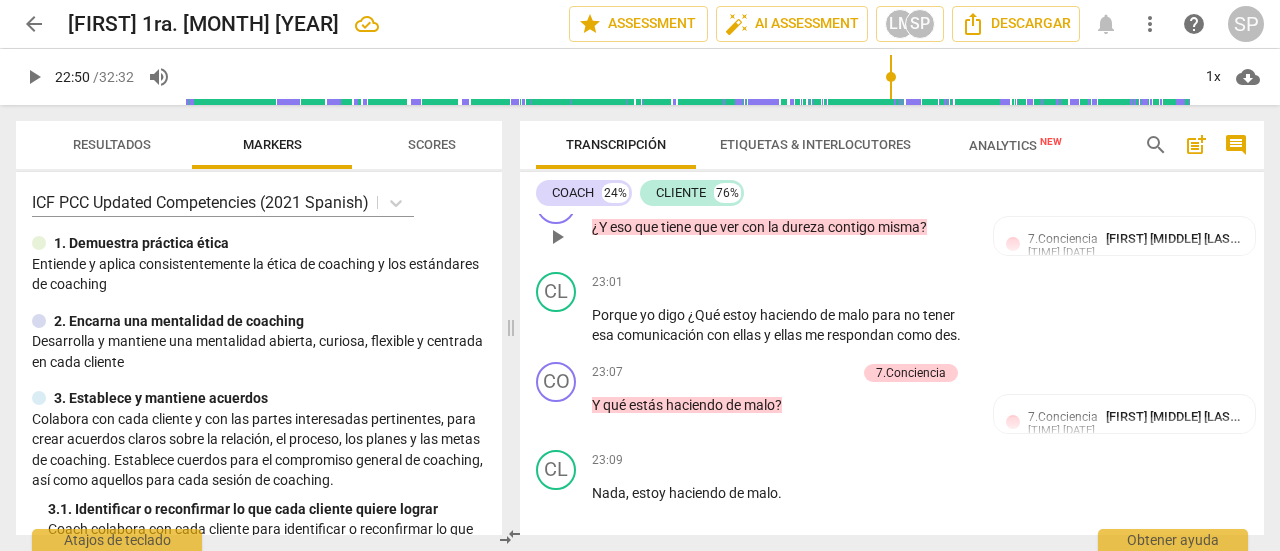 click on "play_arrow" at bounding box center (557, 237) 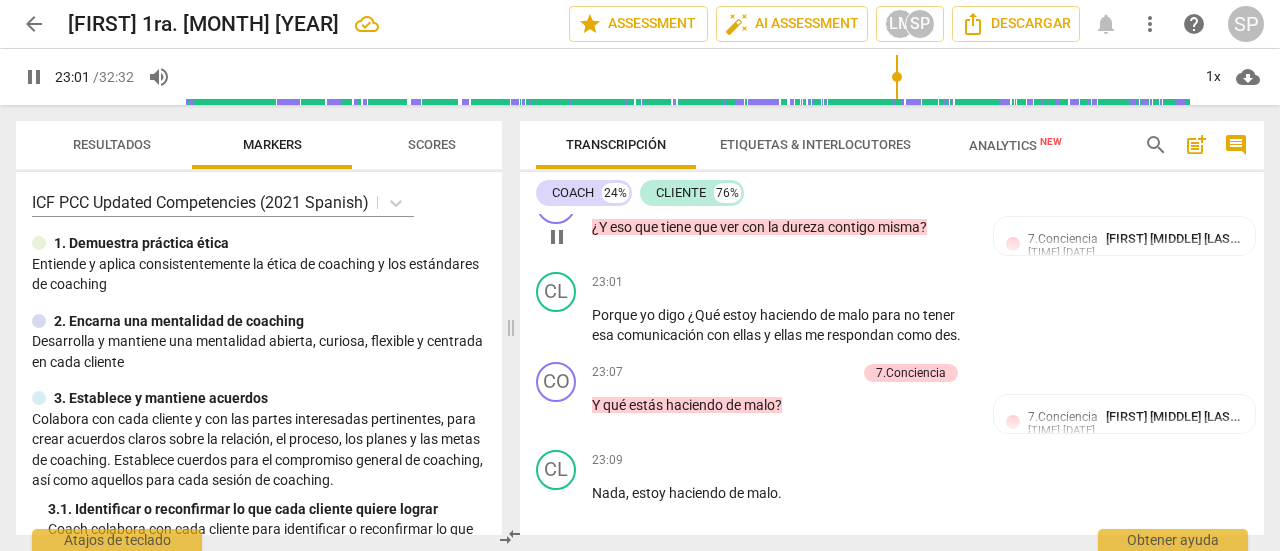 click on "Add competency" at bounding box center (808, 195) 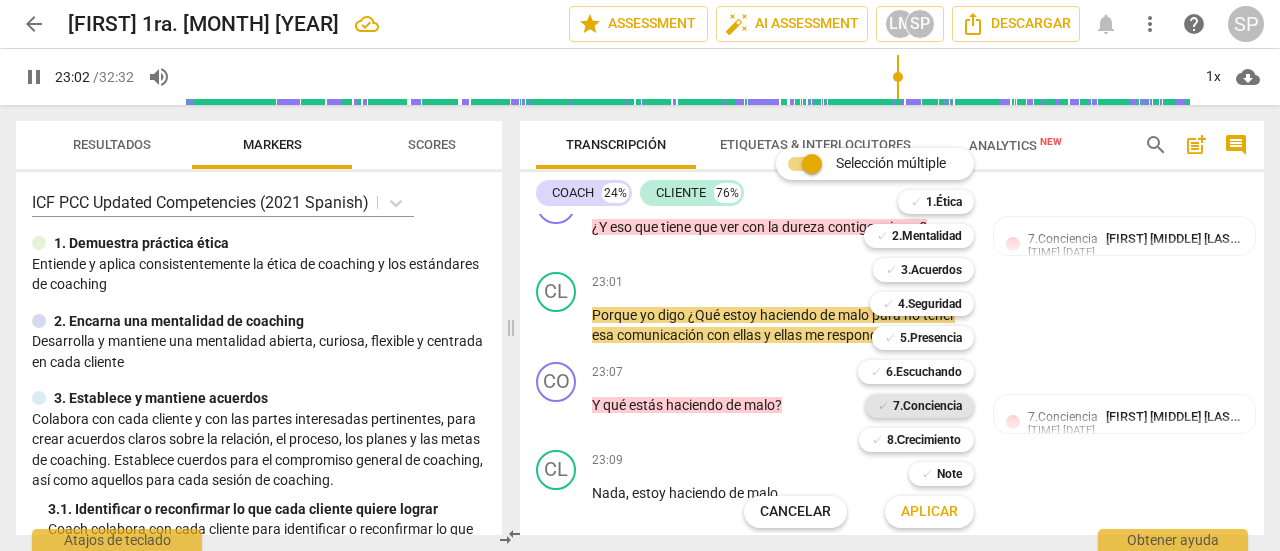 click on "7.Conciencia" at bounding box center [927, 406] 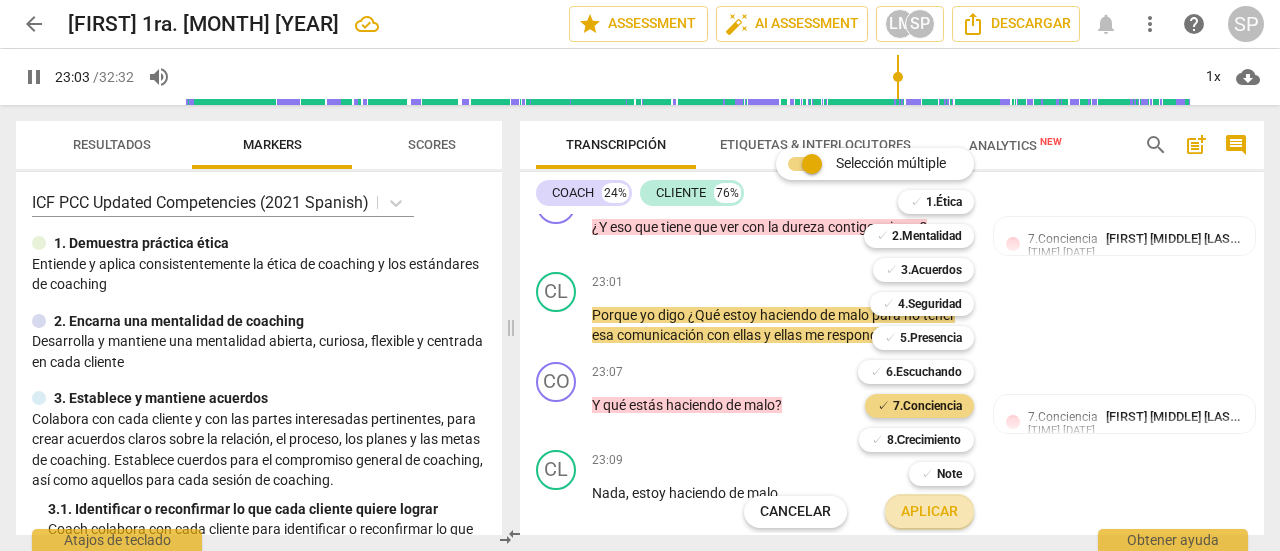 click on "Aplicar" at bounding box center [929, 512] 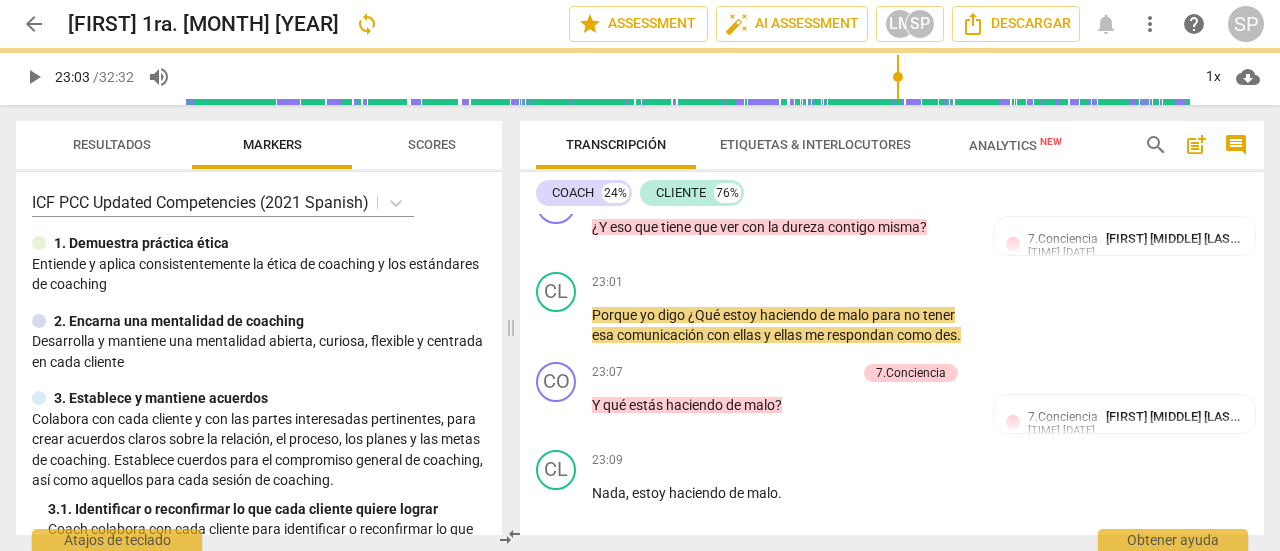 type on "[YEAR]" 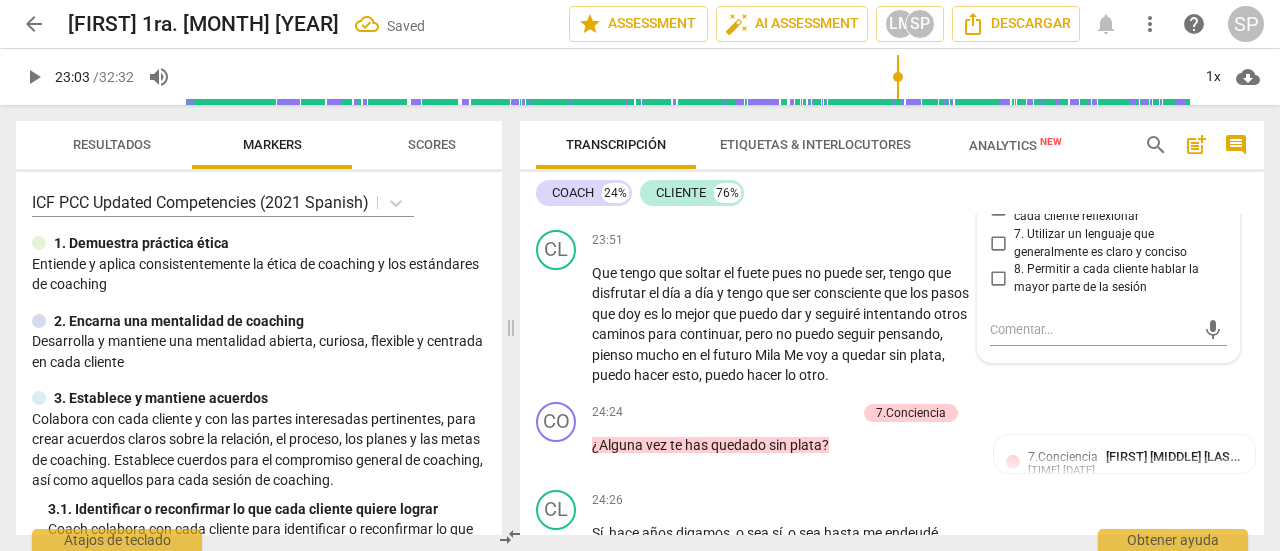 scroll, scrollTop: 9788, scrollLeft: 0, axis: vertical 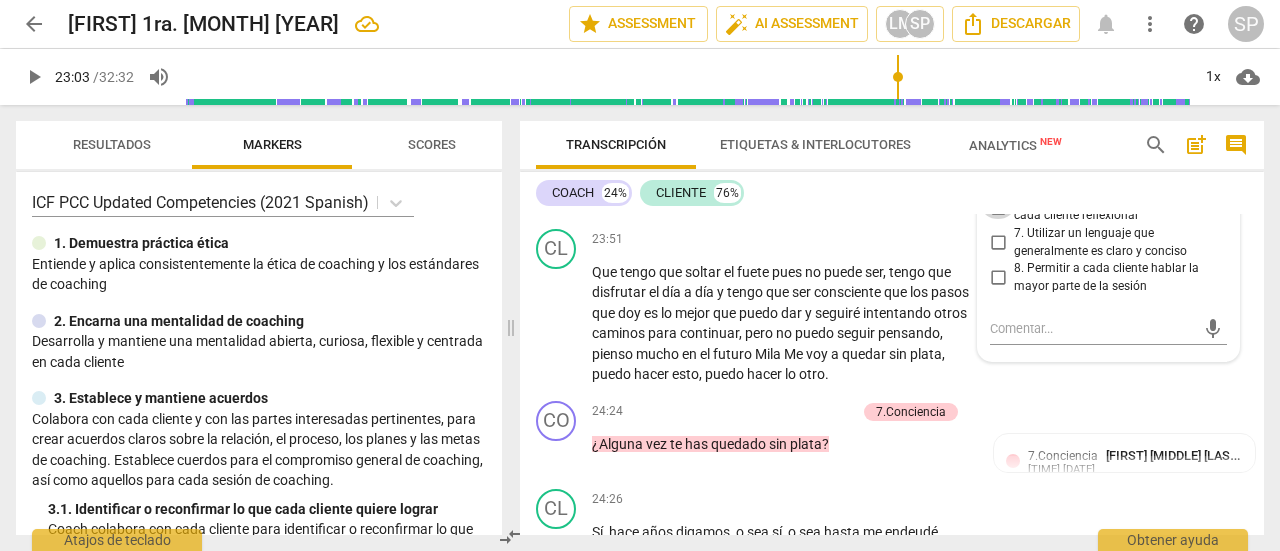 click on "6. Hacer preguntas que le permita a cada cliente reflexionar" at bounding box center [998, 207] 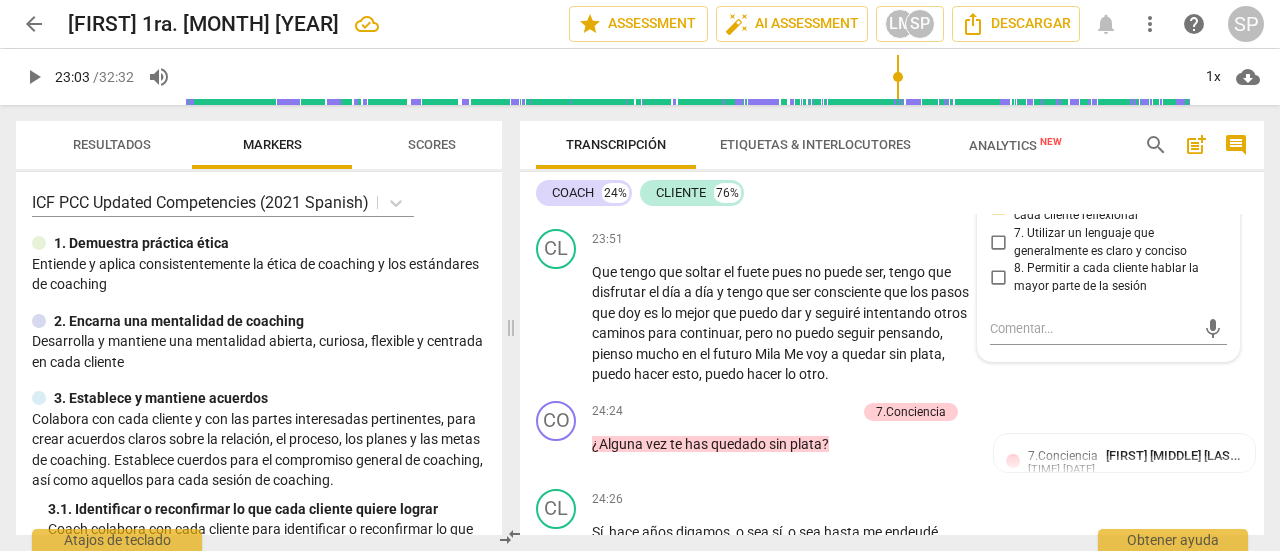 click on "CO play_arrow pause 23:19 + Add competency 6.Escuchando keyboard_arrow_right ¿Que   vas   aprendiendo   de   todo   lo   que   estamos   hablando ?   De   que   te   flagelas ,   de   que   eres   muy   dura   contigo   misma .   Porque   no   solamente   te   lo   digo   yo ,   sino   te   lo   ha   dicho   tu   hija ,   tu   yerno ,   y   tú   qué   piensas ?   Como   te   dije   que   si   eres   dura   contigo   misma   y   me   dijiste   que   sí ,   porque   además   estás   ratificando   que   te   flagelas .   ¿Qué   vas   aprendiendo   de   esto ? 6.Escuchando Luz María Milagros Rubio Bowden 18:40 08-01-2025 7. Resumir lo que cada cliente comunicó" at bounding box center [892, 135] 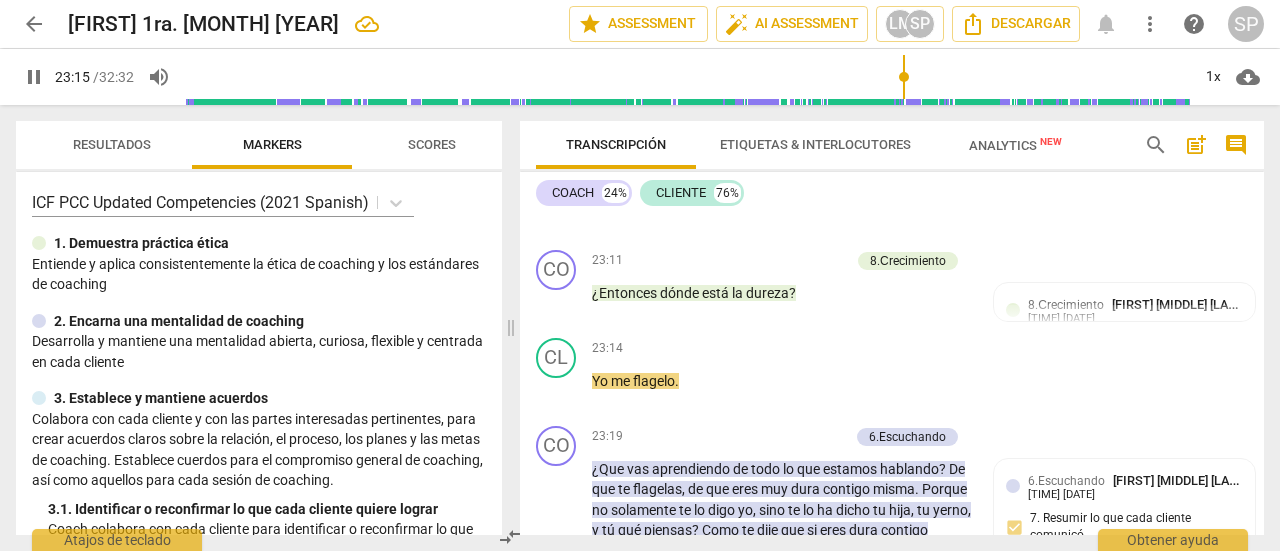 scroll, scrollTop: 9488, scrollLeft: 0, axis: vertical 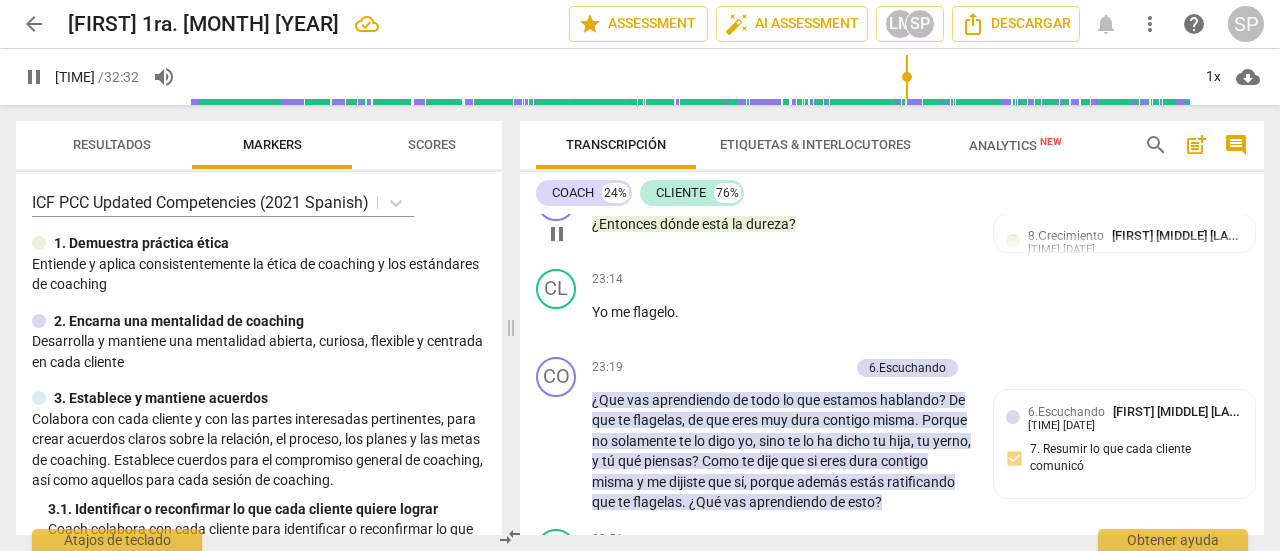 click on "Add competency" at bounding box center (802, 192) 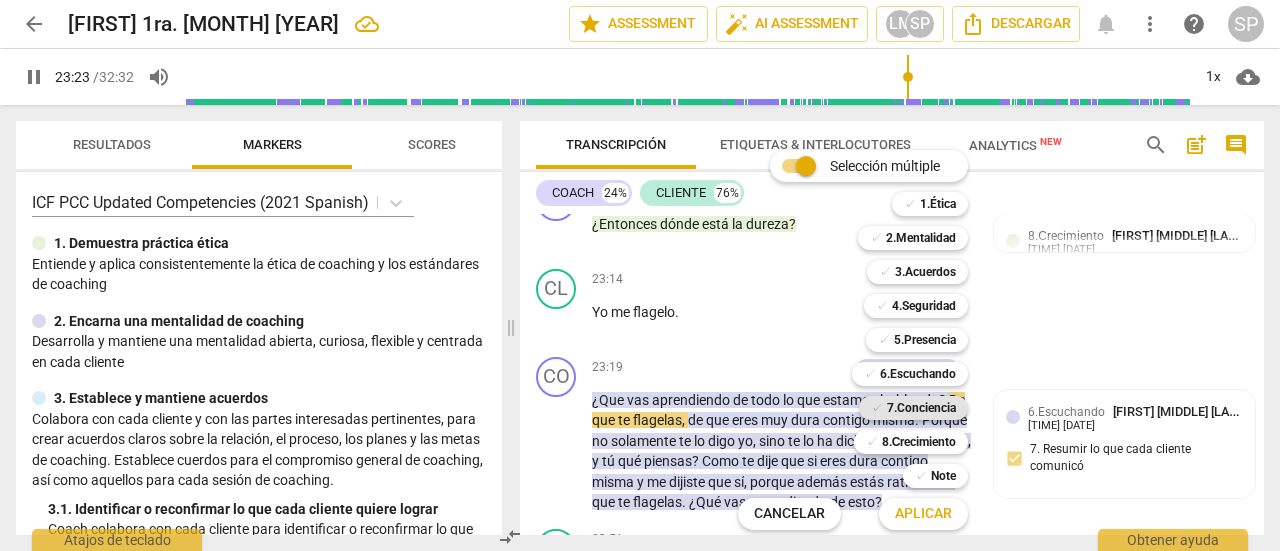 click on "7.Conciencia" at bounding box center [921, 408] 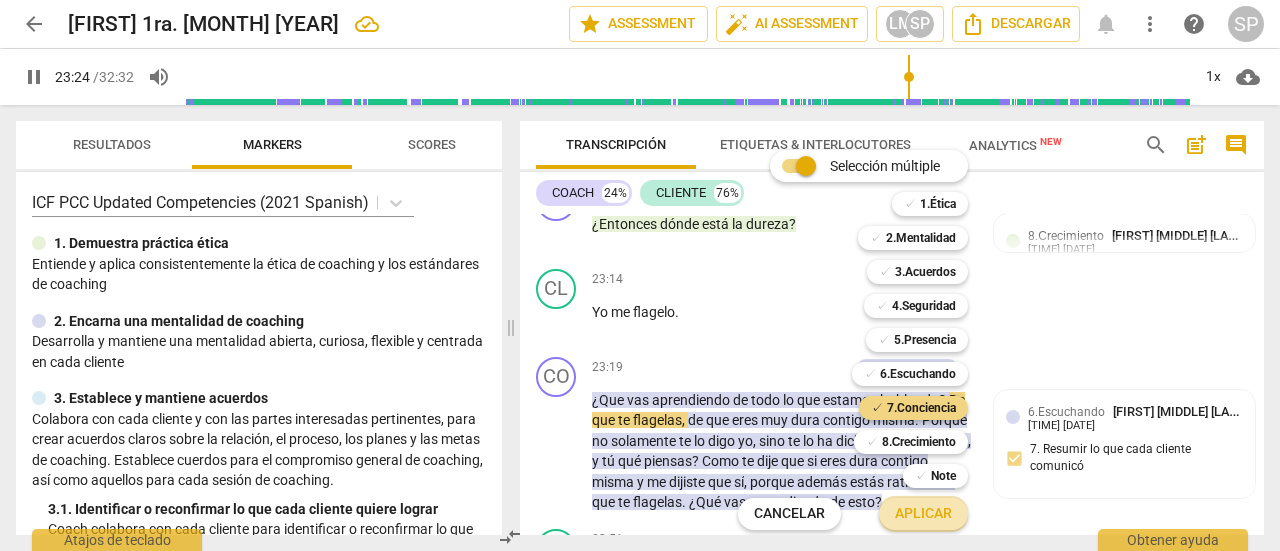 click on "Aplicar" at bounding box center (923, 514) 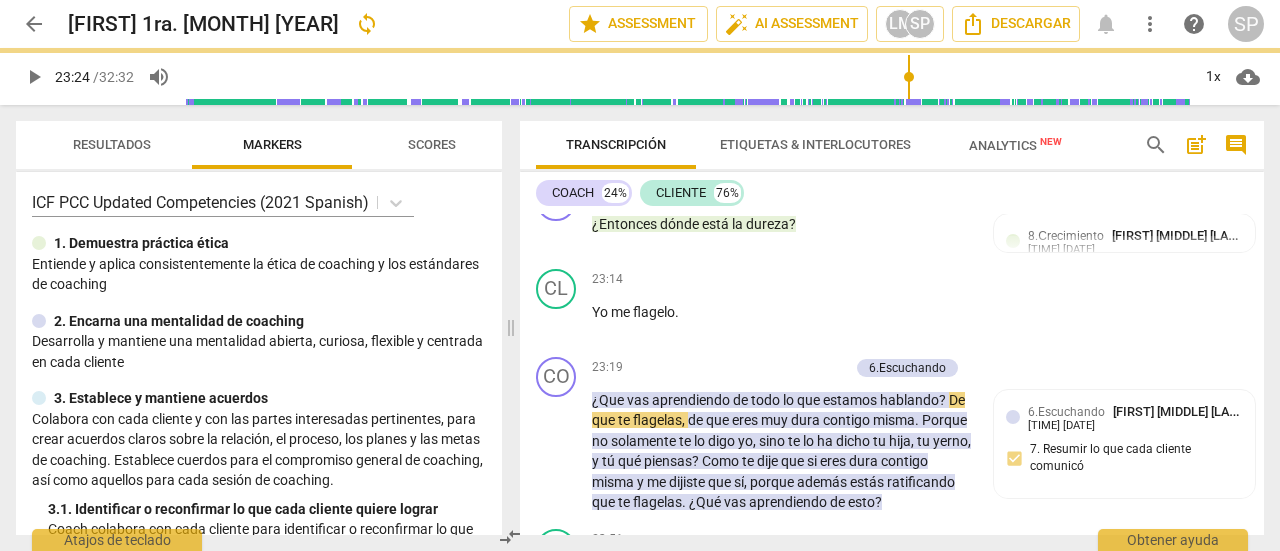 type on "1405" 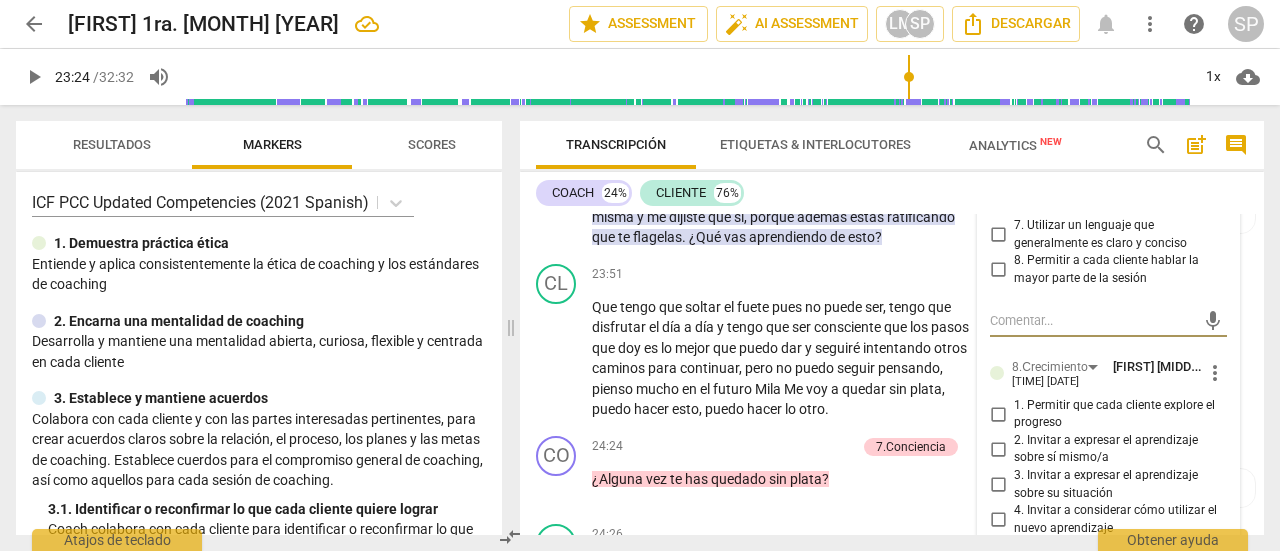 scroll, scrollTop: 9762, scrollLeft: 0, axis: vertical 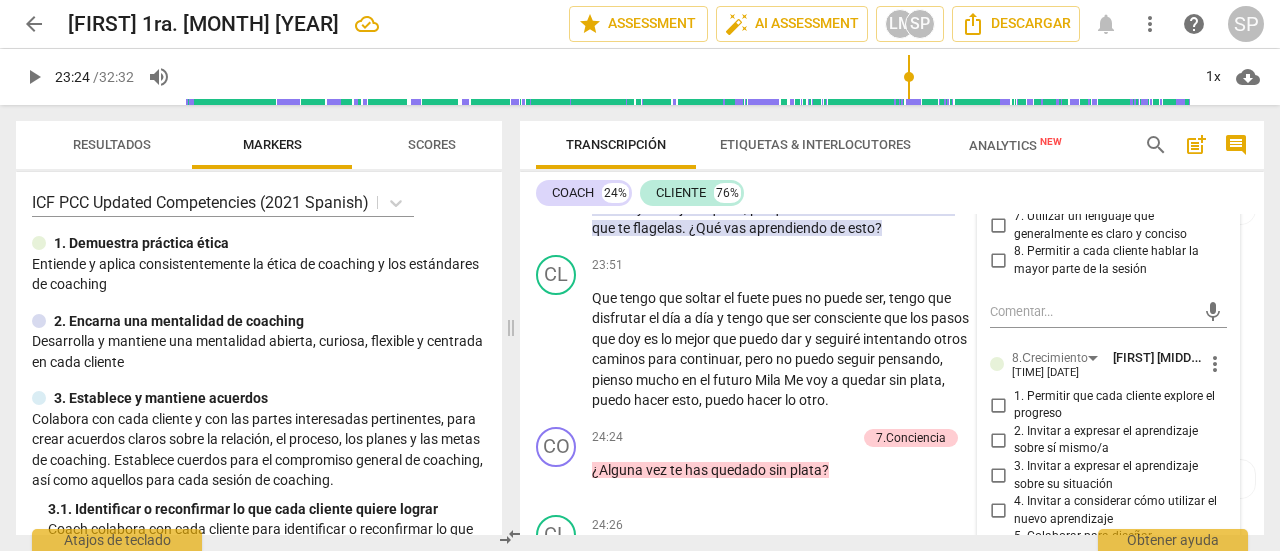 click on "6. Hacer preguntas que le permita a cada cliente reflexionar" at bounding box center [998, 191] 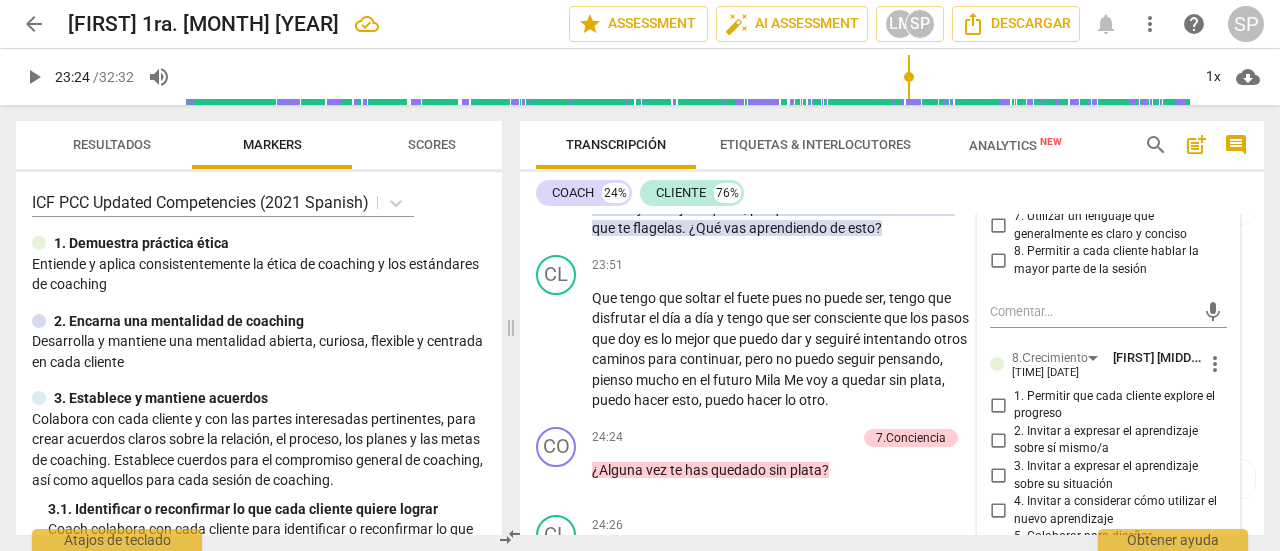 click on "COACH 24% CLIENTE 76% CO play_arrow pause 00:02 + Add competency 4.Seguridad keyboard_arrow_right Hola   [NAME] ,   ¿Cómo   estás ?   Qué   gusto   verte . 4.Seguridad [NAME] [NAME] [NAME] 15:11 08-01-2025 1. Demostrar el respeto CL play_arrow pause 00:05 + Add competency keyboard_arrow_right Hola   [NAME] ,   ¿Qué   tal ?   Buenas   noches . CO play_arrow pause 00:08 + Add competency 3.Acuerdos keyboard_arrow_right Cuéntame   [NAME] ,   ¿Qué   cosa   te   gustaría   trabajar   hoy   día ? 3.Acuerdos [NAME] [NAME] [NAME] 15:01 08-01-2025 1. Identificar o reconfirmar lo que cada cliente quiere lograr  3.Acuerdos [NAME] [NAME] 17:56 08-03-2025 1. Identificar o reconfirmar lo que cada cliente quiere lograr  CL play_arrow pause 00:17 + Add competency keyboard_arrow_right Me   gustaría   trabajar   mi   vida   con   mis   nuevas   opciones   actuales ,   que   estoy   familiarmente   sola ,   no   hay   ningún   mal   sentido   porque   mi   madre   ya   falleció   hace   un" at bounding box center [892, 353] 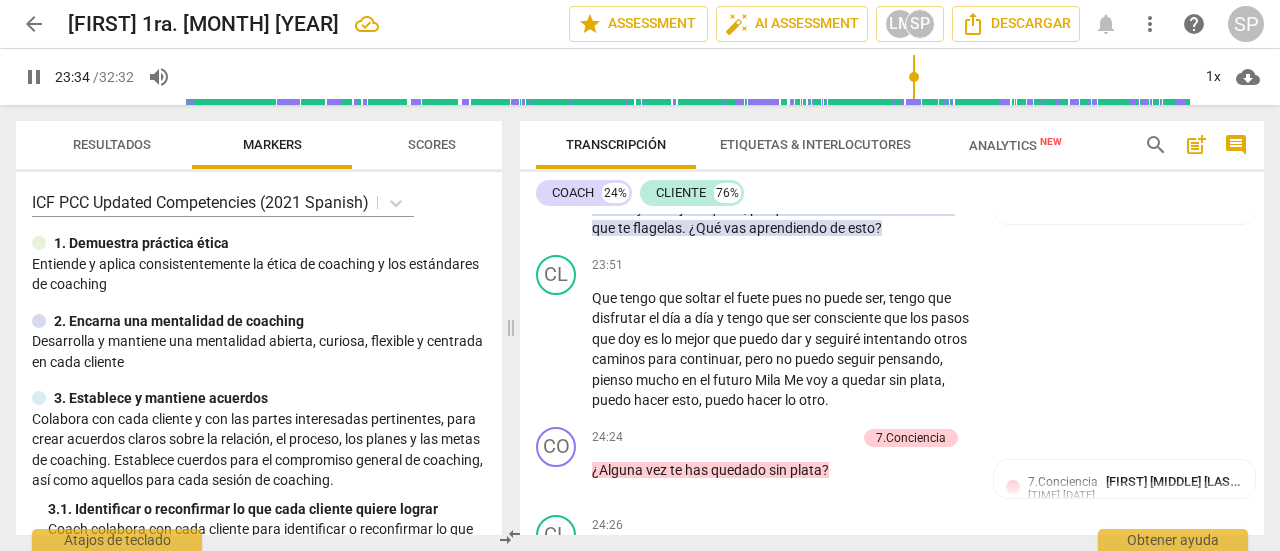 click on "Add competency" at bounding box center [801, 94] 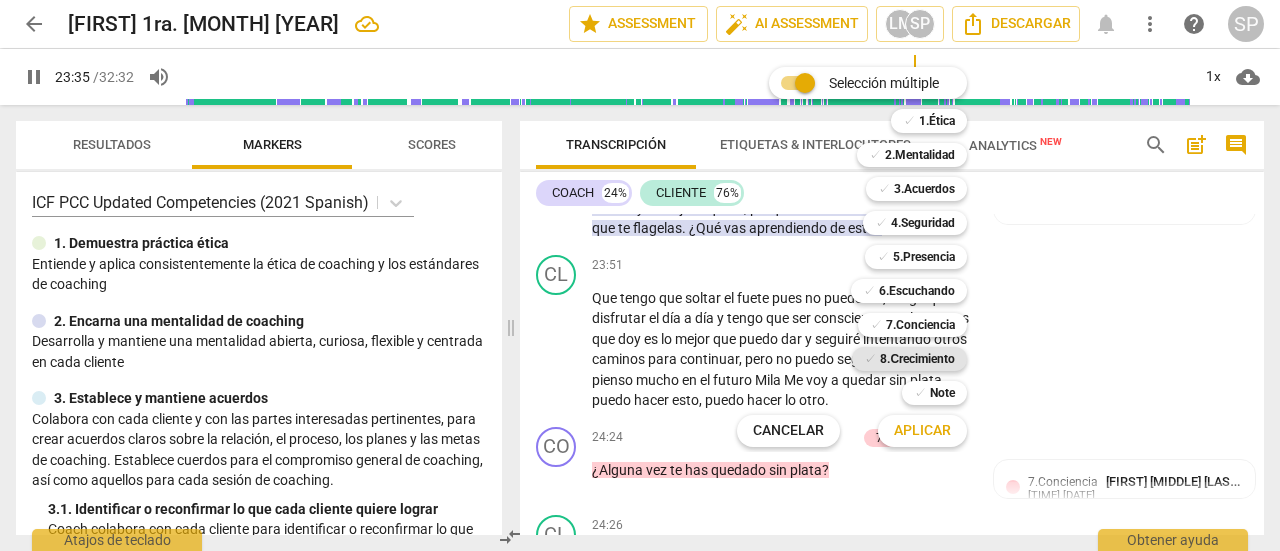 click on "8.Сrecimiento" at bounding box center (917, 359) 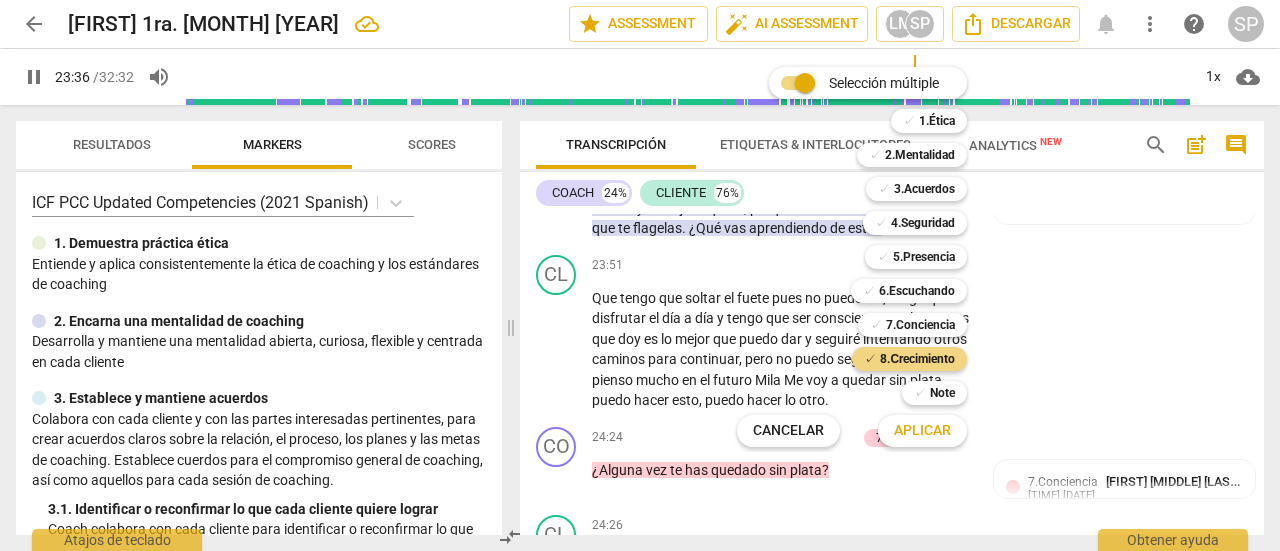 click on "Aplicar" at bounding box center [922, 431] 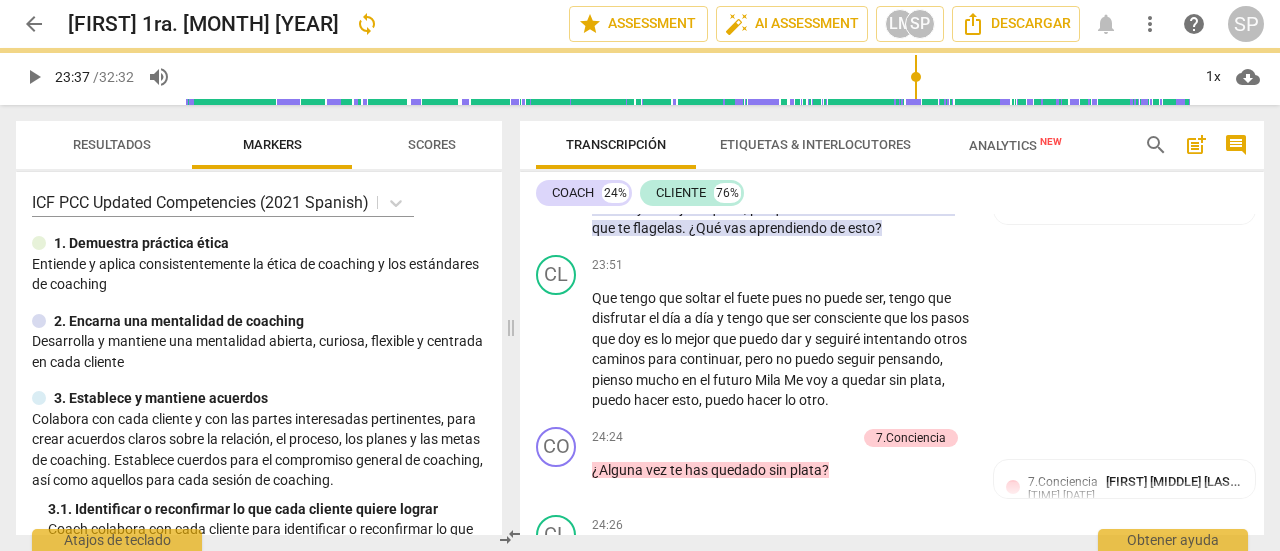 type on "1417" 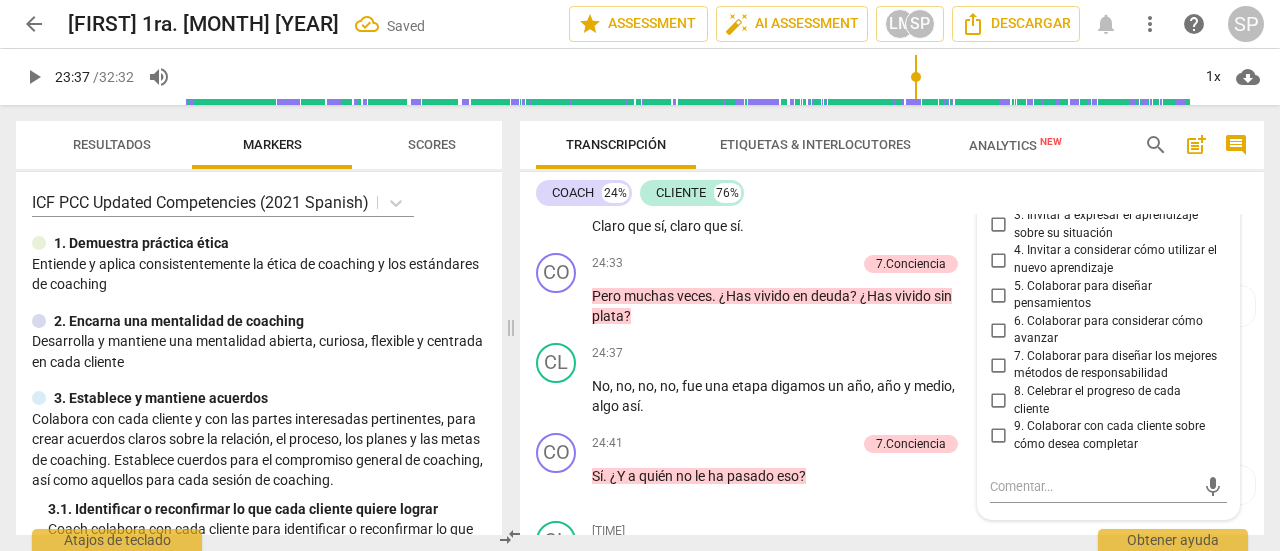 scroll, scrollTop: 10186, scrollLeft: 0, axis: vertical 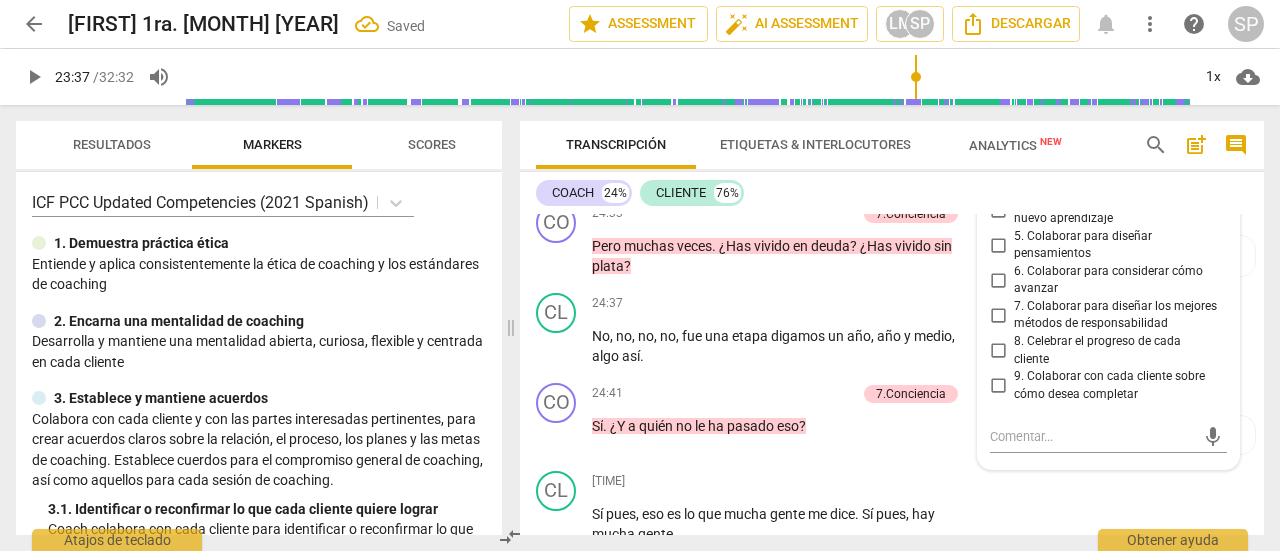 click on "1. Permitir que cada cliente explore el progreso" at bounding box center [998, 105] 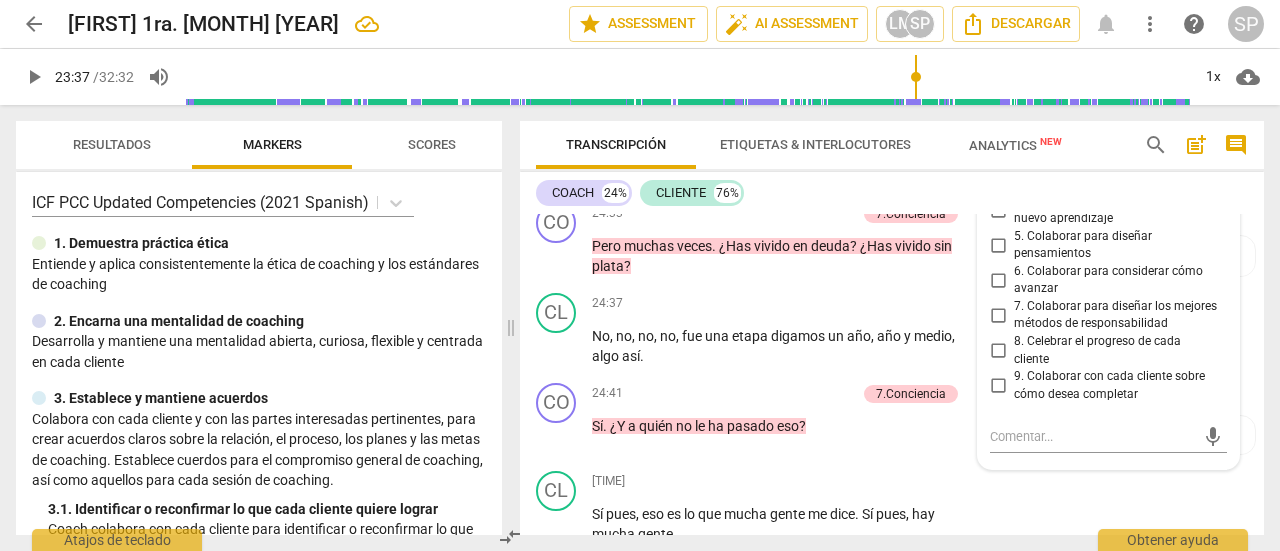 click on "3. Invitar a expresar el aprendizaje sobre su situación" at bounding box center (998, 175) 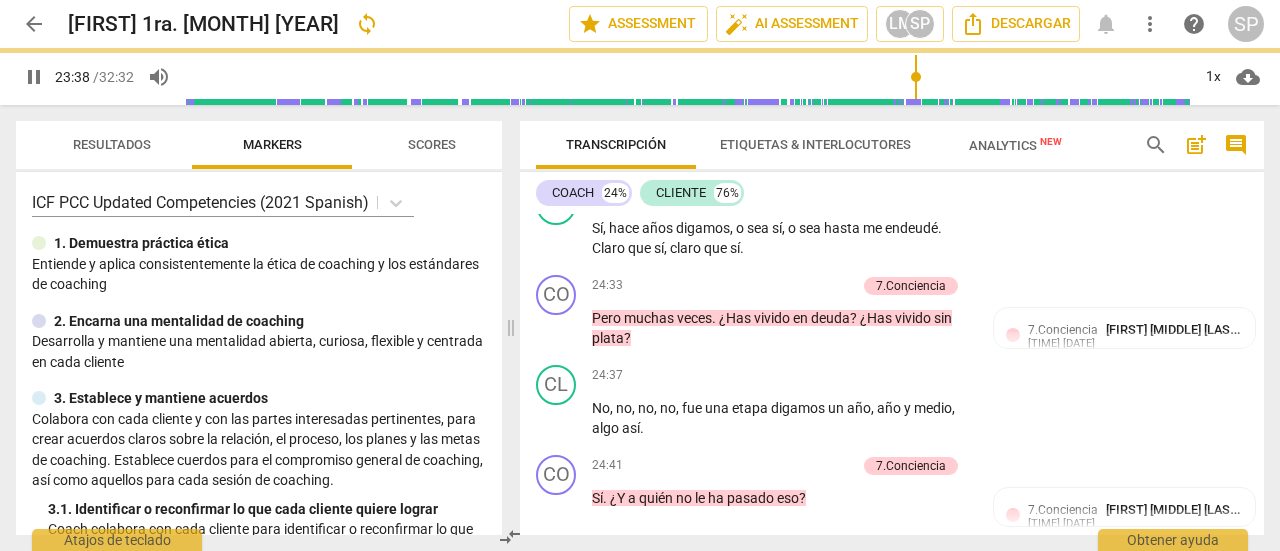 scroll, scrollTop: 9886, scrollLeft: 0, axis: vertical 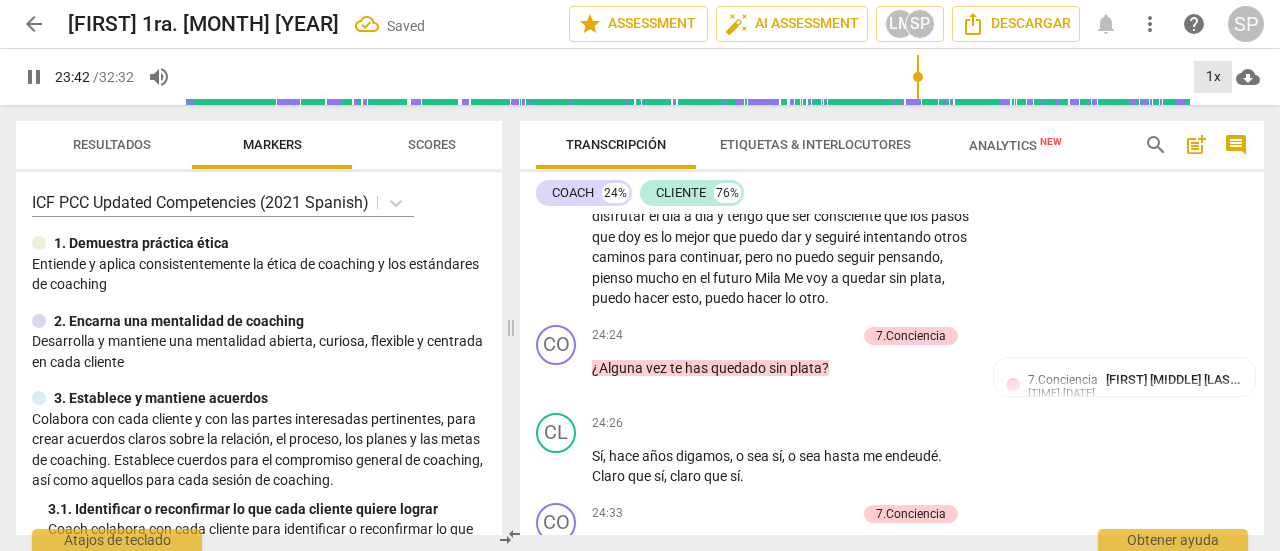 click on "1x" at bounding box center [1213, 77] 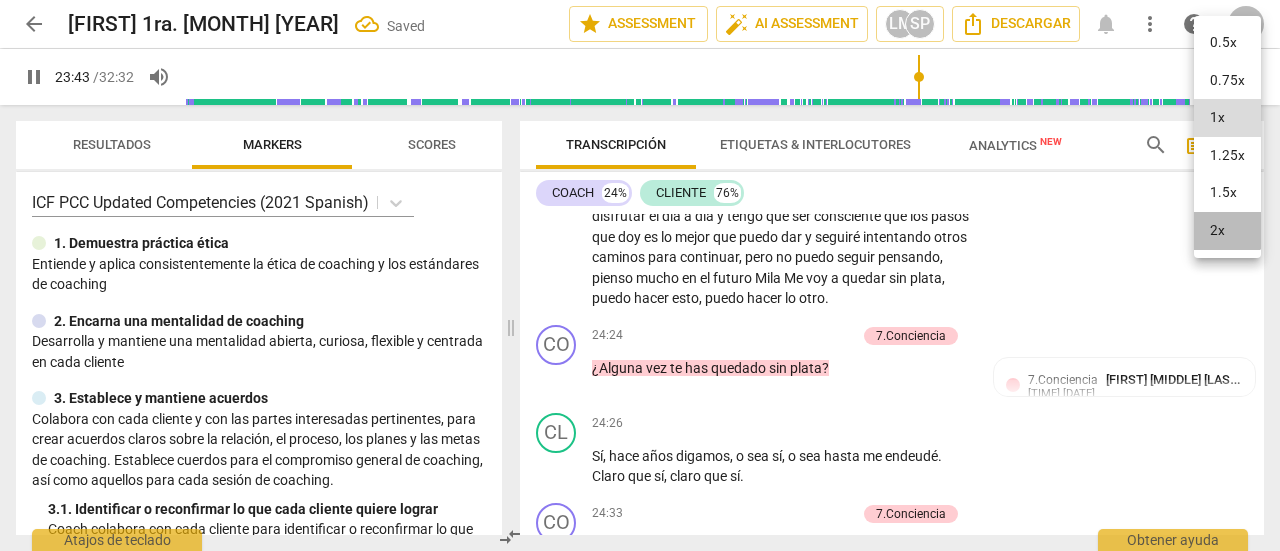 click on "2x" at bounding box center [1227, 231] 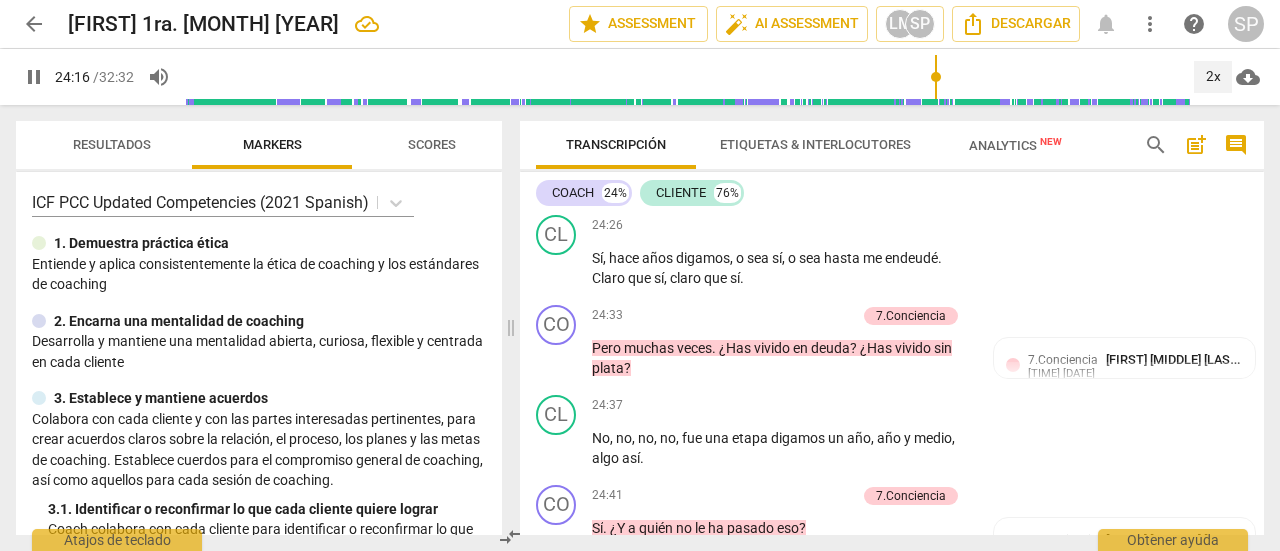 scroll, scrollTop: 10086, scrollLeft: 0, axis: vertical 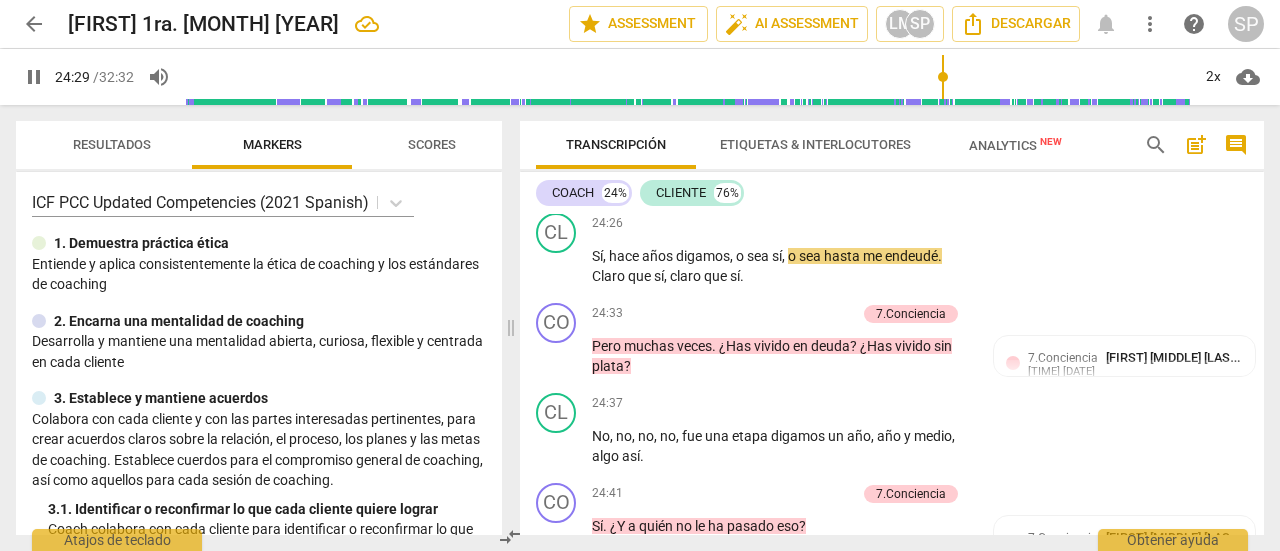 click on "Add competency" at bounding box center (808, 136) 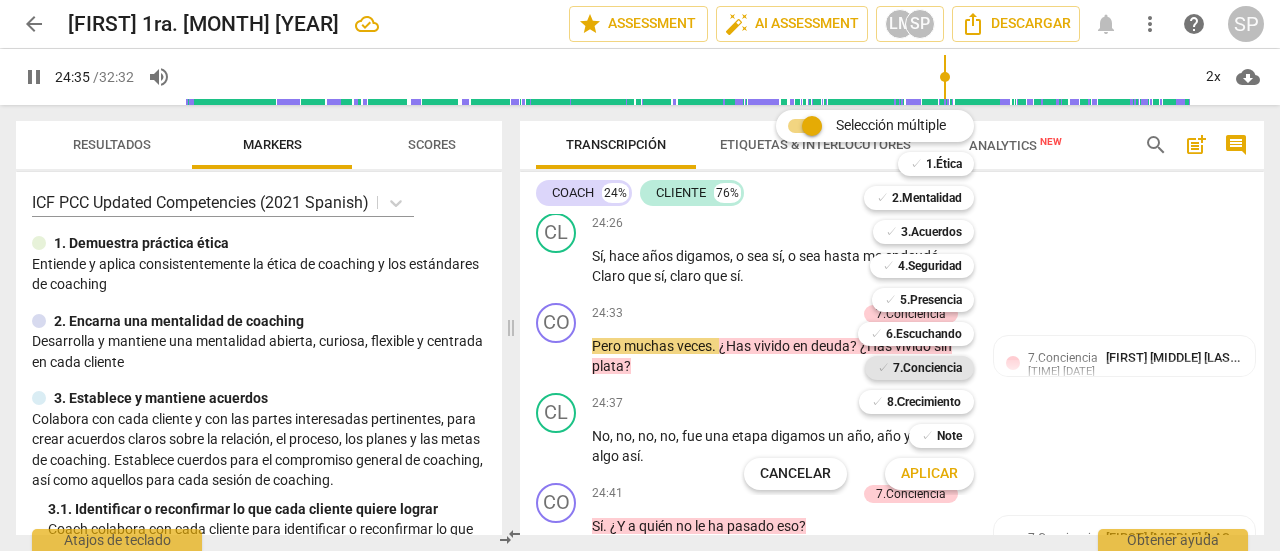 click on "7.Conciencia" at bounding box center [927, 368] 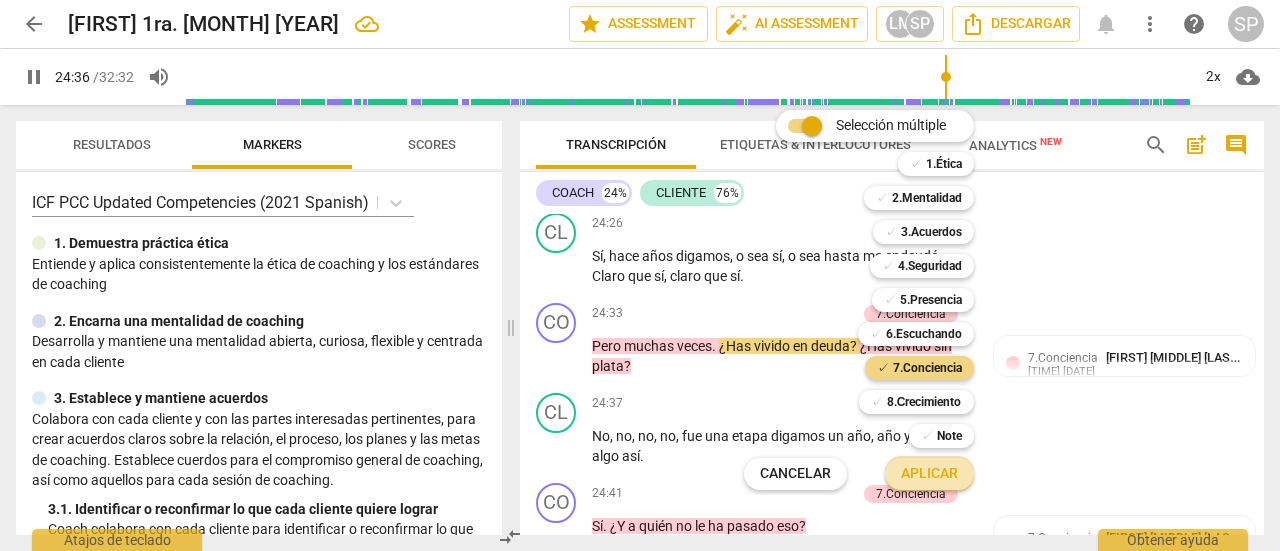 click on "Aplicar" at bounding box center [929, 474] 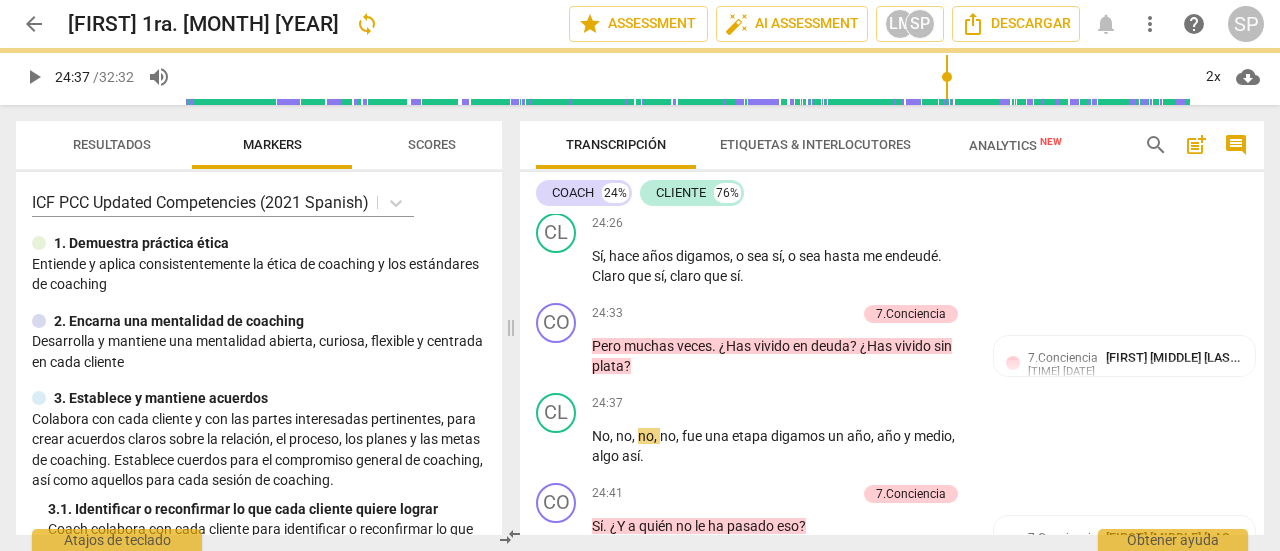 type on "[NUMBER]" 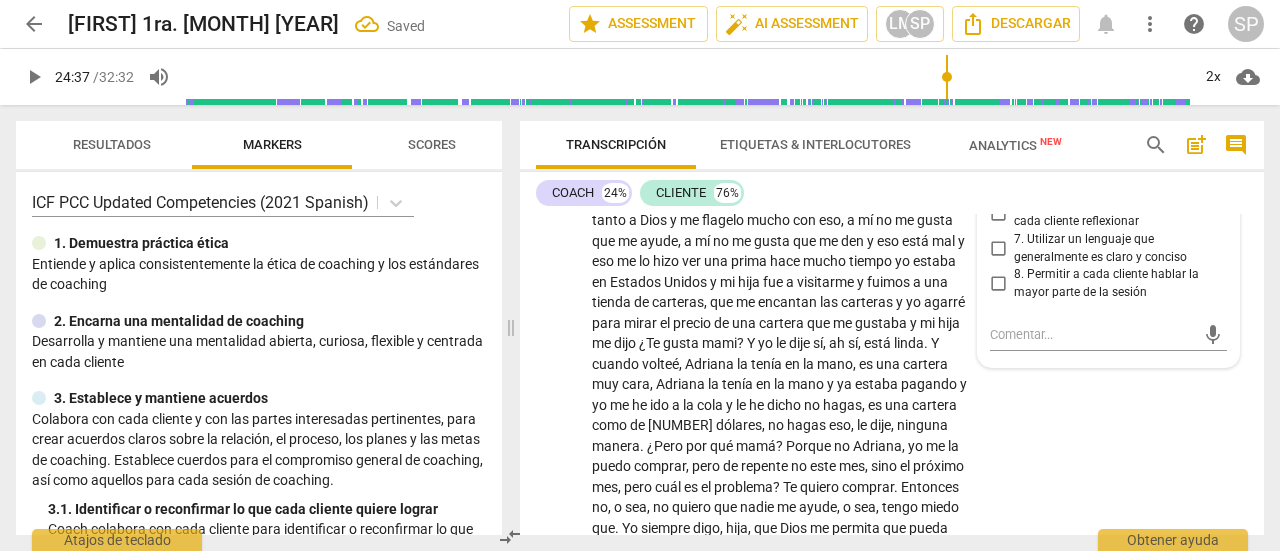 scroll, scrollTop: 10762, scrollLeft: 0, axis: vertical 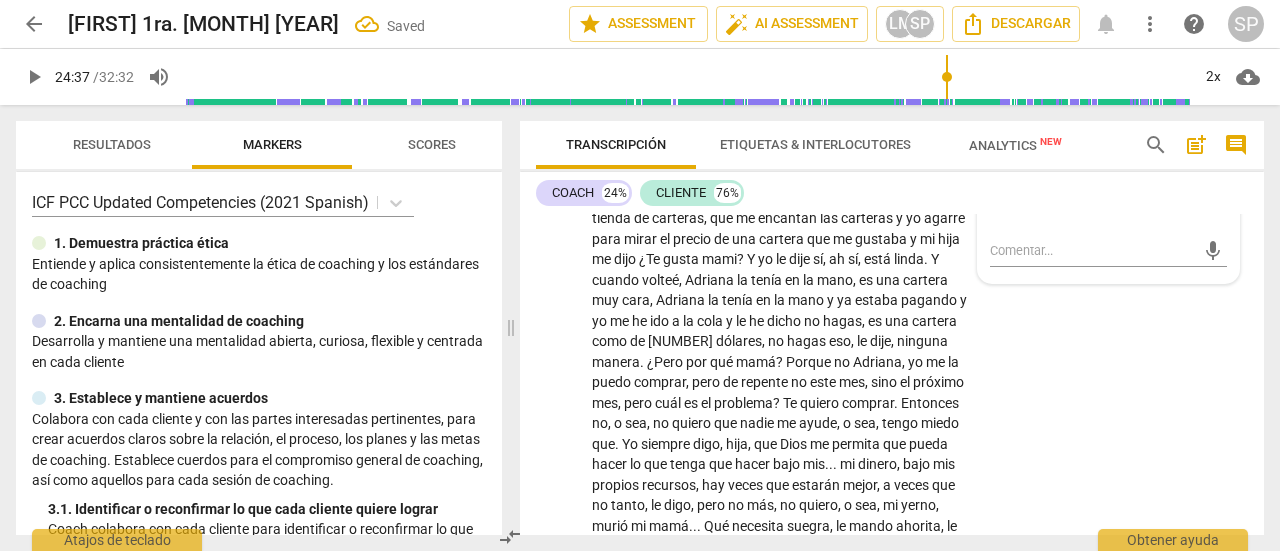 click on "6. Hacer preguntas que le permita a cada cliente reflexionar" at bounding box center (998, 129) 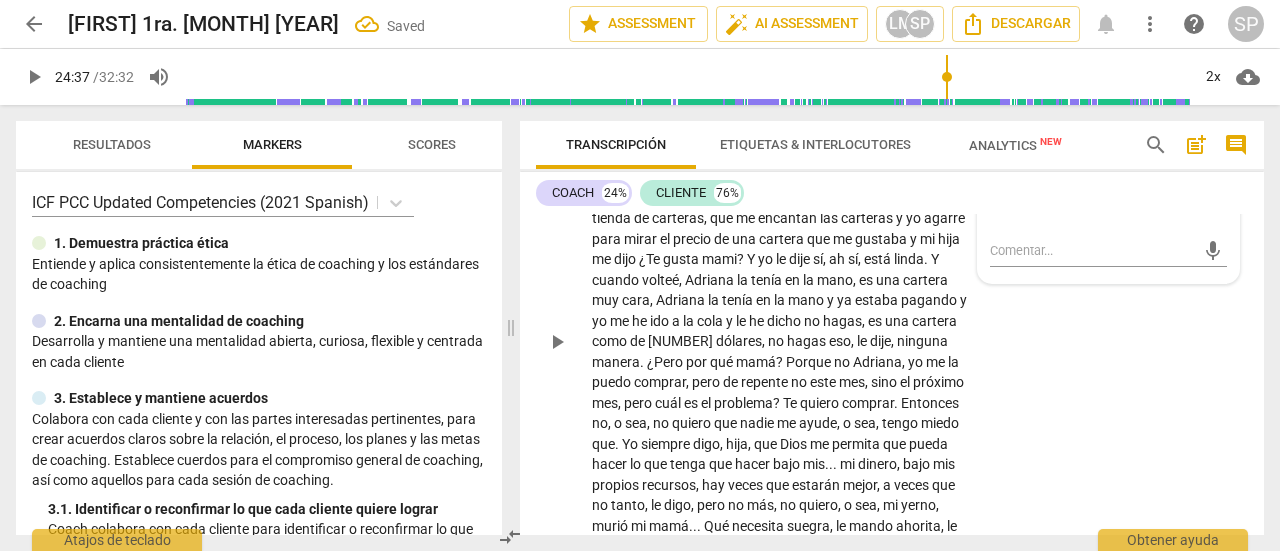 drag, startPoint x: 550, startPoint y: 309, endPoint x: 1066, endPoint y: 293, distance: 516.248 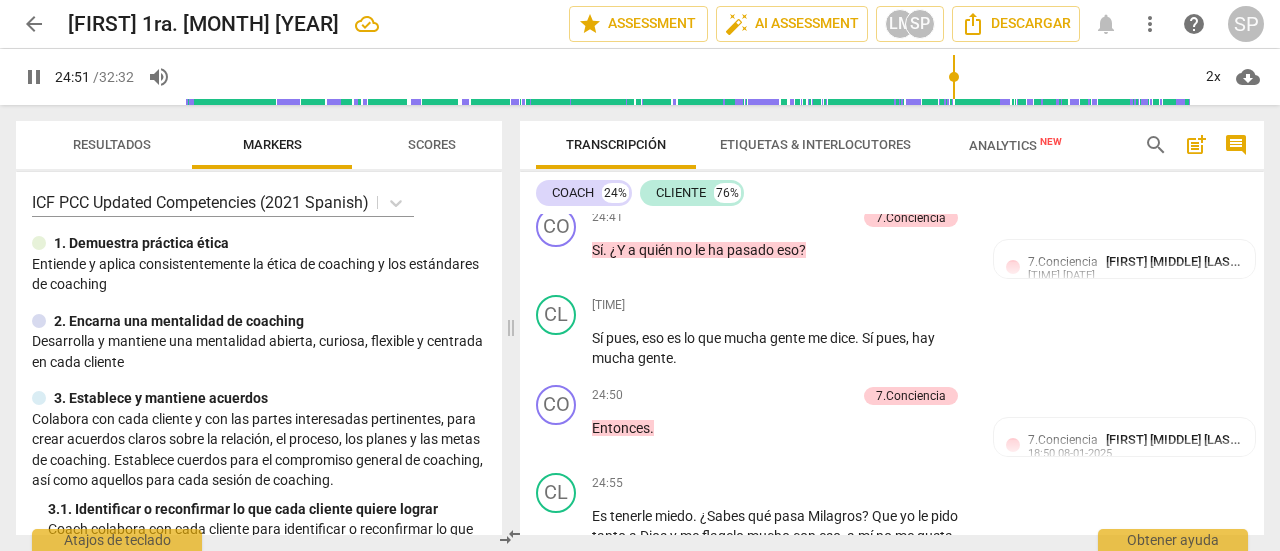 scroll, scrollTop: 10262, scrollLeft: 0, axis: vertical 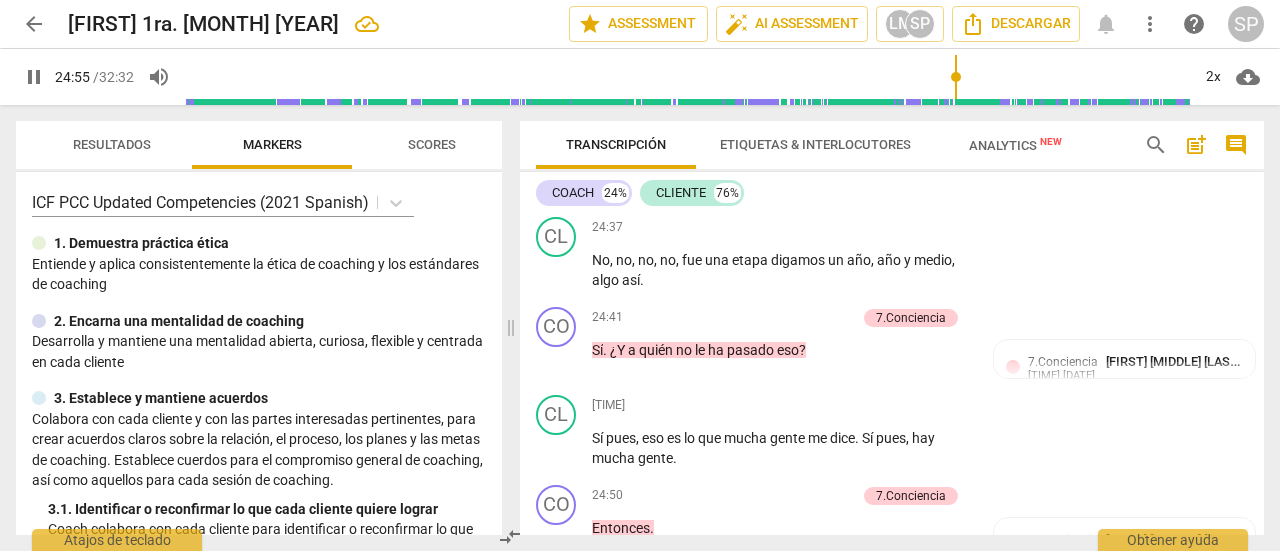 click on "Add competency" at bounding box center (808, 138) 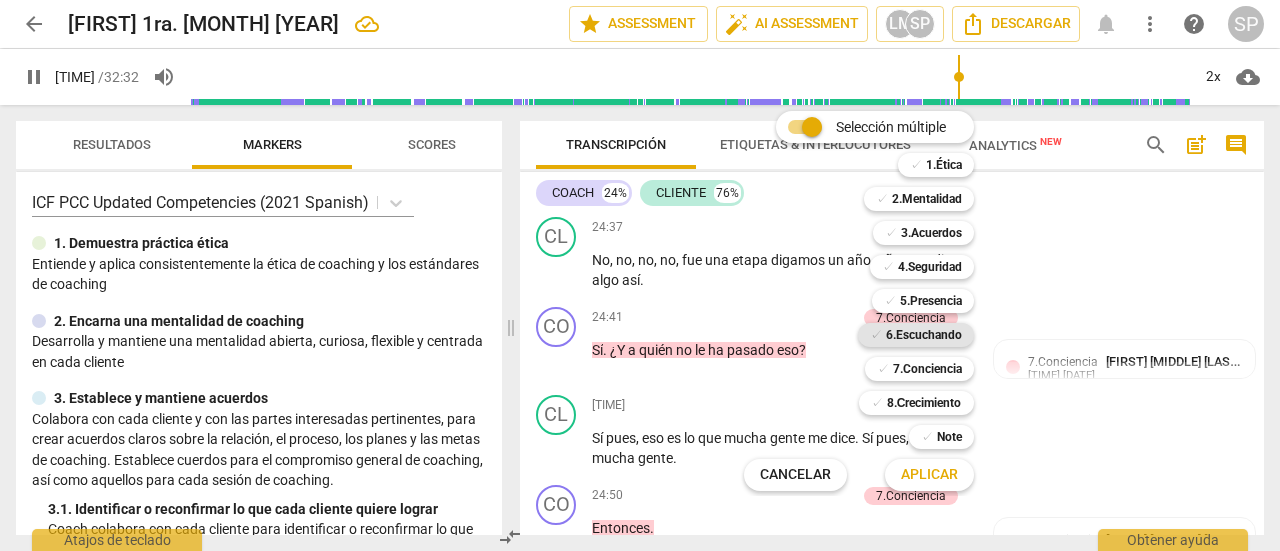 click on "6.Escuchando" at bounding box center (924, 335) 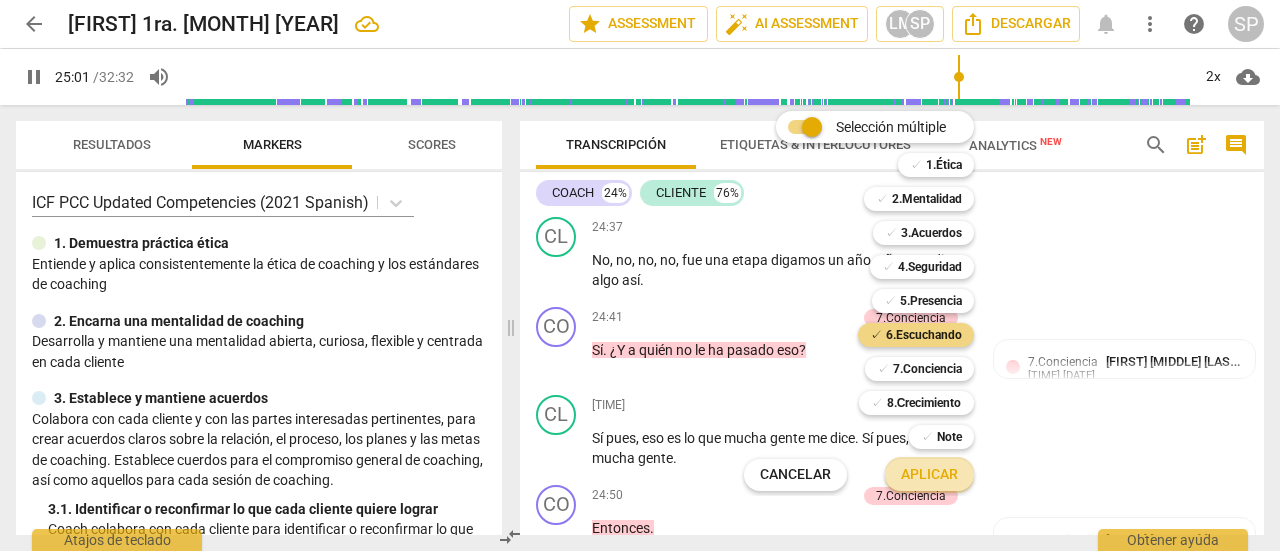 click on "Aplicar" at bounding box center [929, 475] 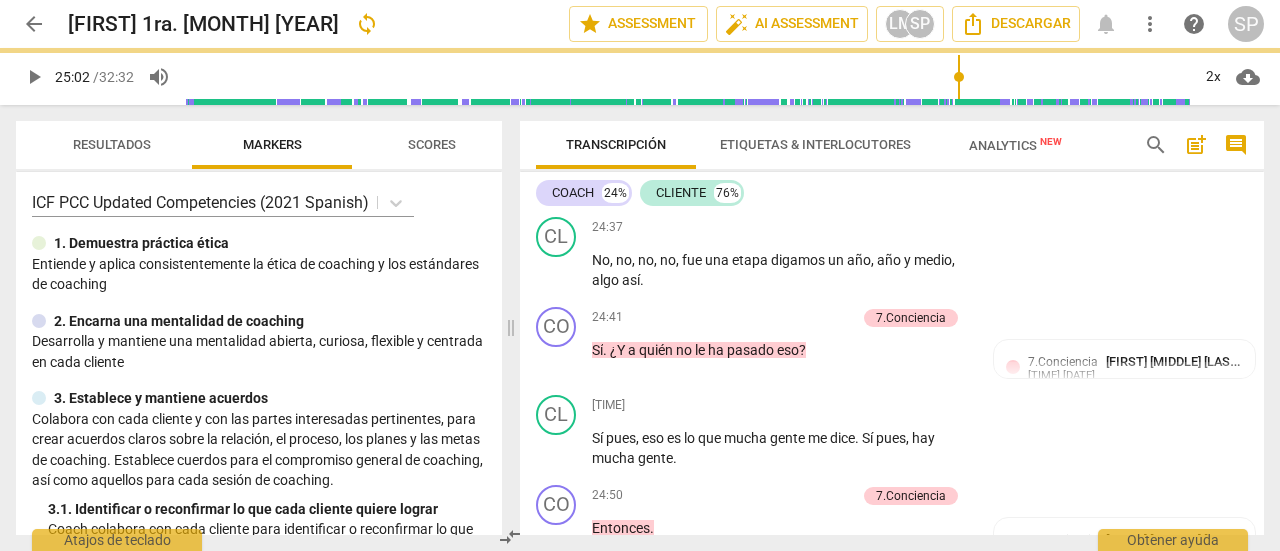type on "1502" 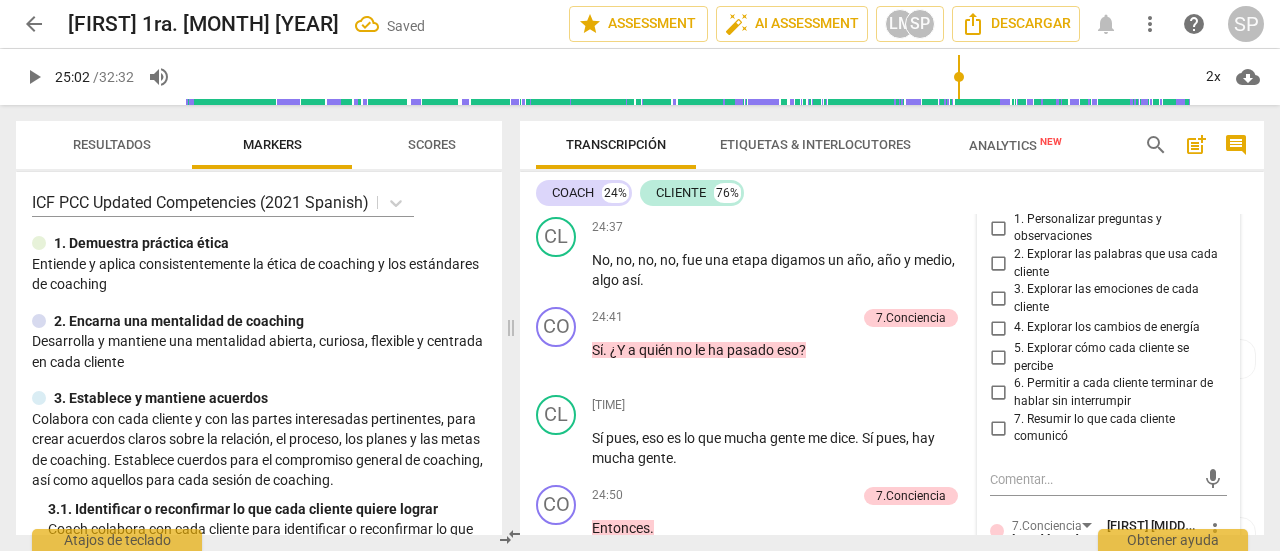 scroll, scrollTop: 10530, scrollLeft: 0, axis: vertical 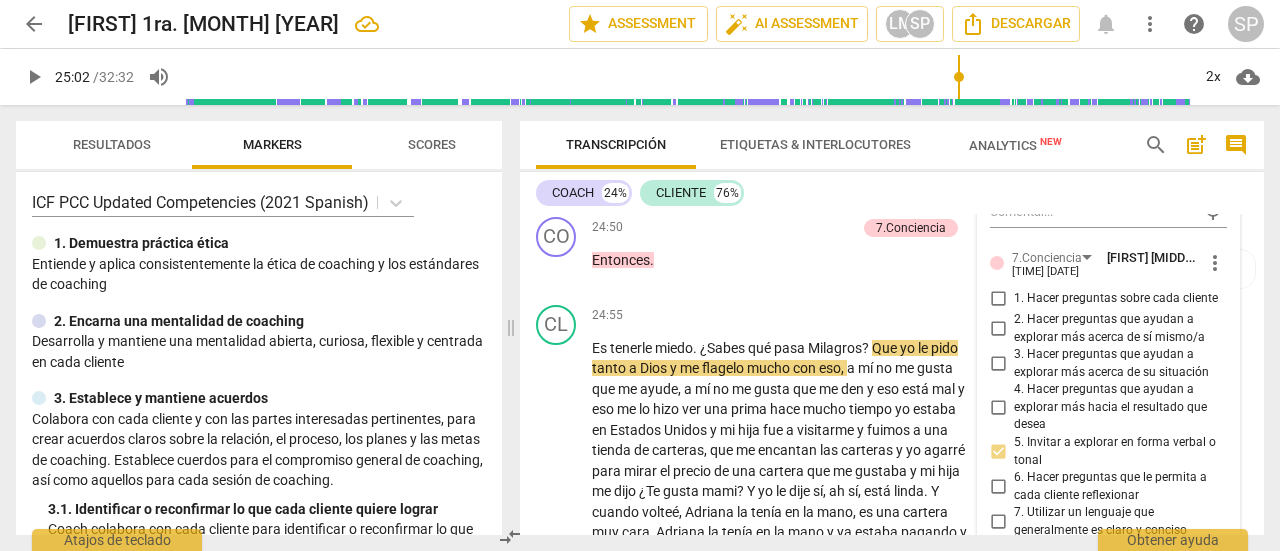 click on "5. Explorar cómo cada cliente se percibe" at bounding box center (998, 90) 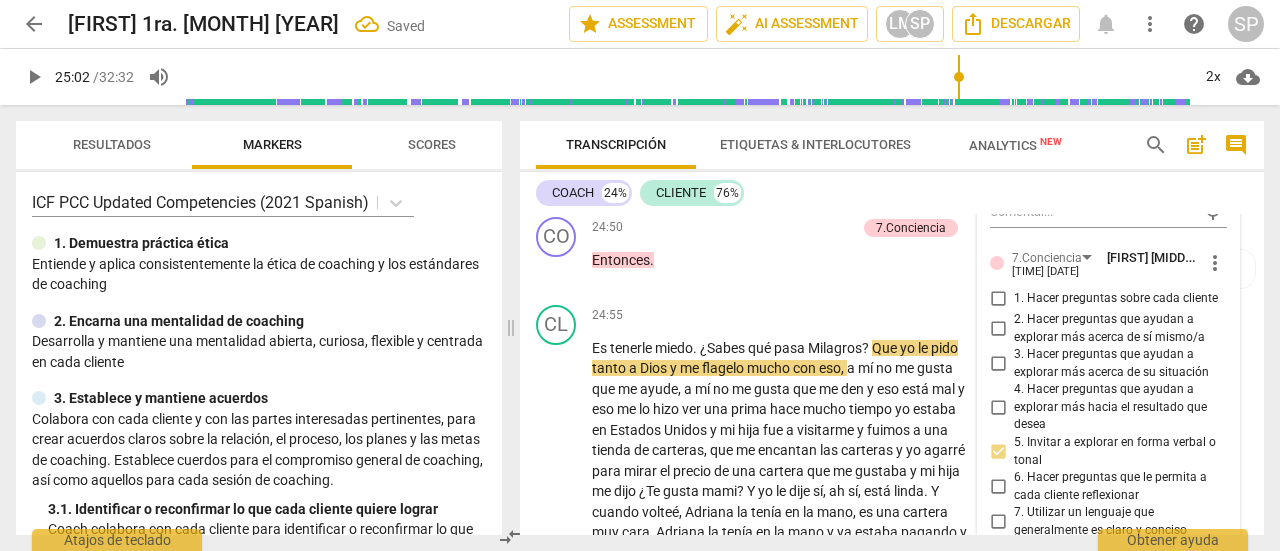 click on "CO play_arrow pause 24:41 + Add competency 7.Conciencia keyboard_arrow_right Sí .   ¿Y   a   quién   no   le   ha   pasado   eso ? 7.Conciencia [FIRST] [LAST] [LAST] [TIME] [DATE] 3. Hacer preguntas que ayudan a explorar más acerca de su situación" at bounding box center (892, 75) 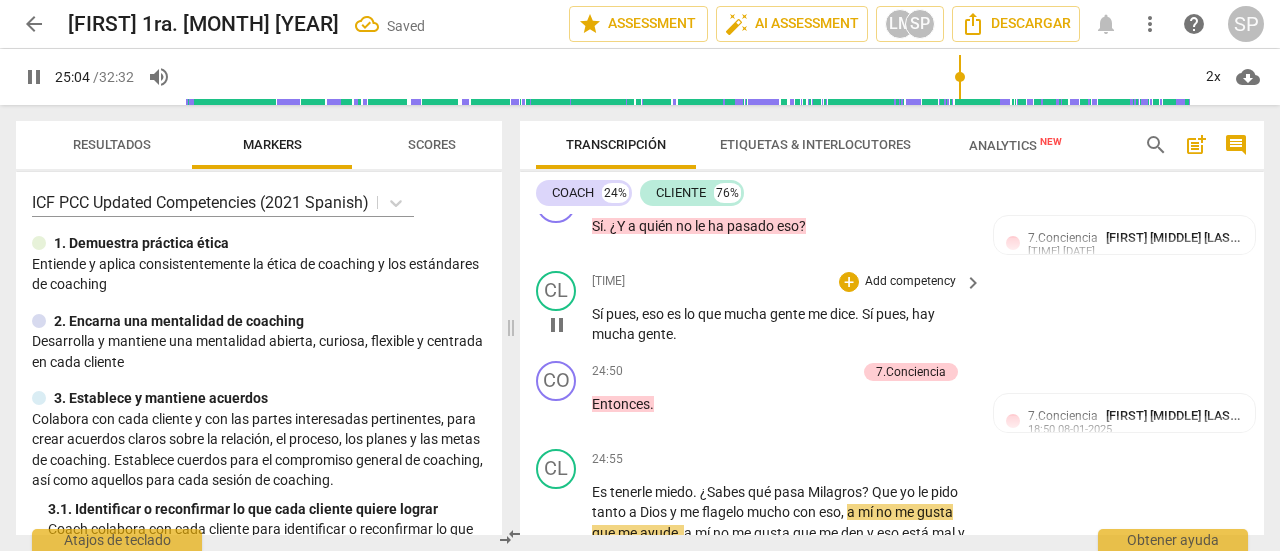 scroll, scrollTop: 10330, scrollLeft: 0, axis: vertical 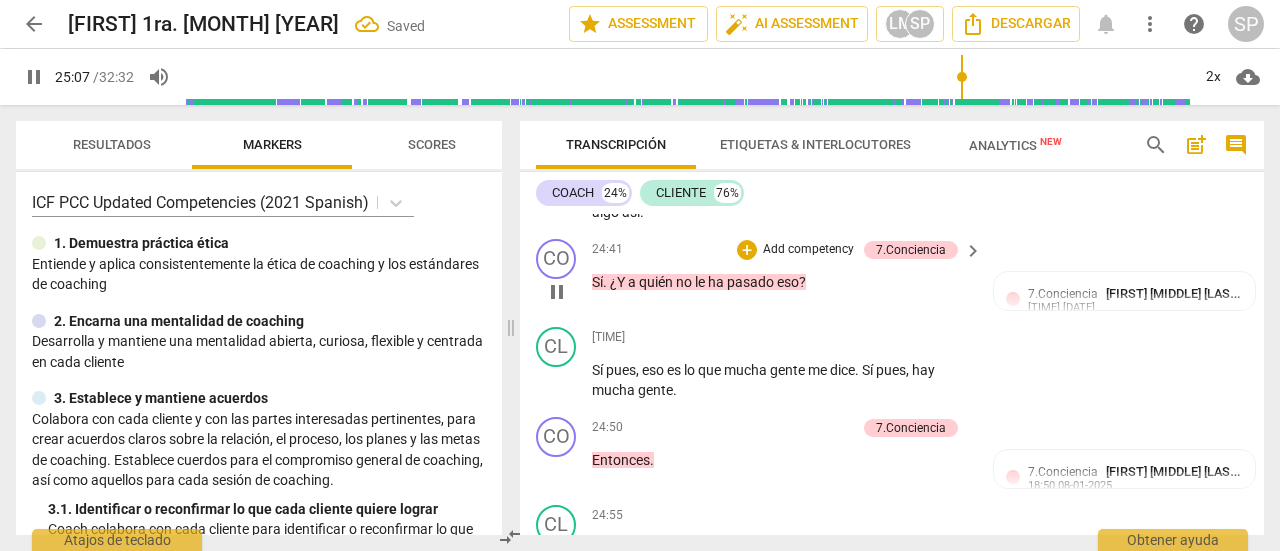 click on "Add competency" at bounding box center [808, 250] 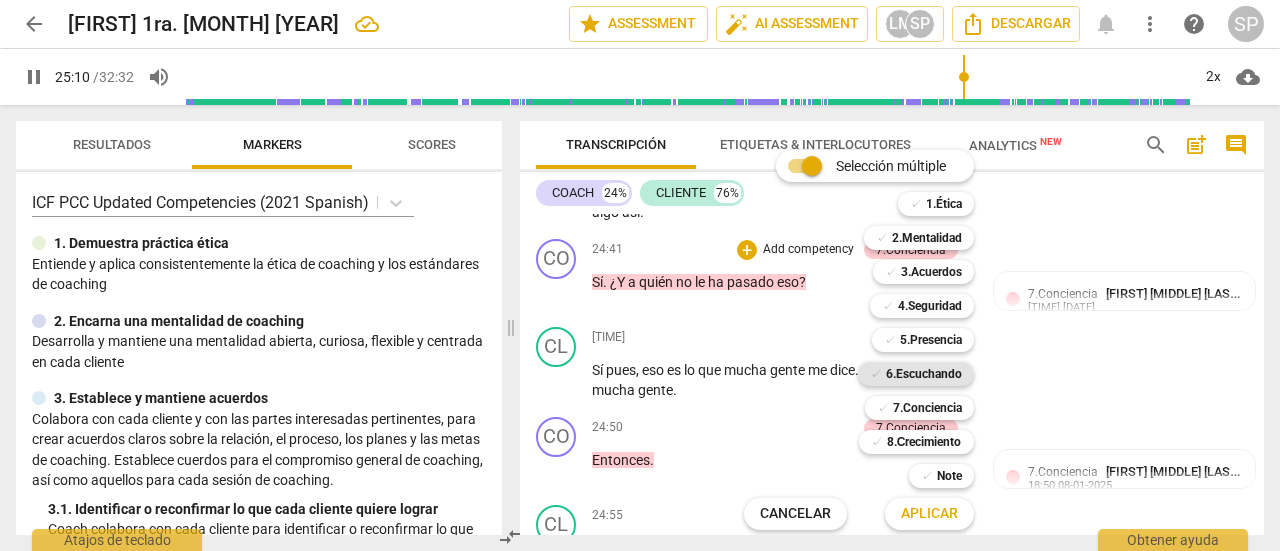 click on "6.Escuchando" at bounding box center [924, 374] 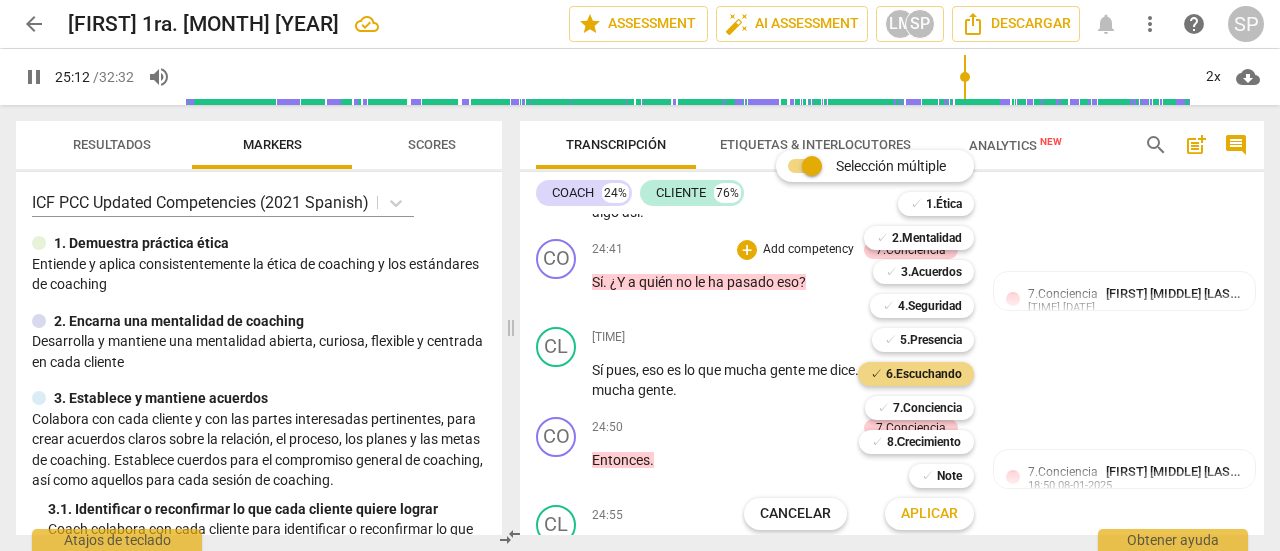 click on "Aplicar" at bounding box center (929, 514) 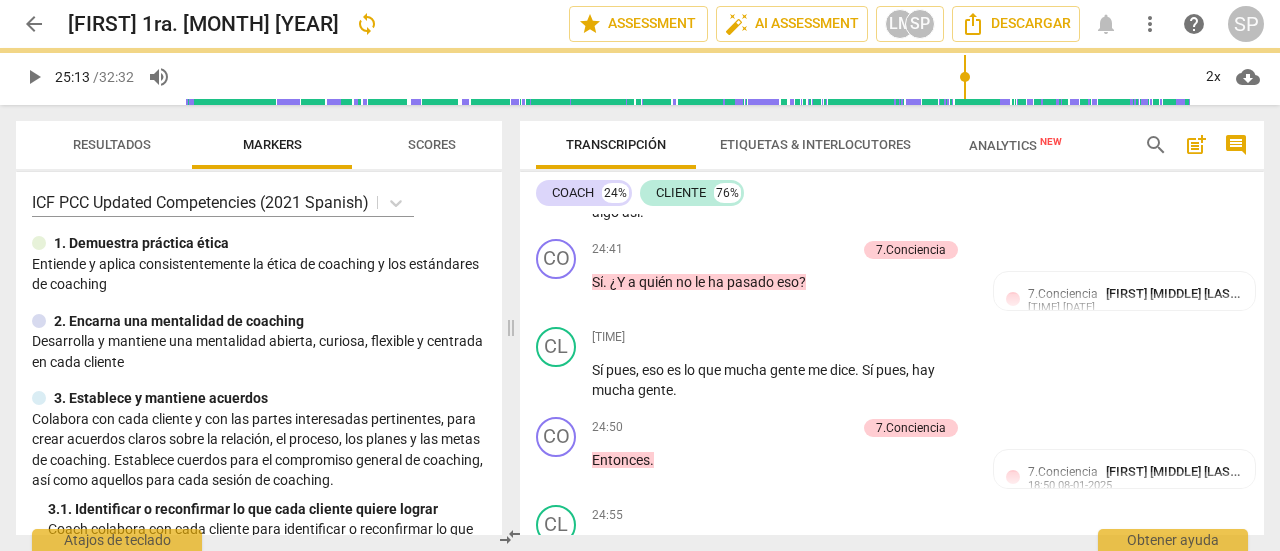 type on "1514" 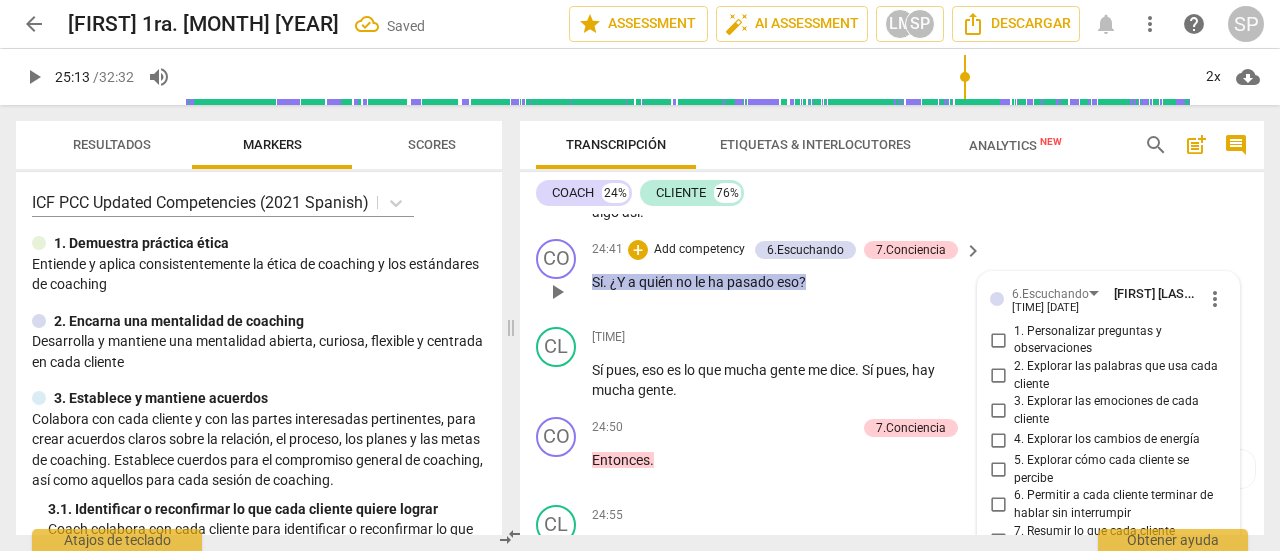 scroll, scrollTop: 10710, scrollLeft: 0, axis: vertical 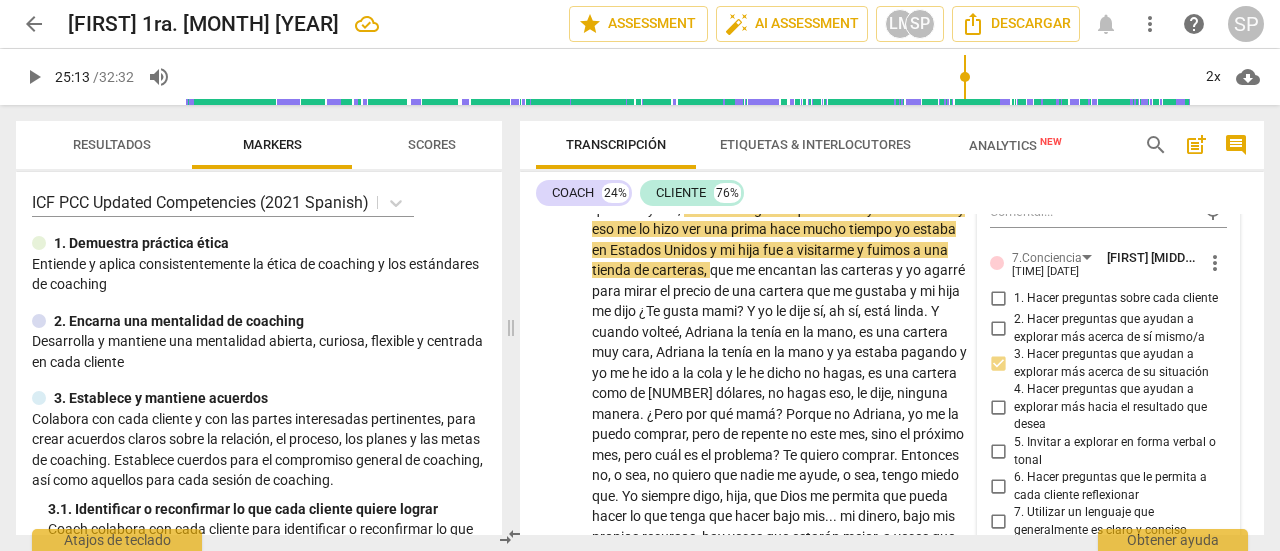 click on "5. Explorar cómo cada cliente se percibe" at bounding box center [998, 90] 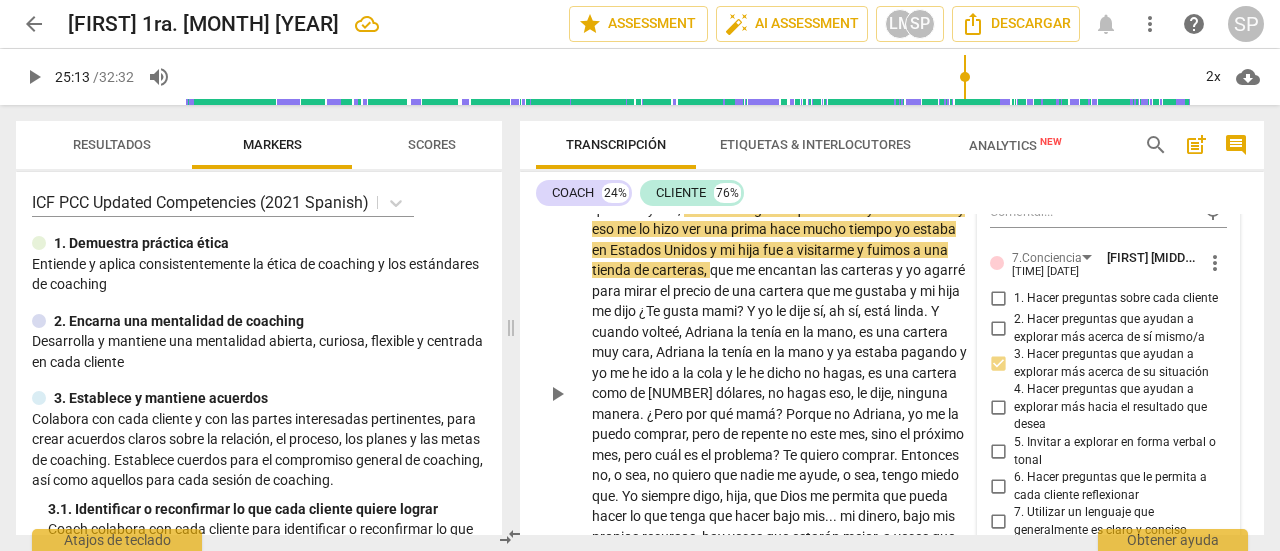 click on "CO play_arrow pause 24:50 + Add competency 7.Conciencia keyboard_arrow_right Entonces . 7.Conciencia [NAME] [NAME] [NAME] 18:50 08-01-2025 4. Hacer preguntas que ayudan a explorar más hacia el resultado que desea 7. Utilizar un lenguaje que generalmente es claro y conciso" at bounding box center [892, 73] 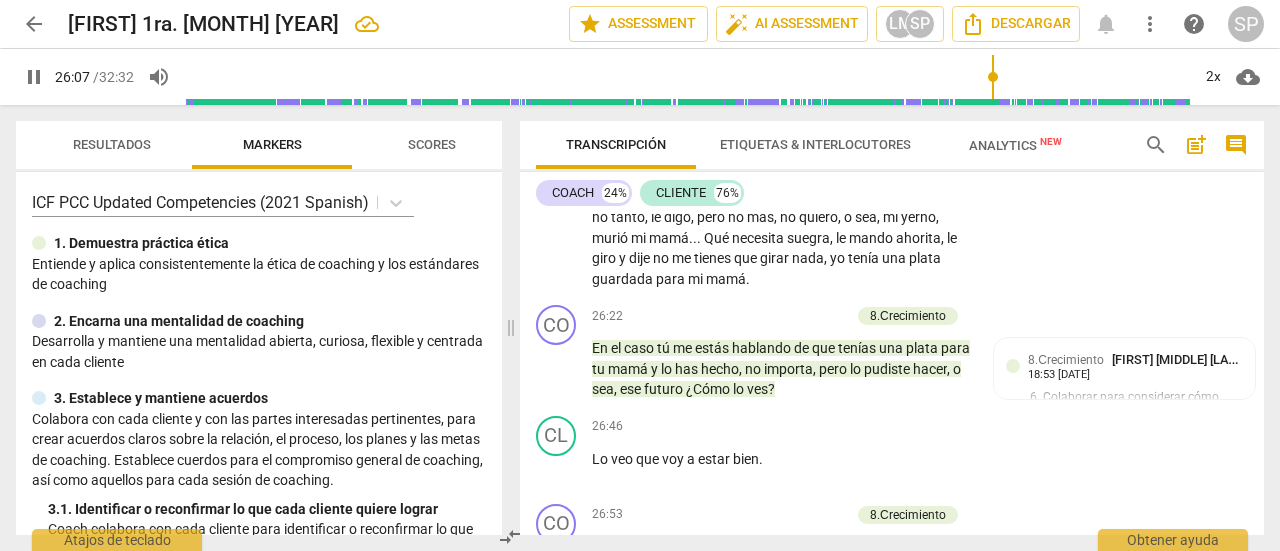 scroll, scrollTop: 11210, scrollLeft: 0, axis: vertical 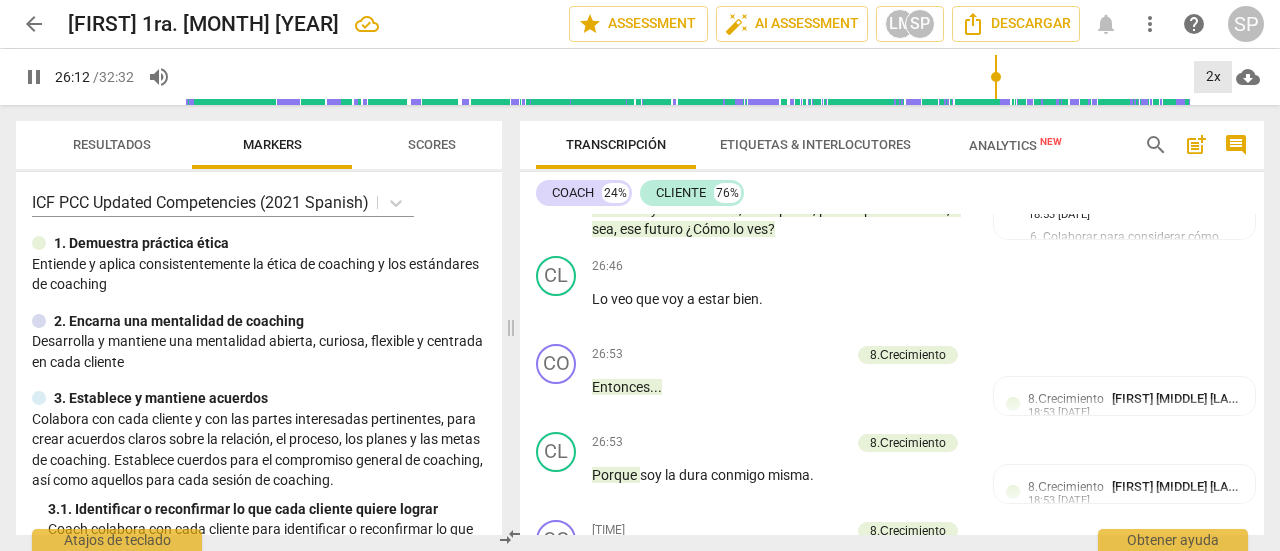 click on "2x" at bounding box center (1213, 77) 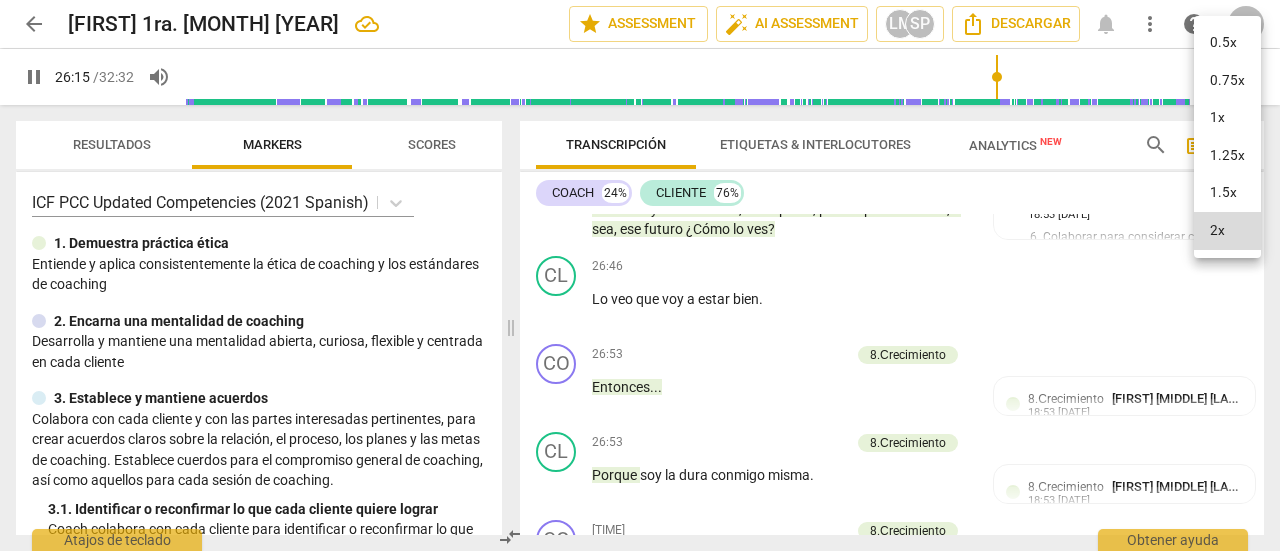 click on "1x" at bounding box center (1227, 118) 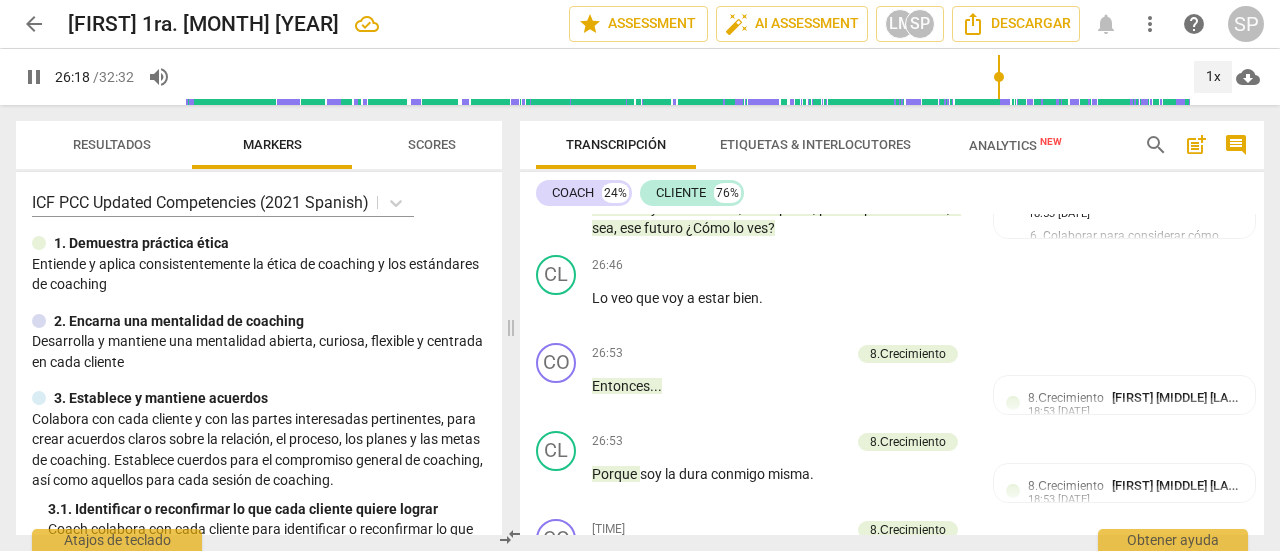 scroll, scrollTop: 11210, scrollLeft: 0, axis: vertical 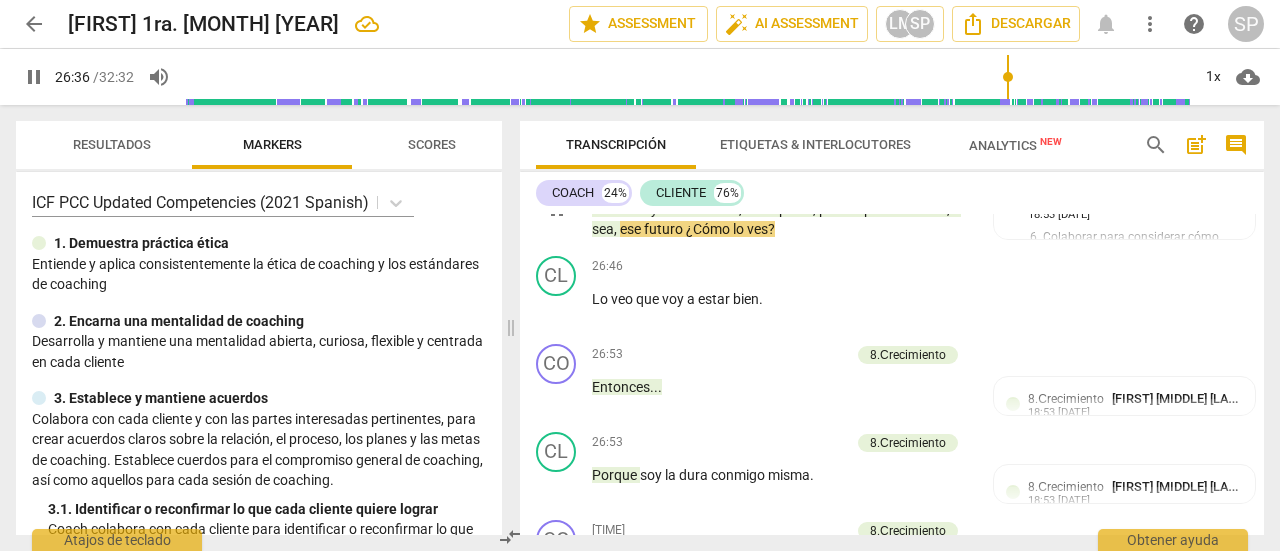 click on "Add competency" at bounding box center (802, 157) 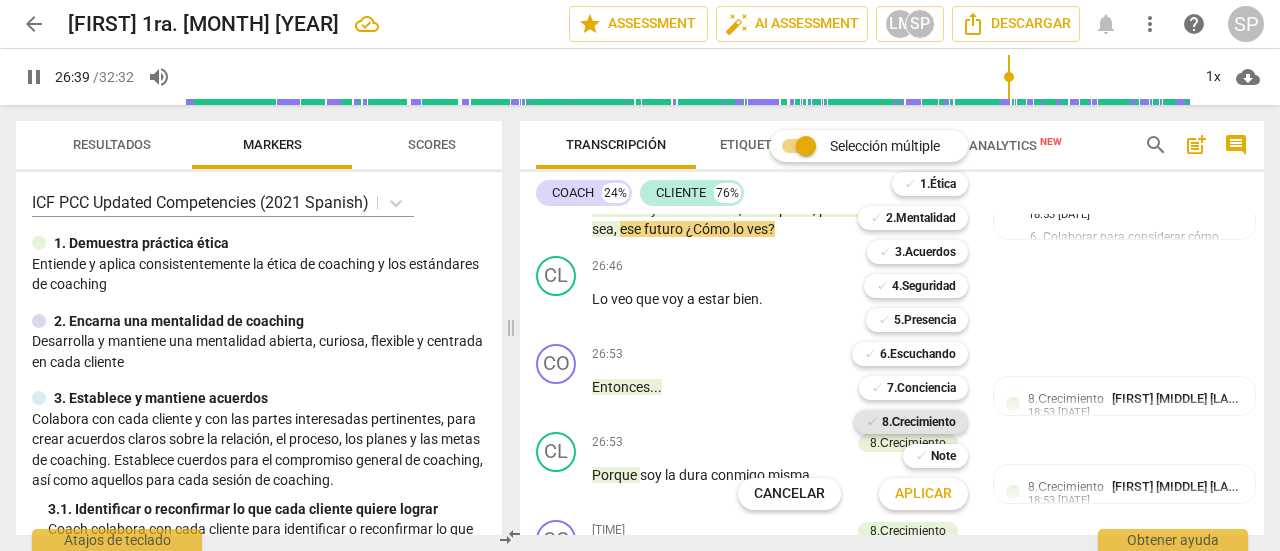 click on "8.Сrecimiento" at bounding box center [919, 422] 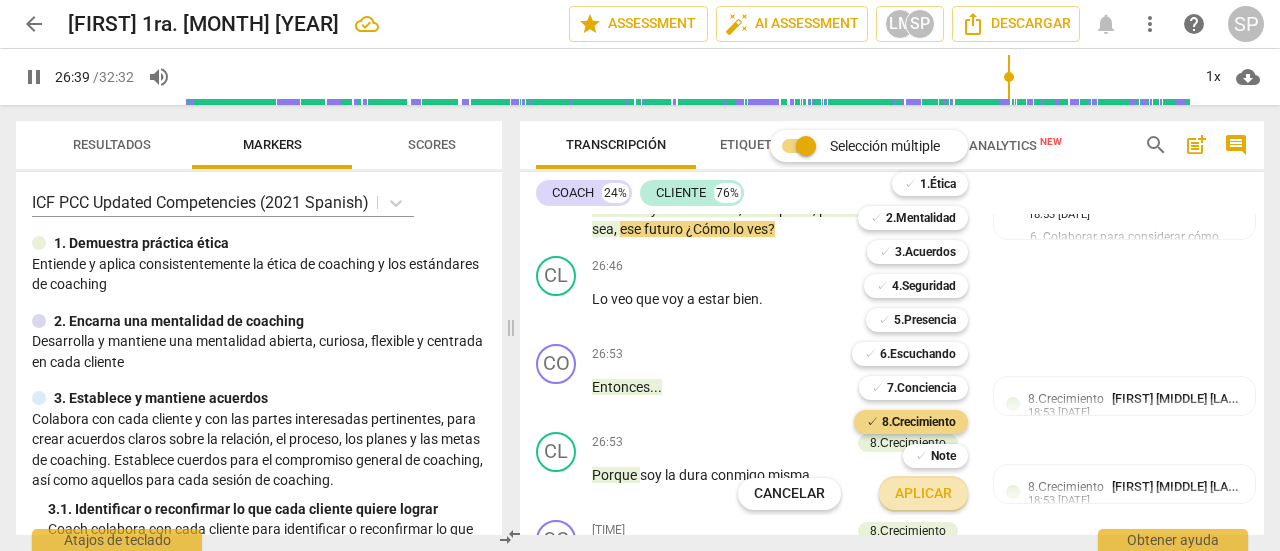click on "Aplicar" at bounding box center [923, 494] 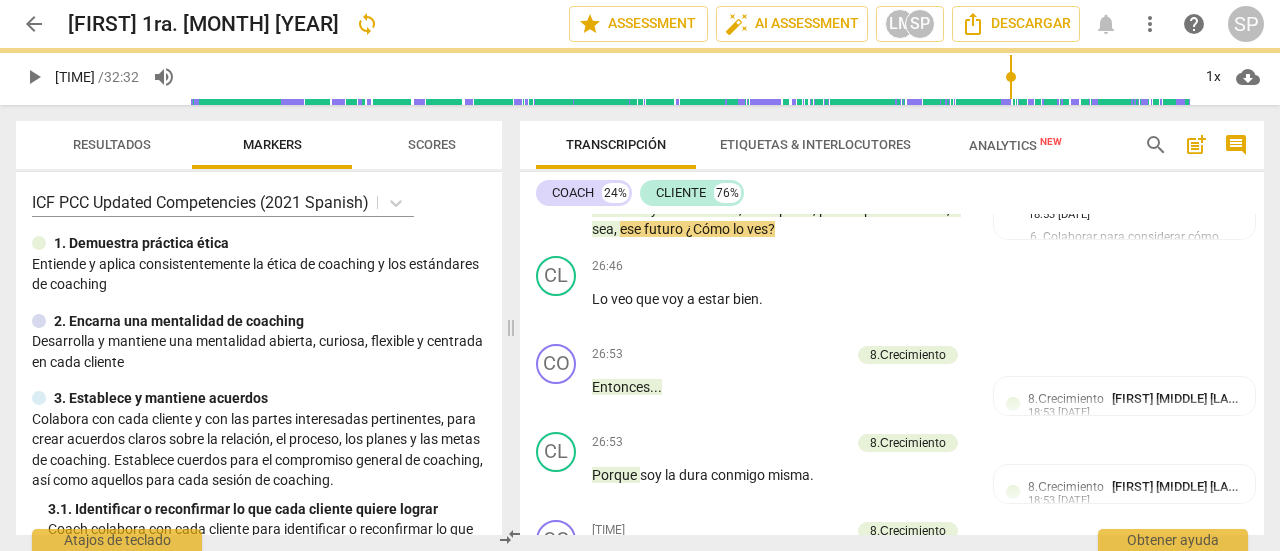 type on "[YEAR]" 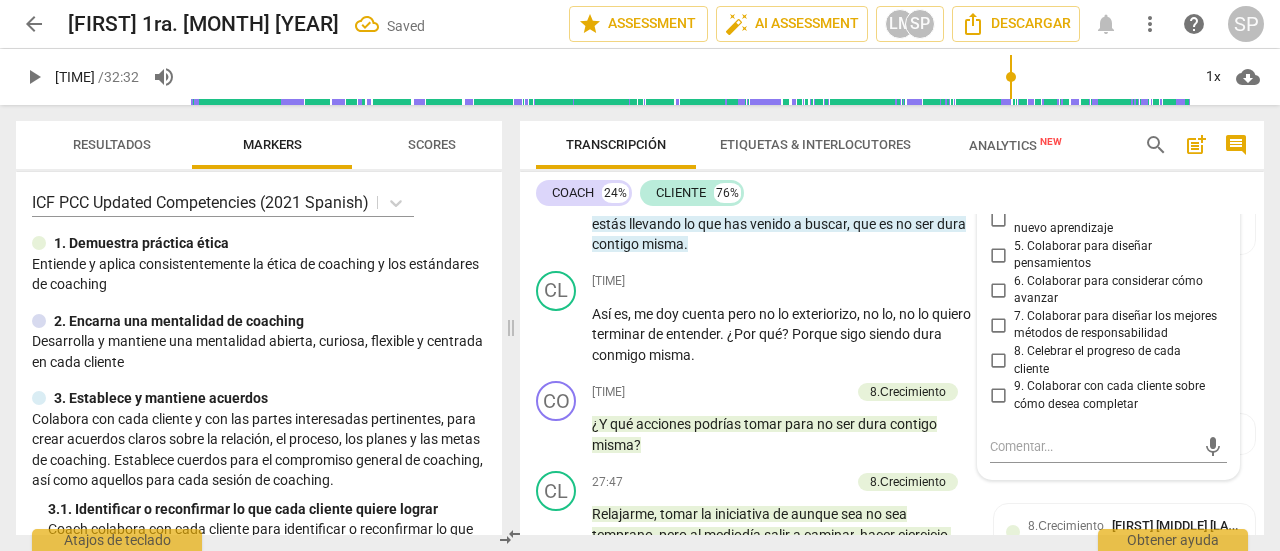 scroll, scrollTop: 11778, scrollLeft: 0, axis: vertical 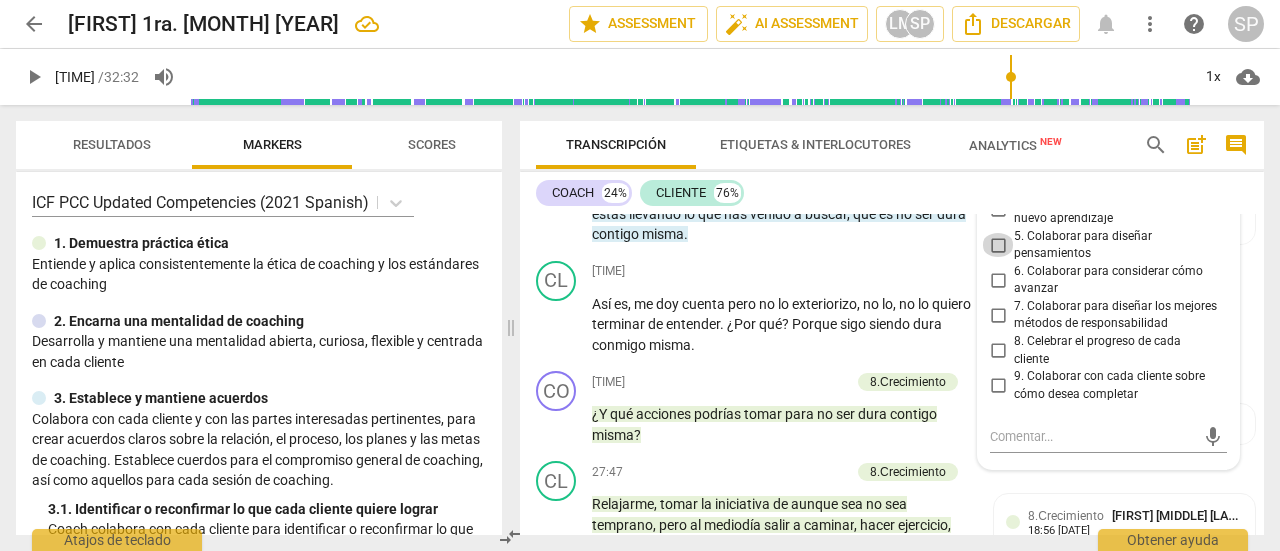 drag, startPoint x: 992, startPoint y: 409, endPoint x: 1014, endPoint y: 425, distance: 27.202942 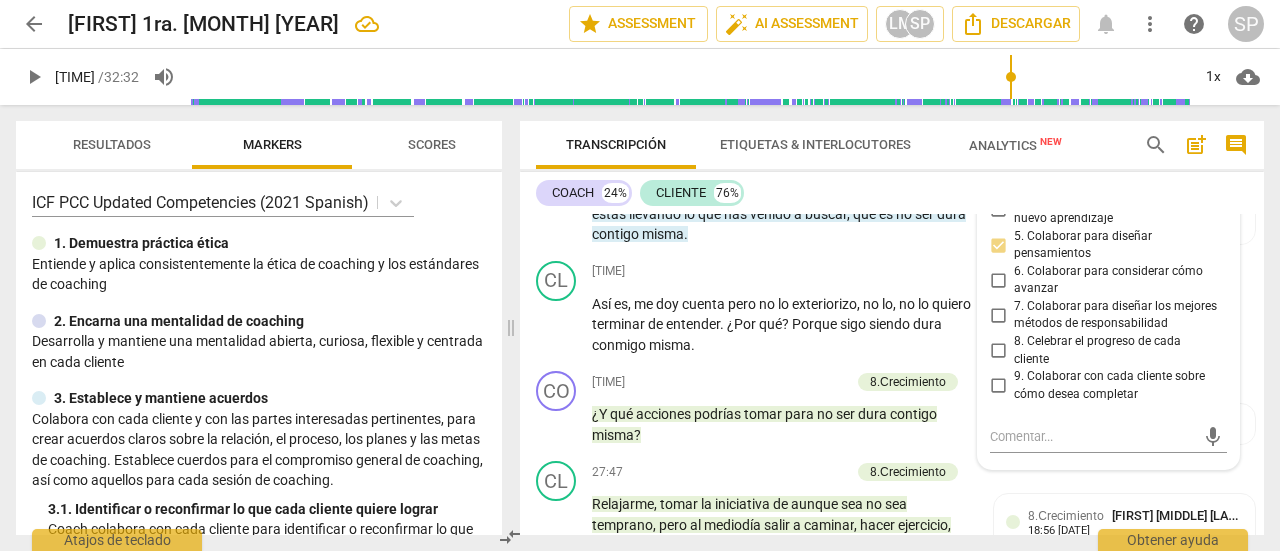 click on "CL play_arrow pause 26:58 + Add competency keyboard_arrow_right Tengo   que   cambiar ,   tengo   que   así   cachetearme   y   decir   a   ver ,   mira   todas   las   cuentas ,   todas   las   bendiciones   que   tengo .   Y   salir   adelante .   Y   salir   adelante ." at bounding box center (892, 87) 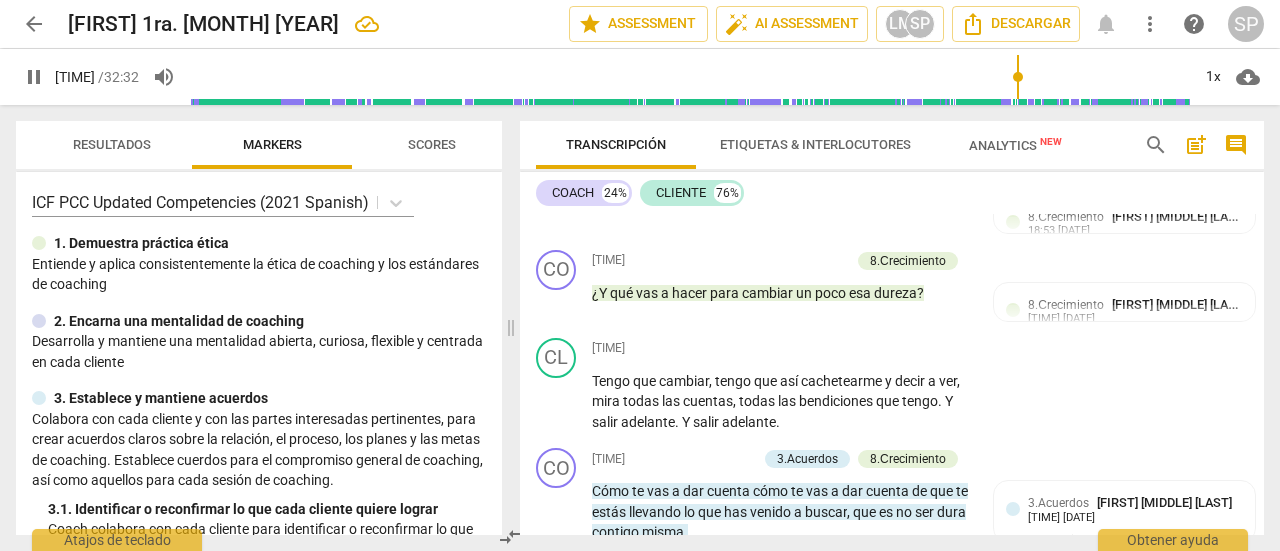 scroll, scrollTop: 11546, scrollLeft: 0, axis: vertical 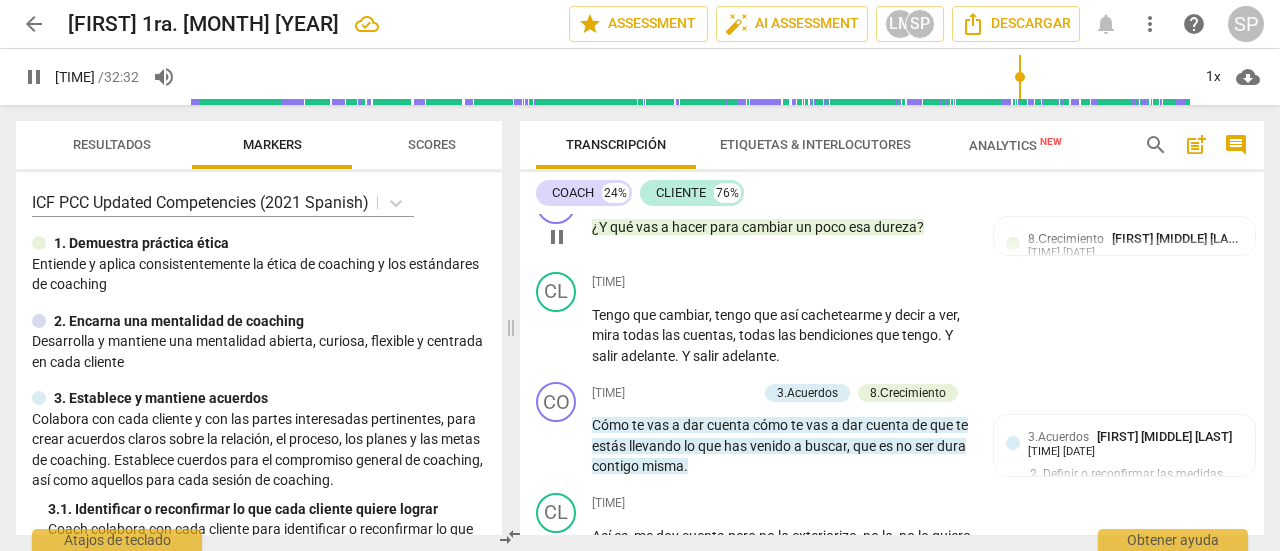 click on "Add competency" at bounding box center (802, 195) 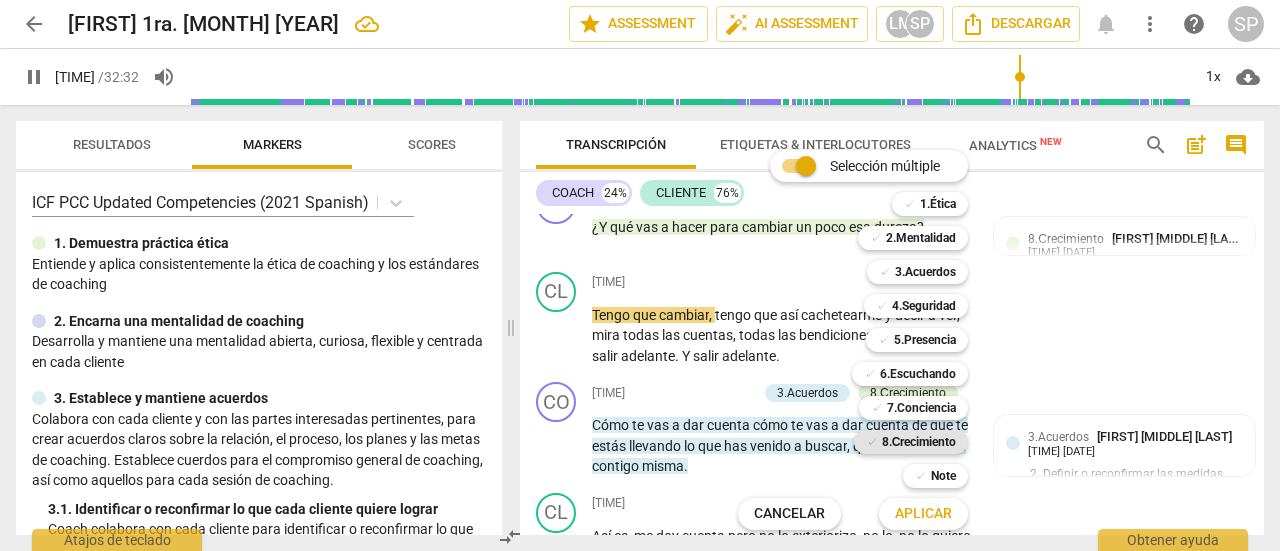 click on "8.Сrecimiento" at bounding box center [919, 442] 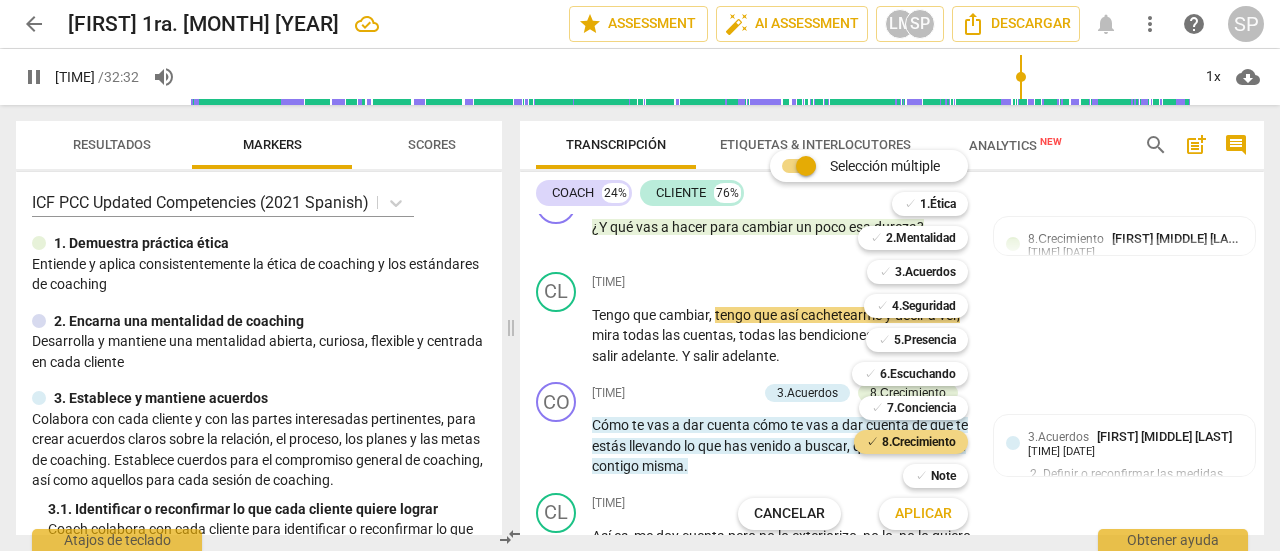 drag, startPoint x: 947, startPoint y: 508, endPoint x: 1241, endPoint y: 343, distance: 337.13647 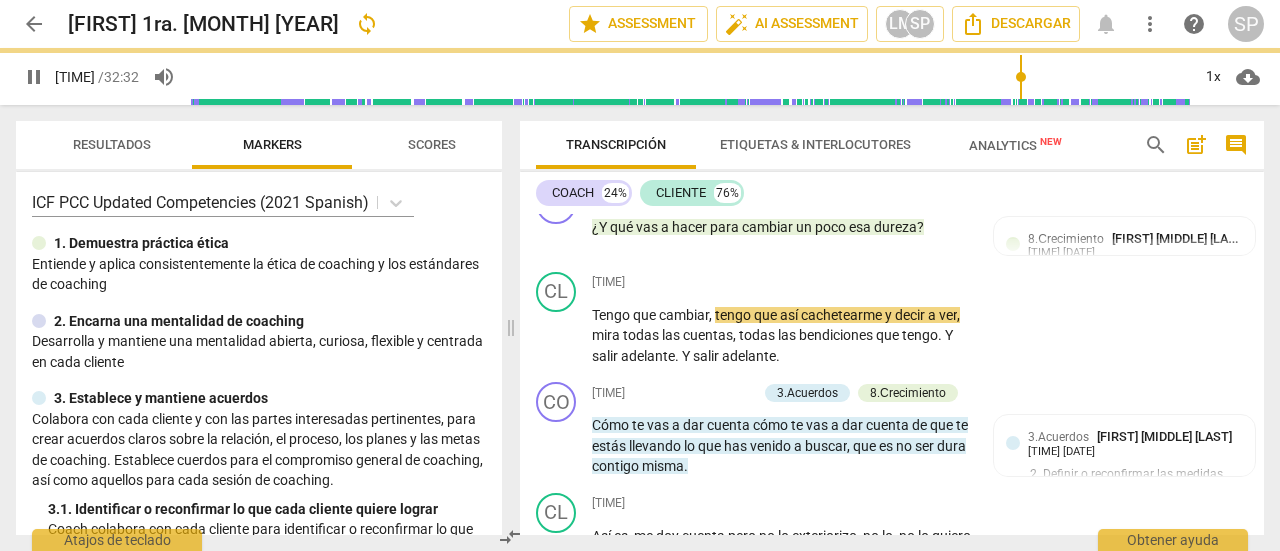 type on "1620" 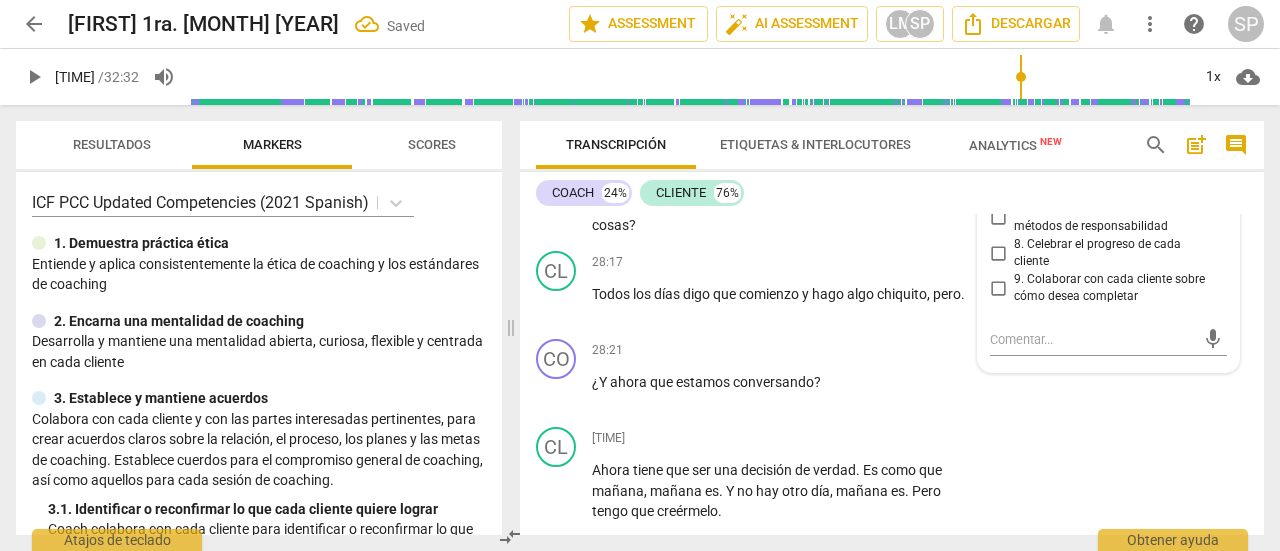 scroll, scrollTop: 12252, scrollLeft: 0, axis: vertical 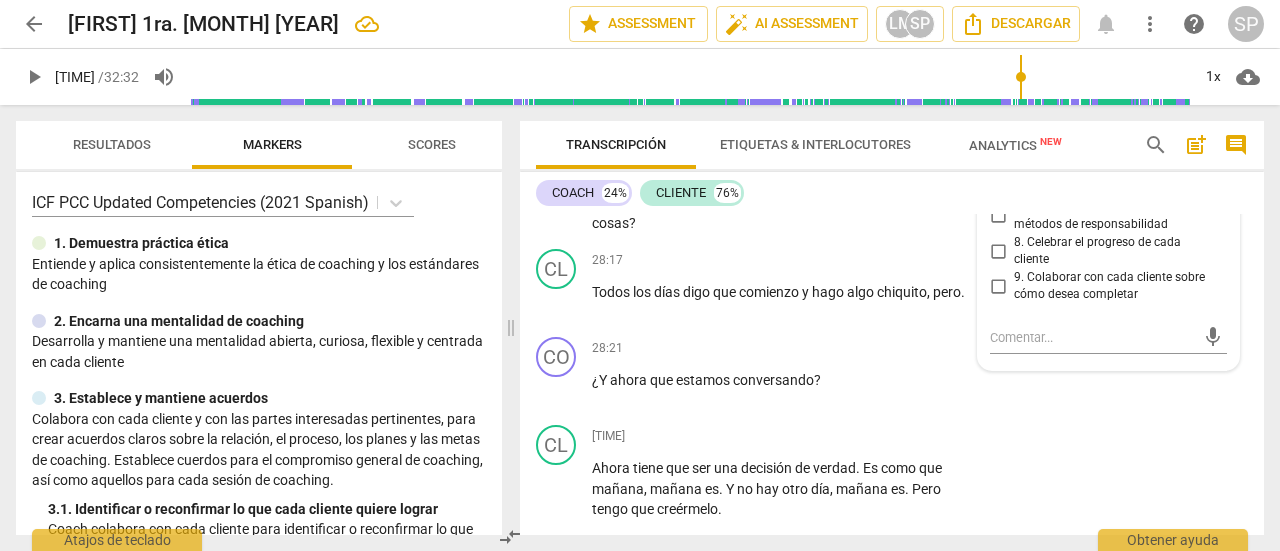 click on "6. Colaborar para considerar cómo avanzar" at bounding box center (998, 181) 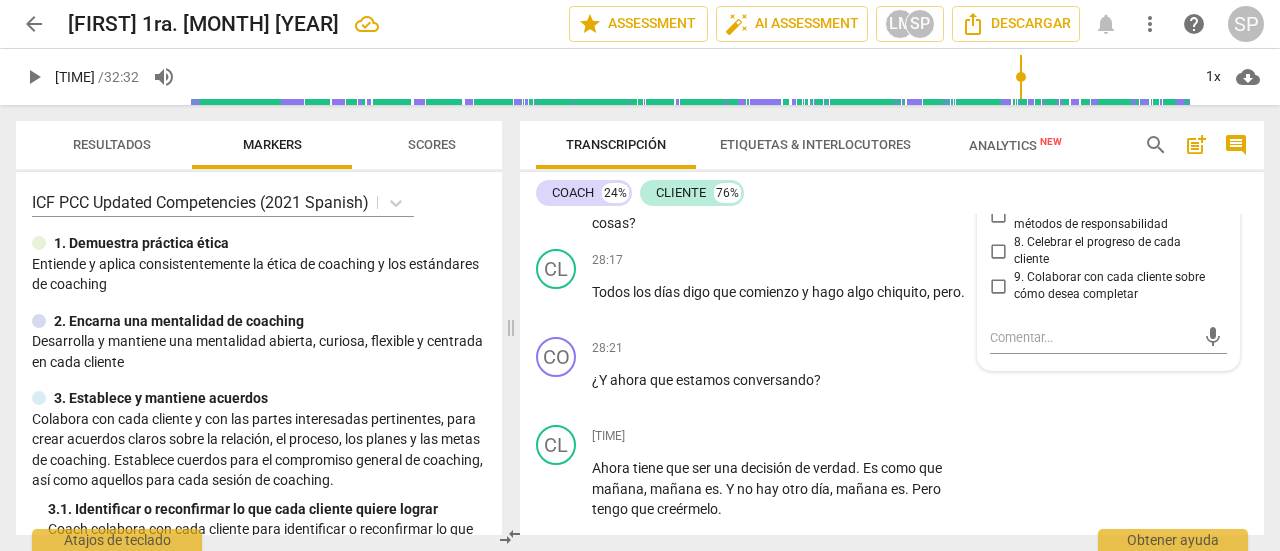 click on "CL play_arrow pause" at bounding box center [564, 65] 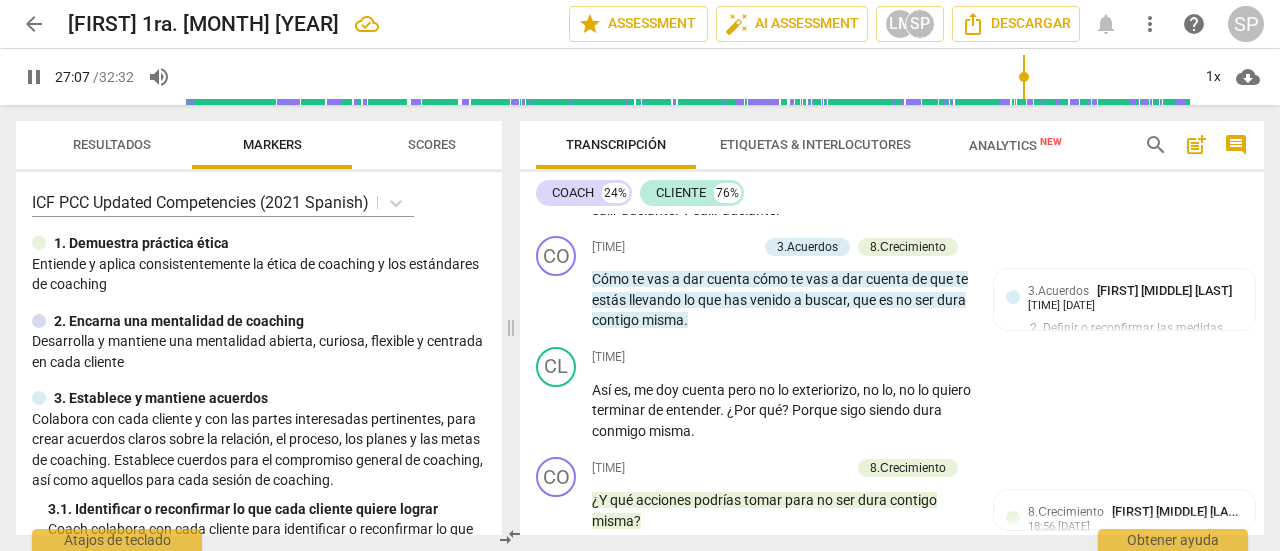 scroll, scrollTop: 11752, scrollLeft: 0, axis: vertical 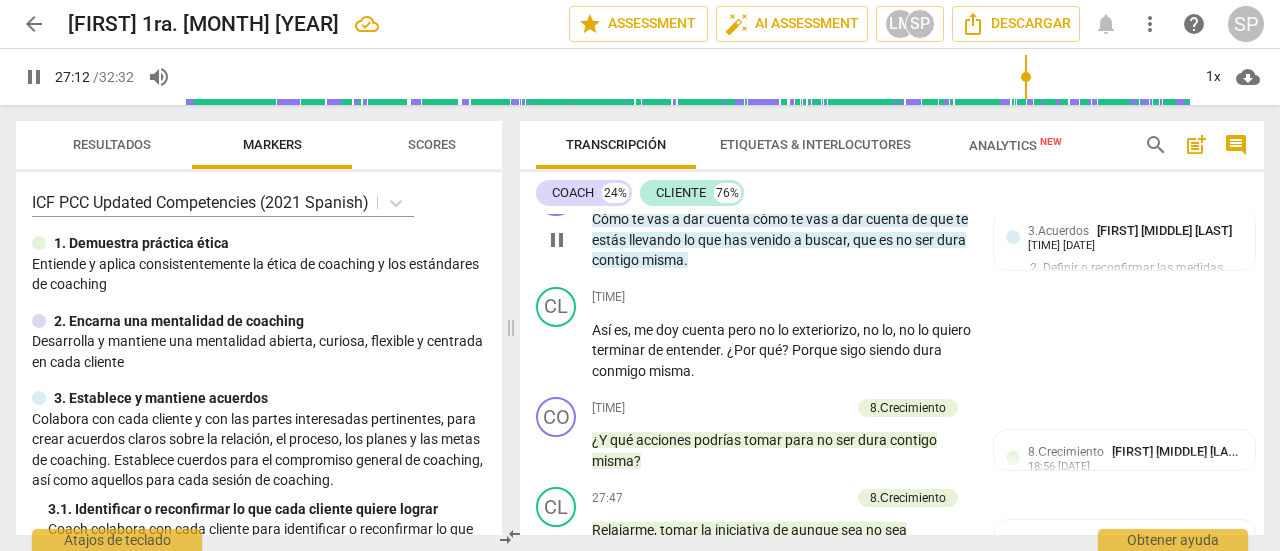 click on "Add competency" at bounding box center [709, 188] 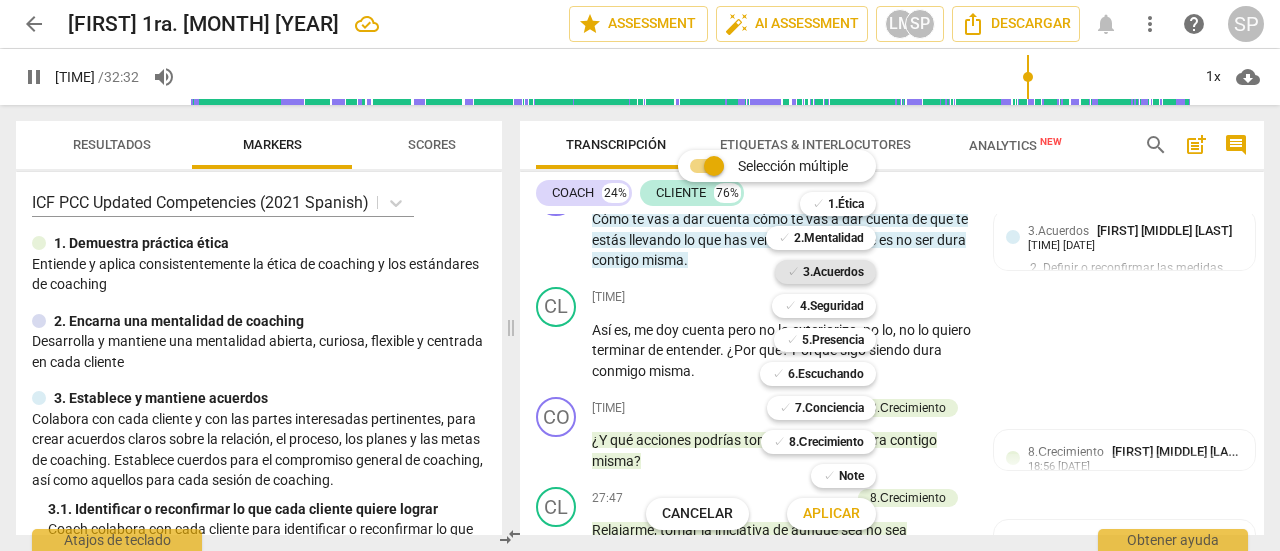 click on "3.Acuerdos" at bounding box center [833, 272] 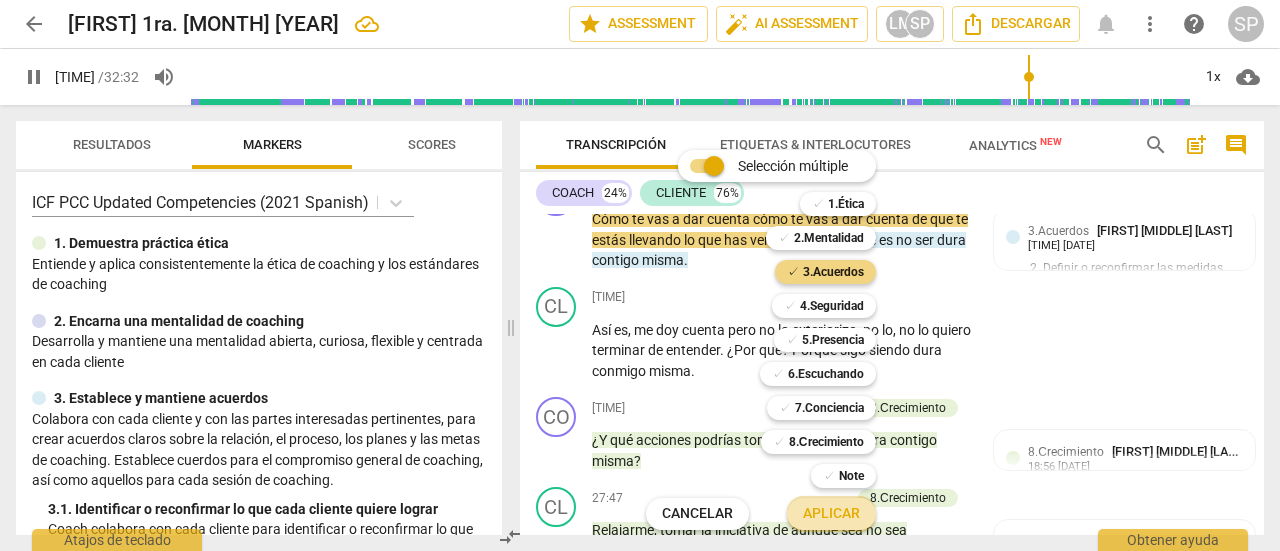 click on "Aplicar" at bounding box center [831, 514] 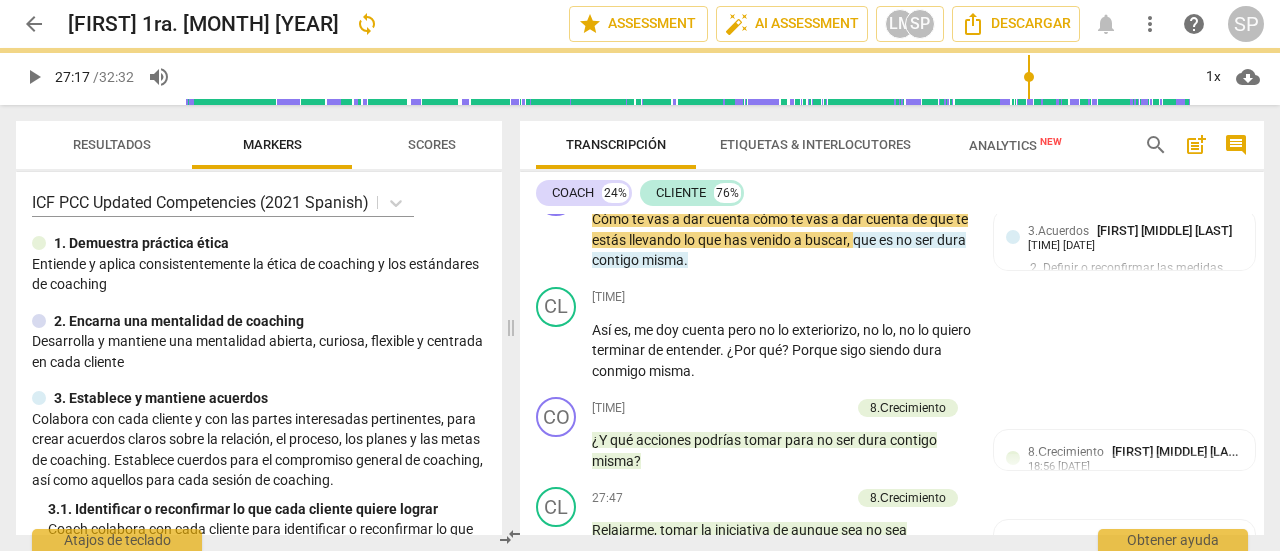 type on "1637" 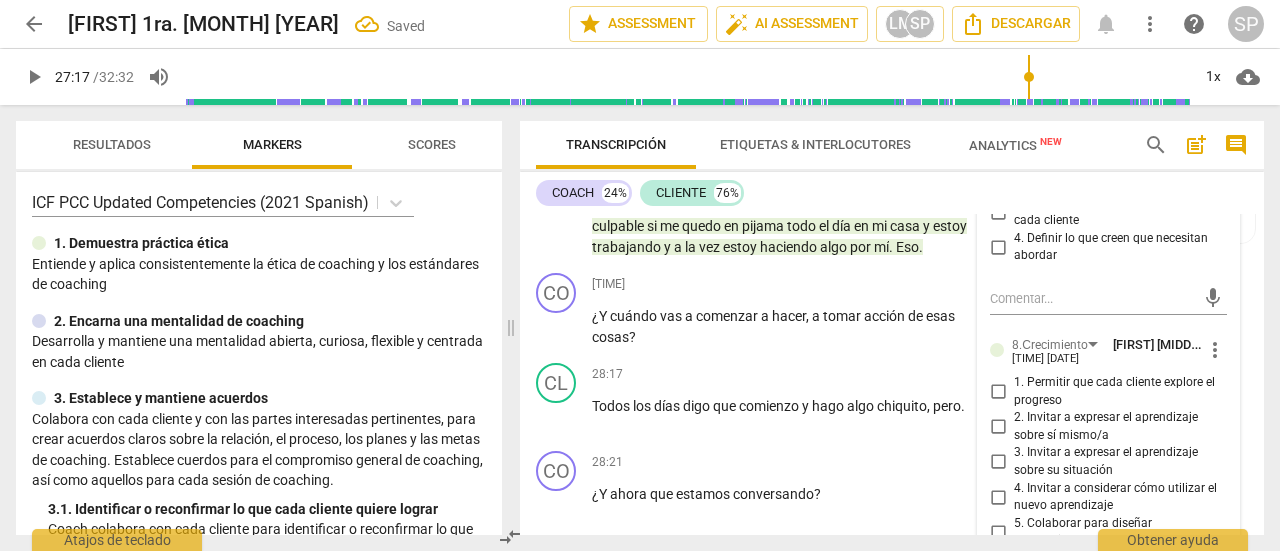 scroll, scrollTop: 12175, scrollLeft: 0, axis: vertical 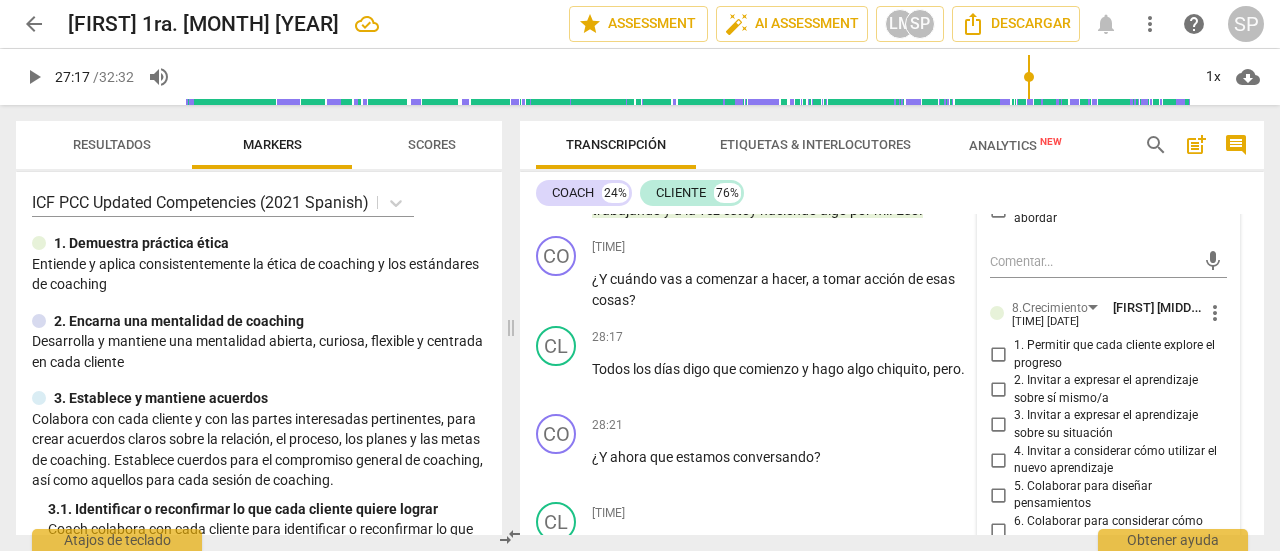 click on "2. Definir o reconfirmar las medidas de éxito" at bounding box center [998, 140] 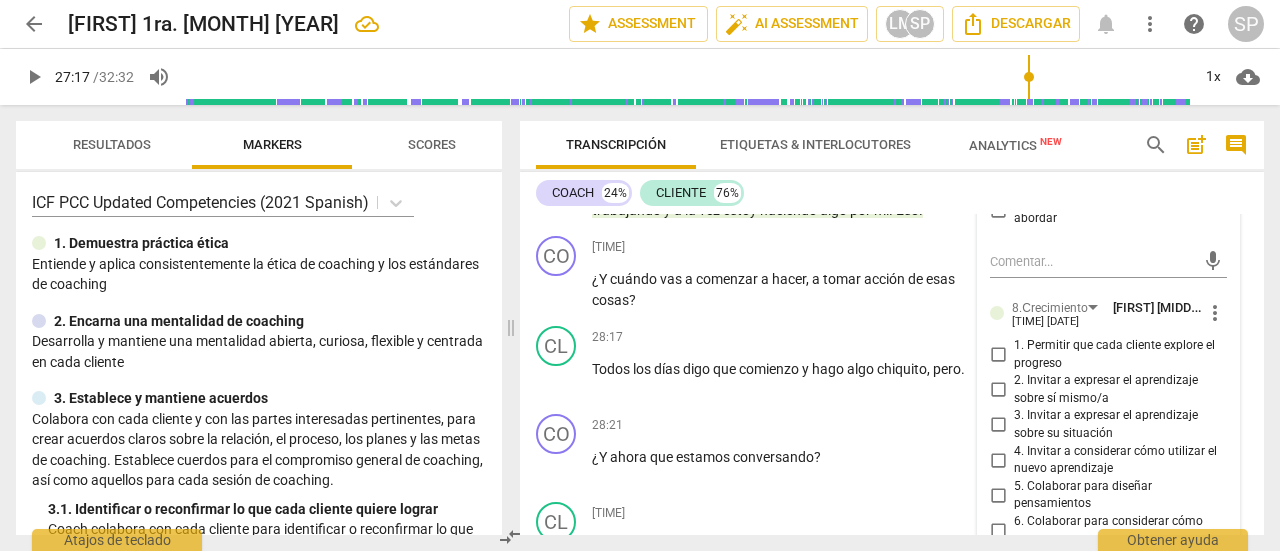 click on "COACH 24% CLIENTE 76%" at bounding box center (892, 193) 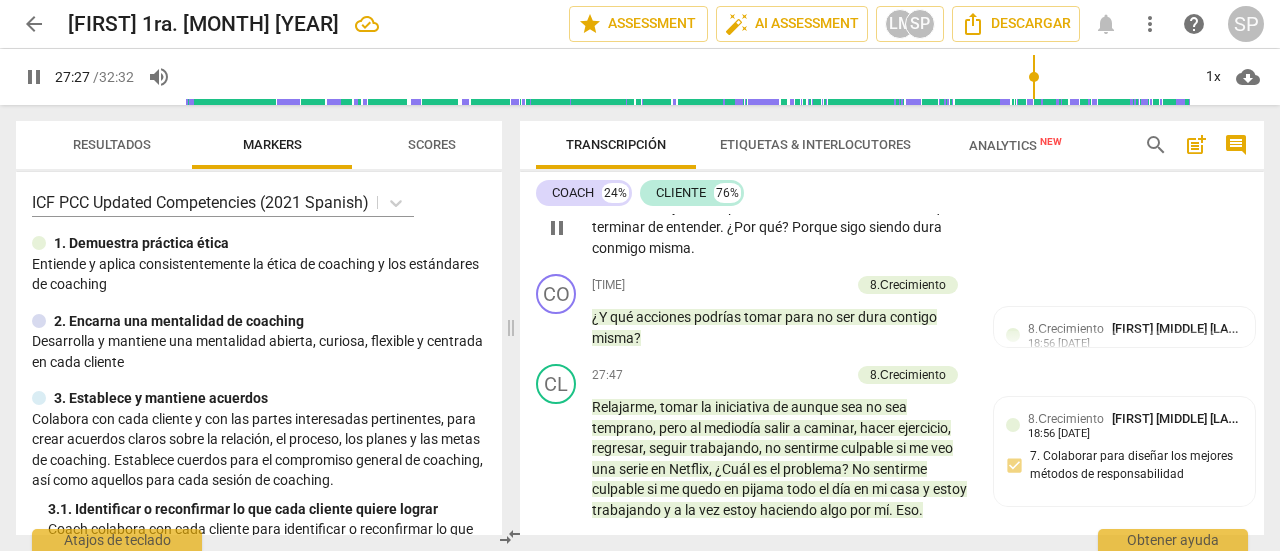 scroll, scrollTop: 11975, scrollLeft: 0, axis: vertical 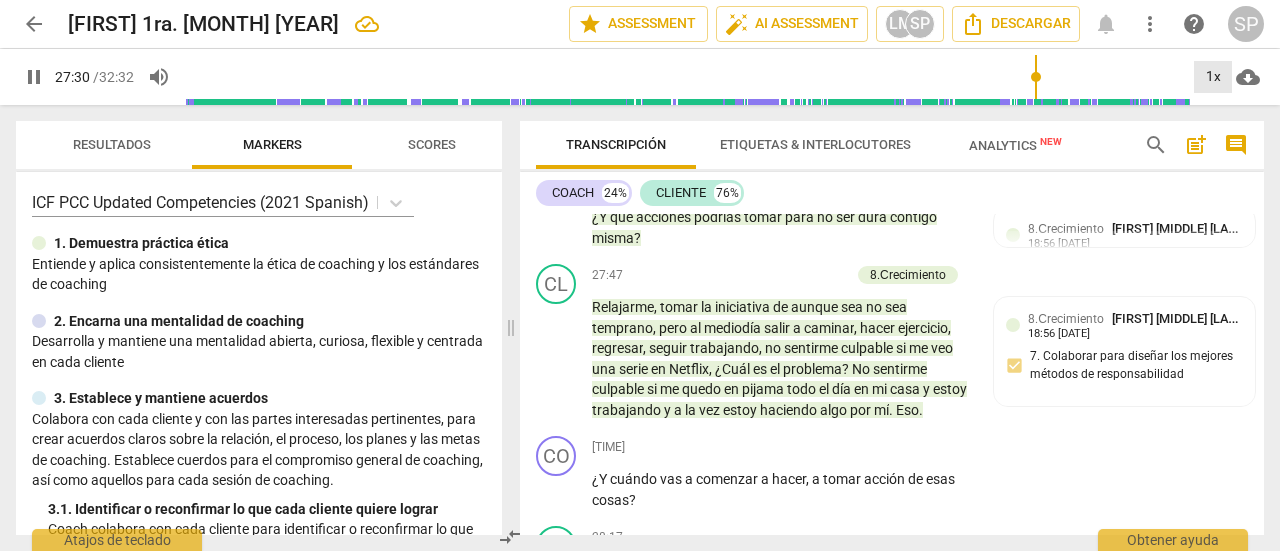 click on "1x" at bounding box center (1213, 77) 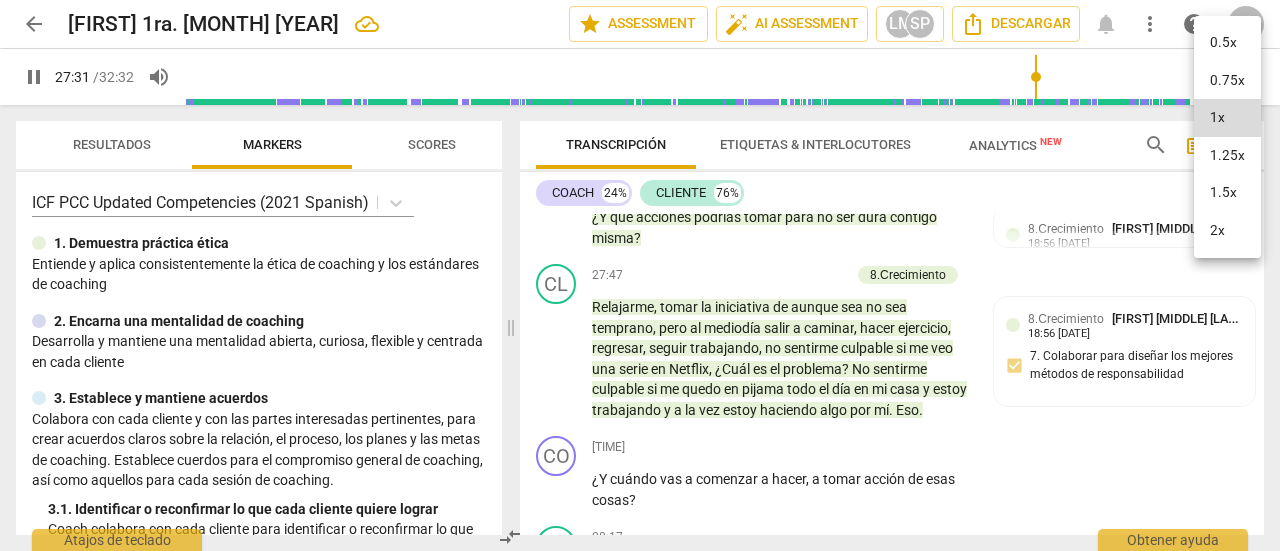 click on "1.25x" at bounding box center [1227, 156] 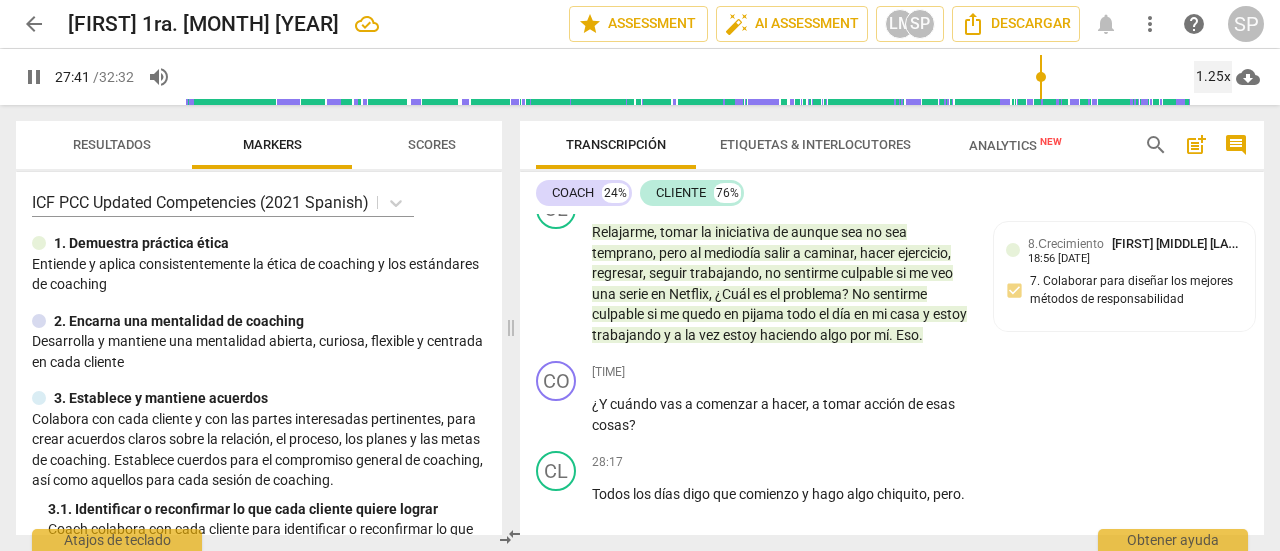 scroll, scrollTop: 12075, scrollLeft: 0, axis: vertical 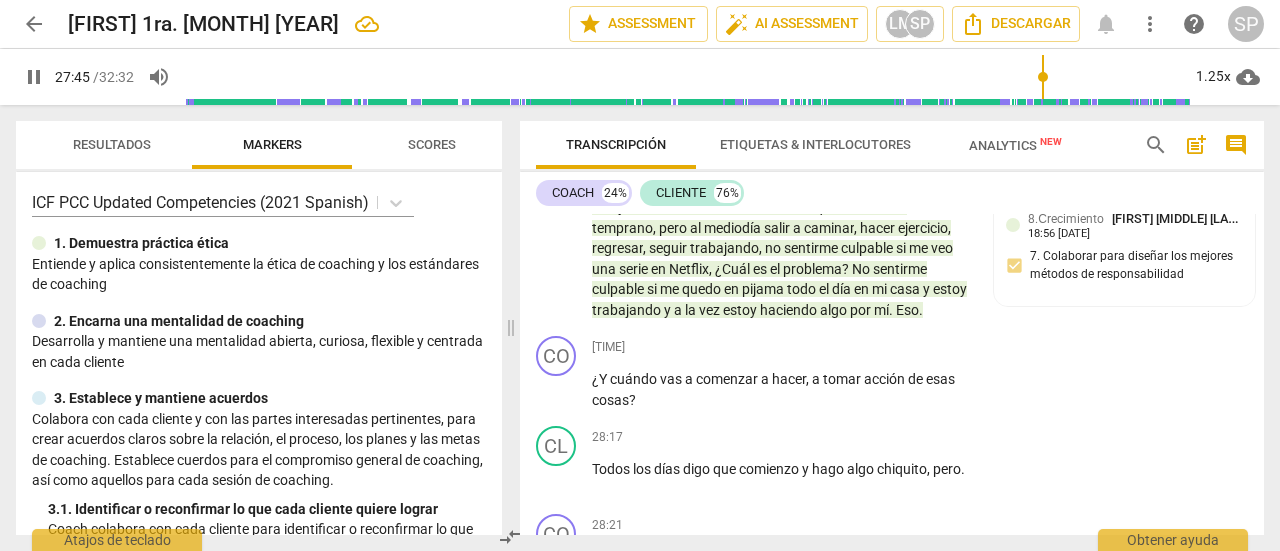 click on "Add competency" at bounding box center (802, 86) 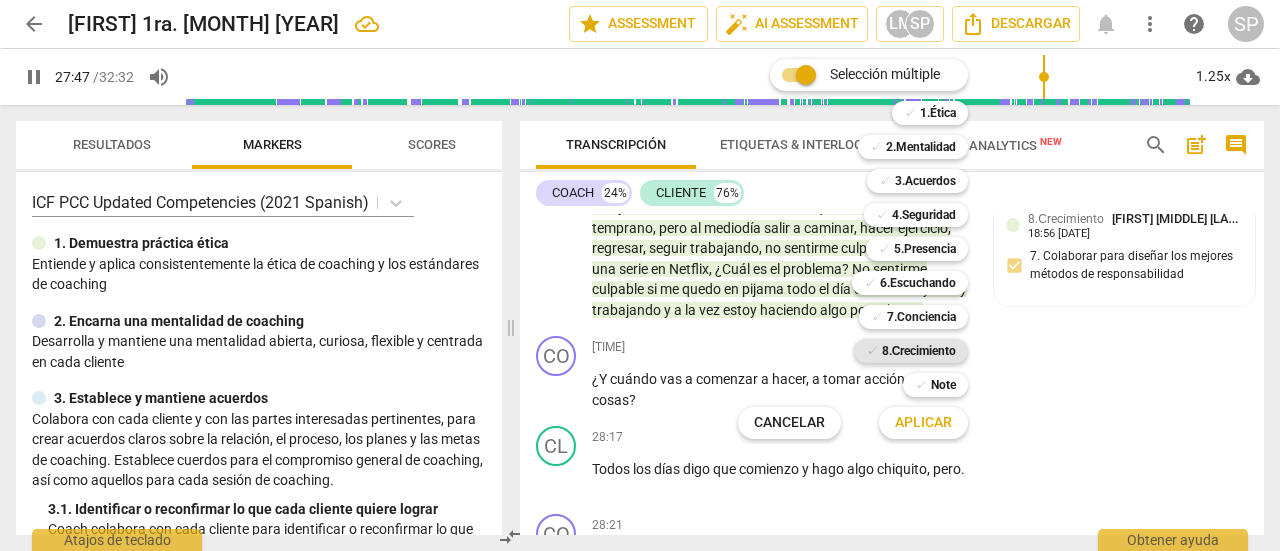 click on "8.Сrecimiento" at bounding box center [919, 351] 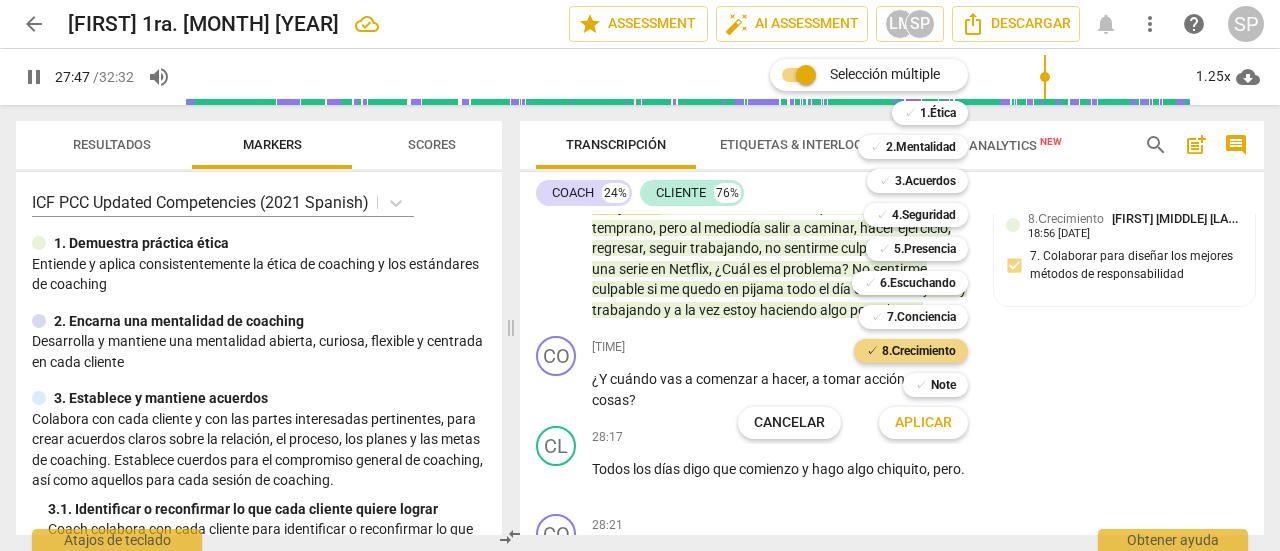 click on "Aplicar" at bounding box center (923, 423) 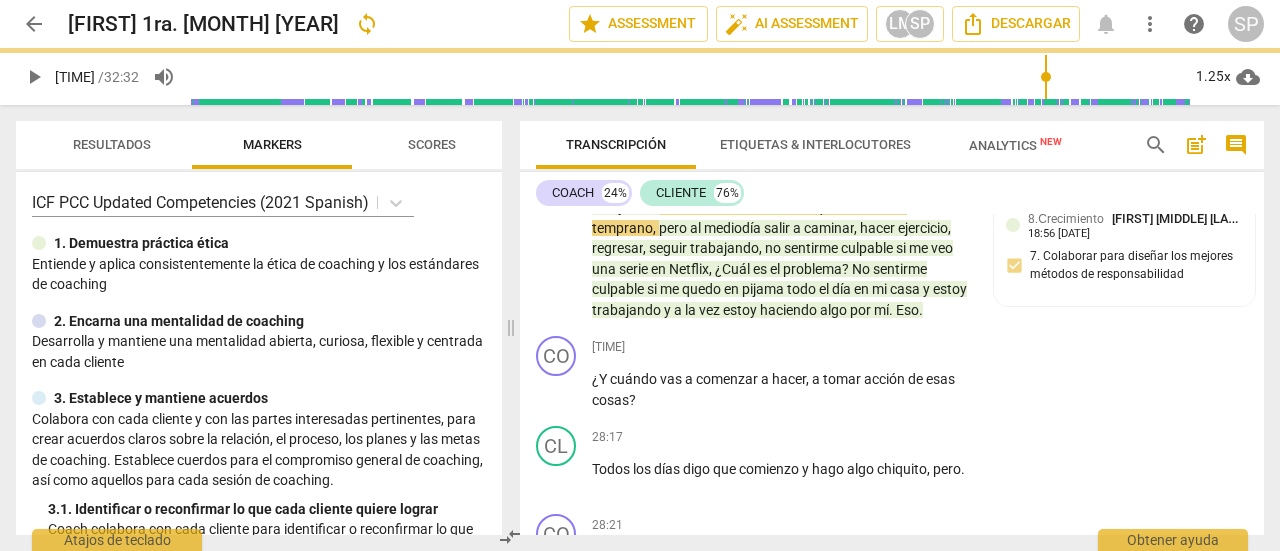 type on "1669" 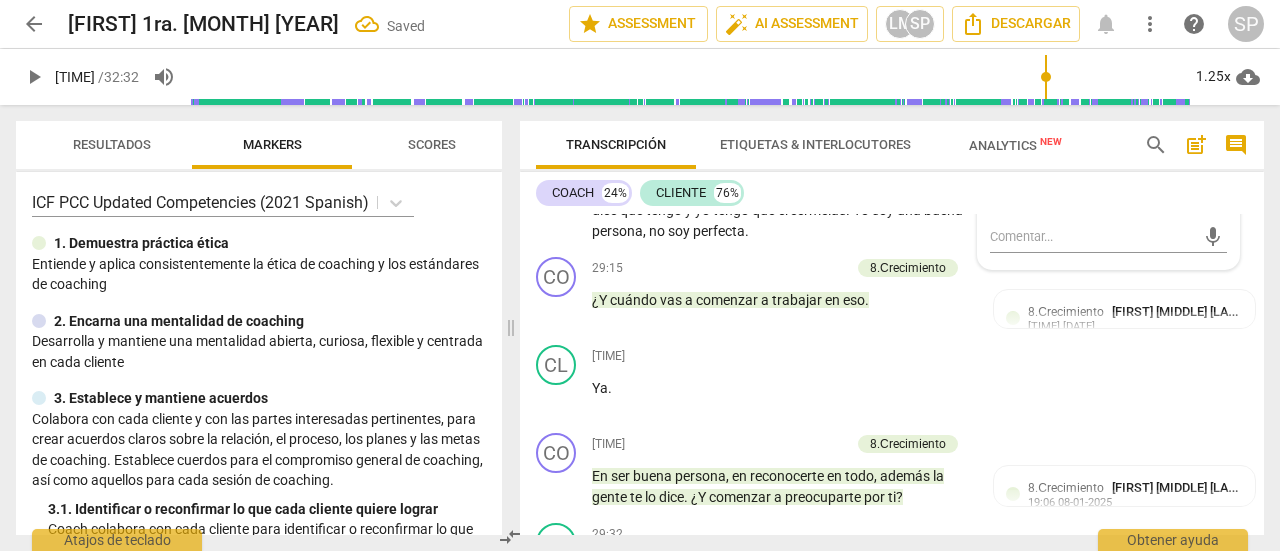 scroll, scrollTop: 12672, scrollLeft: 0, axis: vertical 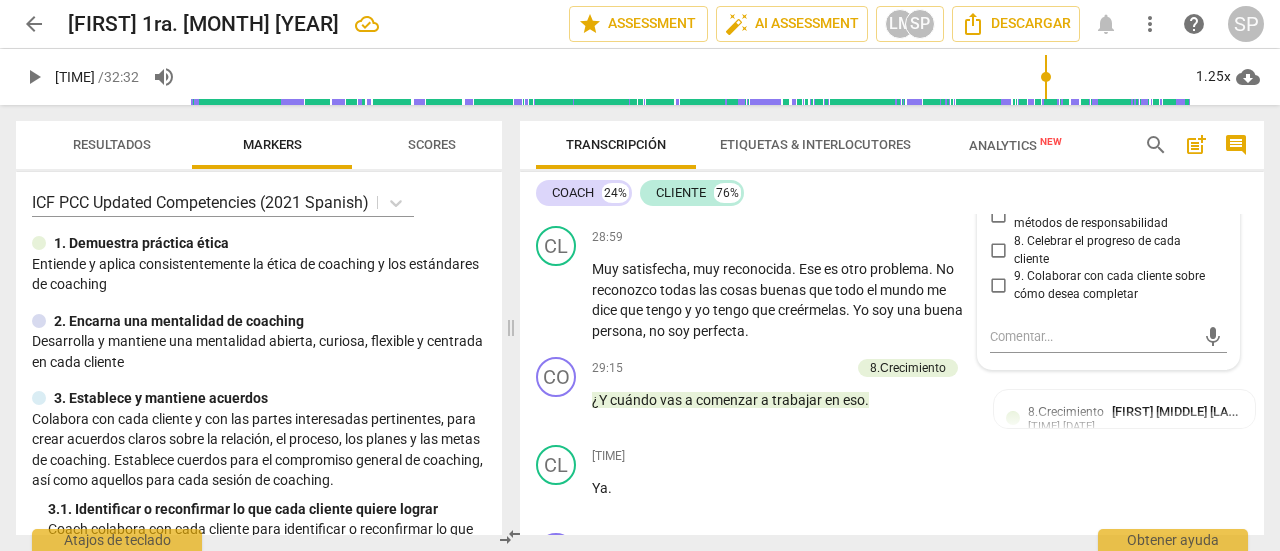 click on "6. Colaborar para considerar cómo avanzar" at bounding box center [998, 180] 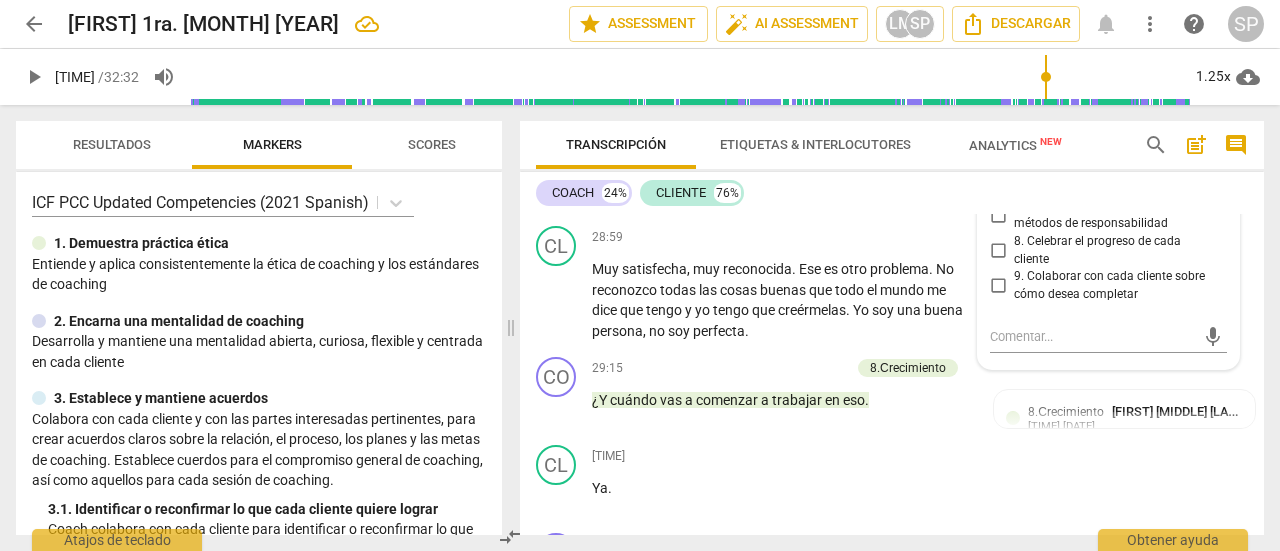click on "CL play_arrow pause" at bounding box center [564, 52] 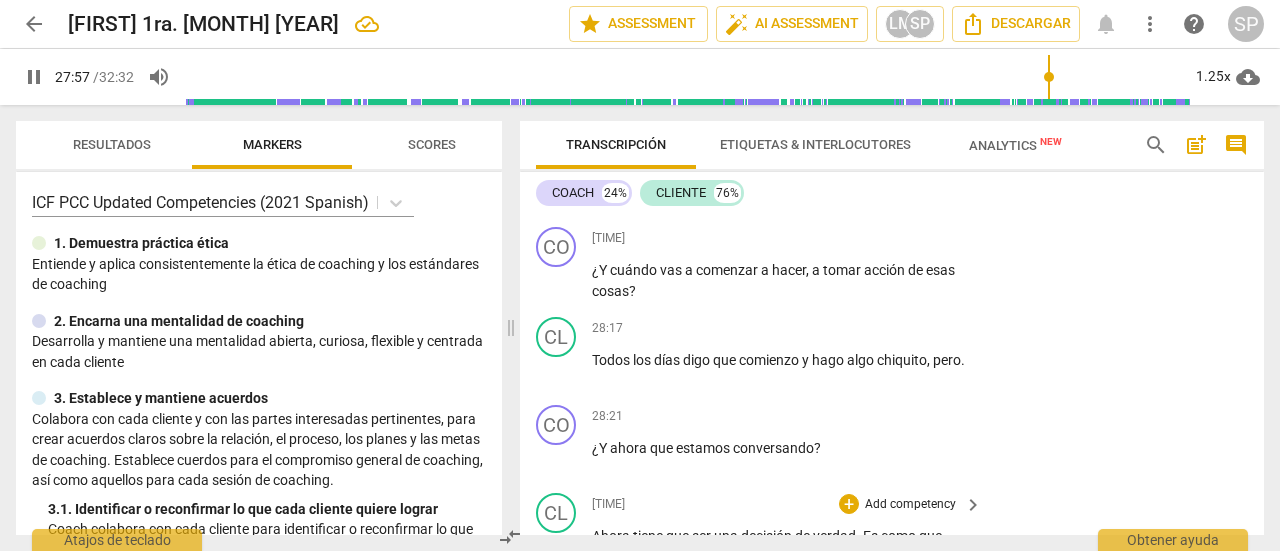 scroll, scrollTop: 12272, scrollLeft: 0, axis: vertical 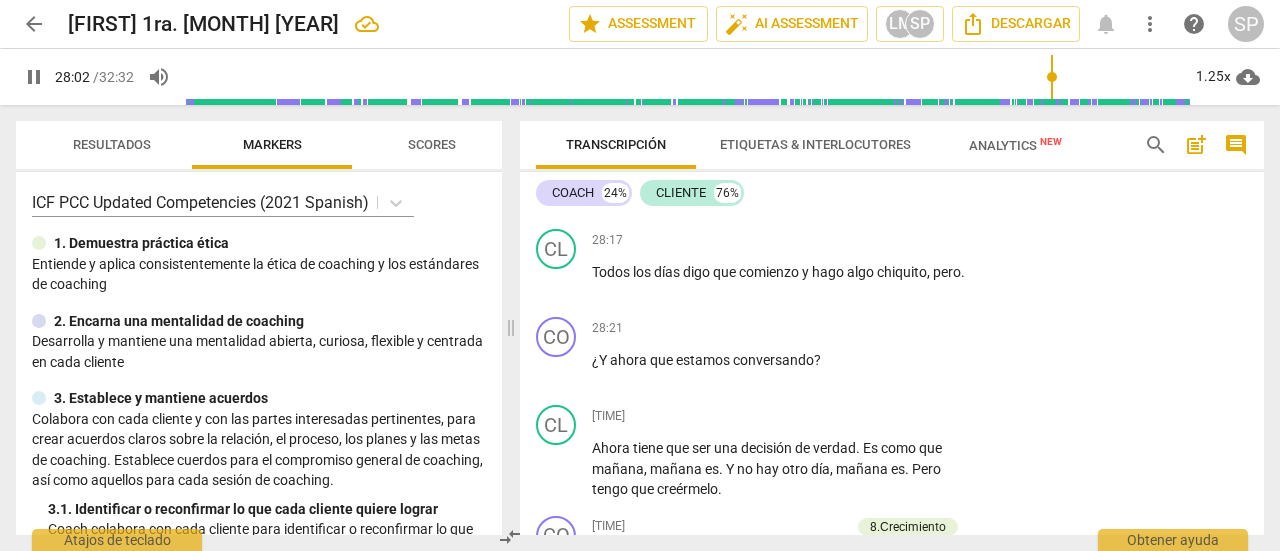 click on "Add competency" at bounding box center [910, 151] 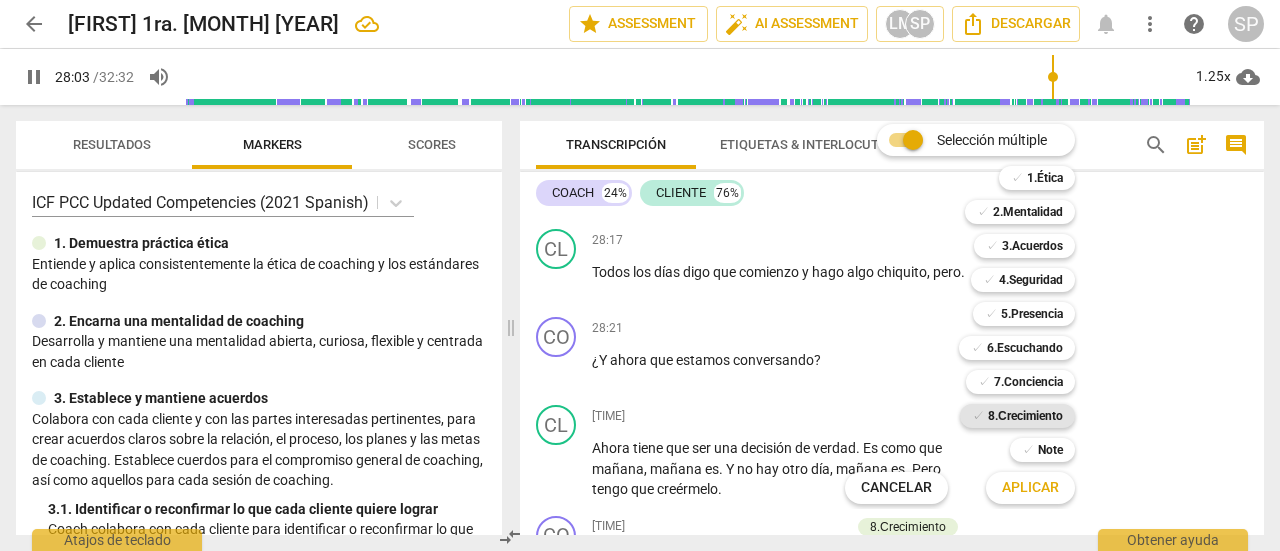 click on "8.Сrecimiento" at bounding box center [1025, 416] 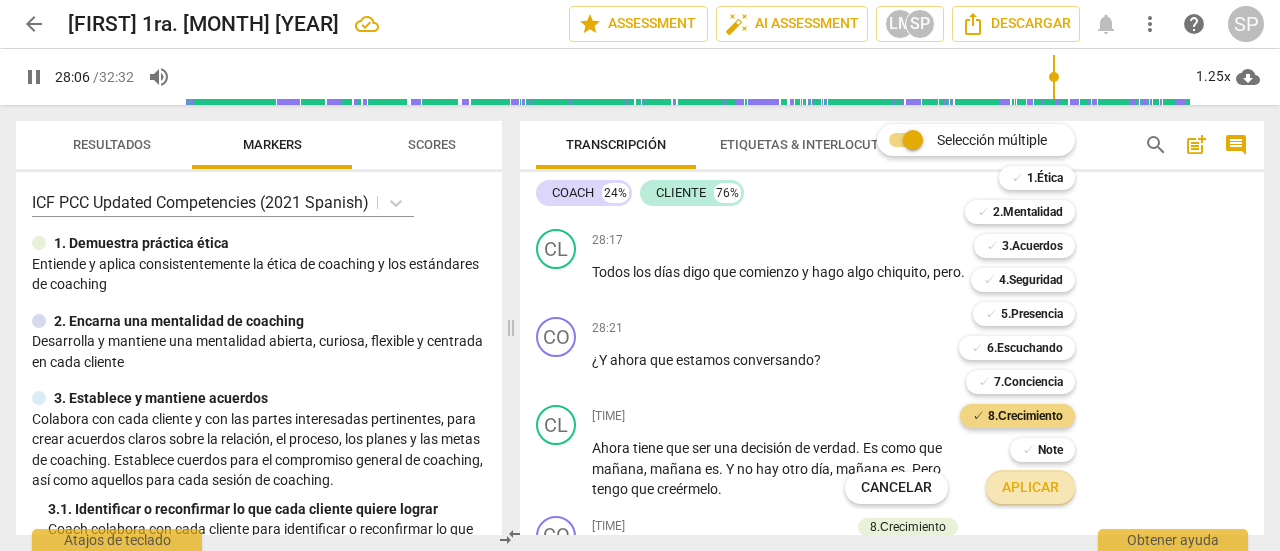 click on "Aplicar" at bounding box center (1030, 488) 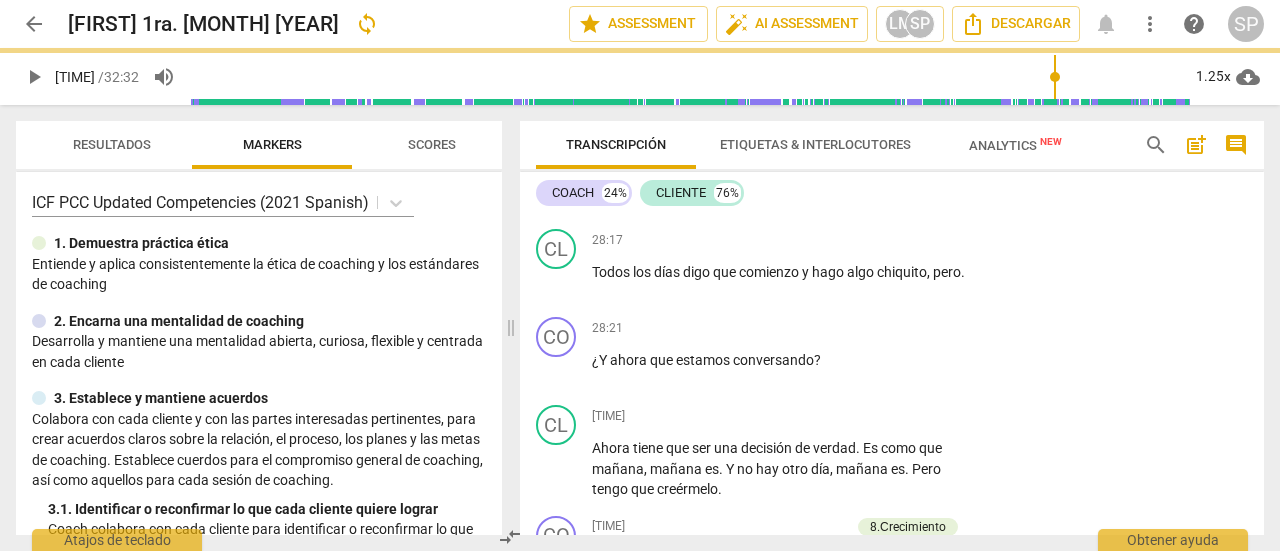 type on "1687" 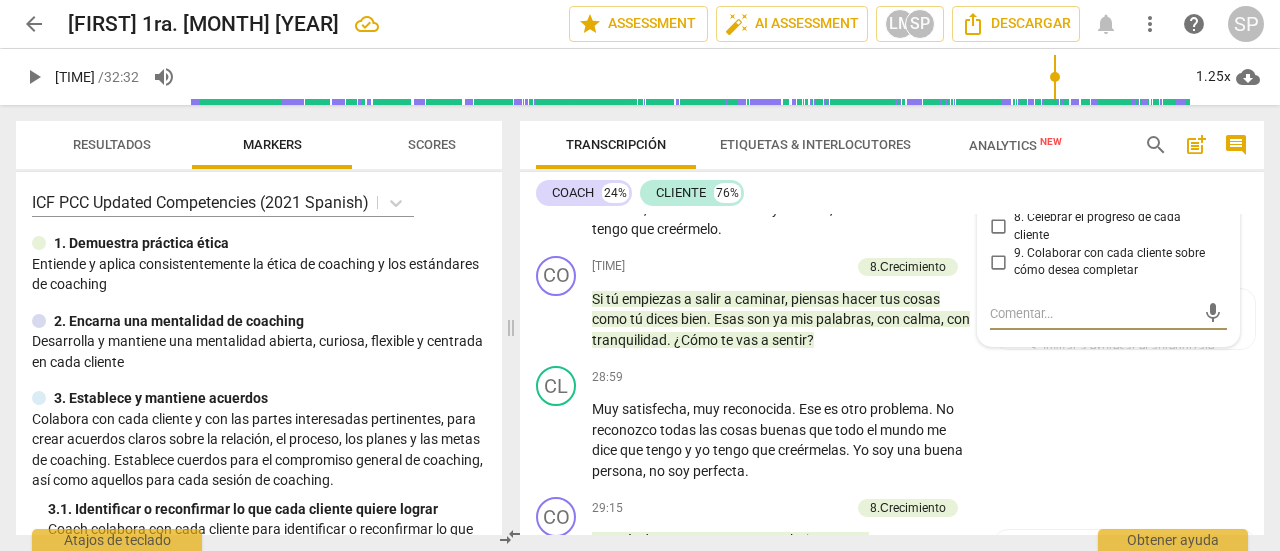 scroll, scrollTop: 12534, scrollLeft: 0, axis: vertical 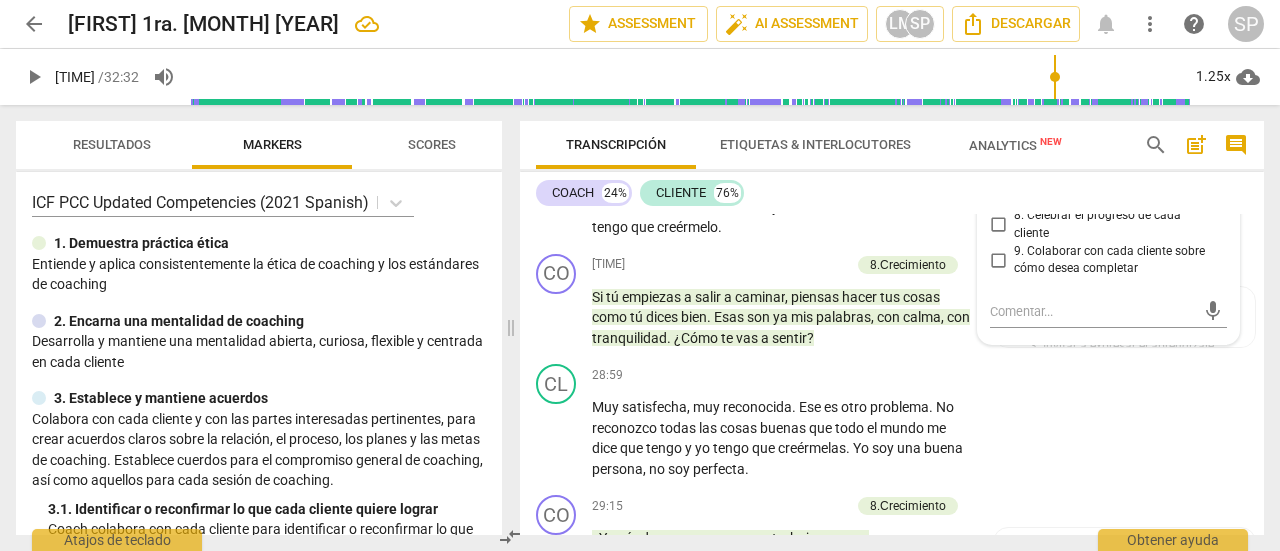 click on "6. Colaborar para considerar cómo avanzar" at bounding box center [998, 155] 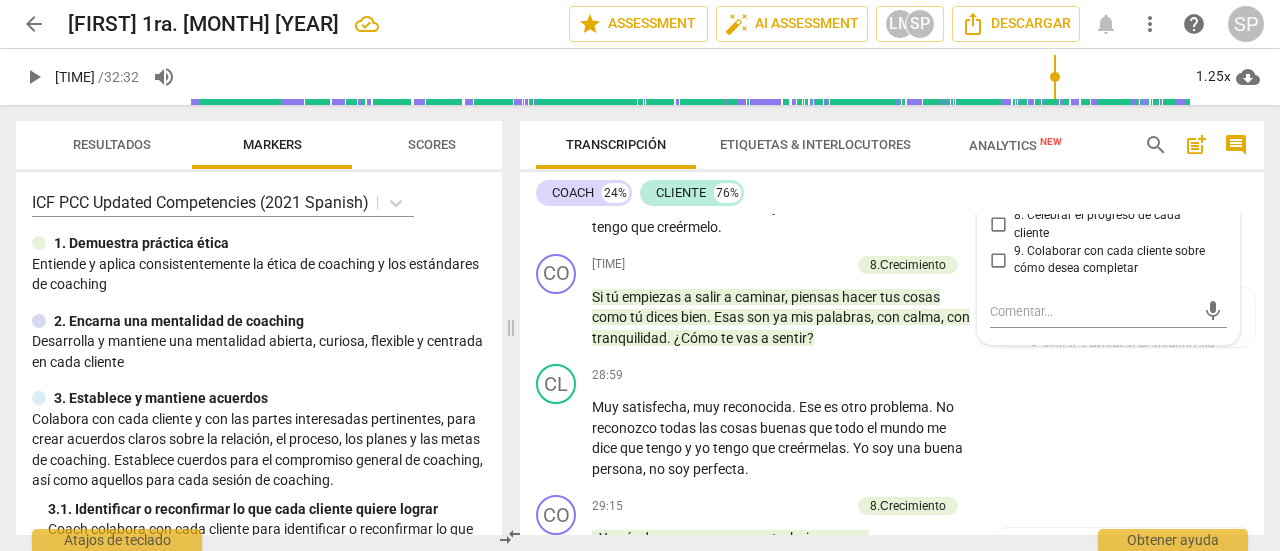 click on "CO play_arrow pause [TIME] + Add competency keyboard_arrow_right ¿Y ahora que estamos conversando ?" at bounding box center (892, 91) 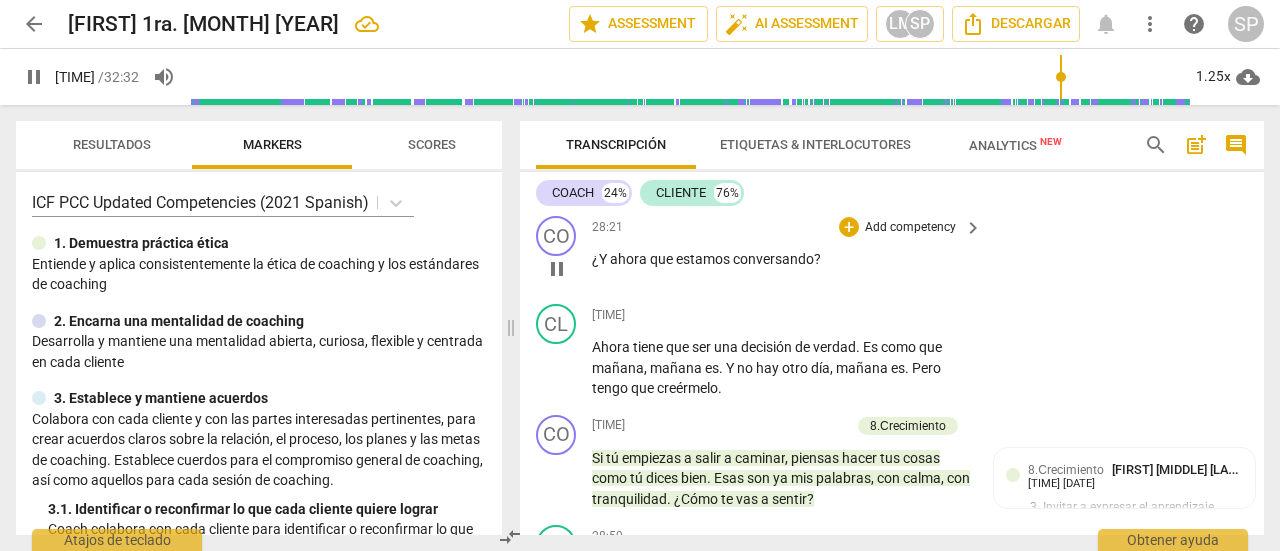 scroll, scrollTop: 12434, scrollLeft: 0, axis: vertical 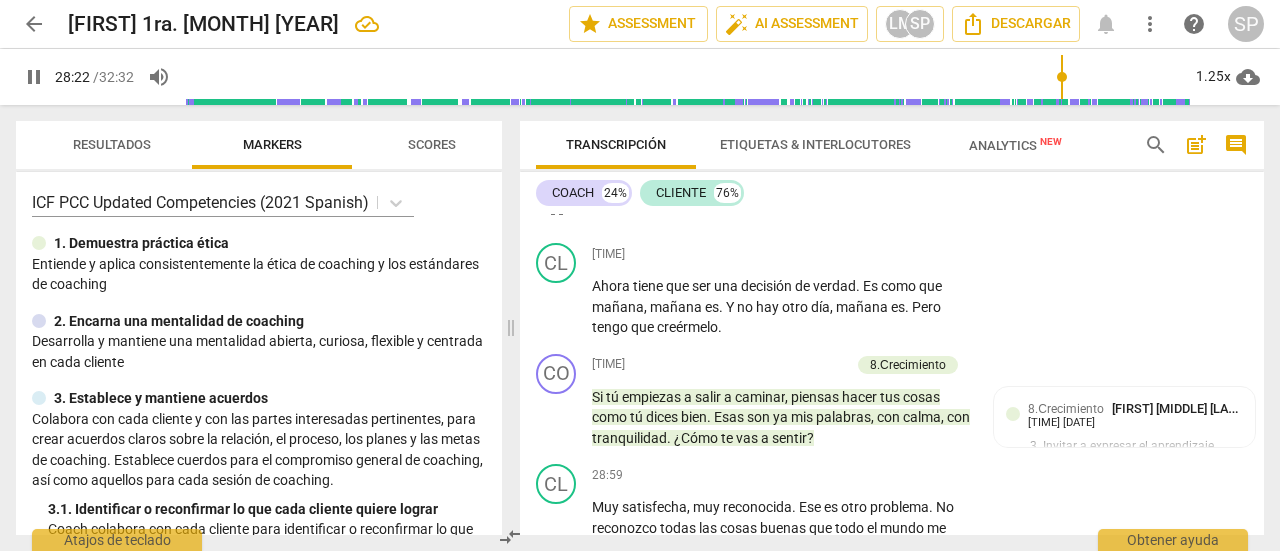 click on "Add competency" at bounding box center [910, 167] 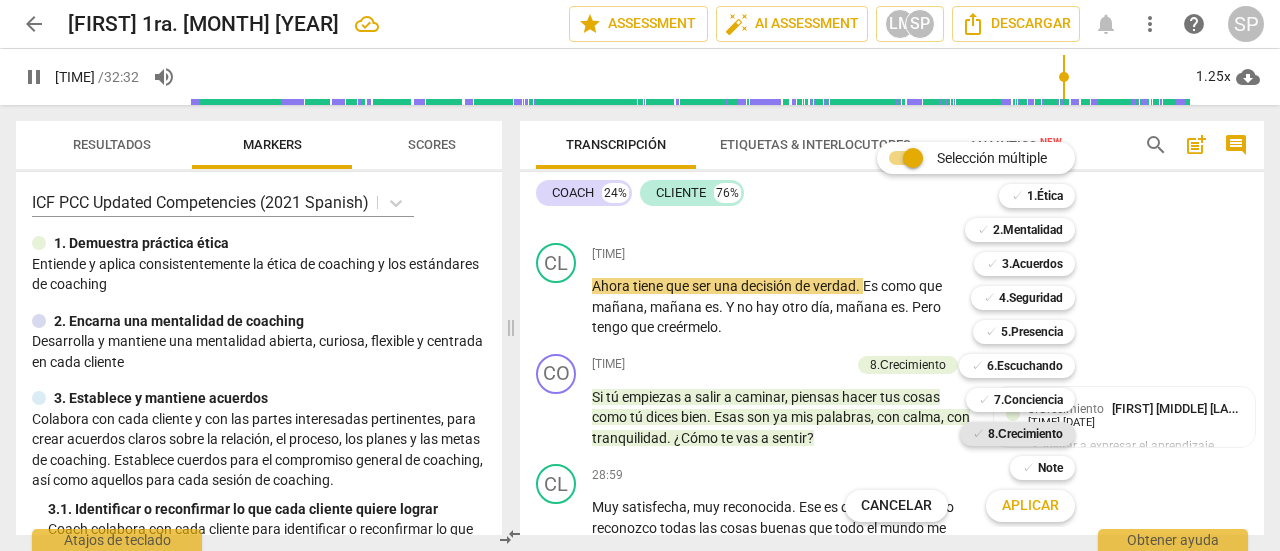 click on "8.Сrecimiento" at bounding box center (1025, 434) 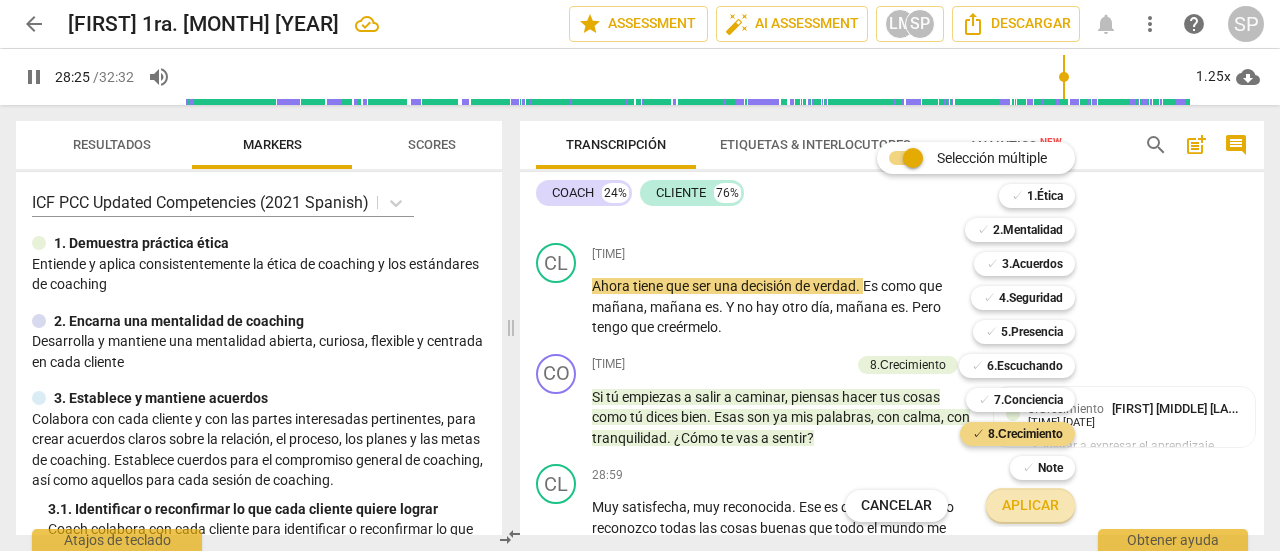 click on "Aplicar" at bounding box center (1030, 506) 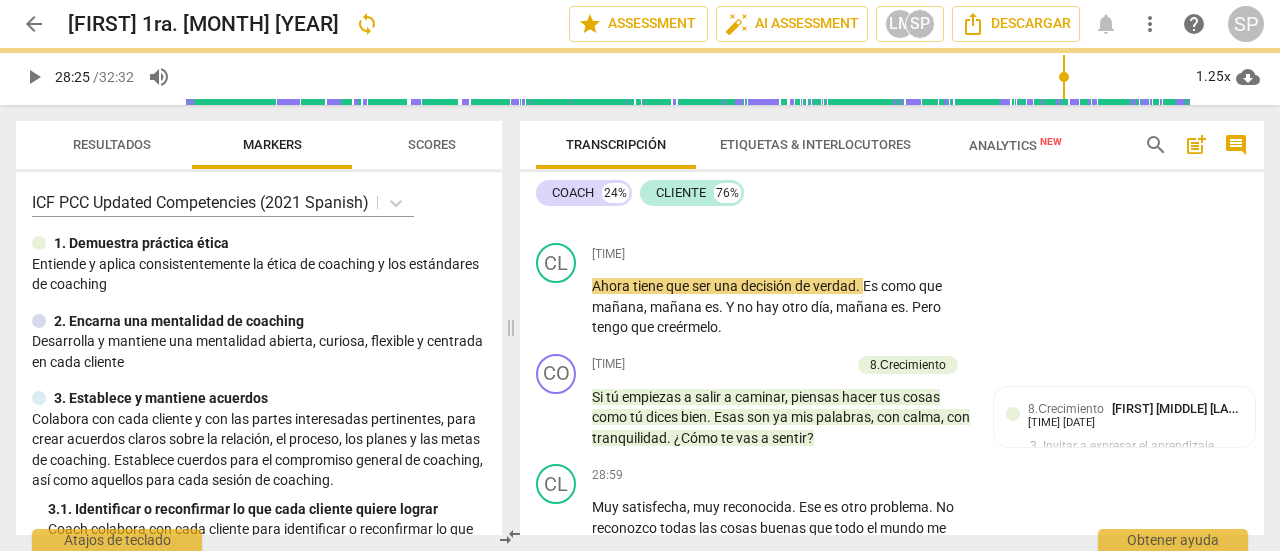 type on "1706" 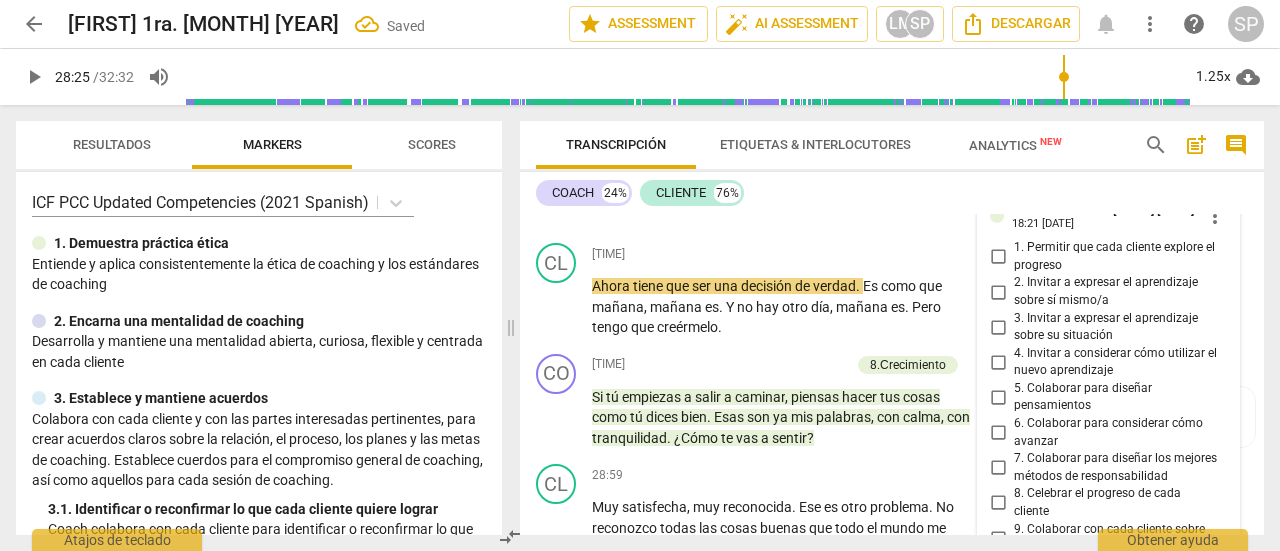 scroll, scrollTop: 12814, scrollLeft: 0, axis: vertical 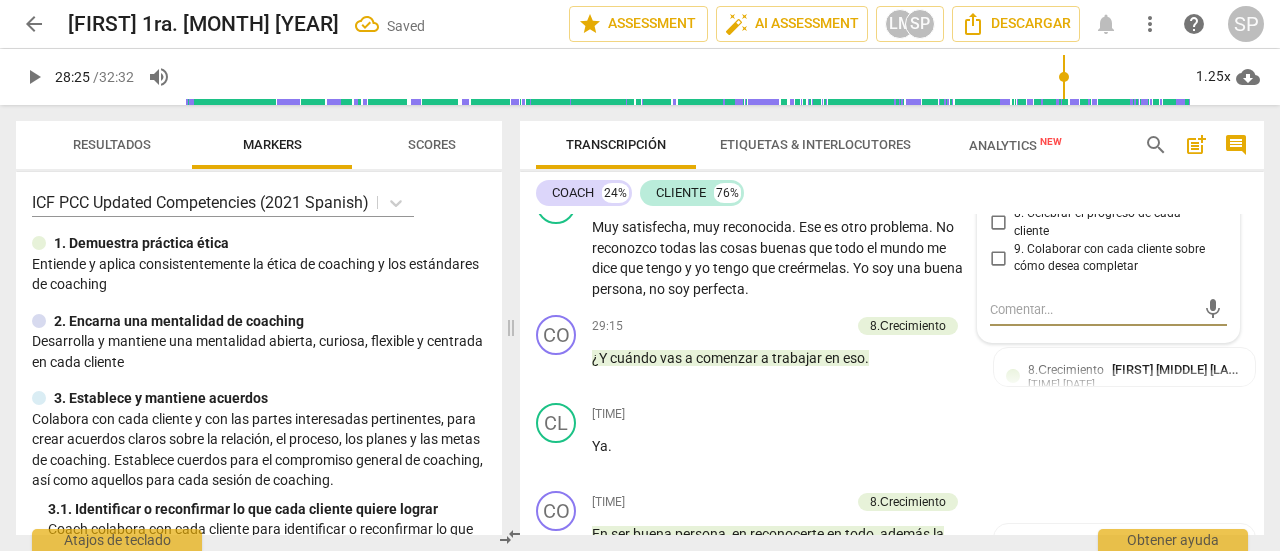 click on "6. Colaborar para considerar cómo avanzar" at bounding box center (998, 153) 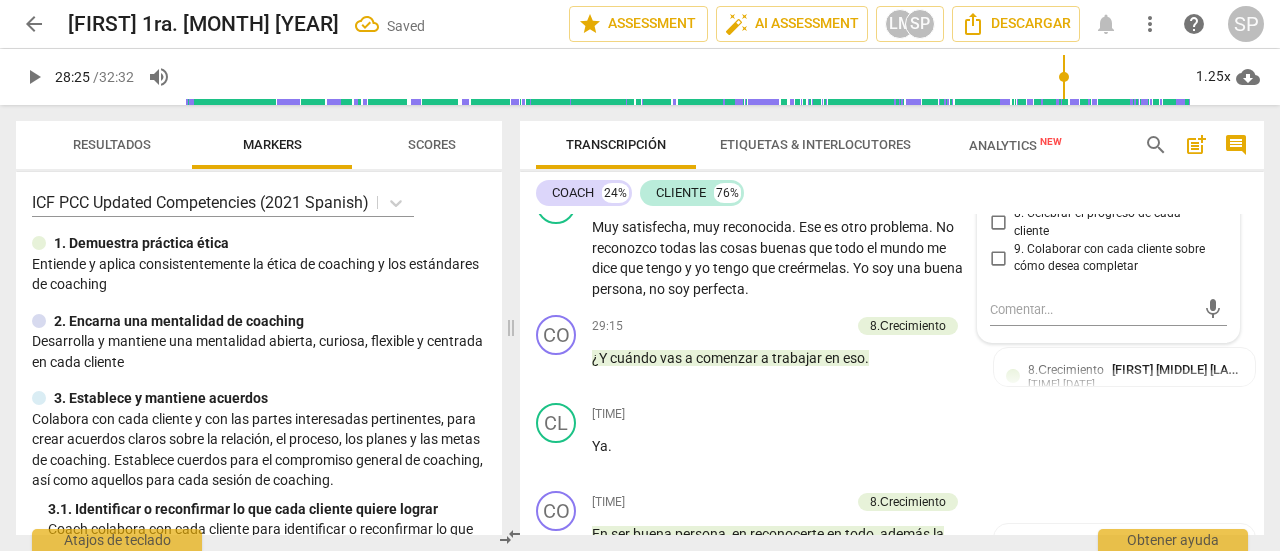drag, startPoint x: 888, startPoint y: 199, endPoint x: 990, endPoint y: 229, distance: 106.320274 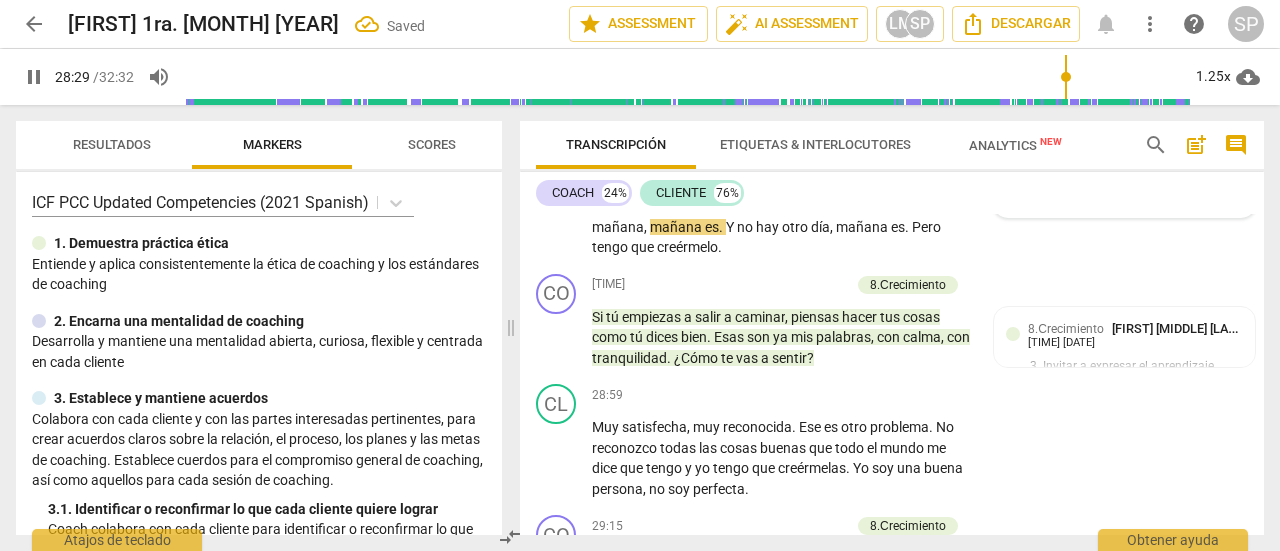 scroll, scrollTop: 12614, scrollLeft: 0, axis: vertical 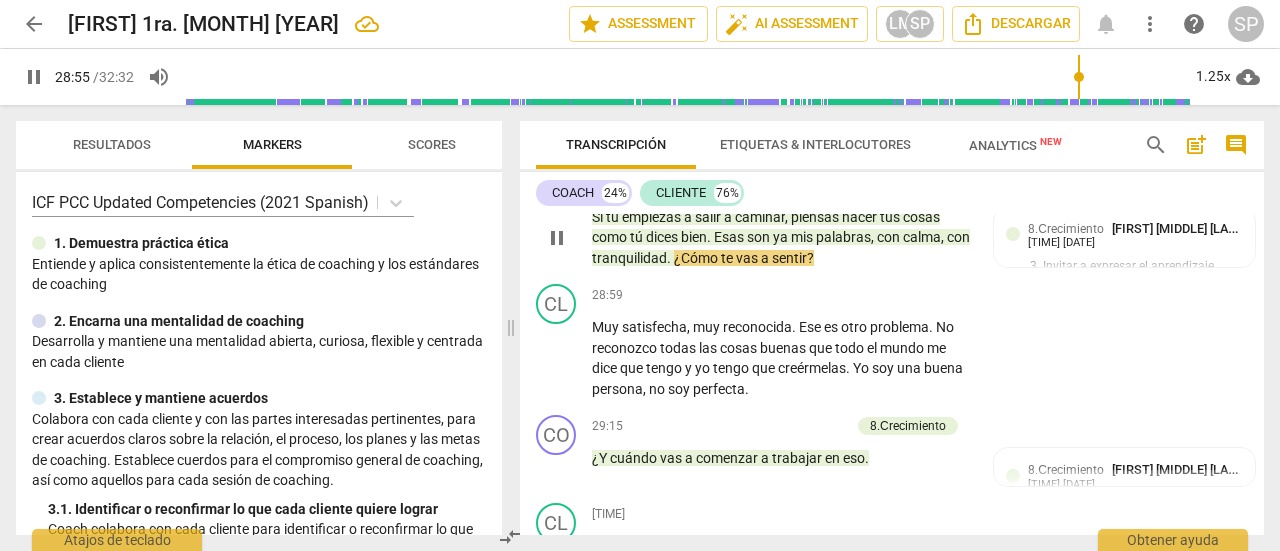 click on "Add competency" at bounding box center (802, 185) 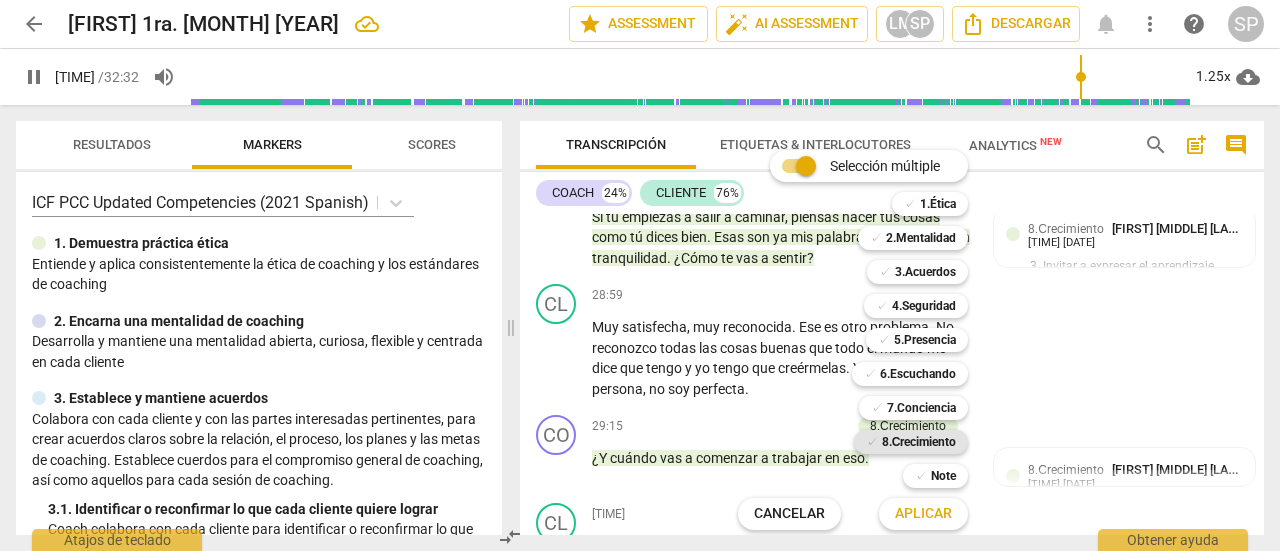 click on "8.Сrecimiento" at bounding box center (919, 442) 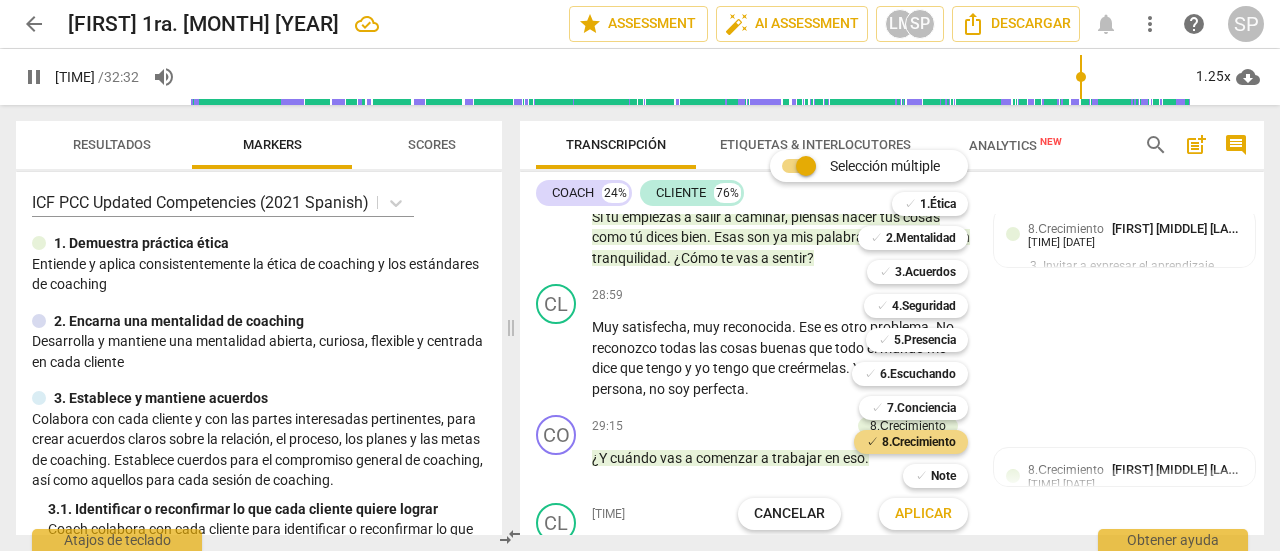 click on "Aplicar" at bounding box center (923, 514) 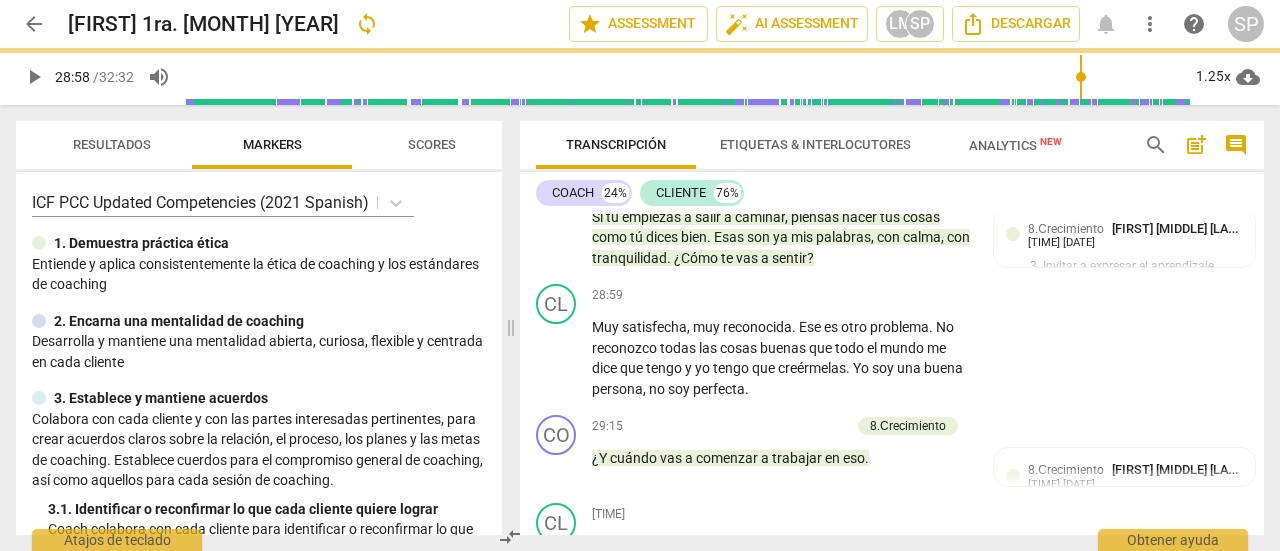 type on "1739" 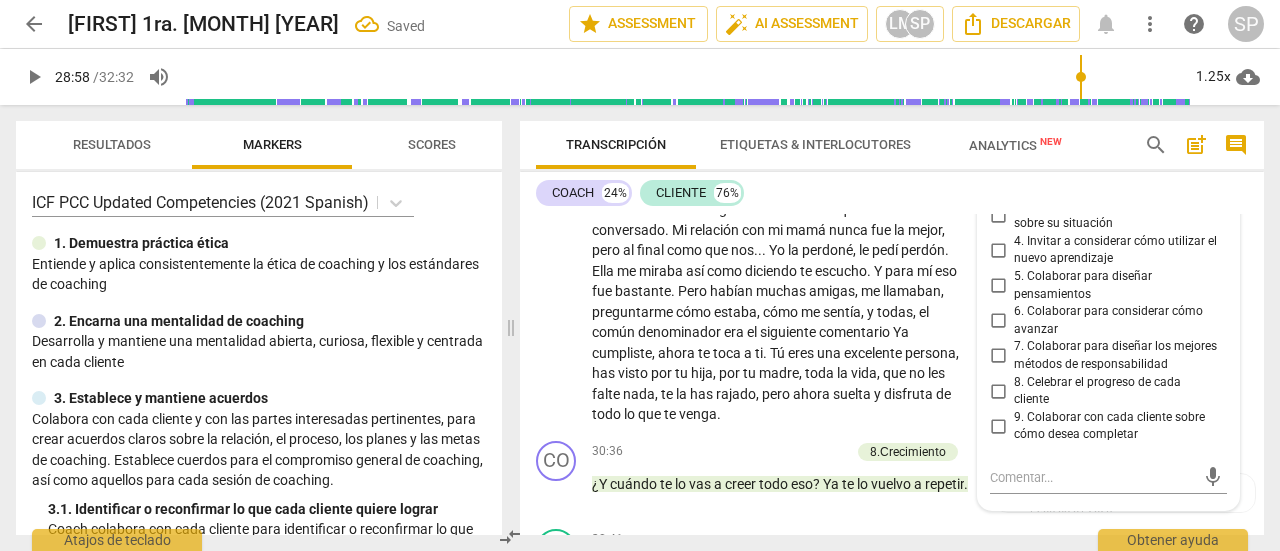 scroll, scrollTop: 13212, scrollLeft: 0, axis: vertical 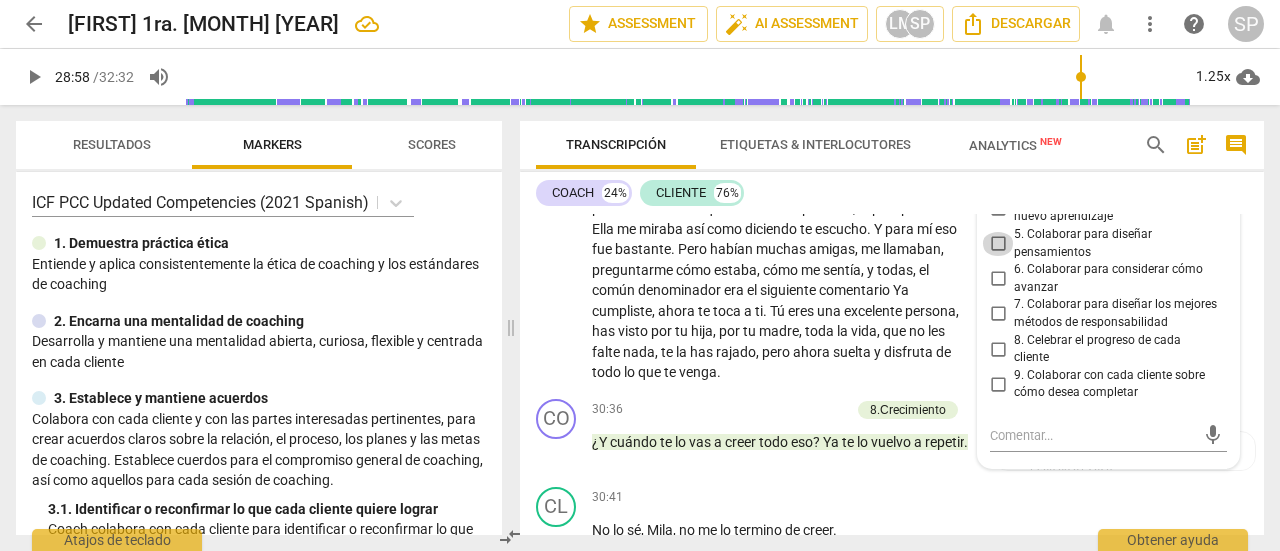 drag, startPoint x: 987, startPoint y: 407, endPoint x: 1073, endPoint y: 405, distance: 86.023254 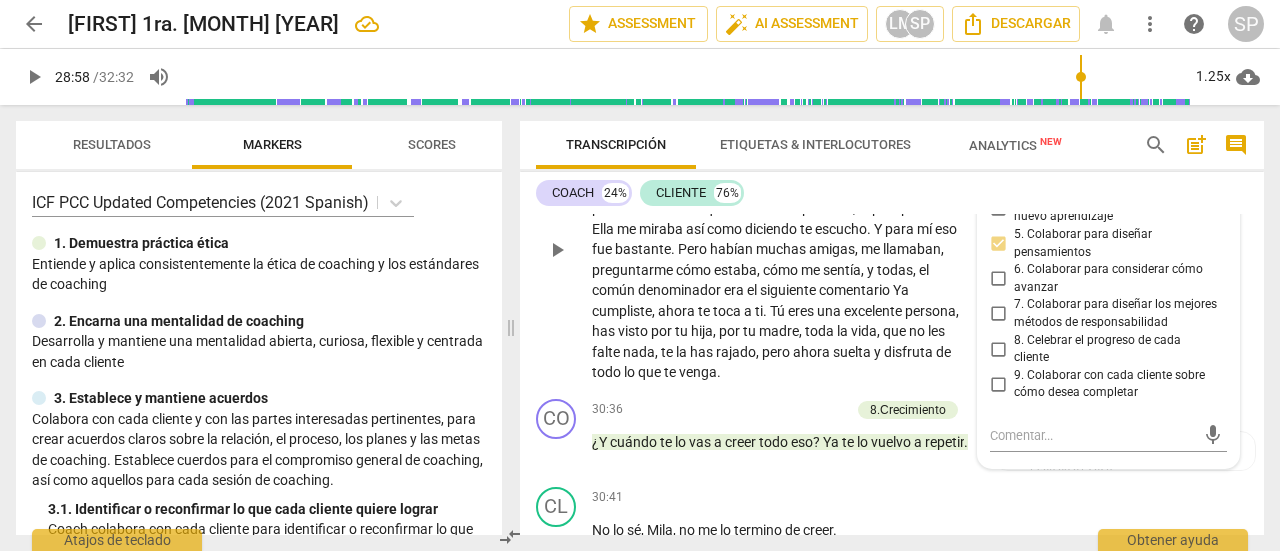 click on "[TIME] + Add competency keyboard_arrow_right" at bounding box center (788, 94) 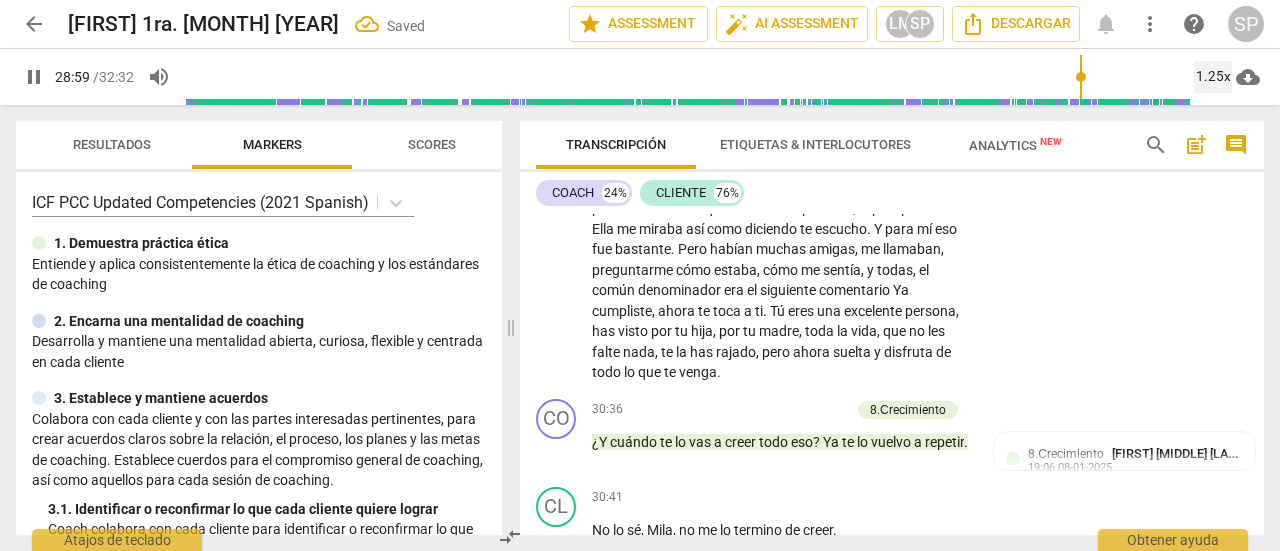scroll, scrollTop: 12884, scrollLeft: 0, axis: vertical 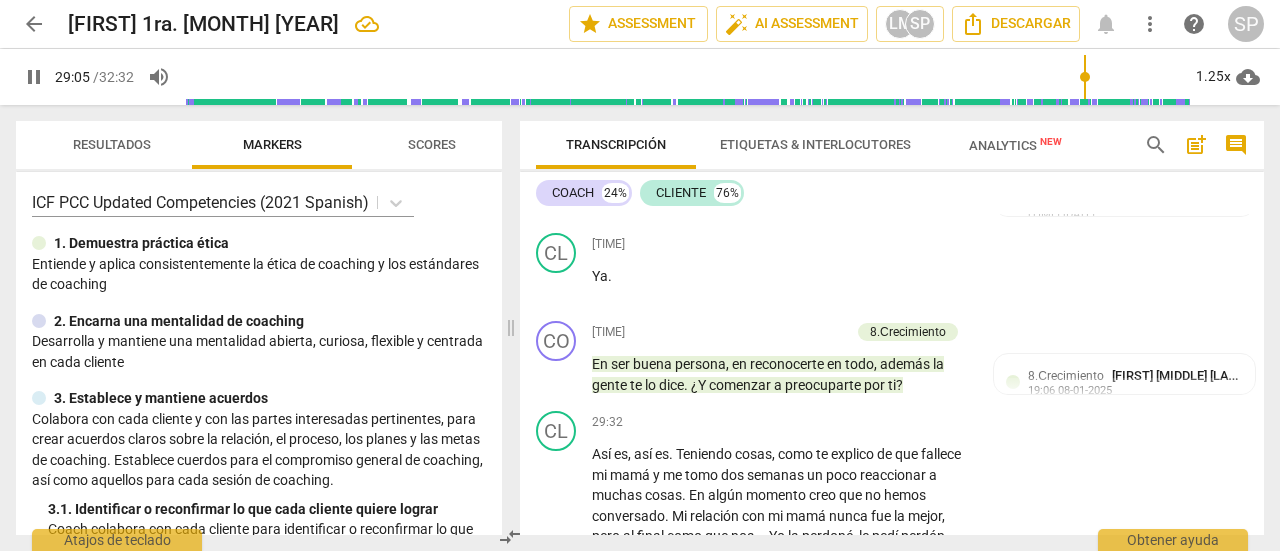 click on "Add competency" at bounding box center (802, 157) 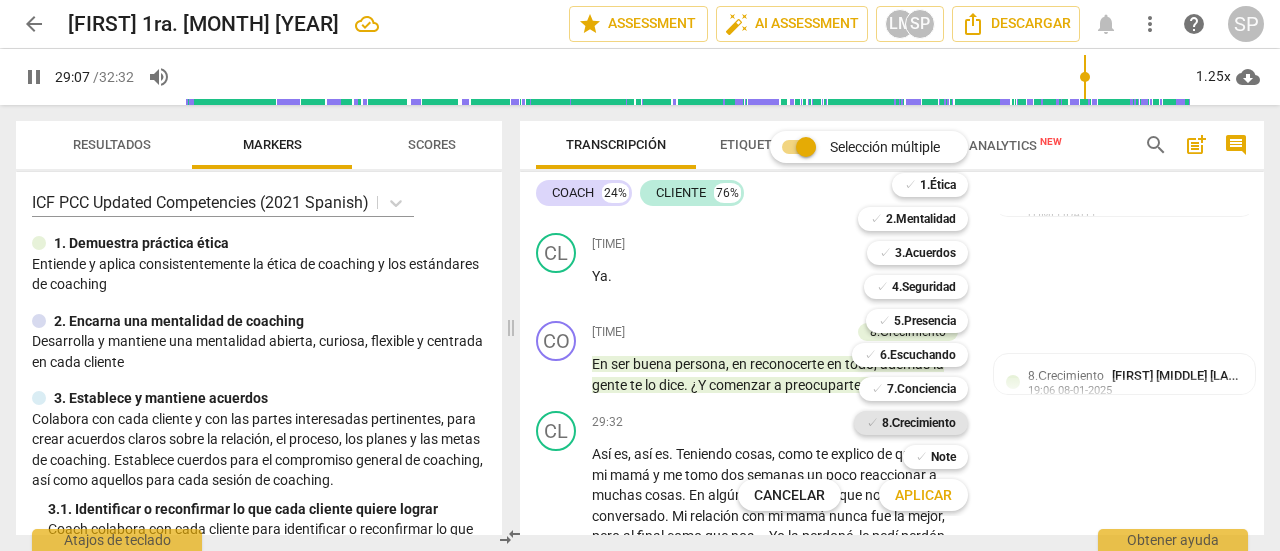 click on "8.Сrecimiento" at bounding box center (919, 423) 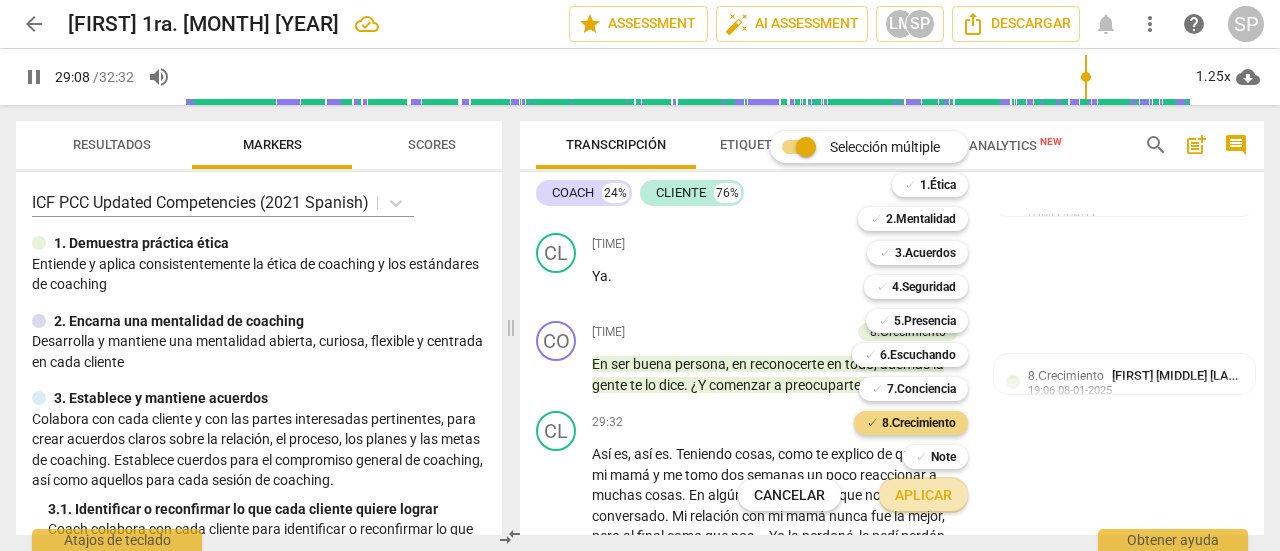 click on "Aplicar" at bounding box center (923, 496) 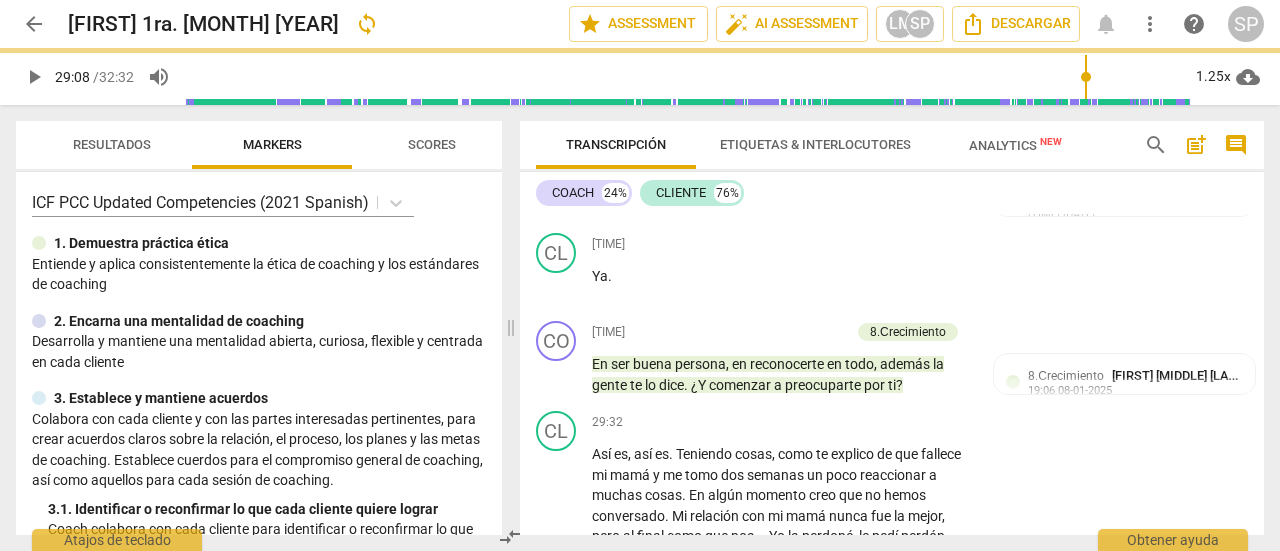 type on "[YEAR]" 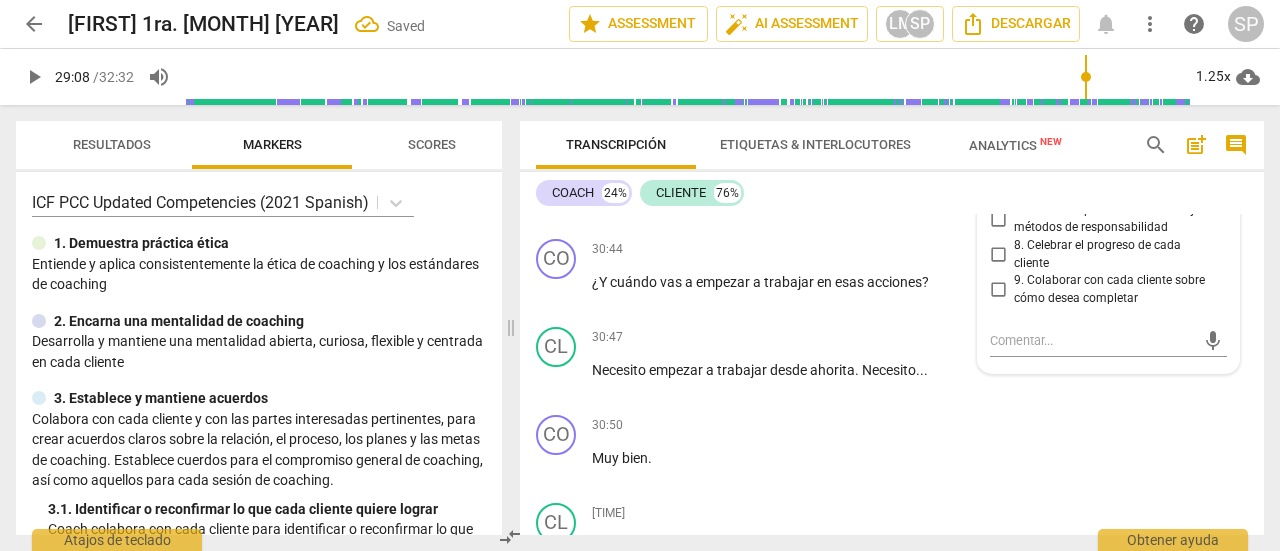 scroll, scrollTop: 13554, scrollLeft: 0, axis: vertical 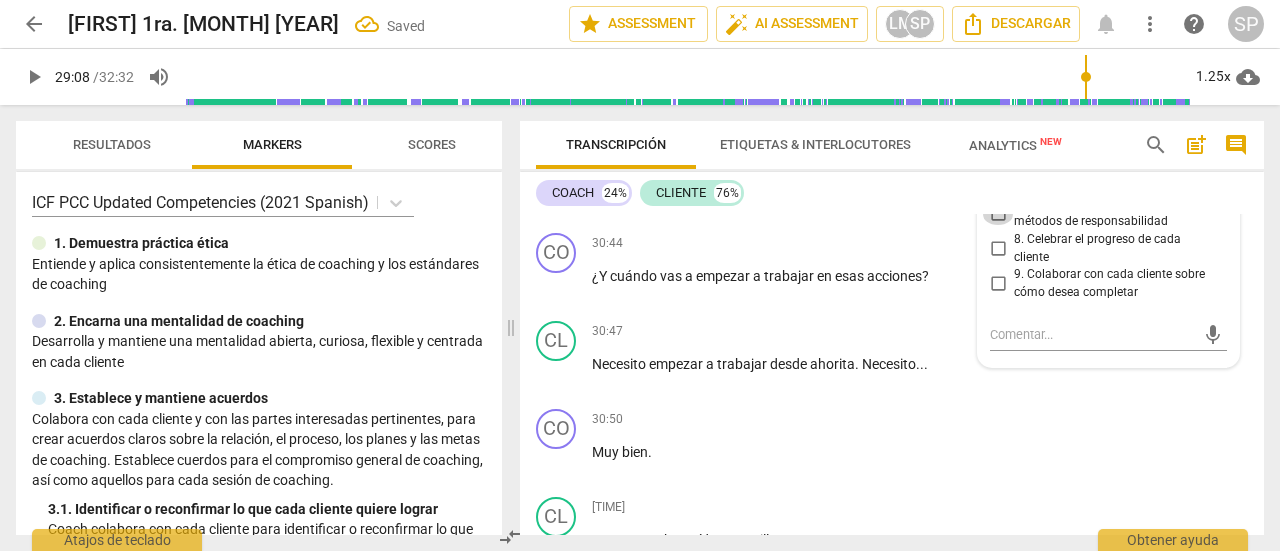 click on "7. Colaborar para diseñar los mejores métodos de responsabilidad" at bounding box center (998, 213) 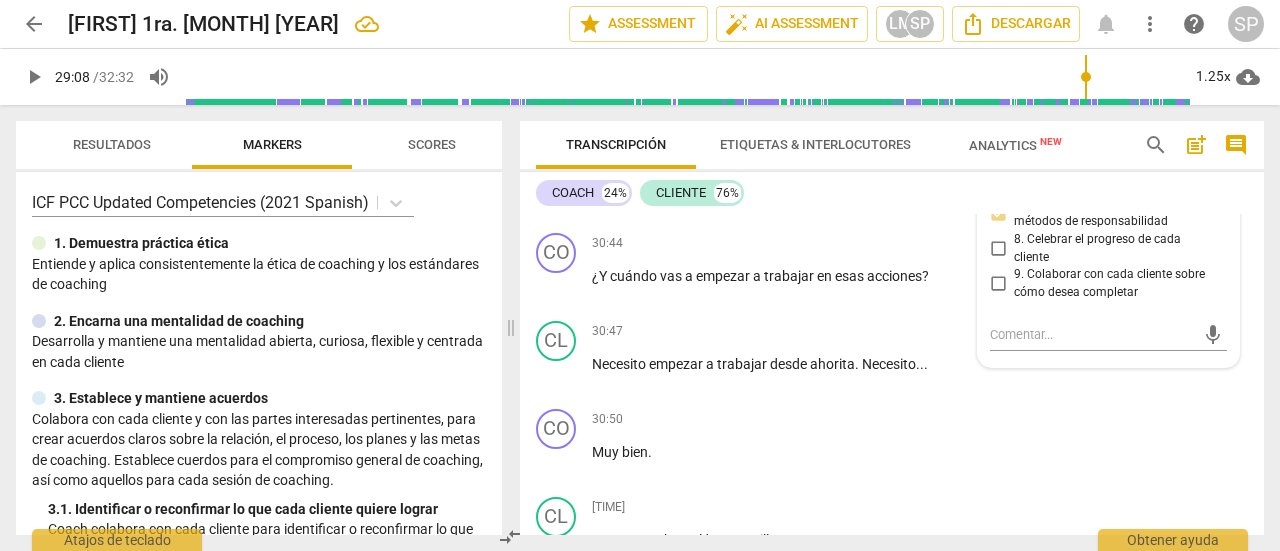 click on "CL play_arrow pause [DURATION] + Add competency keyboard_arrow_right No   lo   sé ,   Mila ,   no   me   lo   termino   de   creer ." at bounding box center [892, 181] 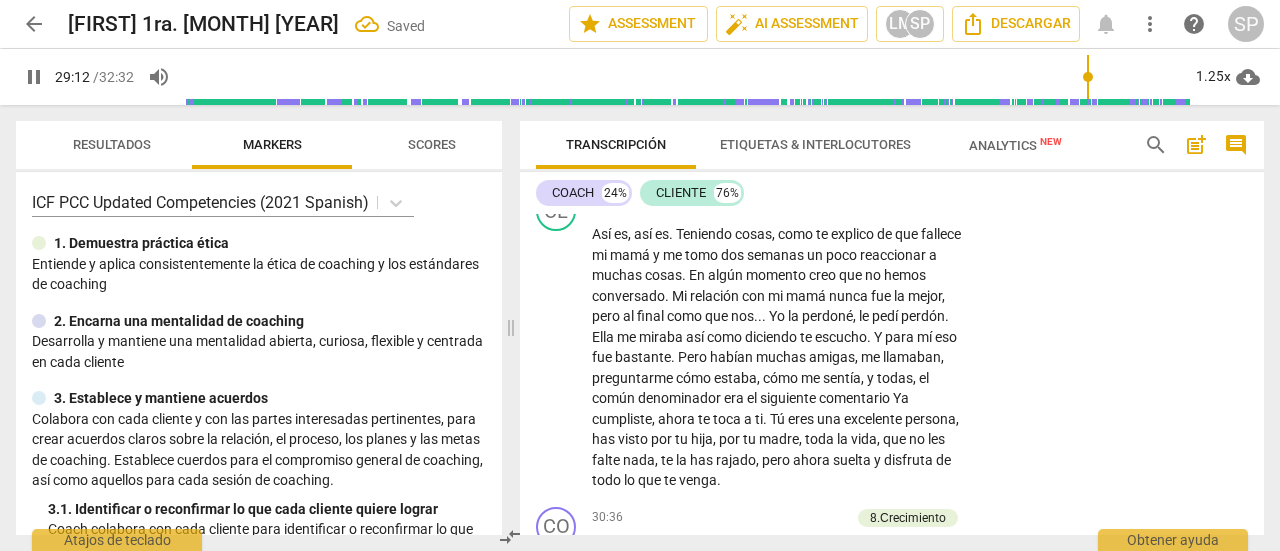 scroll, scrollTop: 12854, scrollLeft: 0, axis: vertical 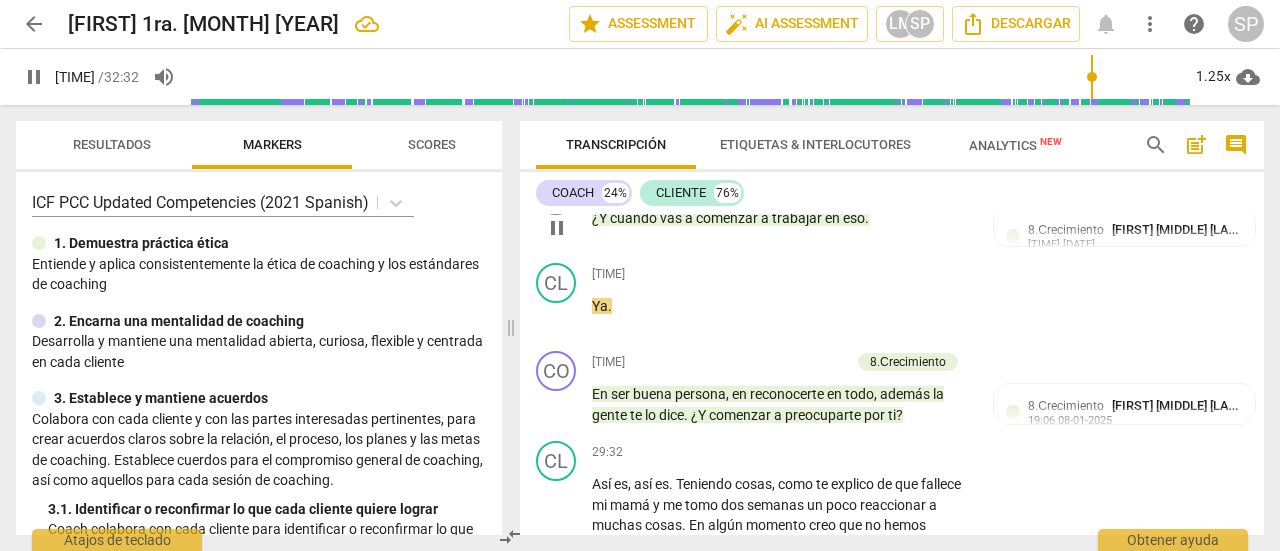 click on "Add competency" at bounding box center (802, 187) 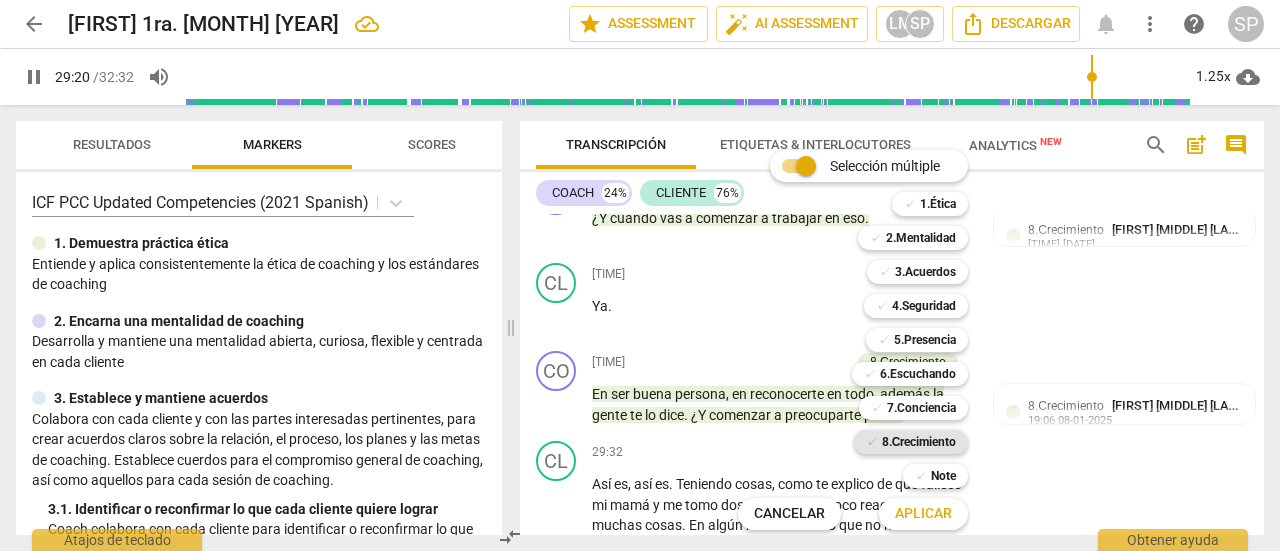 click on "8.Сrecimiento" at bounding box center (919, 442) 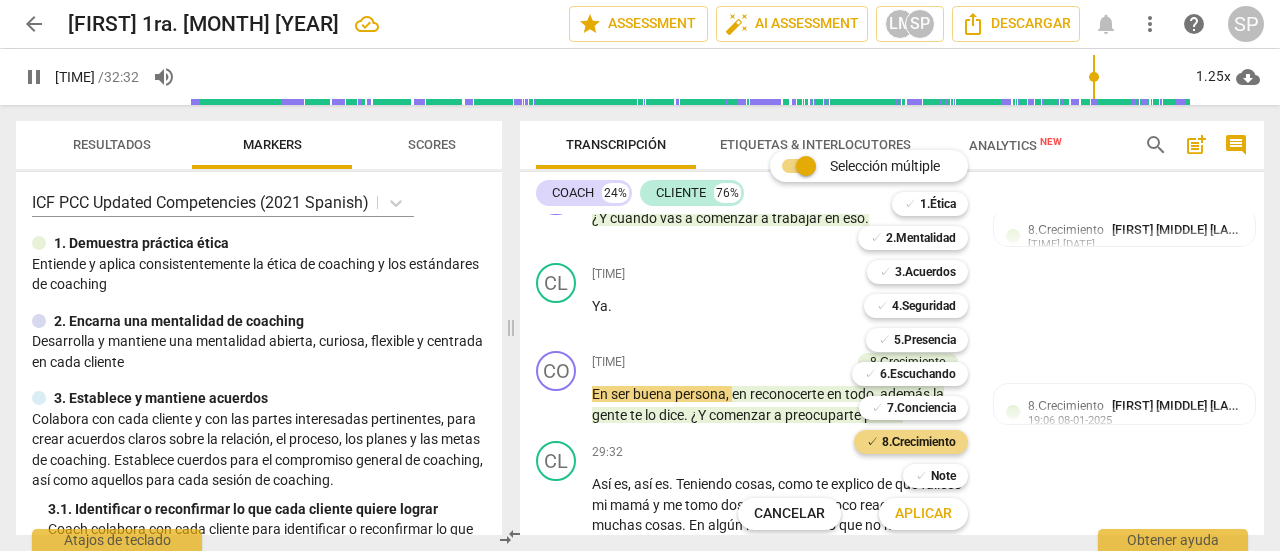click on "Aplicar" at bounding box center [923, 514] 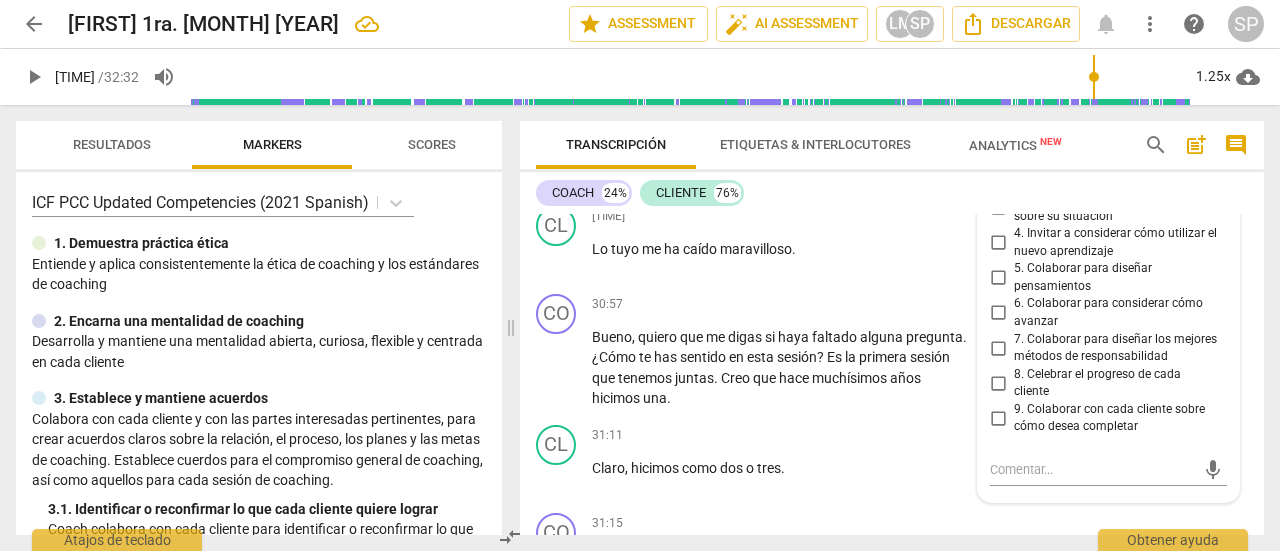 scroll, scrollTop: 13854, scrollLeft: 0, axis: vertical 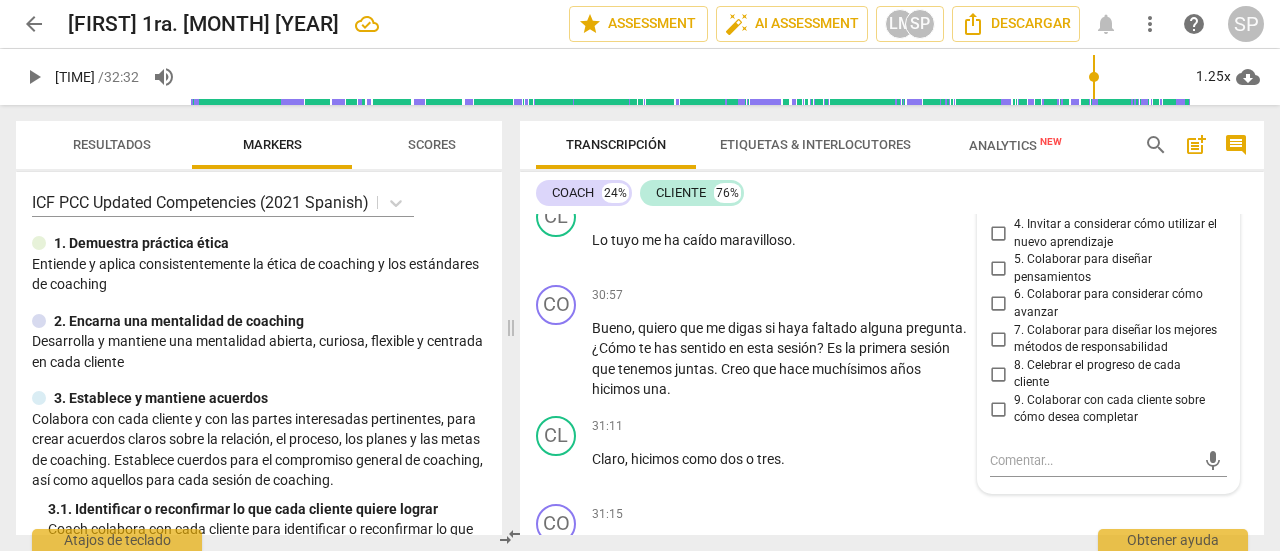 click on "more_vert" at bounding box center [1215, 87] 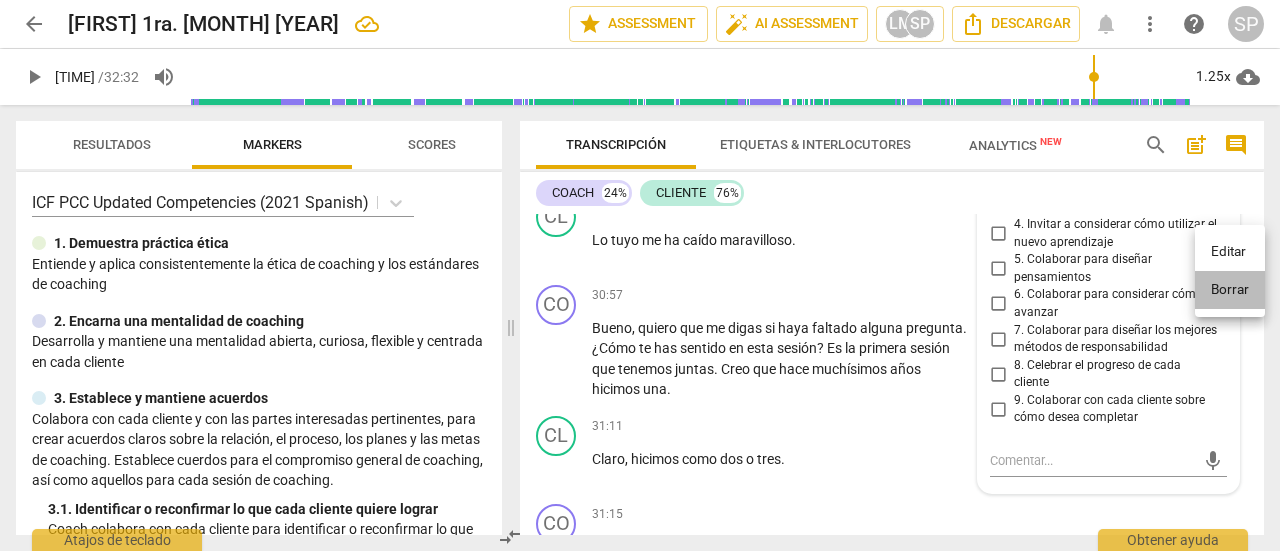 click on "Borrar" at bounding box center [1230, 290] 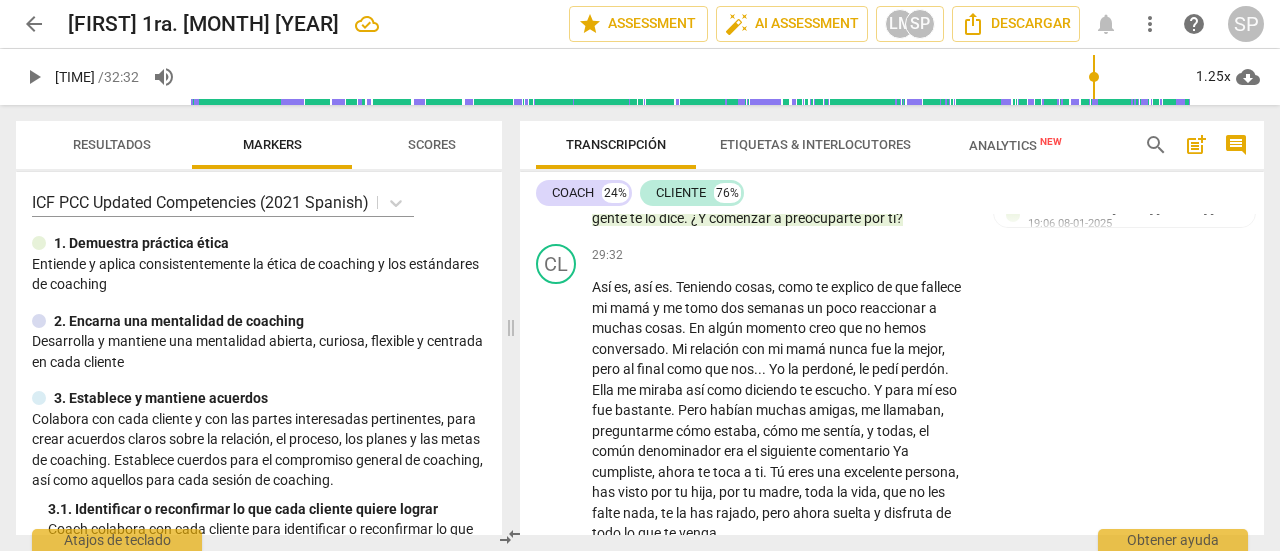 scroll, scrollTop: 13054, scrollLeft: 0, axis: vertical 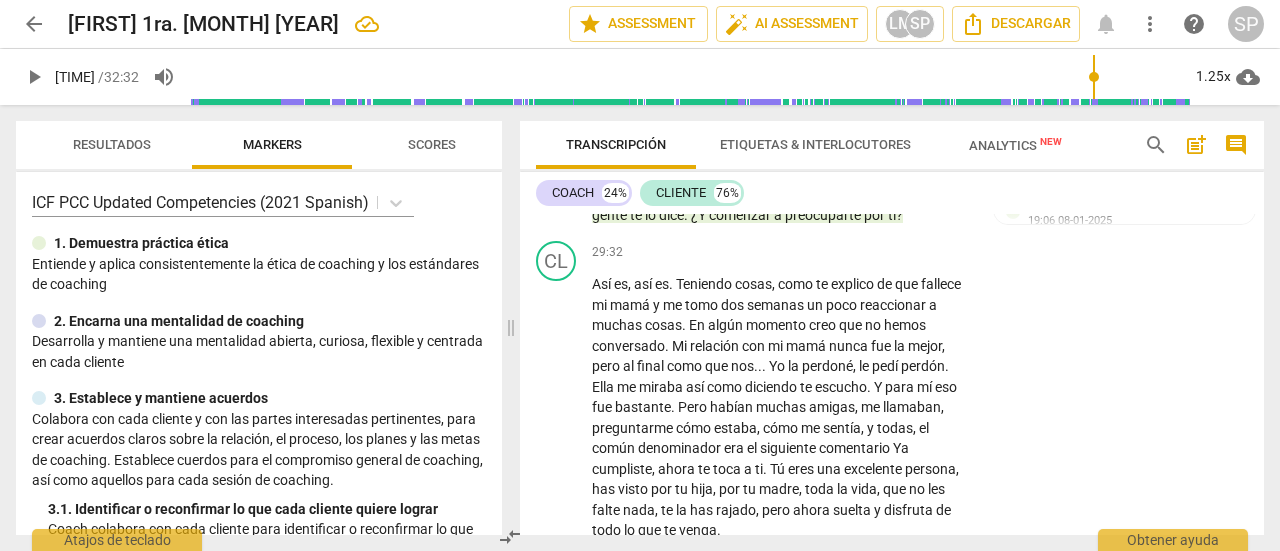 drag, startPoint x: 552, startPoint y: 370, endPoint x: 1048, endPoint y: 223, distance: 517.3248 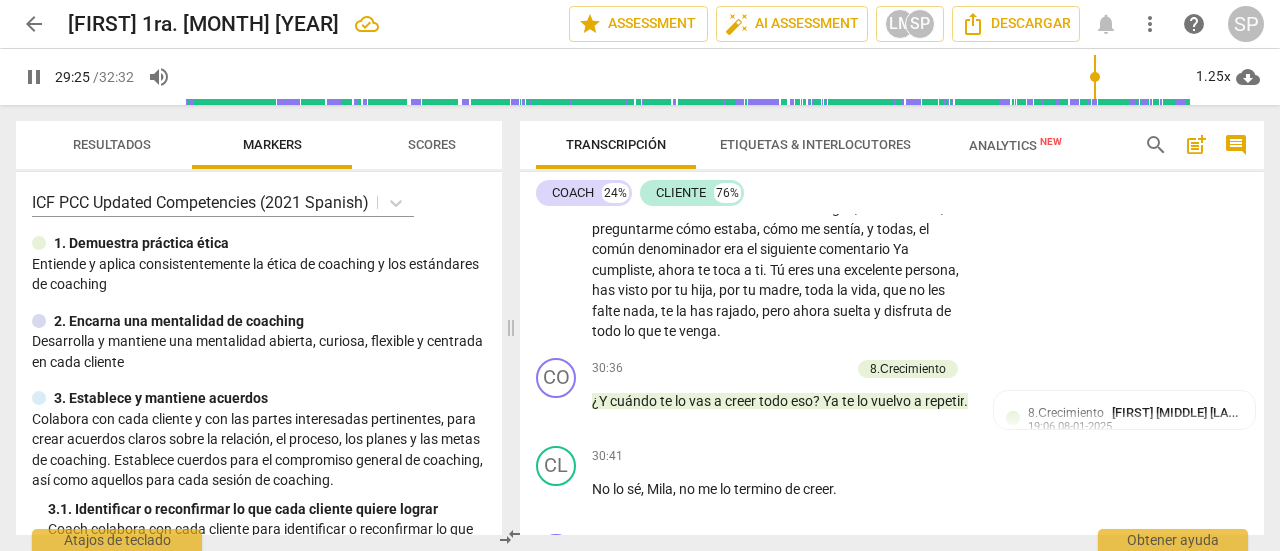 scroll, scrollTop: 13254, scrollLeft: 0, axis: vertical 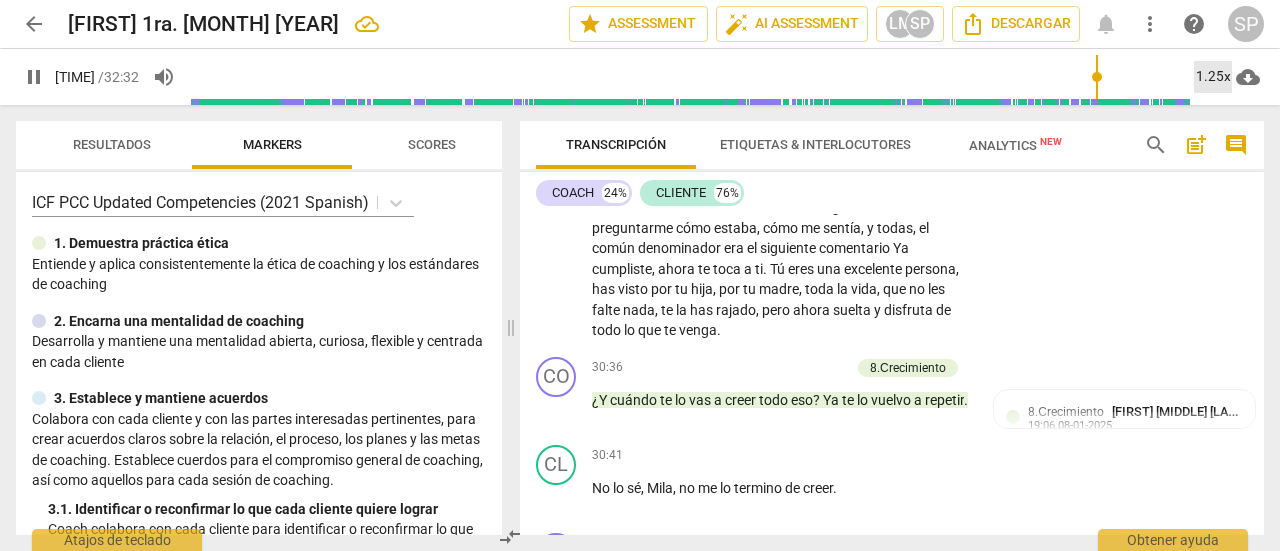 click on "1.25x" at bounding box center (1213, 77) 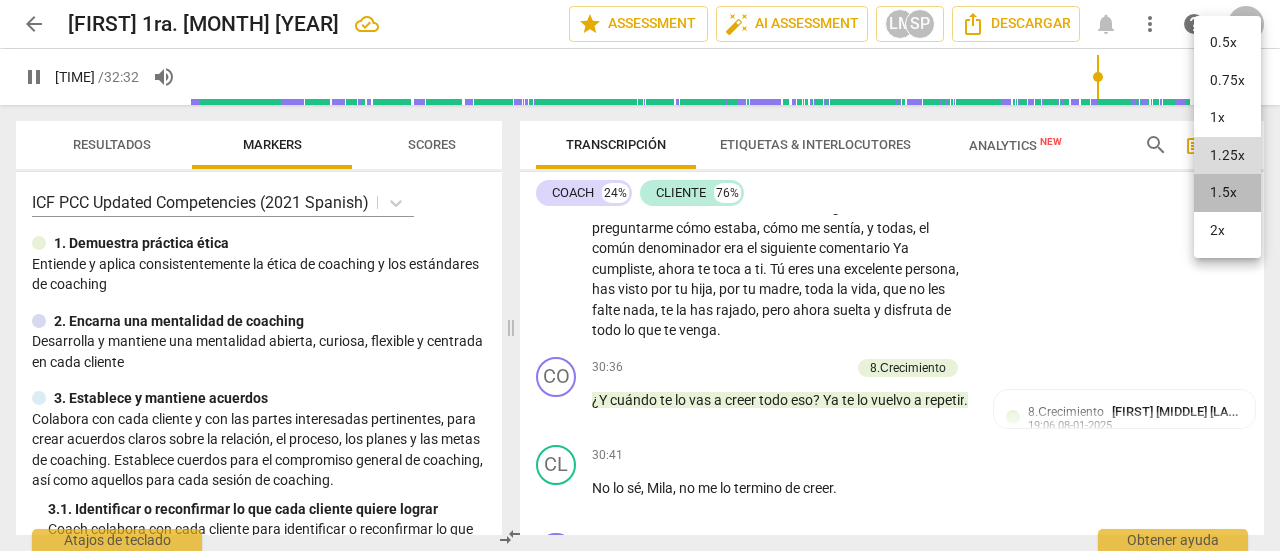 click on "1.5x" at bounding box center (1227, 193) 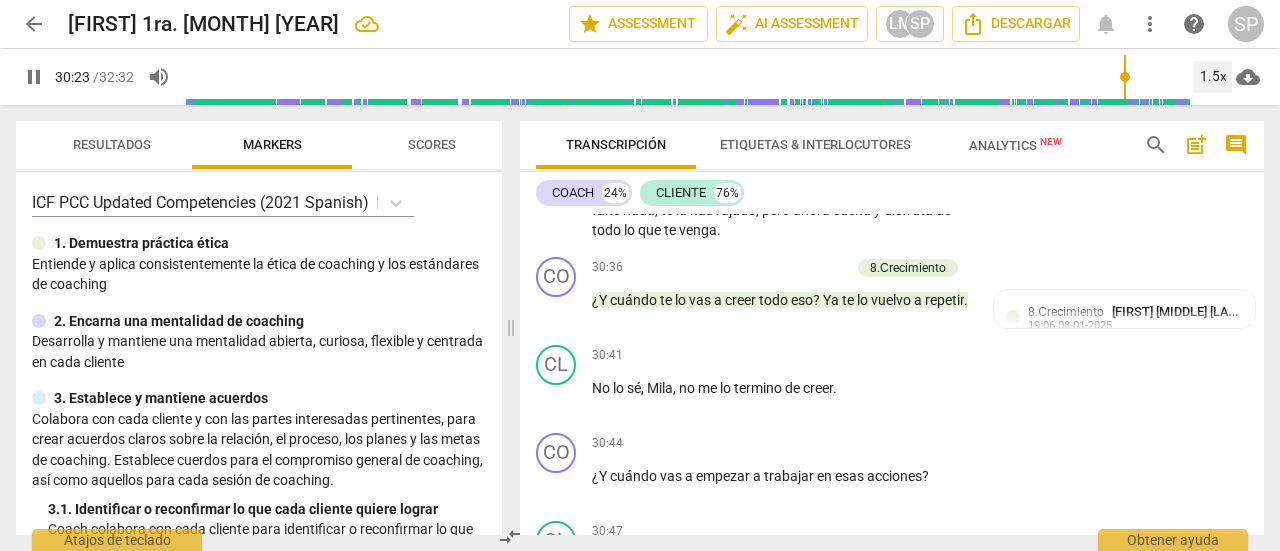 scroll, scrollTop: 13454, scrollLeft: 0, axis: vertical 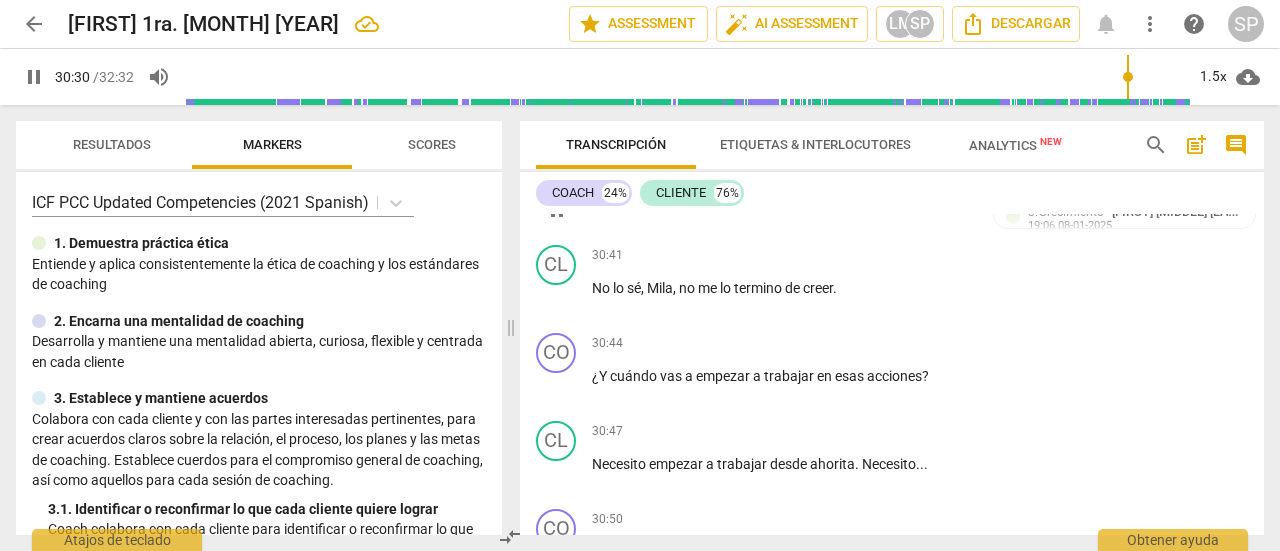click on "Add competency" at bounding box center (802, 168) 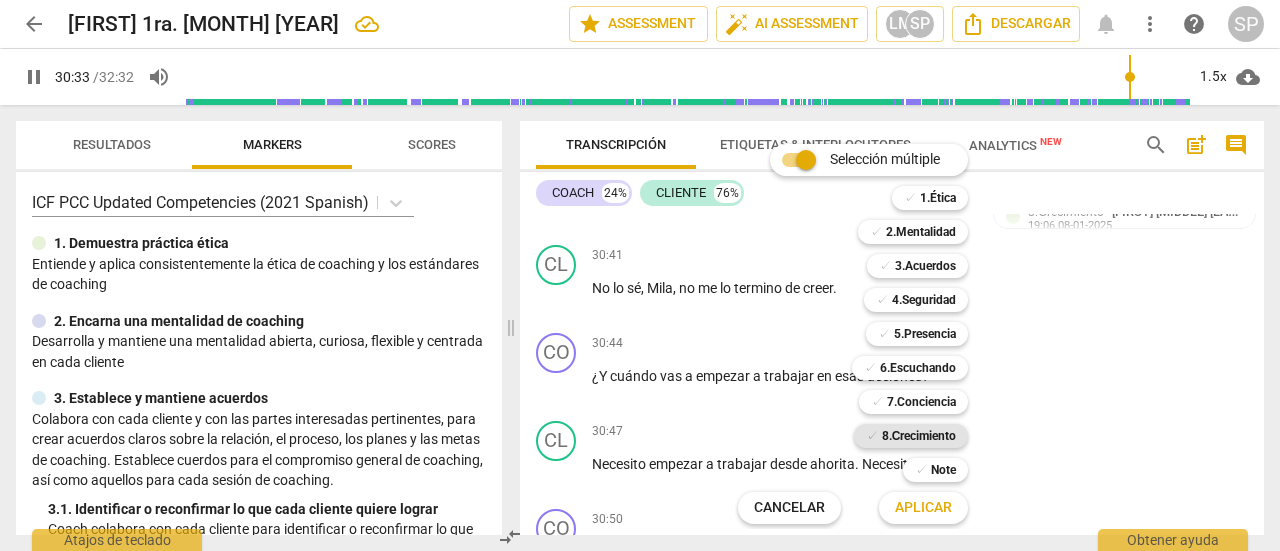 click on "8.Сrecimiento" at bounding box center (919, 436) 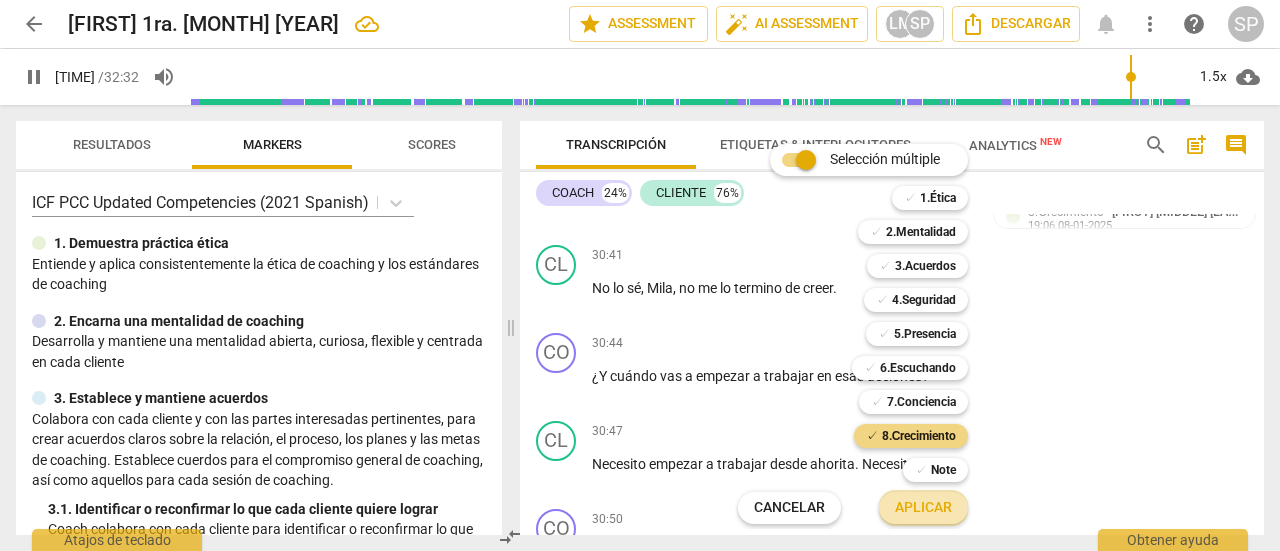 click on "Aplicar" at bounding box center [923, 508] 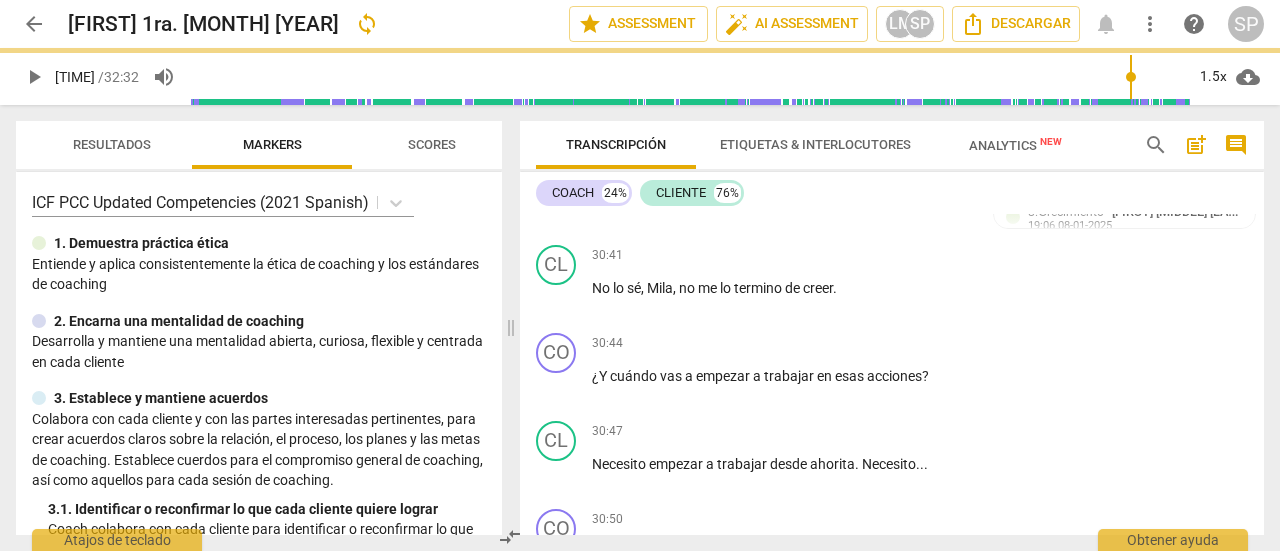 type on "1836" 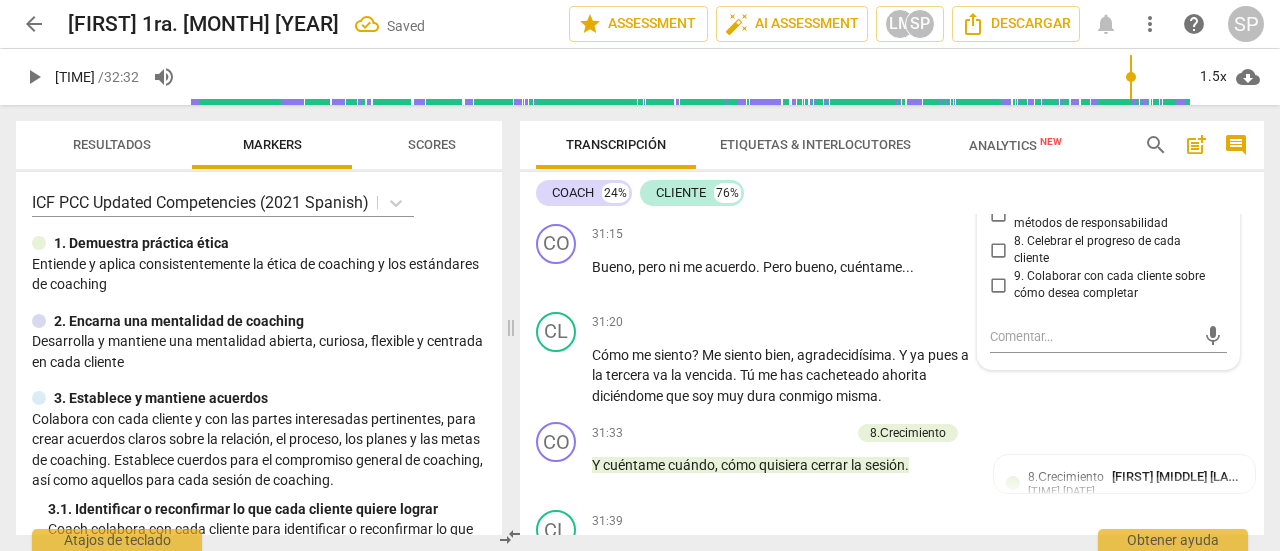 scroll, scrollTop: 14135, scrollLeft: 0, axis: vertical 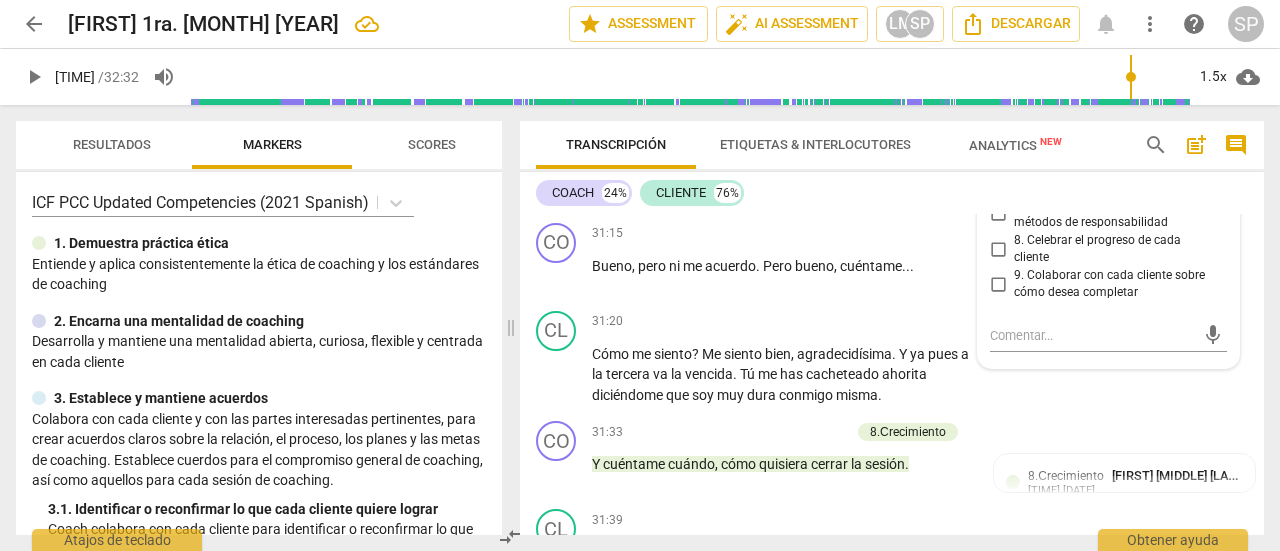 click on "5. Colaborar para diseñar pensamientos" at bounding box center [998, 144] 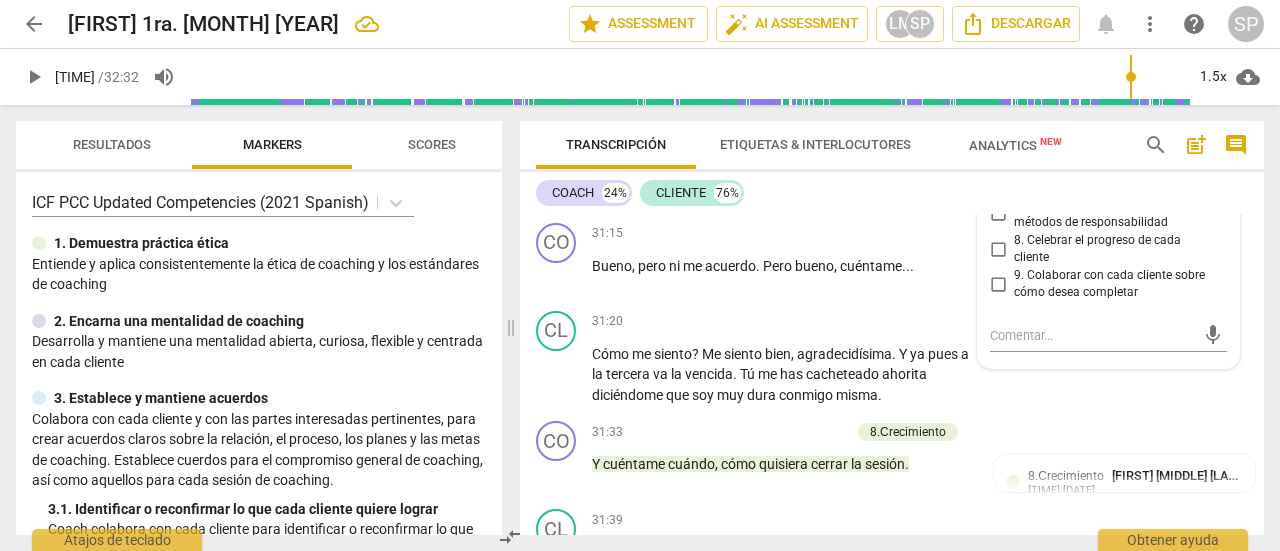 click on "CL play_arrow pause 31:11 + Add competency keyboard_arrow_right Claro ,   hicimos   como   dos   o   tres ." at bounding box center [892, 171] 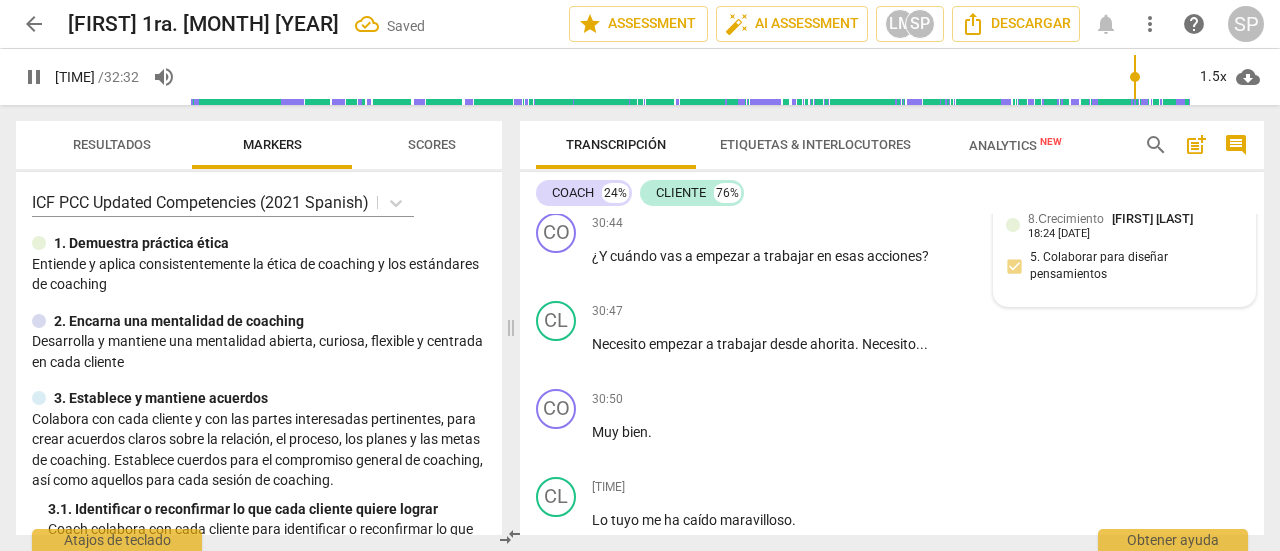 scroll, scrollTop: 13635, scrollLeft: 0, axis: vertical 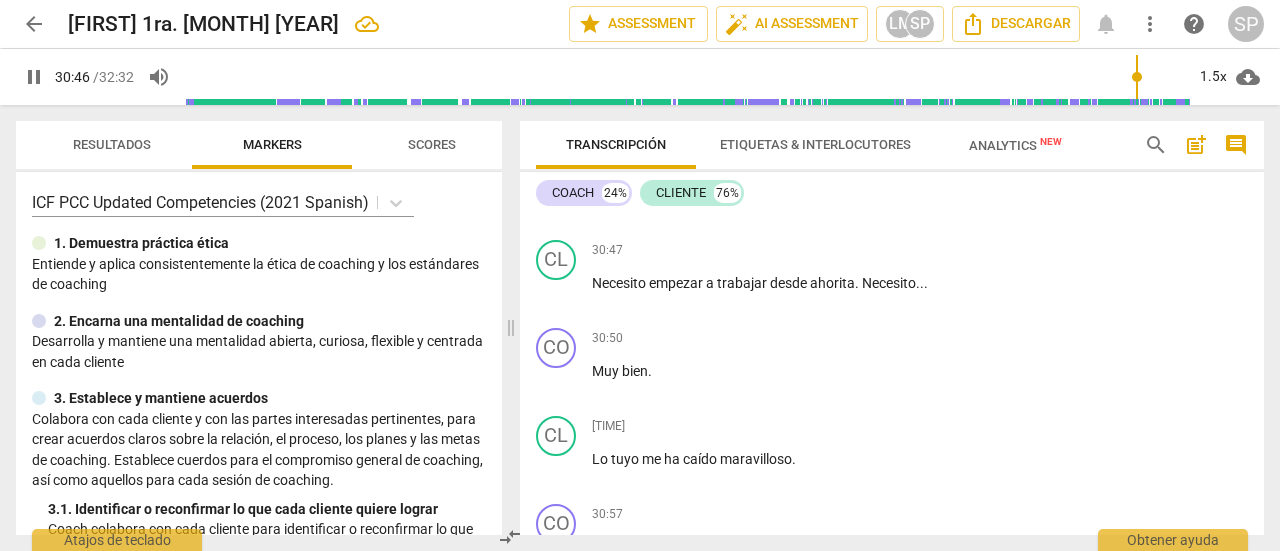 click on "Add competency" at bounding box center [910, 163] 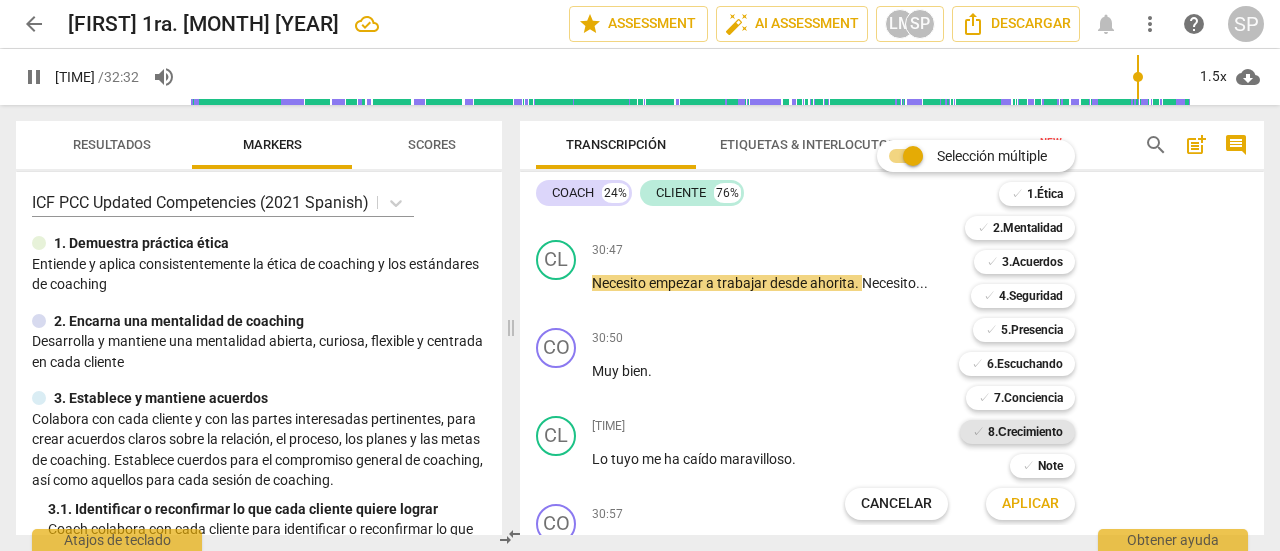 click on "8.Сrecimiento" at bounding box center (1025, 432) 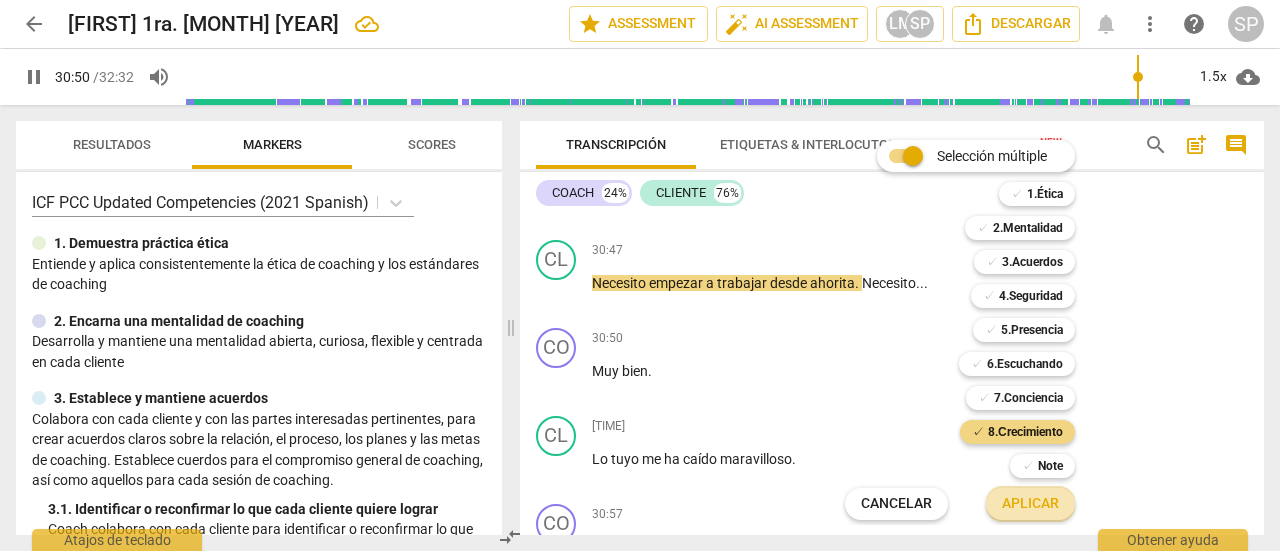 click on "Aplicar" at bounding box center [1030, 504] 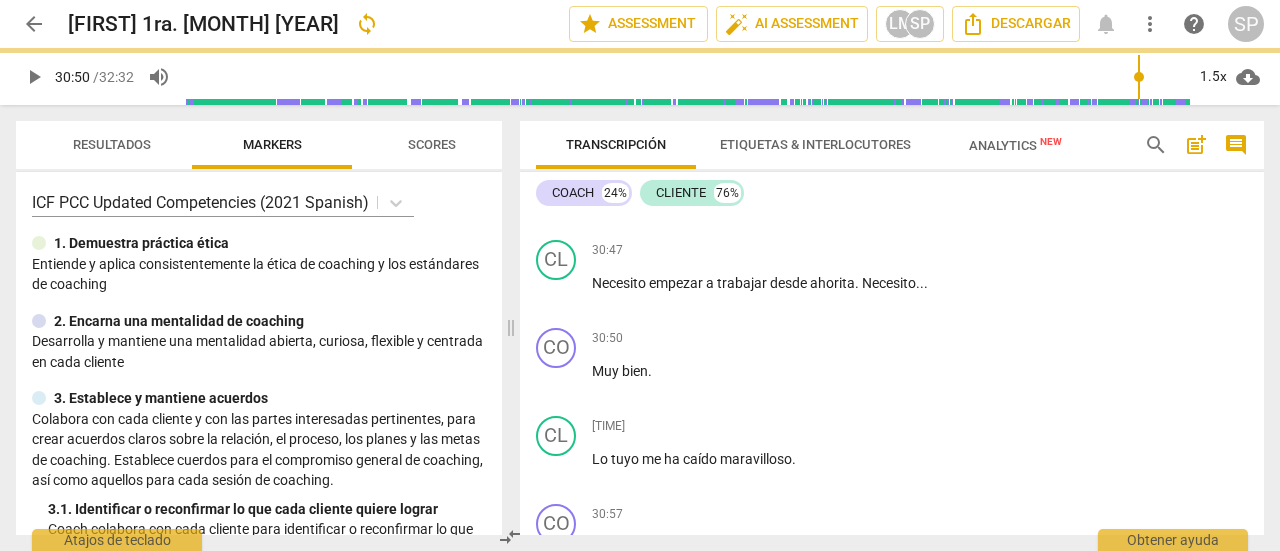 type on "1851" 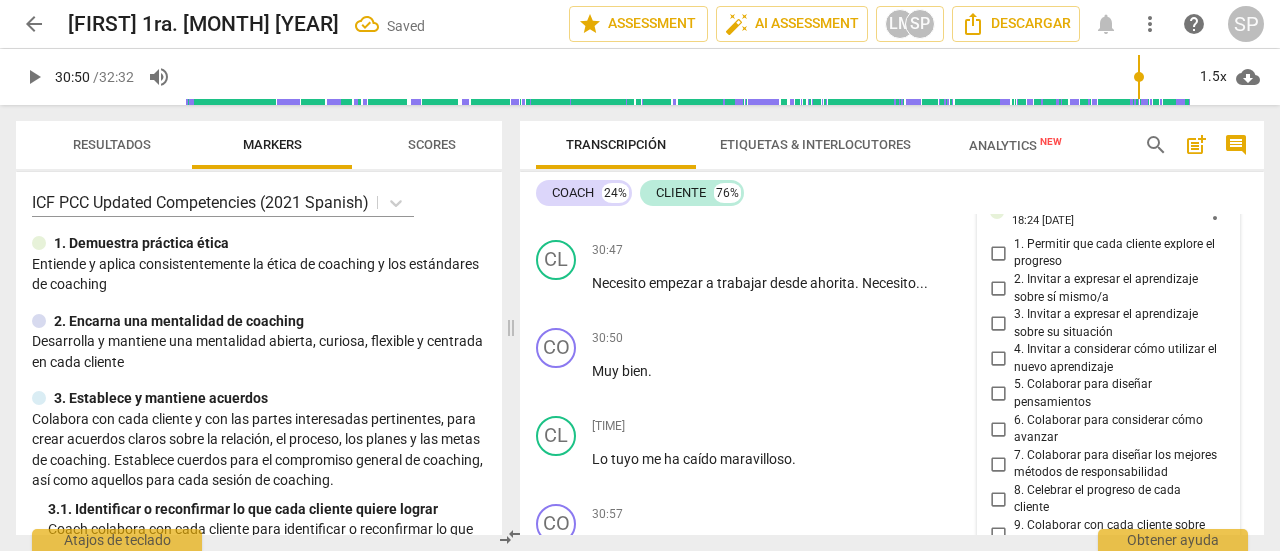 scroll, scrollTop: 14013, scrollLeft: 0, axis: vertical 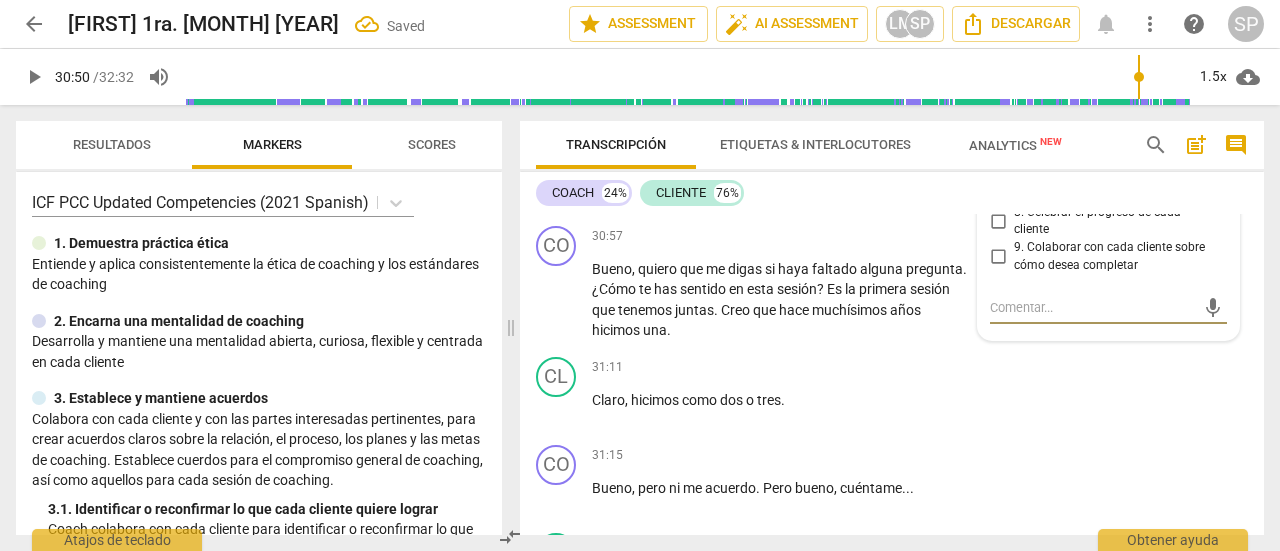 click on "6. Colaborar para considerar cómo avanzar" at bounding box center [998, 151] 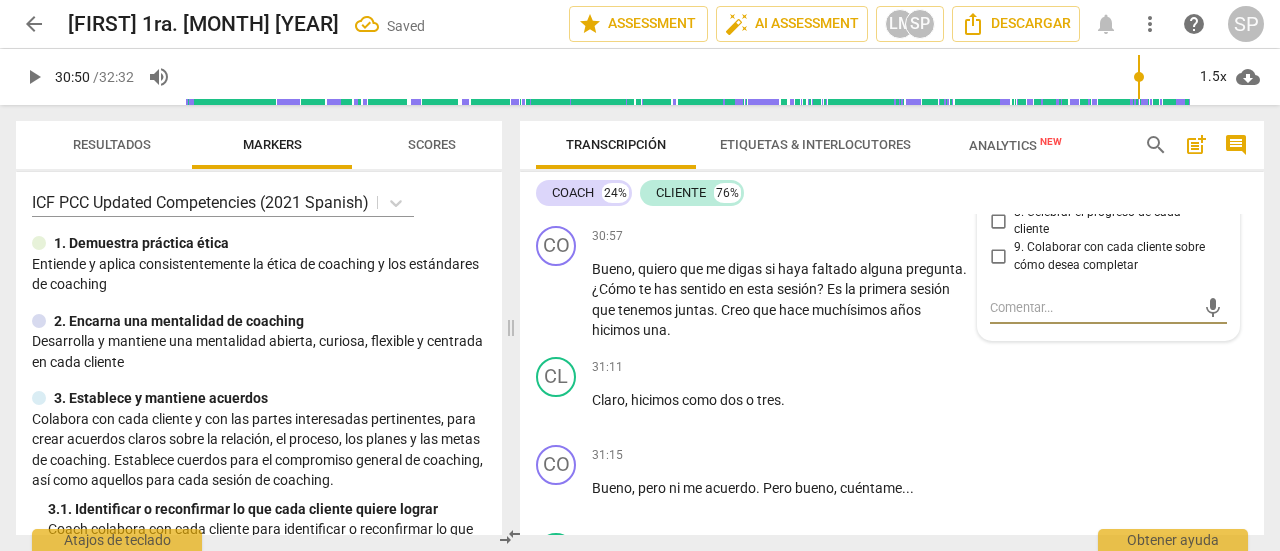 checkbox on "true" 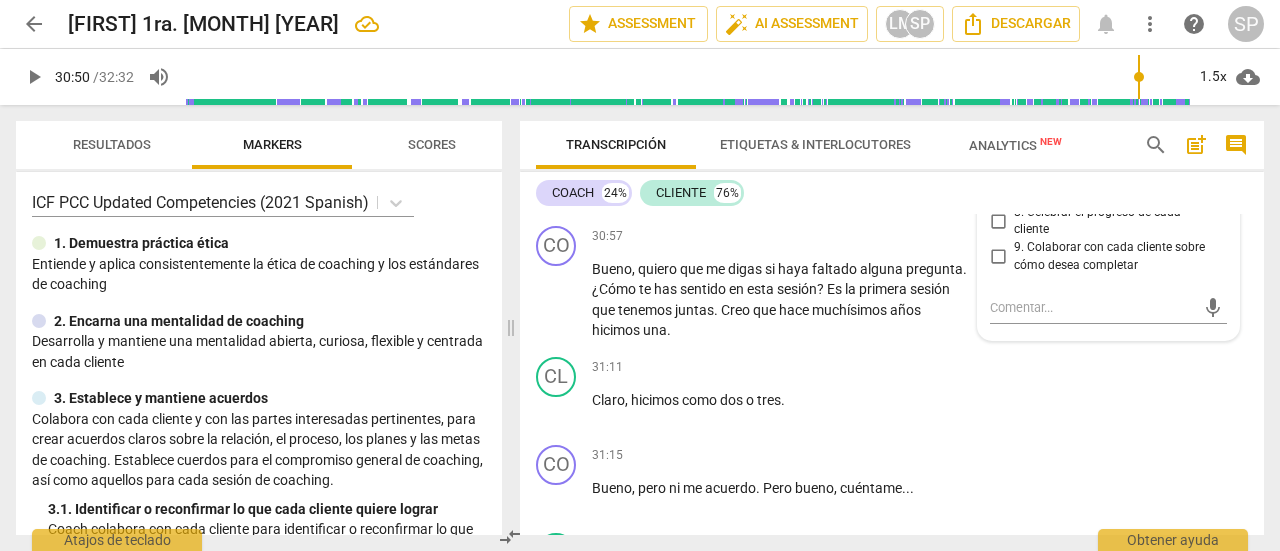 click on "CO play_arrow pause [DURATION] + Add competency keyboard_arrow_right Muy   bien ." at bounding box center (892, 86) 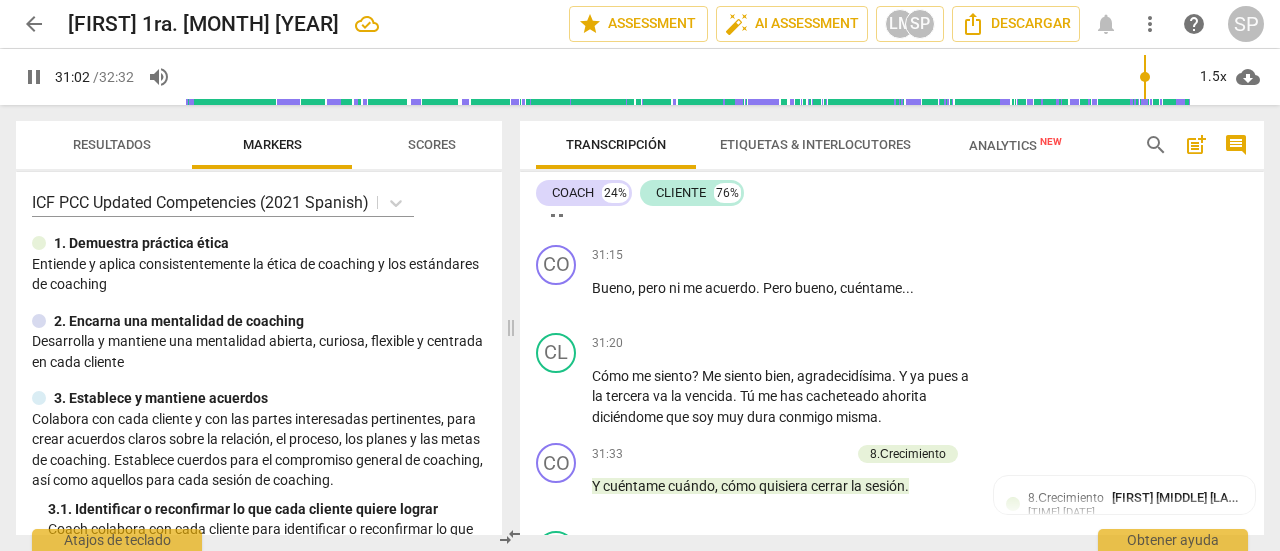 scroll, scrollTop: 14013, scrollLeft: 0, axis: vertical 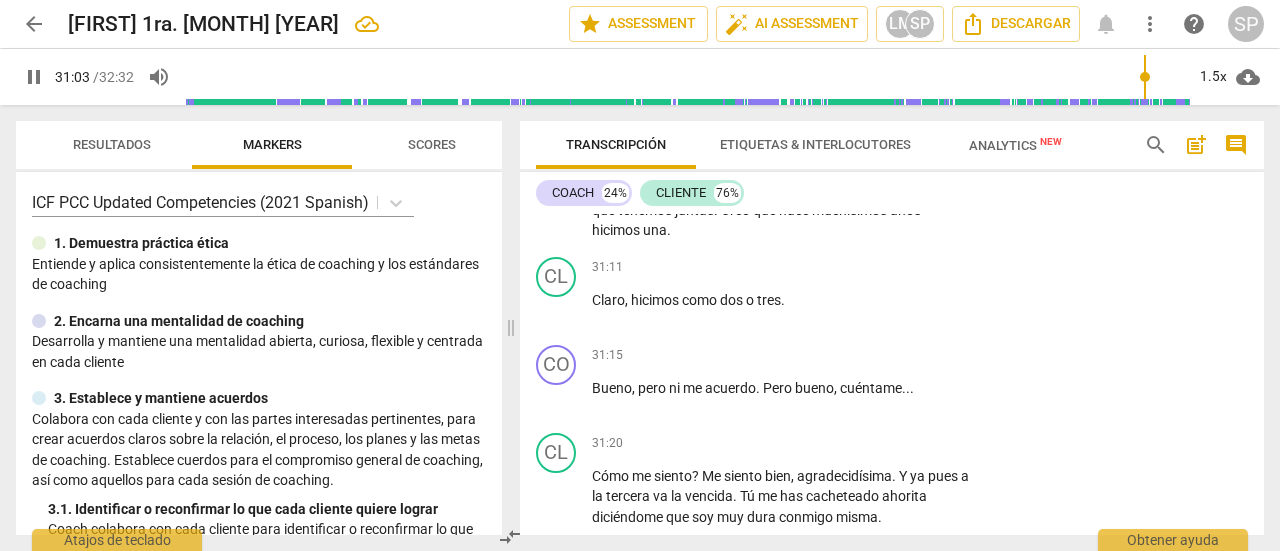 click on "Add competency" at bounding box center (910, 137) 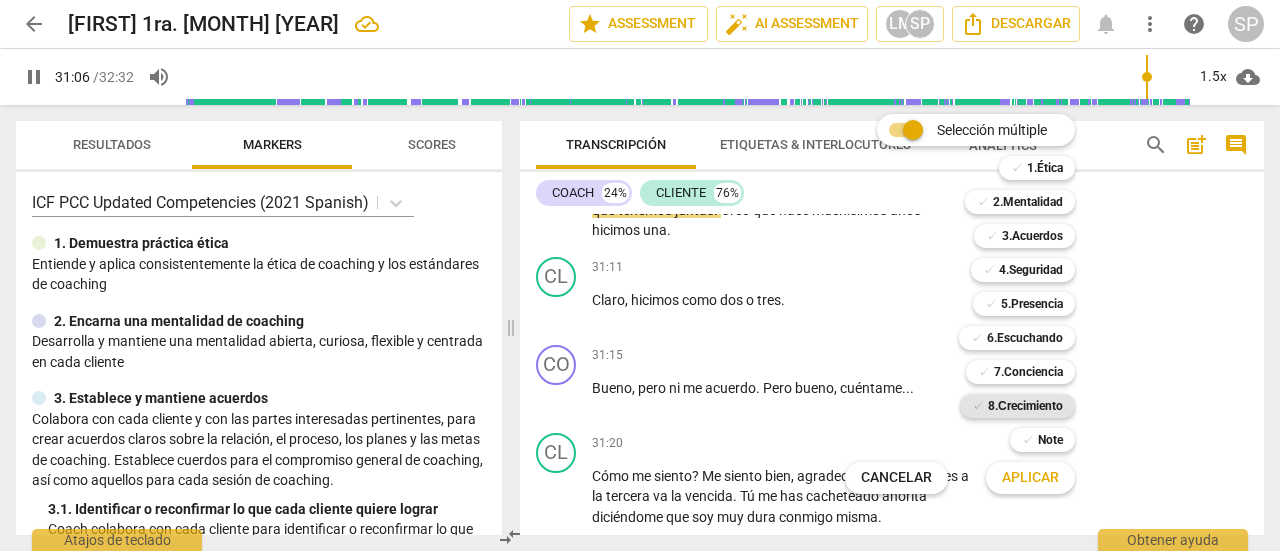 click on "8.Сrecimiento" at bounding box center [1025, 406] 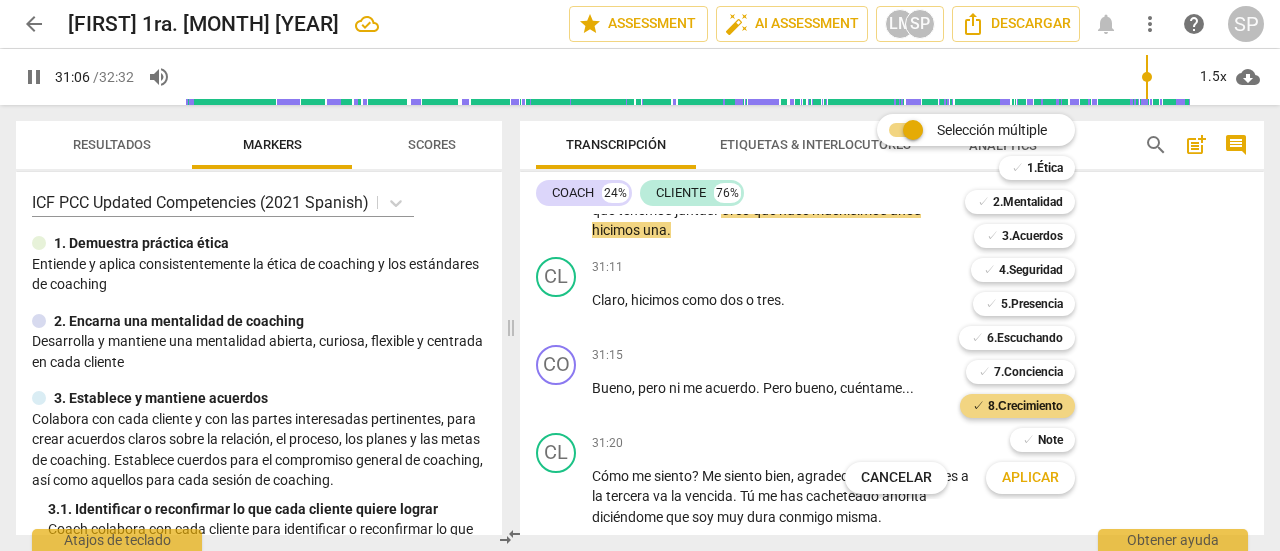 click on "Aplicar" at bounding box center [1030, 478] 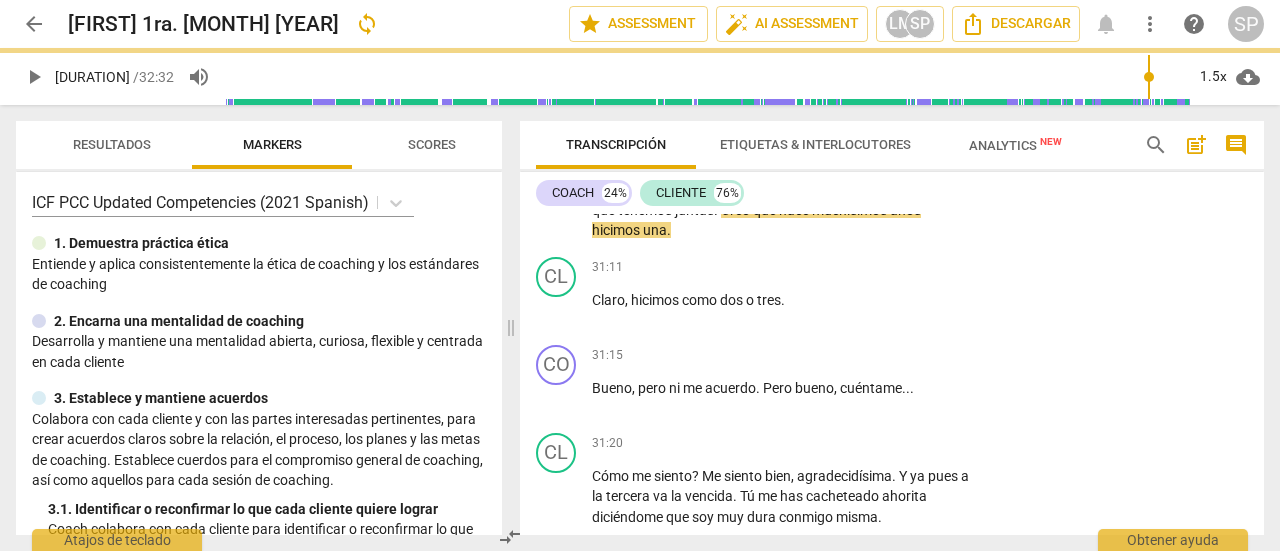 type on "1868" 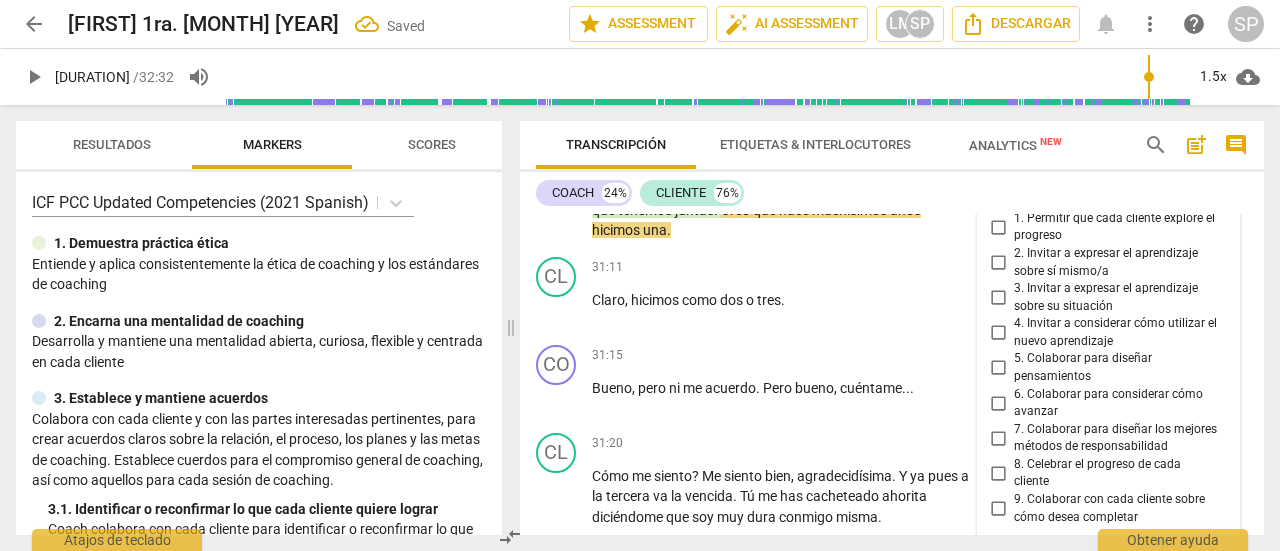 scroll, scrollTop: 14365, scrollLeft: 0, axis: vertical 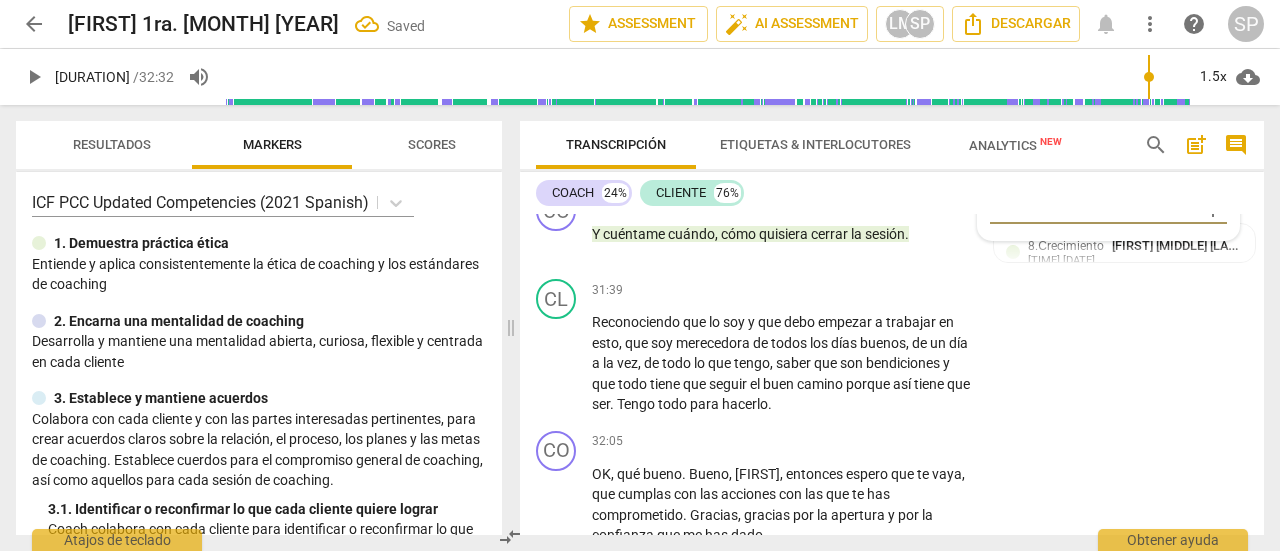 click on "9. Colaborar con cada cliente sobre cómo desea completar" at bounding box center [998, 157] 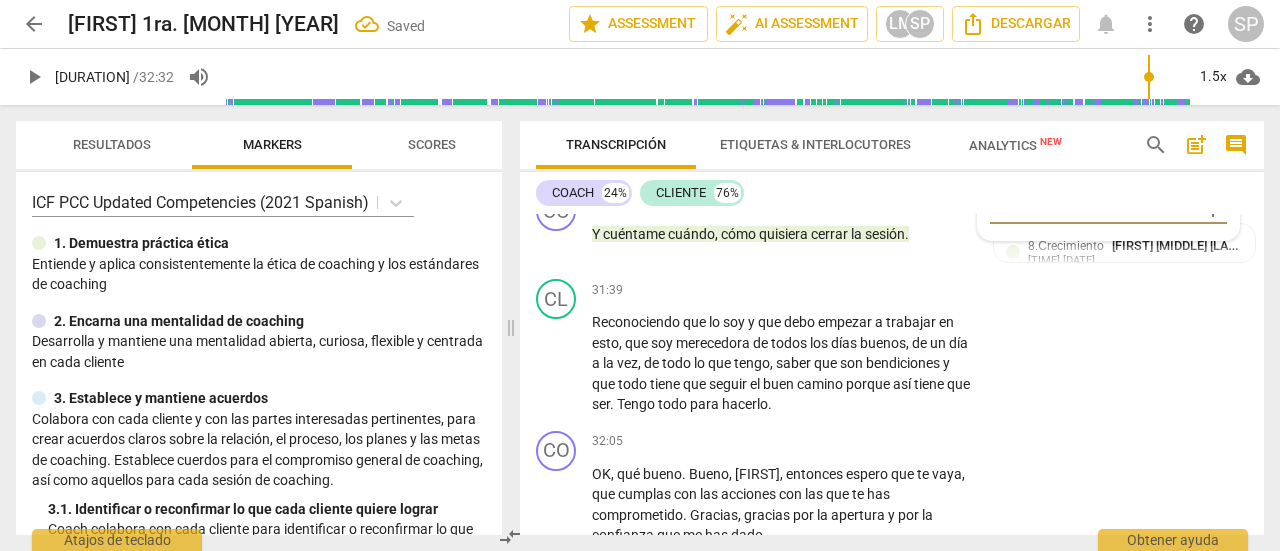 checkbox on "true" 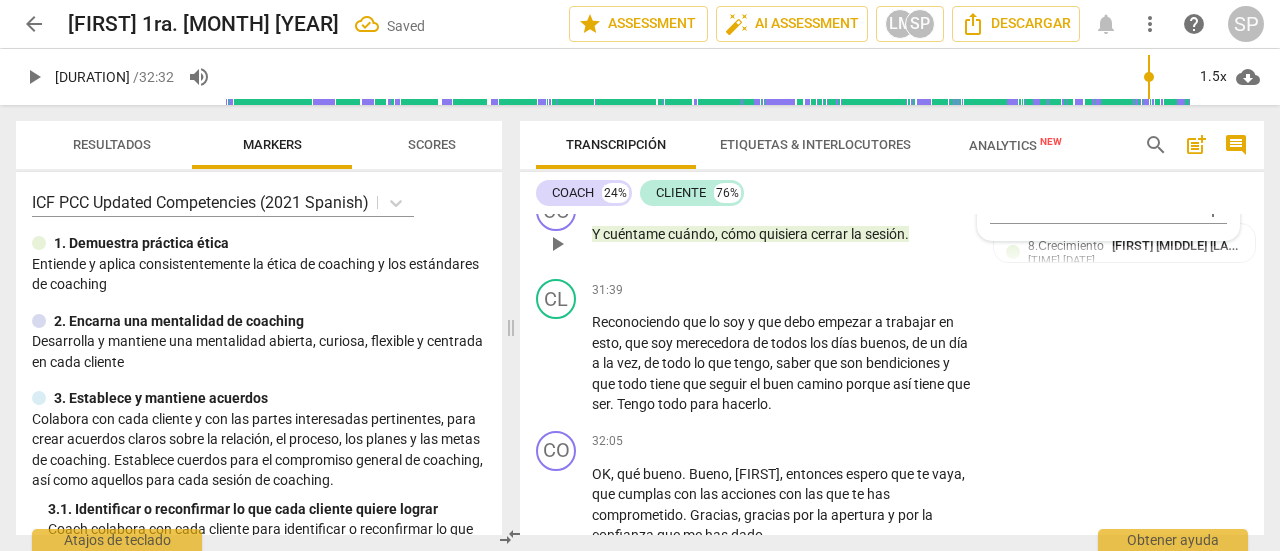 click on "31:33 + Add competency 8.Сrecimiento keyboard_arrow_right Y   cuéntame   cuándo ,   cómo   quisiera   cerrar   la   sesión ." at bounding box center [788, 227] 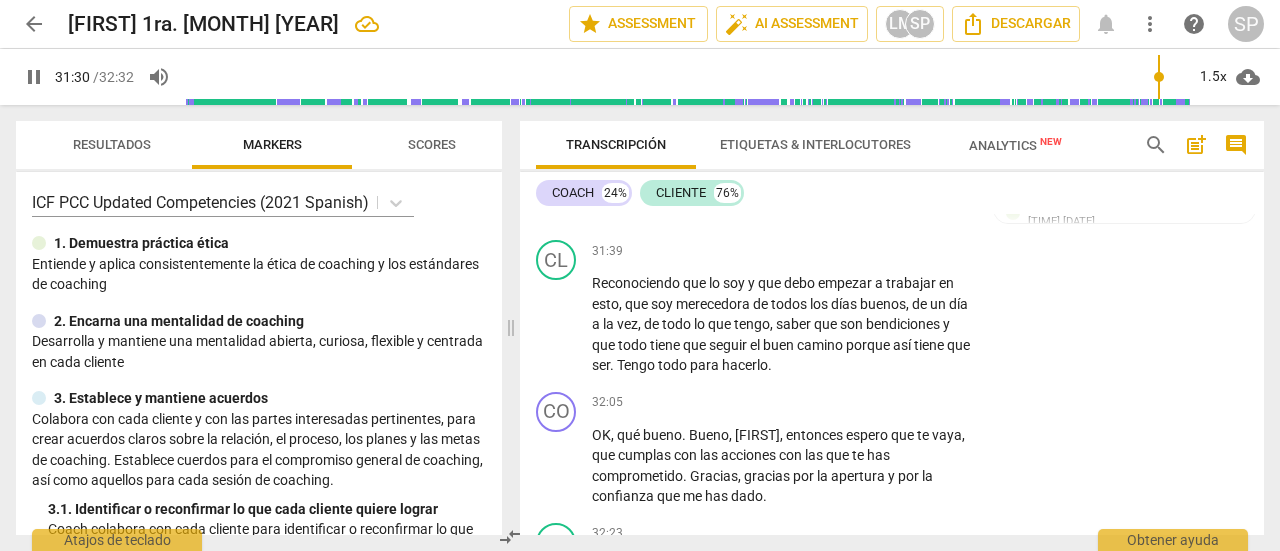 scroll, scrollTop: 14465, scrollLeft: 0, axis: vertical 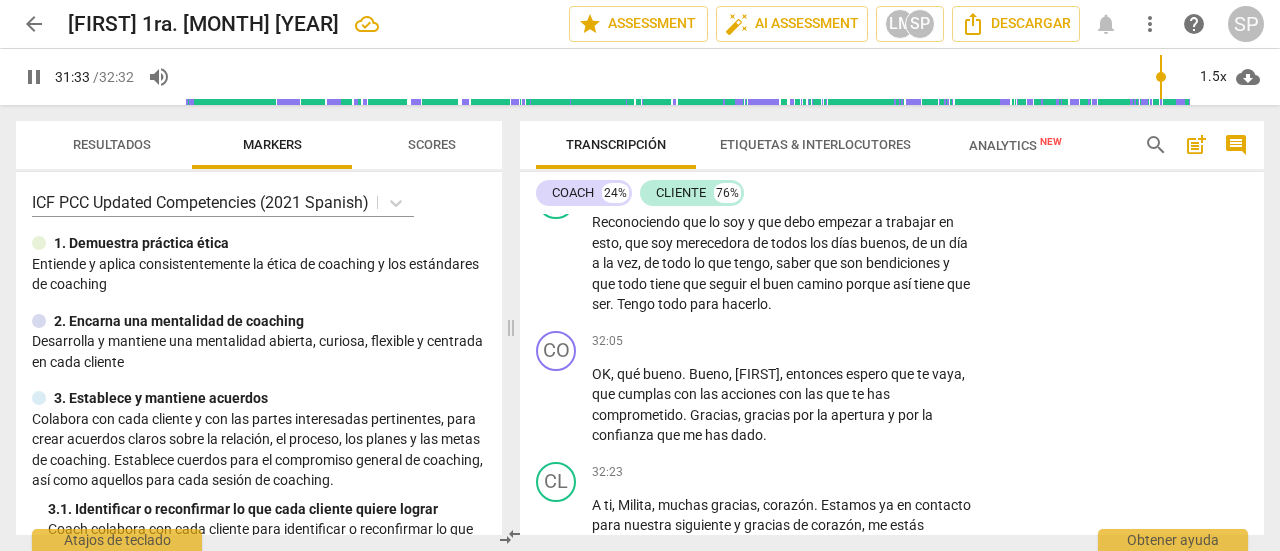 click on "Add competency" at bounding box center [802, 103] 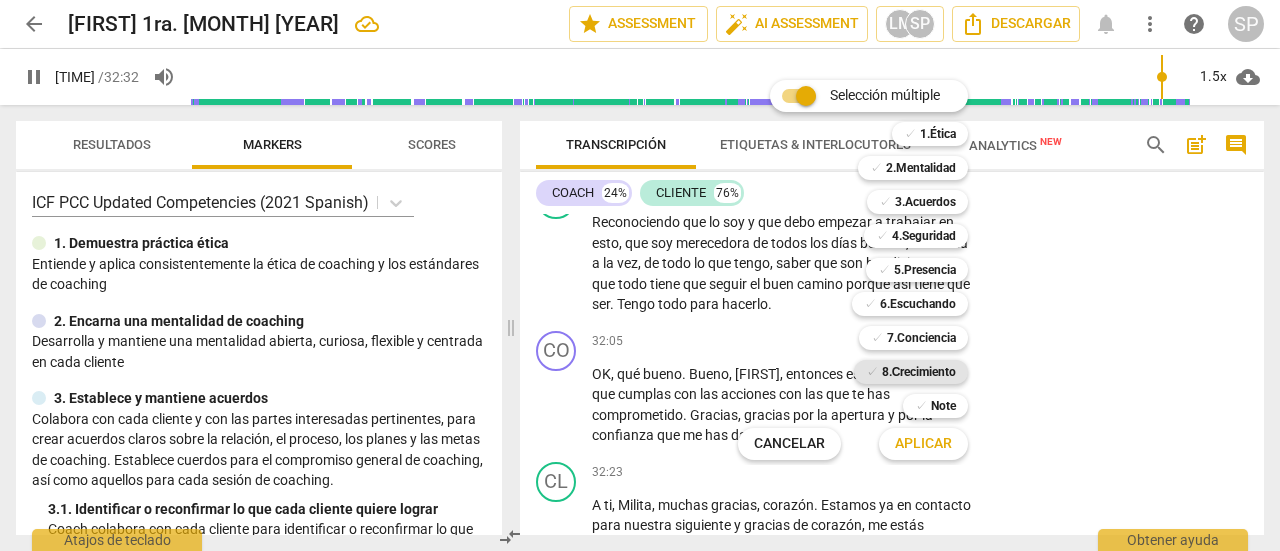 click on "8.Сrecimiento" at bounding box center [919, 372] 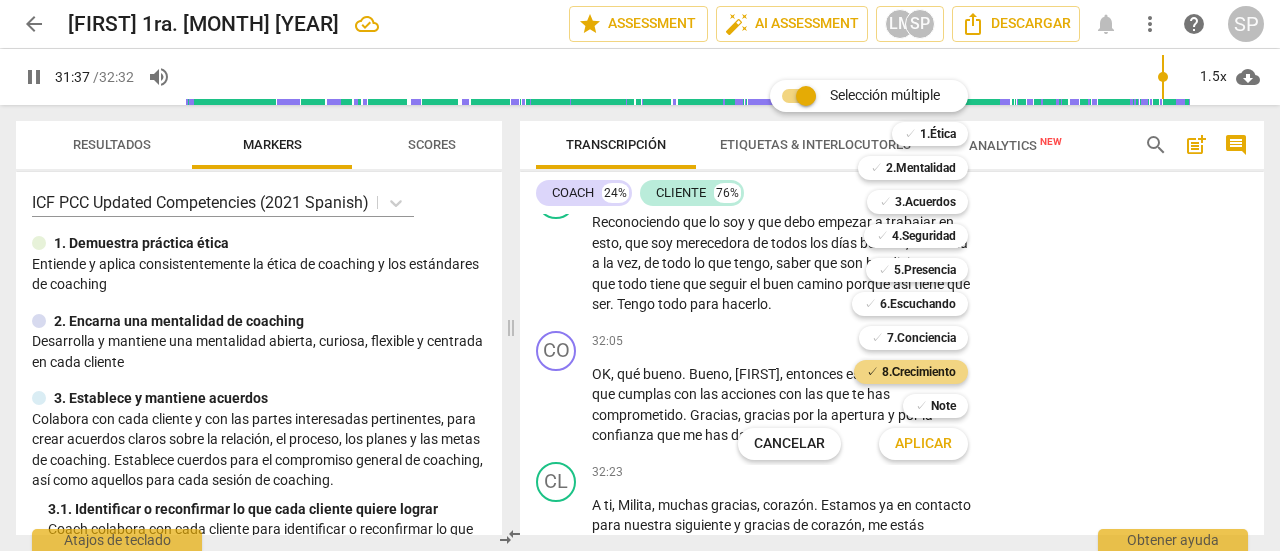 click on "Aplicar" at bounding box center (923, 444) 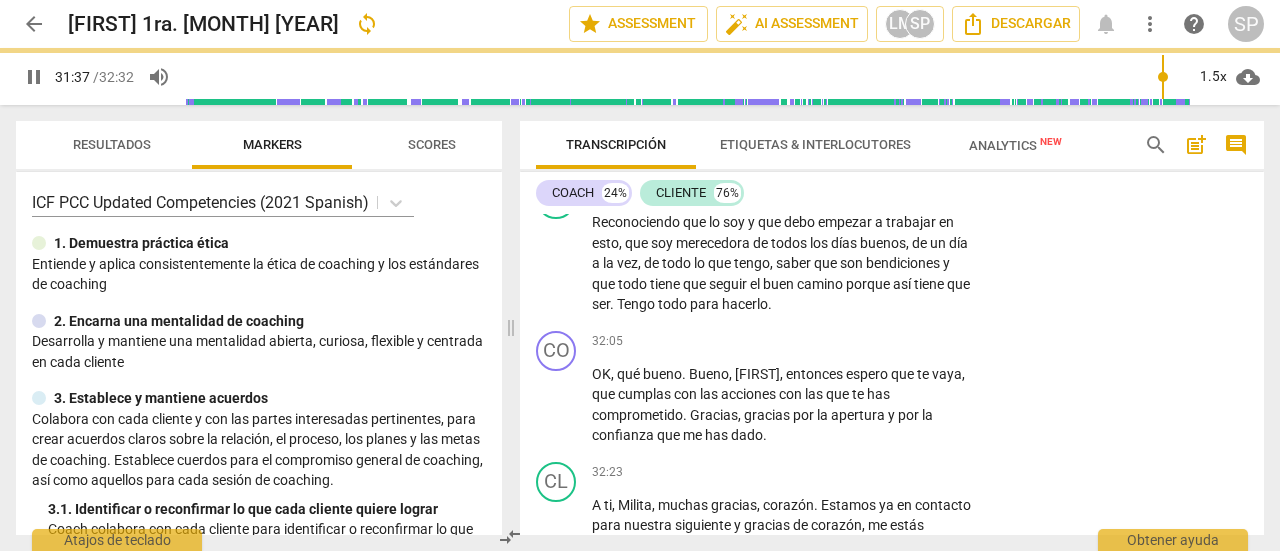 type on "1898" 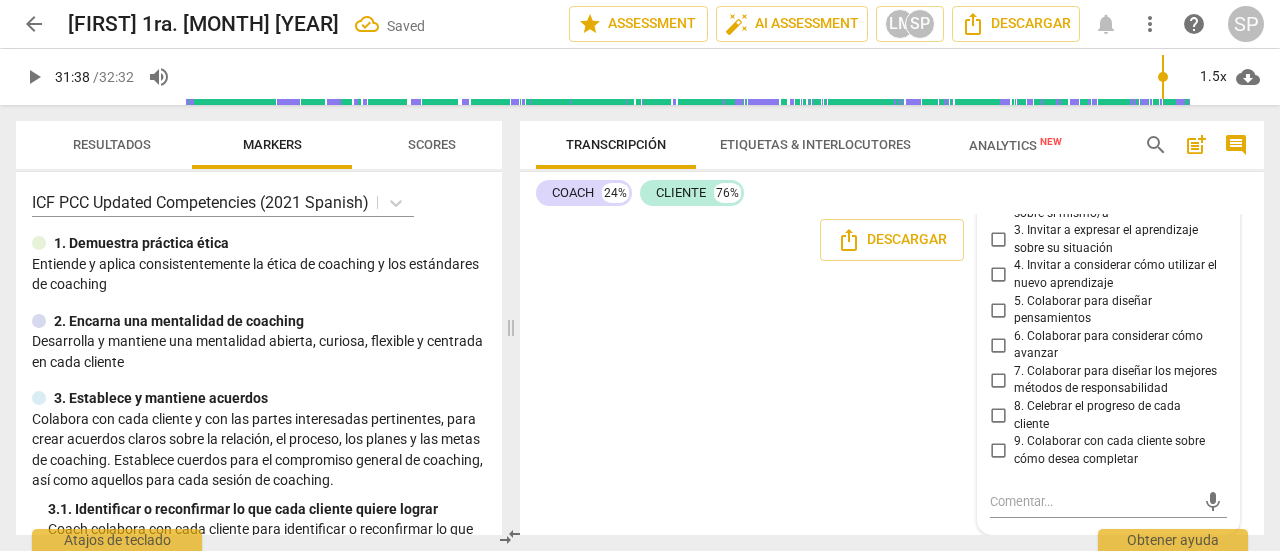 scroll, scrollTop: 15081, scrollLeft: 0, axis: vertical 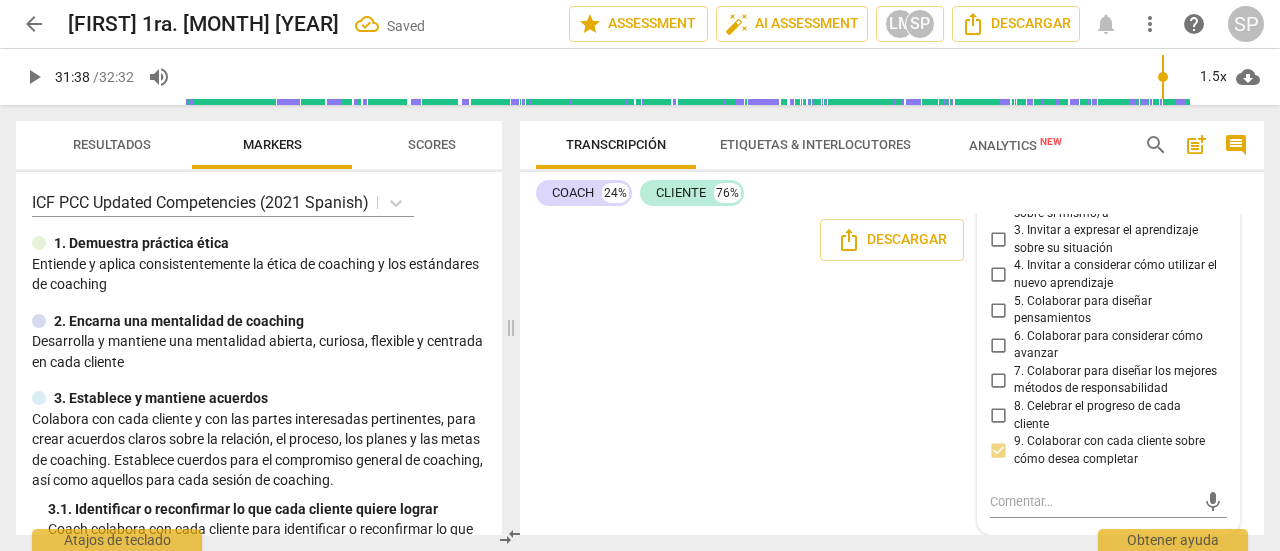 click on "CO play_arrow pause 00:02 + Add competency 4.Seguridad keyboard_arrow_right Hola   [NAME] ,   ¿Cómo   estás ?   Qué   gusto   verte . 4.Seguridad [NAME] [NAME] [NAME] 15:11 08-01-2025 1. Demostrar el respeto CL play_arrow pause 00:05 + Add competency keyboard_arrow_right Hola   [NAME] ,   ¿Qué   tal ?   Buenas   noches . CO play_arrow pause 00:08 + Add competency 3.Acuerdos keyboard_arrow_right Cuéntame   [NAME] ,   ¿Qué   cosa   te   gustaría   trabajar   hoy   día ? 3.Acuerdos [NAME] [NAME] [NAME] 15:01 08-01-2025 1. Identificar o reconfirmar lo que cada cliente quiere lograr  3.Acuerdos [NAME] [NAME] 17:56 08-03-2025 1. Identificar o reconfirmar lo que cada cliente quiere lograr  CL play_arrow pause 00:17 + Add competency keyboard_arrow_right Me   gustaría   trabajar   mi   vida   con   mis   nuevas   opciones   actuales ,   que   estoy   familiarmente   sola ,   no   hay   ningún   mal   sentido   porque   mi   madre   ya   falleció   hace   un" at bounding box center [892, 374] 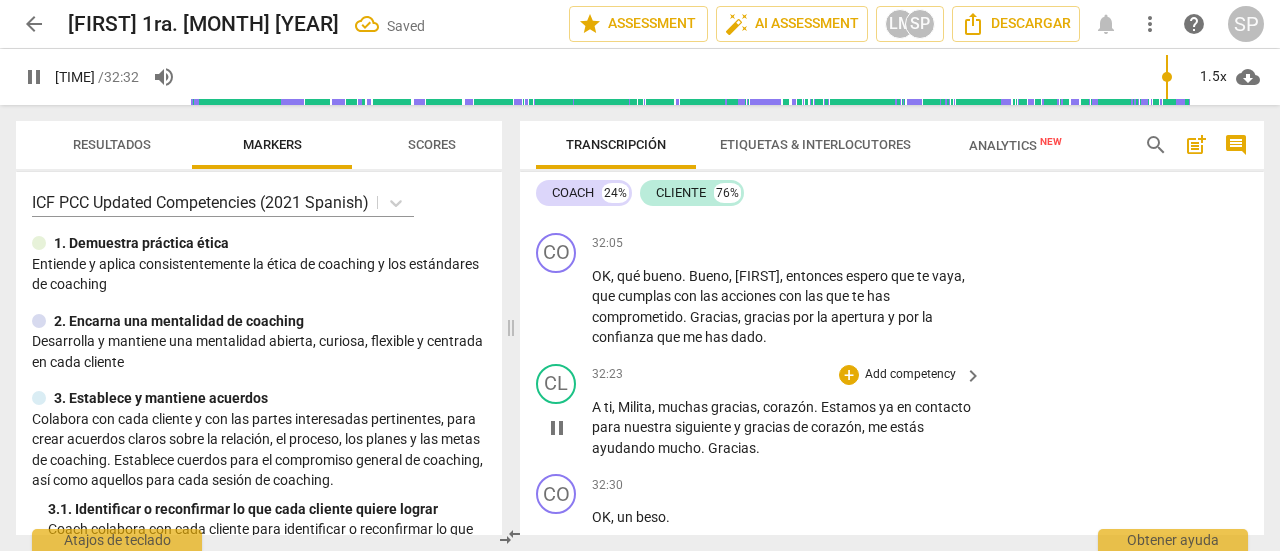scroll, scrollTop: 14623, scrollLeft: 0, axis: vertical 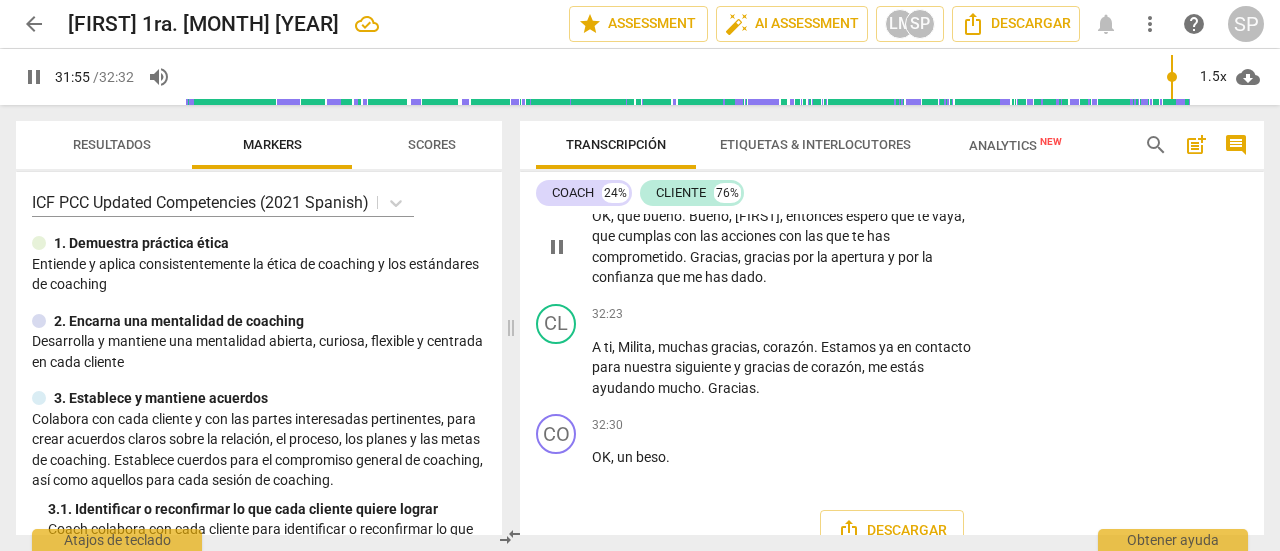 click on "Add competency" at bounding box center (910, 184) 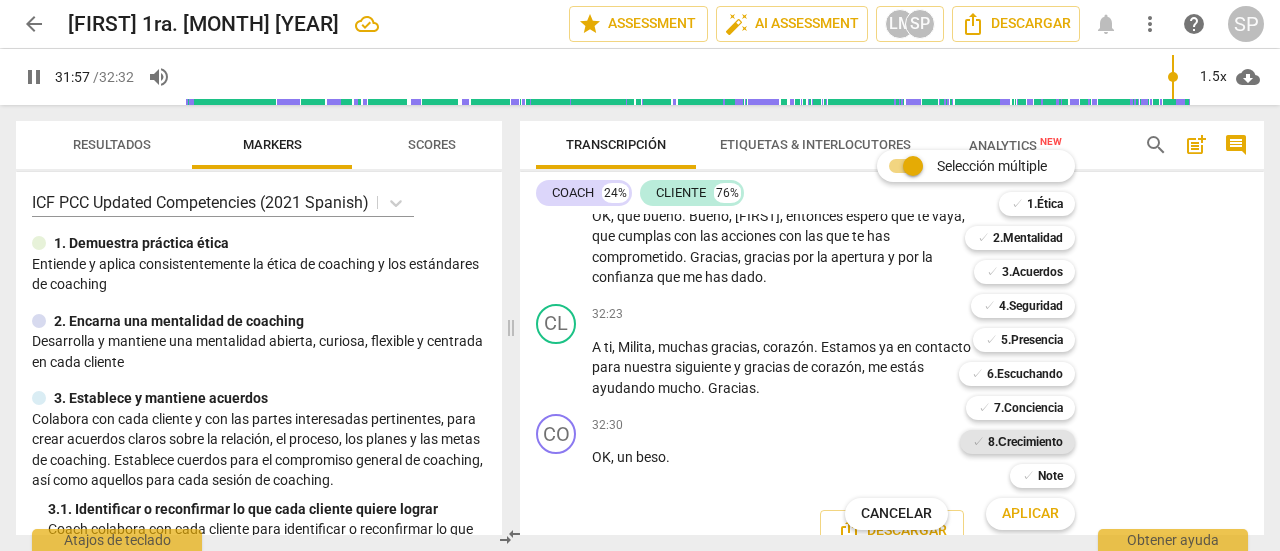 click on "8.Сrecimiento" at bounding box center [1025, 442] 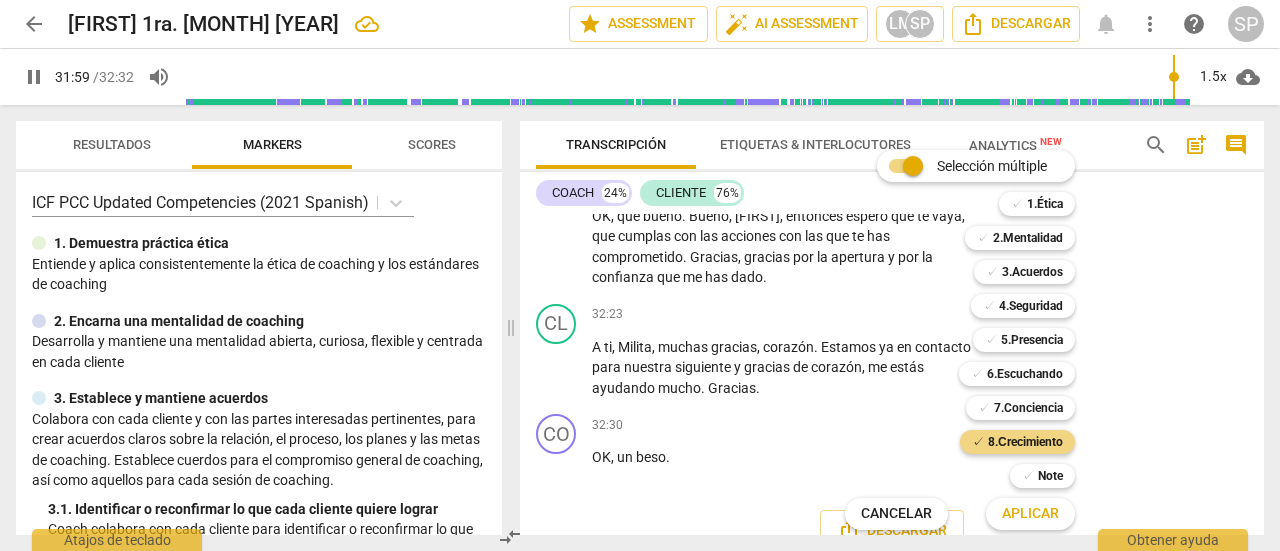 click on "Aplicar" at bounding box center (1030, 514) 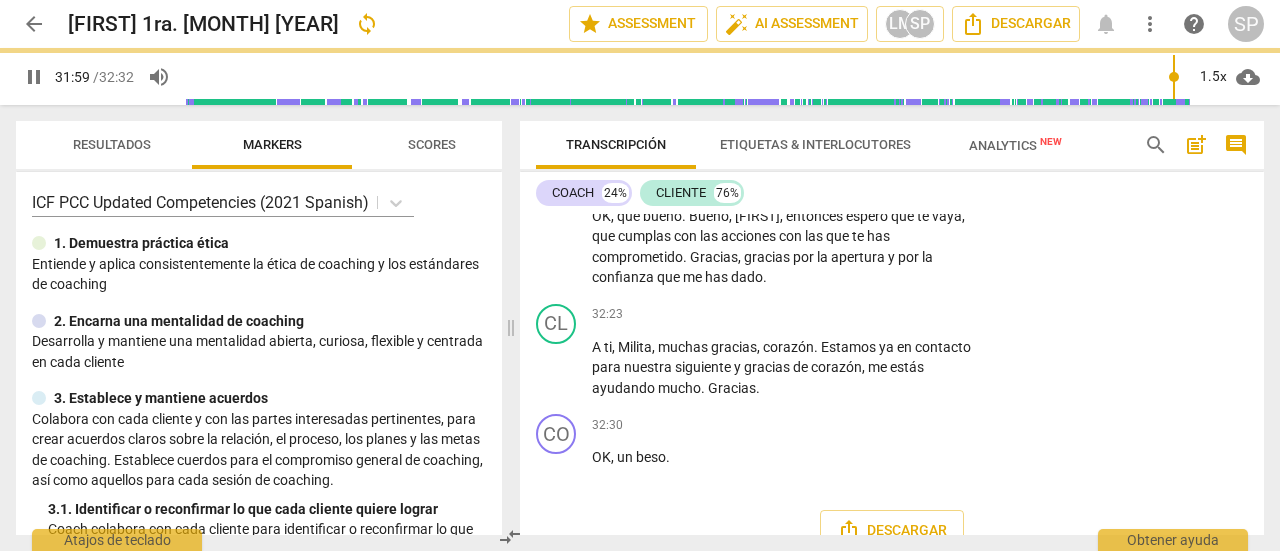 type on "1920" 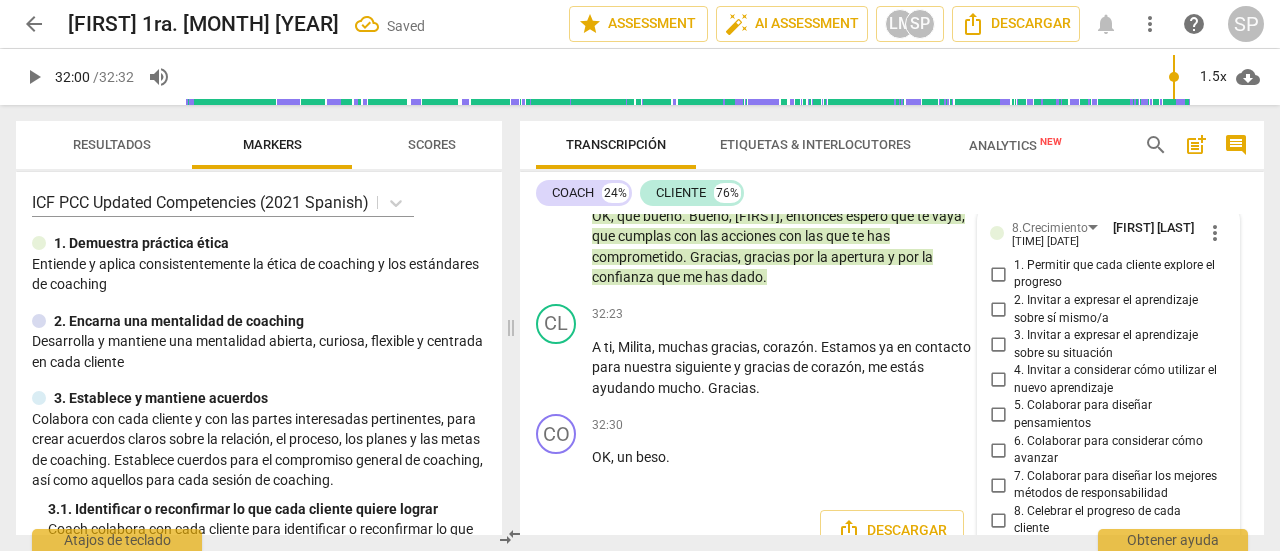 scroll, scrollTop: 14895, scrollLeft: 0, axis: vertical 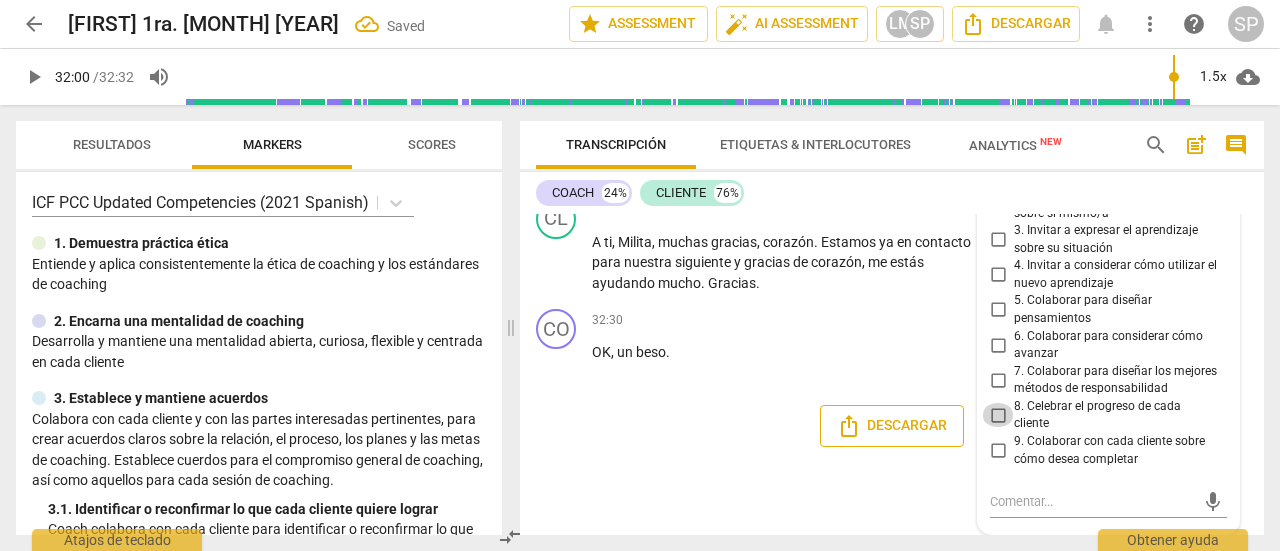 drag, startPoint x: 997, startPoint y: 416, endPoint x: 856, endPoint y: 419, distance: 141.0319 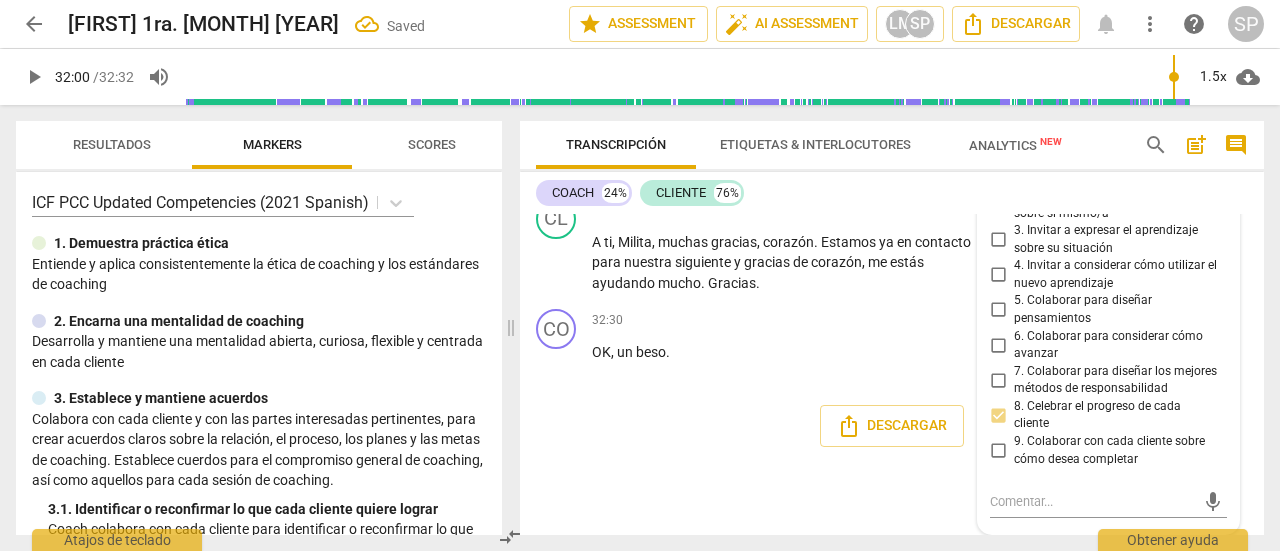 click on "Descargar" at bounding box center [892, 426] 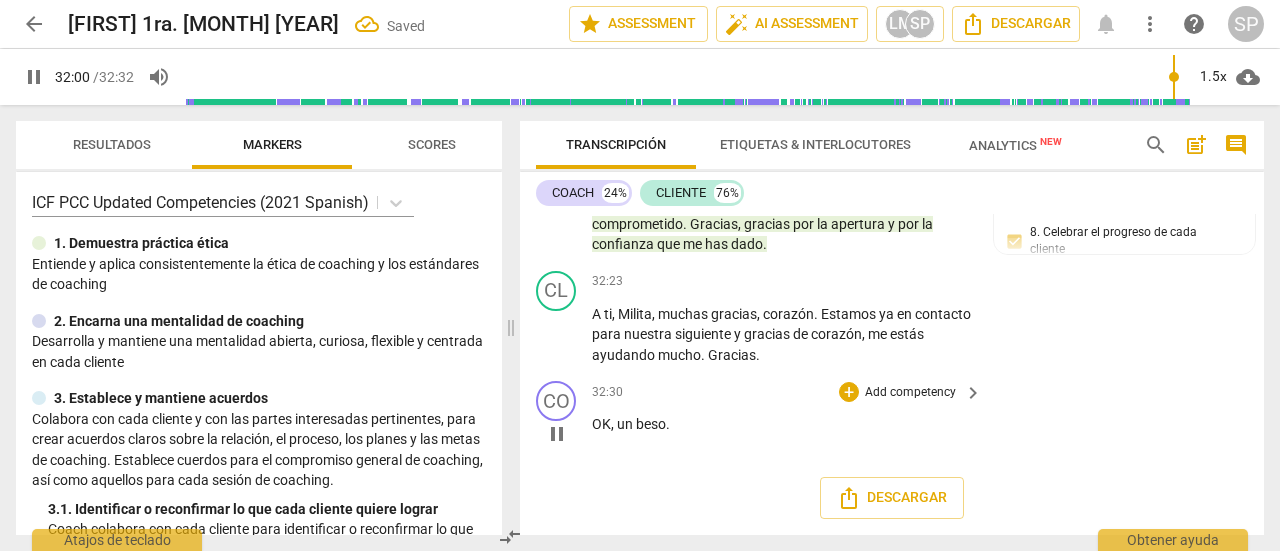 scroll, scrollTop: 14823, scrollLeft: 0, axis: vertical 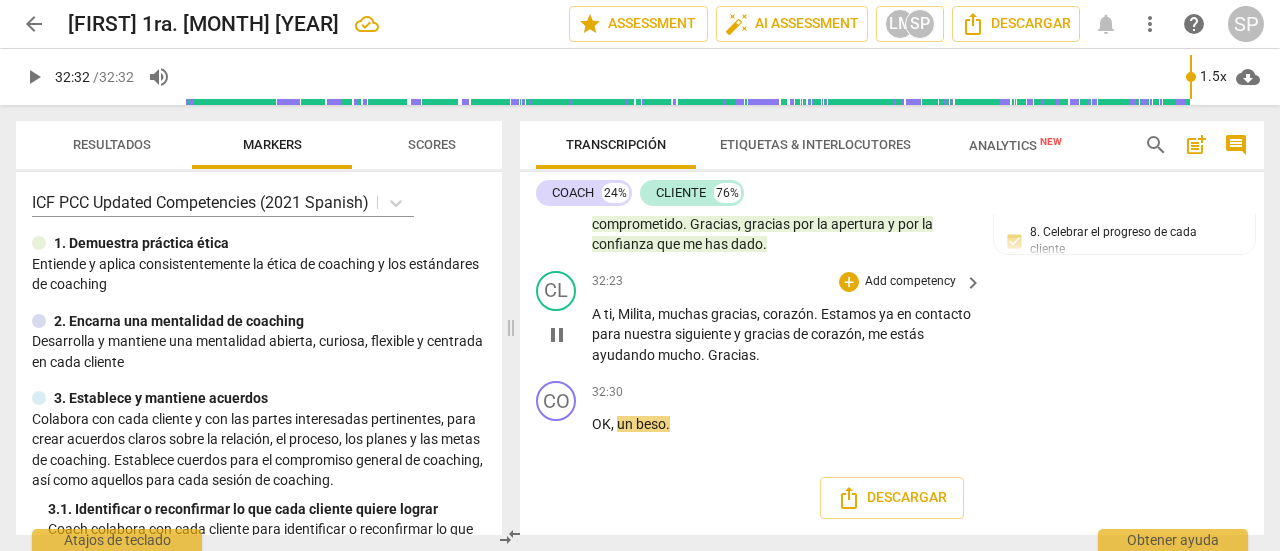 type on "1952" 